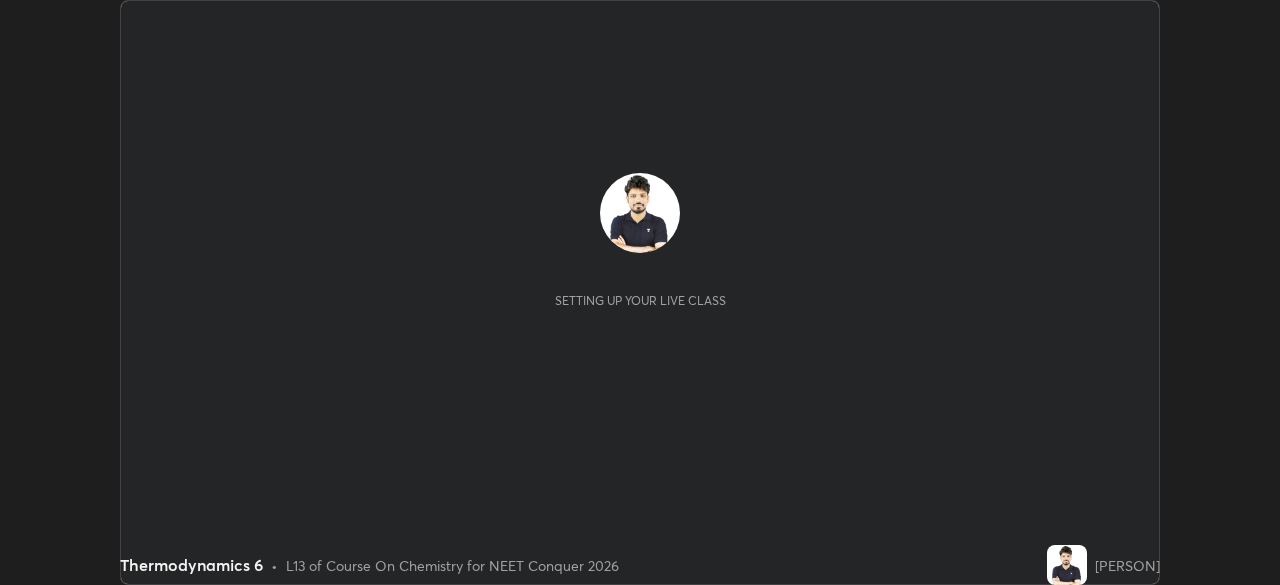 scroll, scrollTop: 0, scrollLeft: 0, axis: both 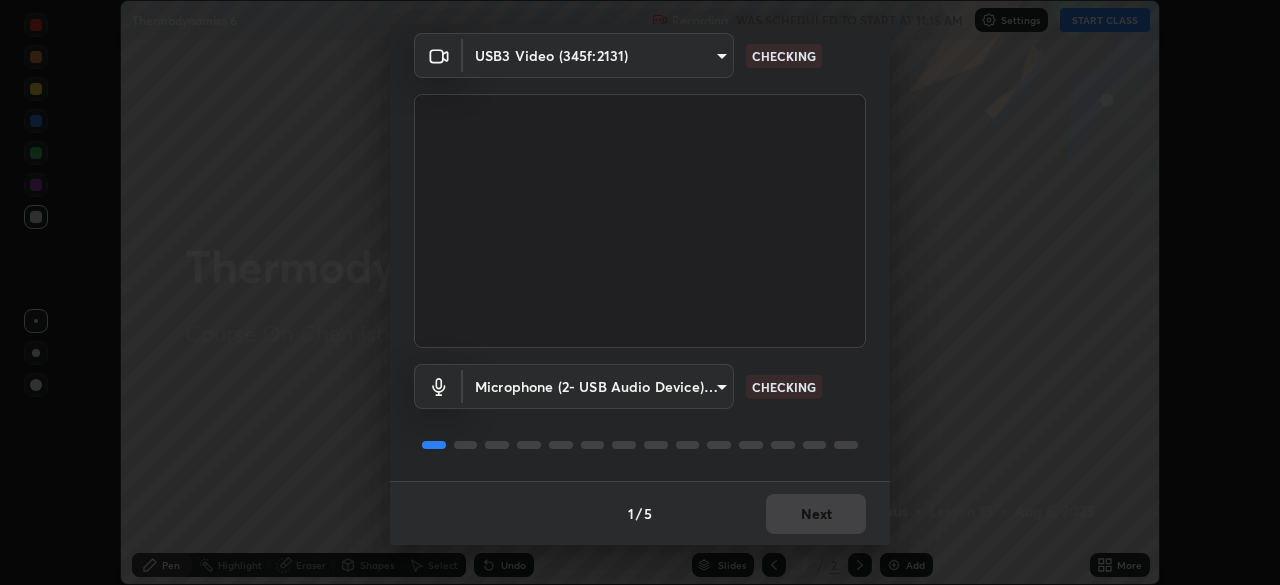 click on "1 / 5 Next" at bounding box center (640, 513) 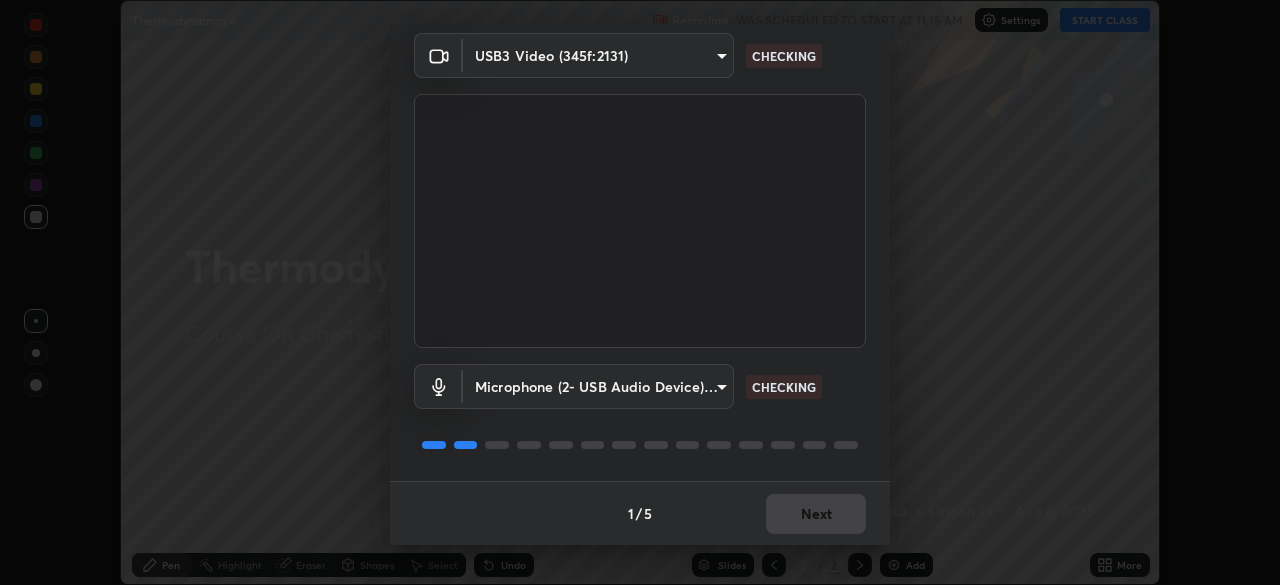 click on "1 / 5 Next" at bounding box center (640, 513) 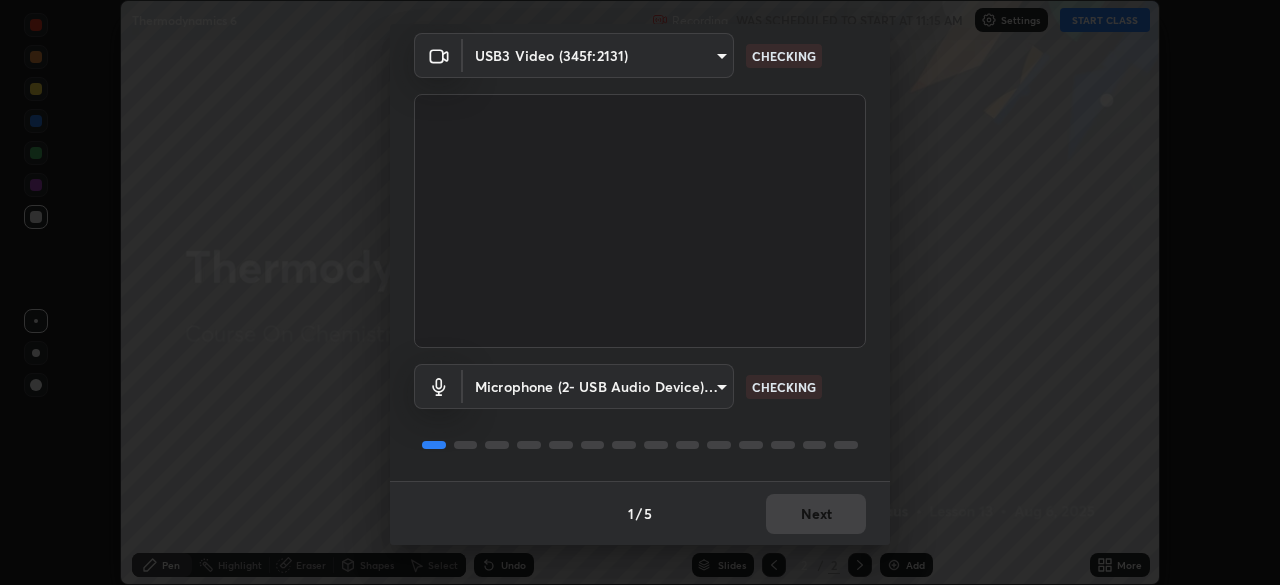 click on "1 / 5 Next" at bounding box center (640, 513) 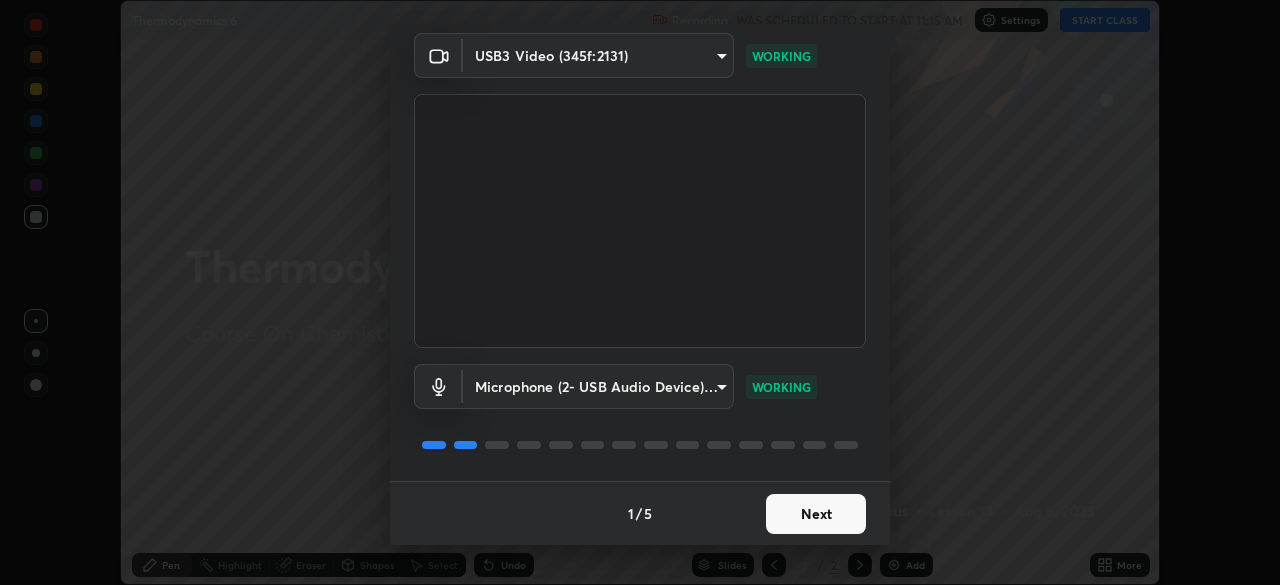 click on "Next" at bounding box center [816, 514] 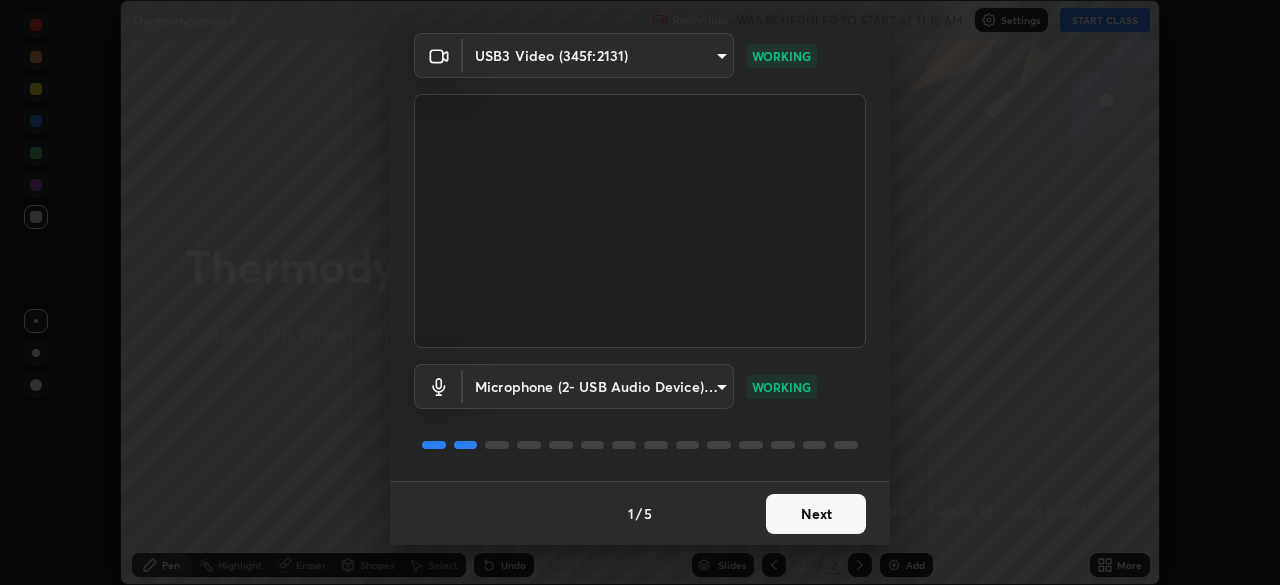 scroll, scrollTop: 0, scrollLeft: 0, axis: both 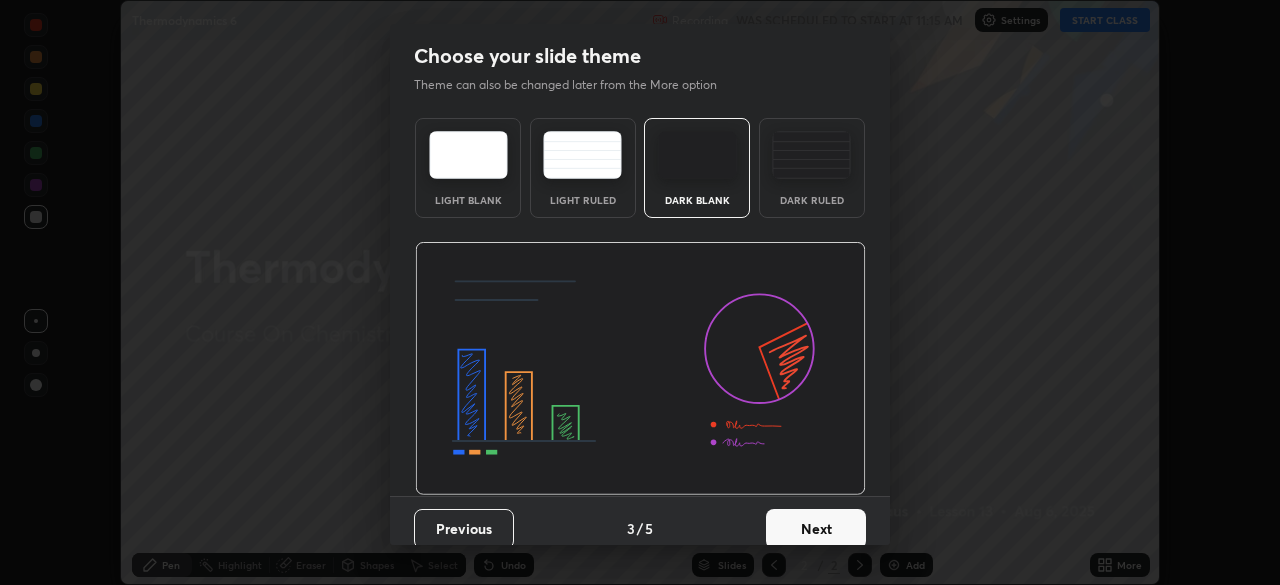 click on "Next" at bounding box center (816, 529) 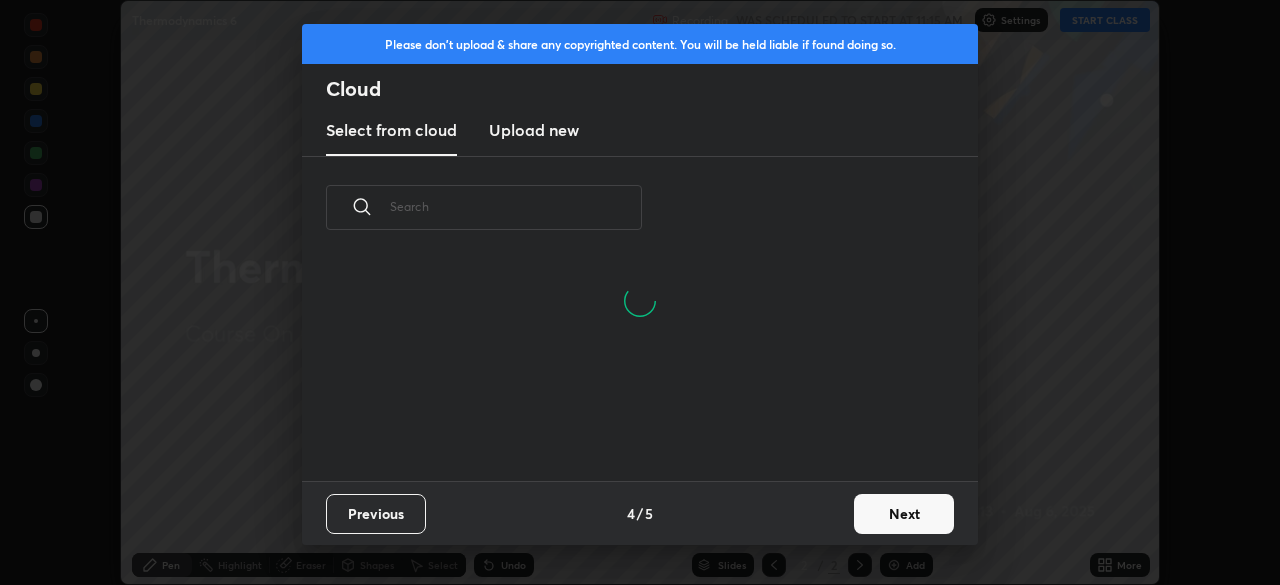 scroll, scrollTop: 126, scrollLeft: 642, axis: both 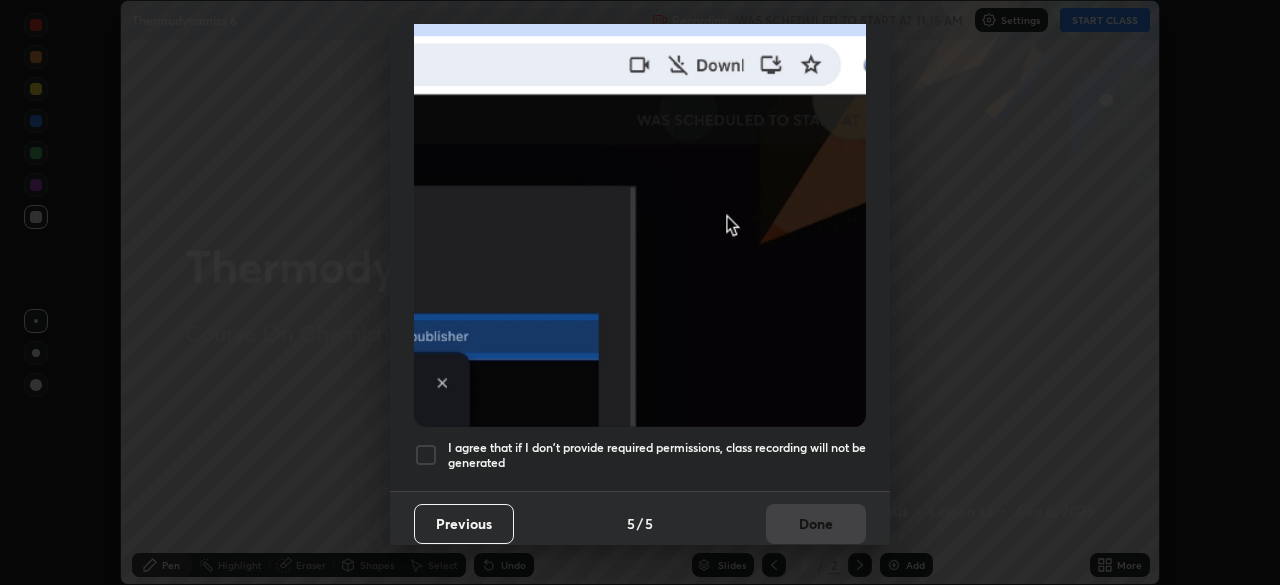 click on "I agree that if I don't provide required permissions, class recording will not be generated" at bounding box center [657, 455] 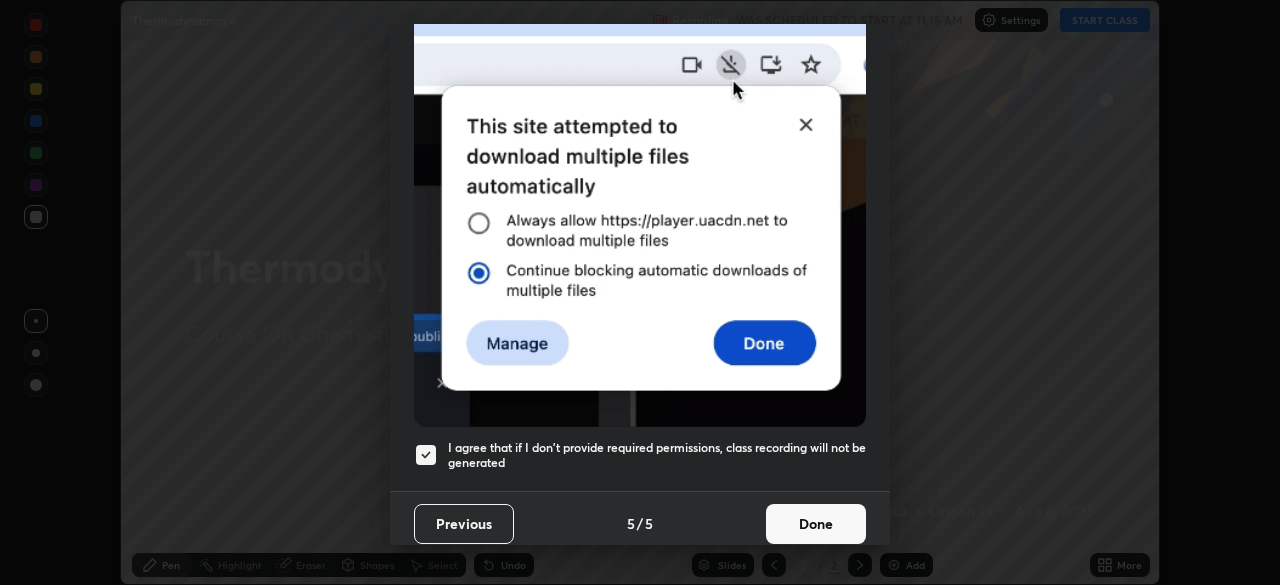 click on "Done" at bounding box center (816, 524) 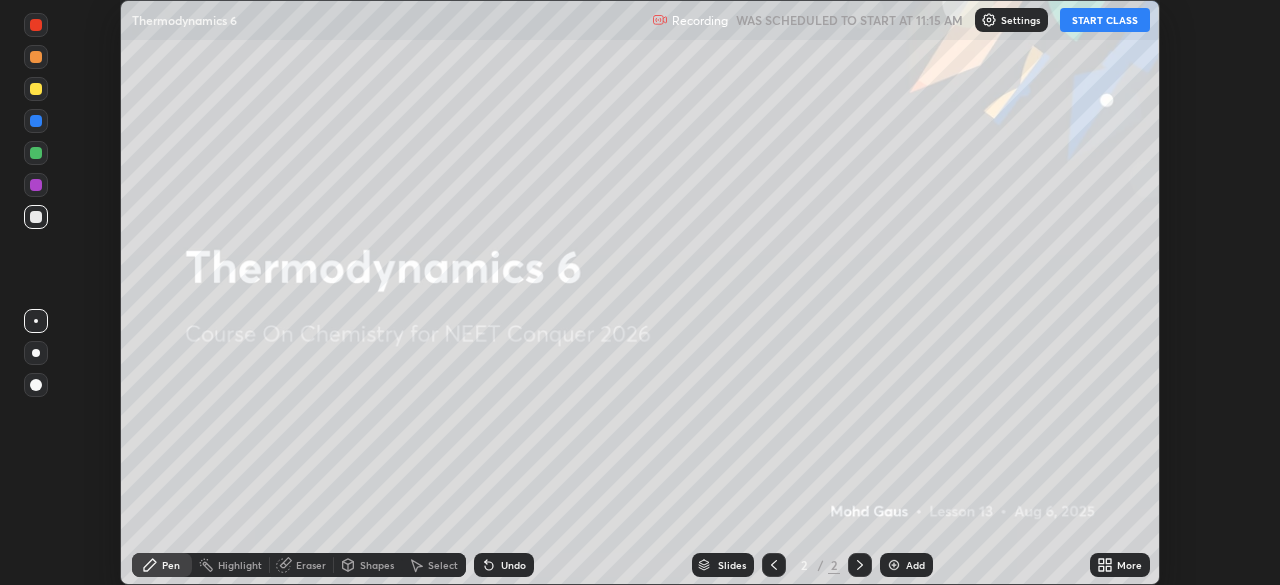 click on "More" at bounding box center [1129, 565] 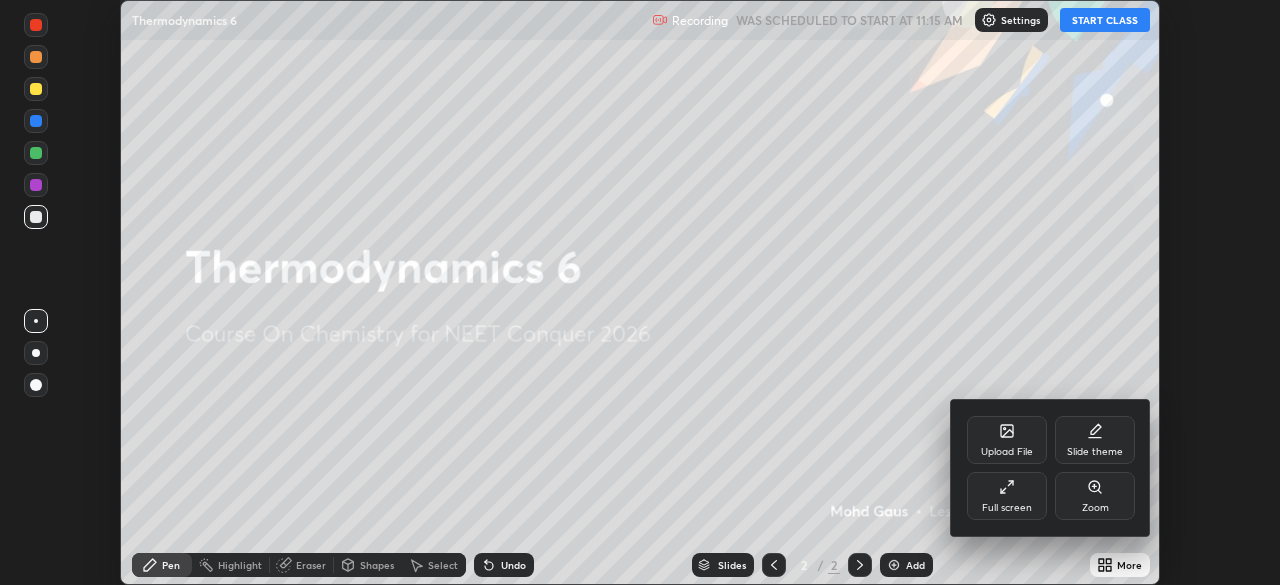 click on "Full screen" at bounding box center [1007, 508] 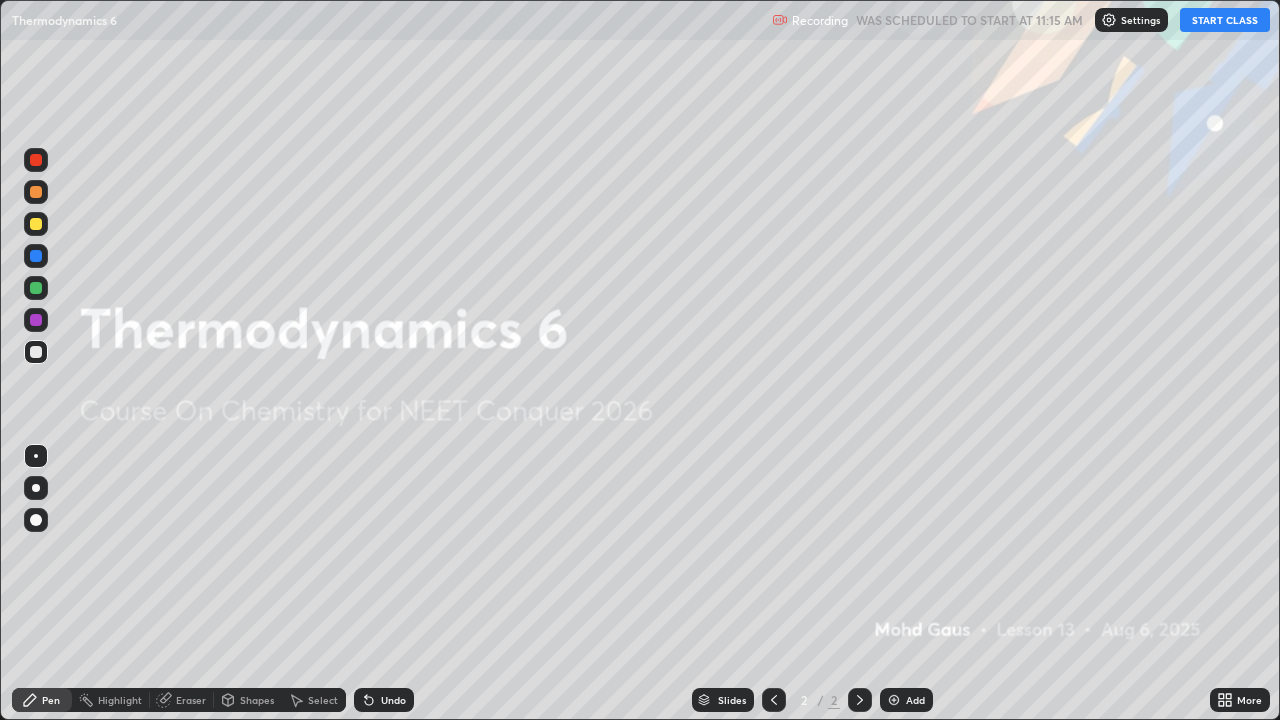scroll, scrollTop: 99280, scrollLeft: 98720, axis: both 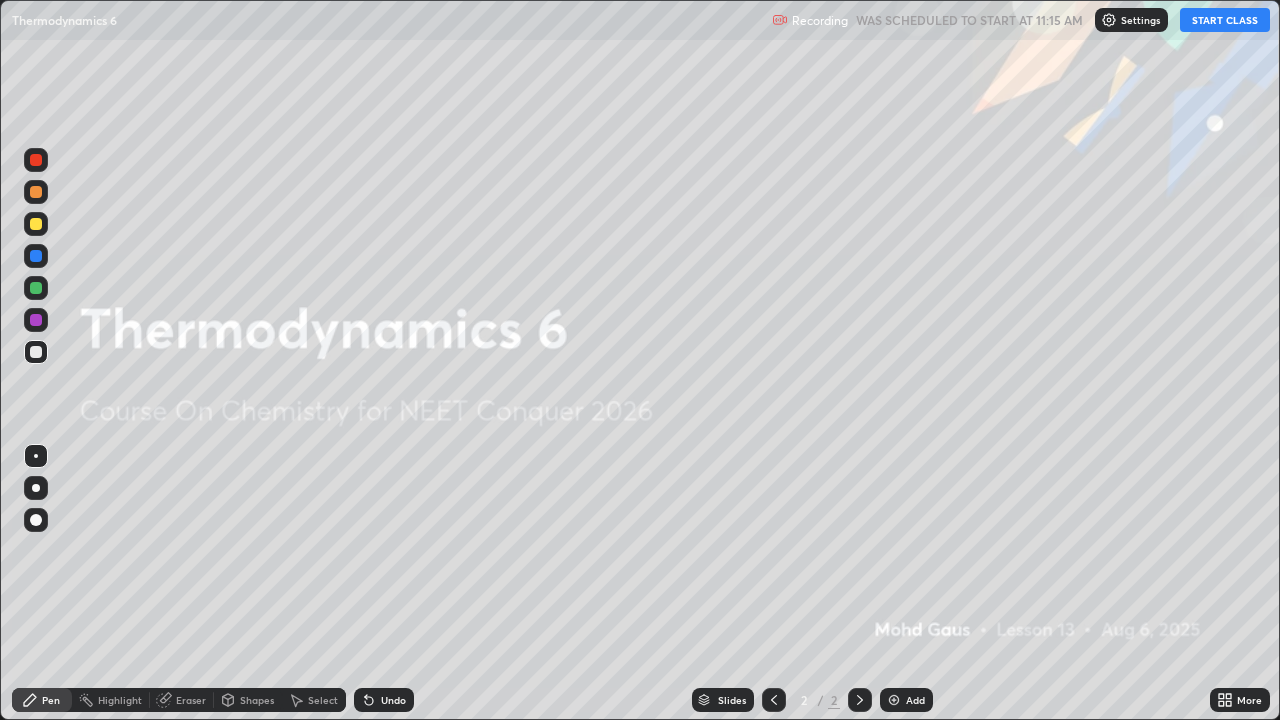 click on "START CLASS" at bounding box center [1225, 20] 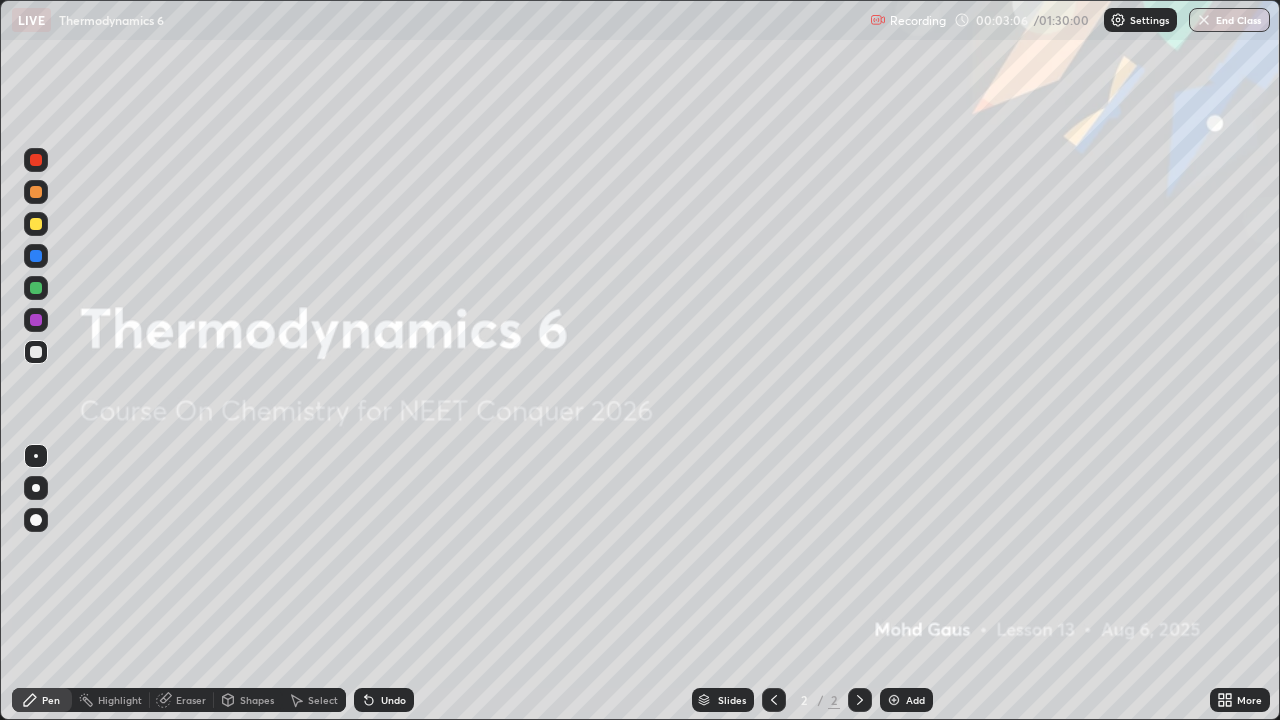 click on "Add" at bounding box center (906, 700) 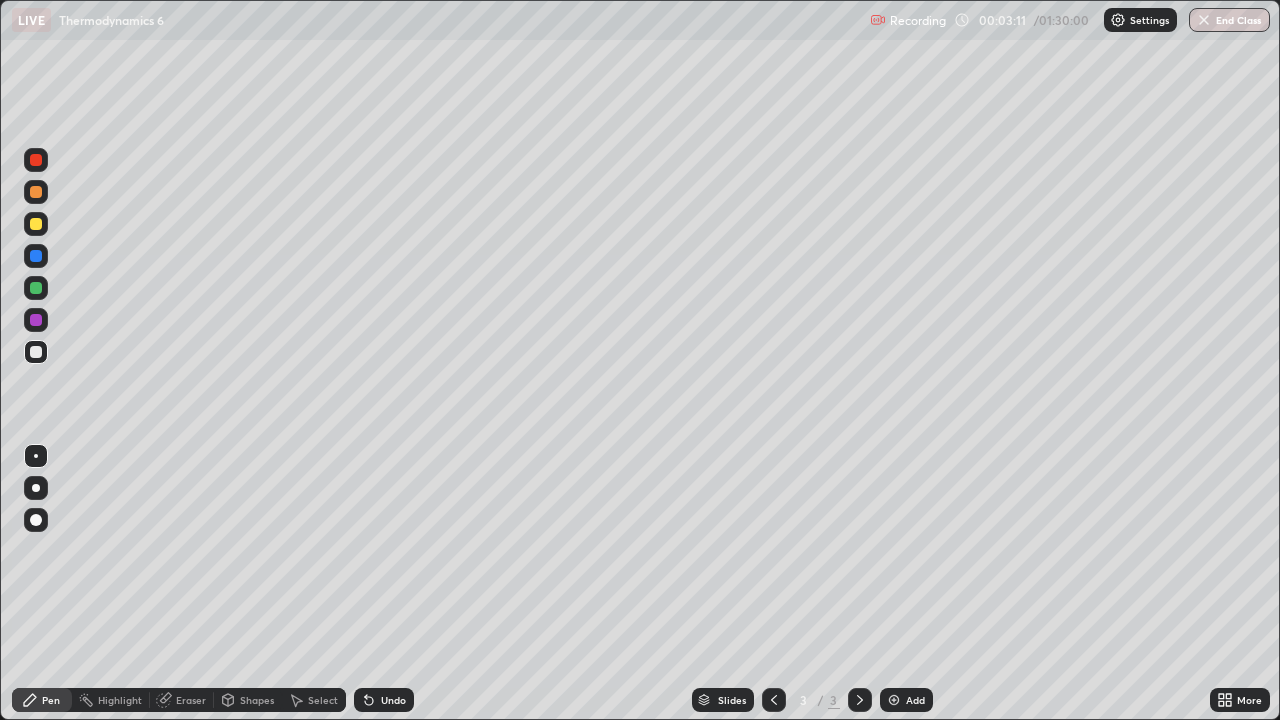 click on "Shapes" at bounding box center (257, 700) 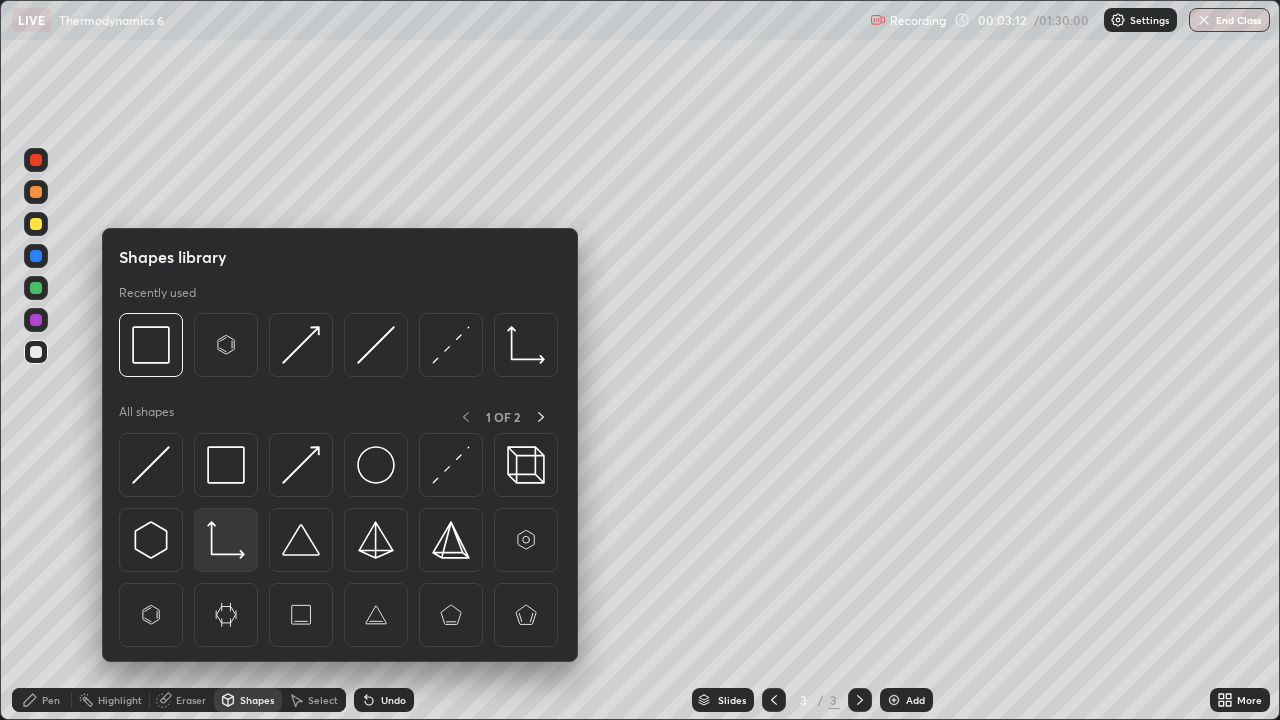click at bounding box center [226, 540] 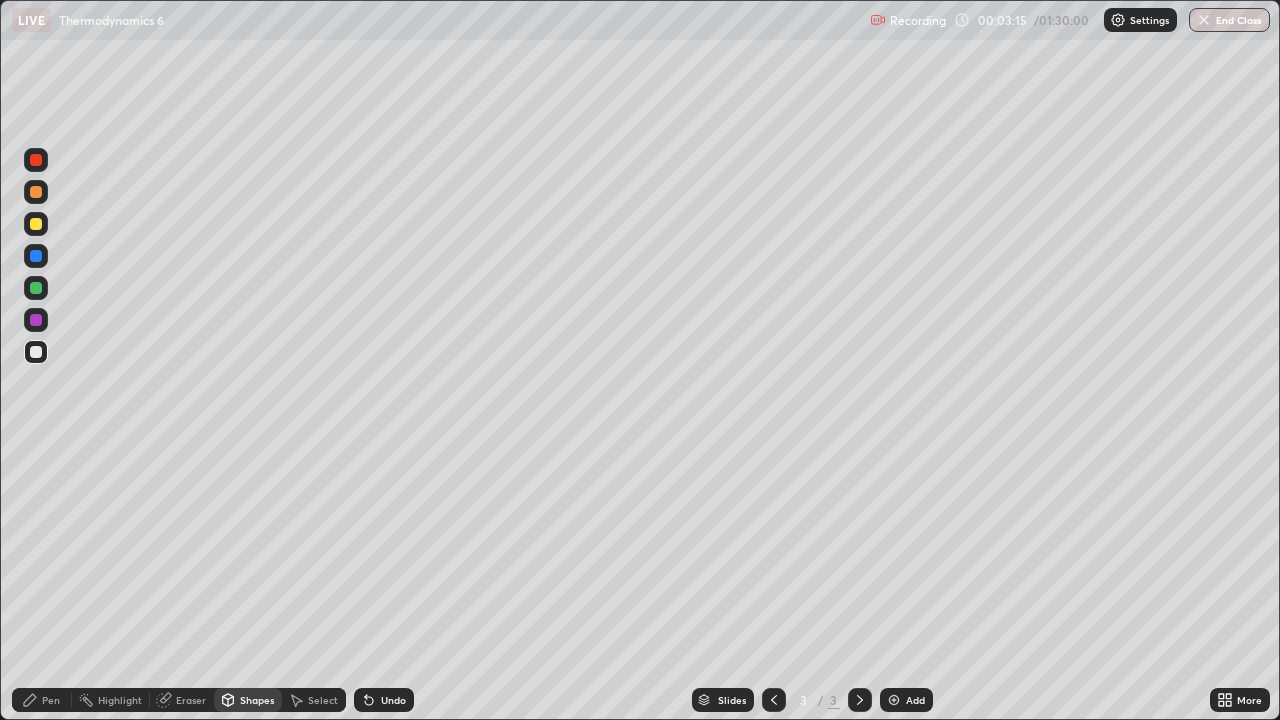 click on "Shapes" at bounding box center [257, 700] 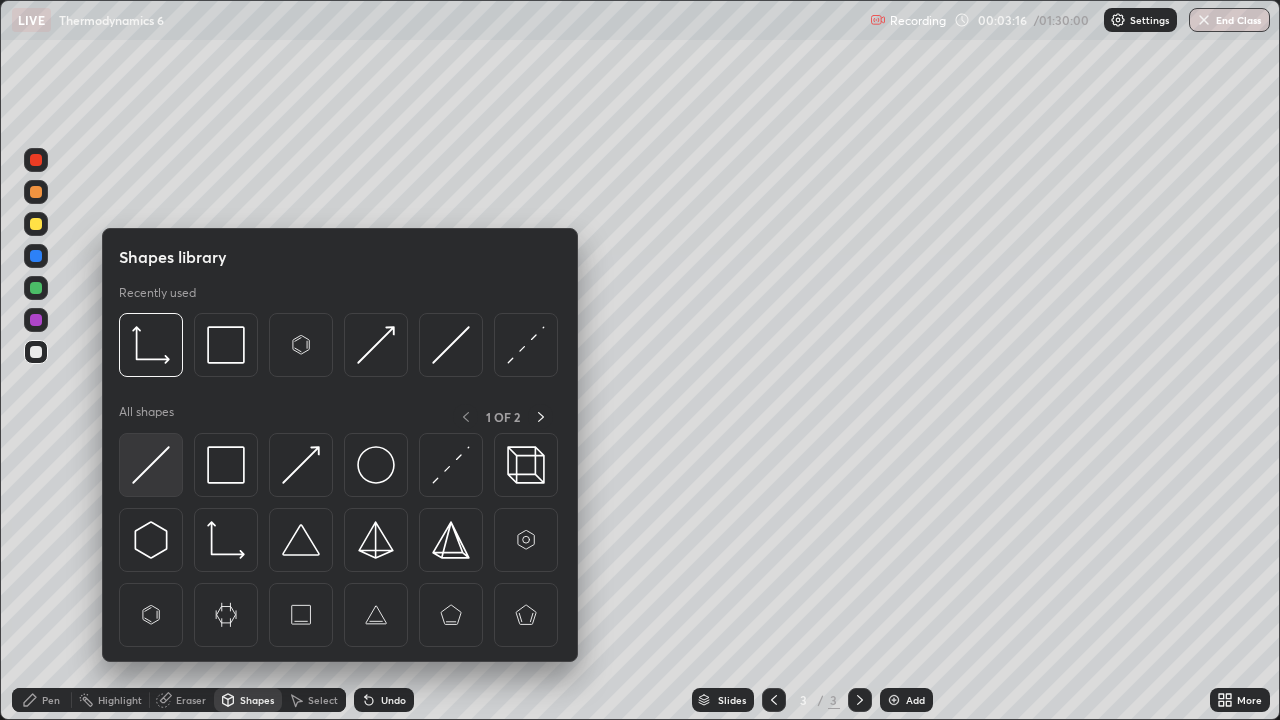 click at bounding box center [151, 465] 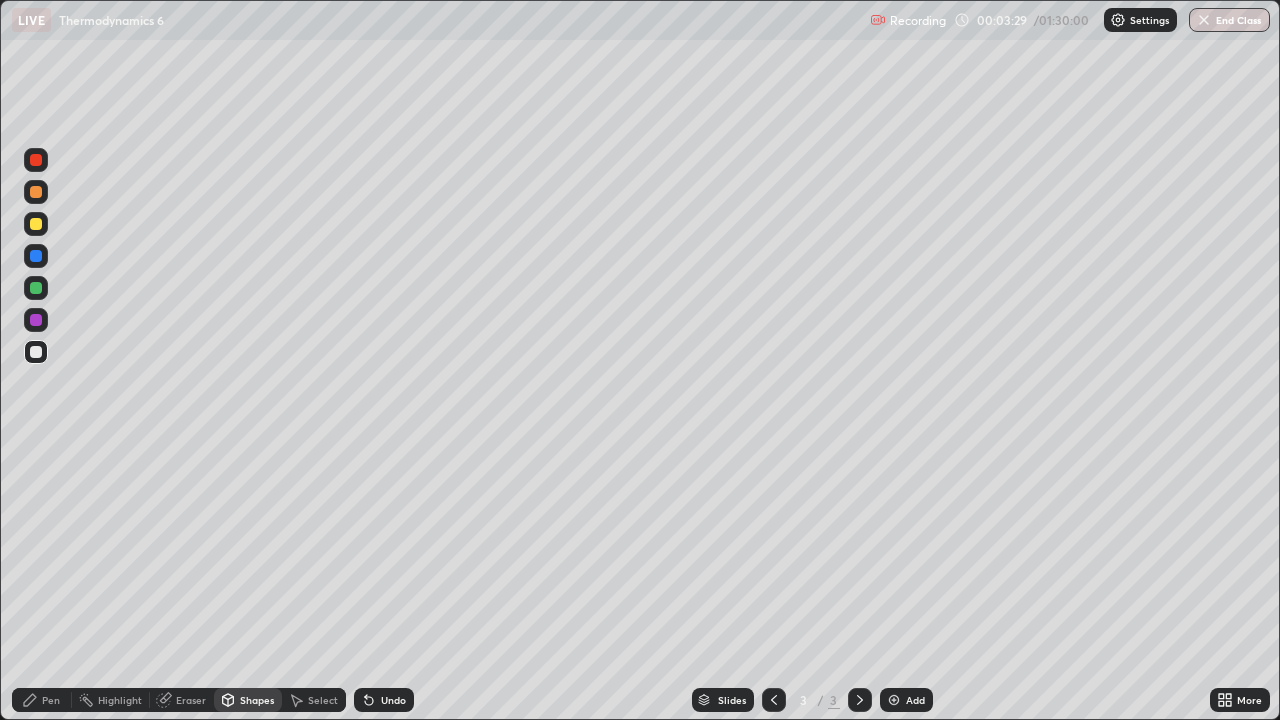 click on "Shapes" at bounding box center (257, 700) 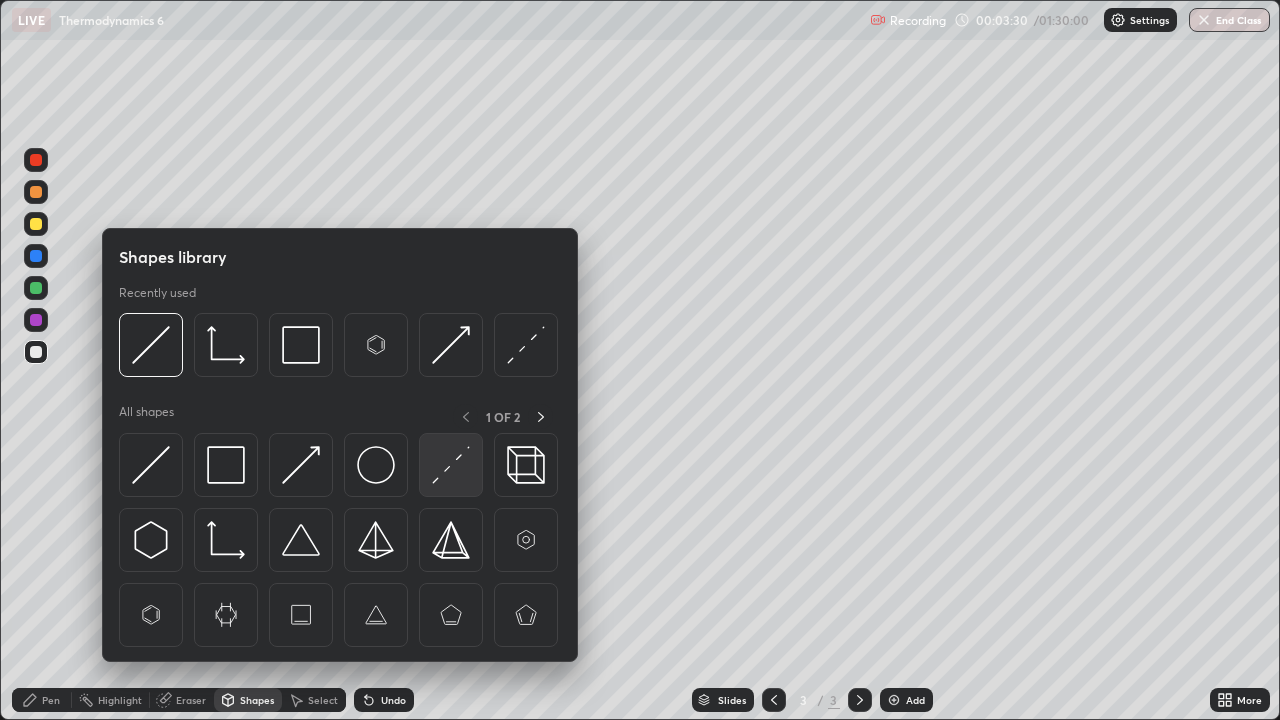 click at bounding box center (451, 465) 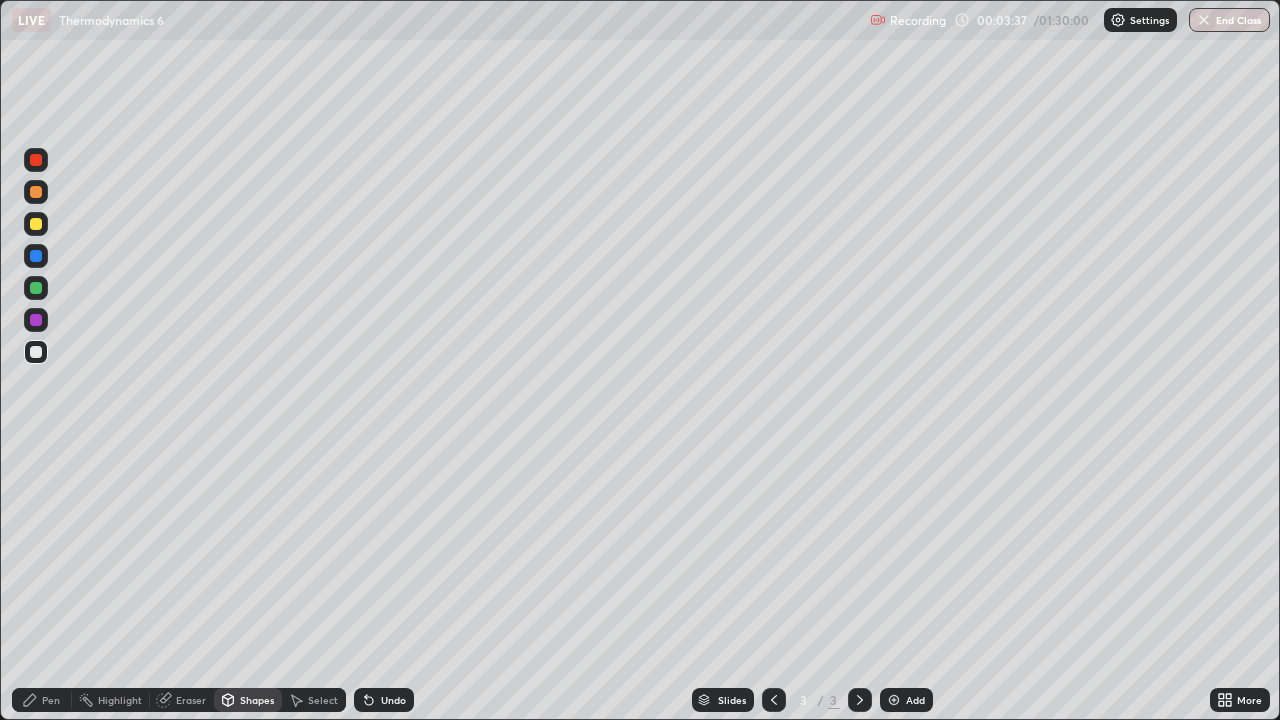 click on "Eraser" at bounding box center (191, 700) 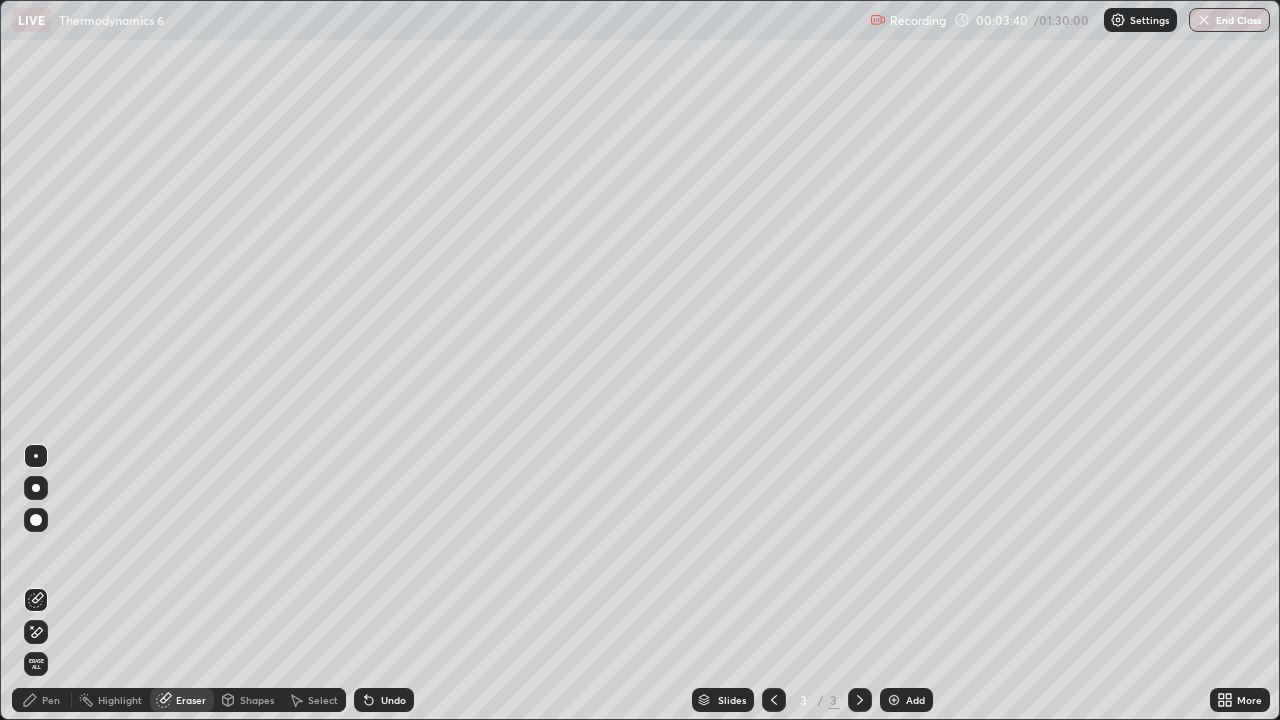 click on "Shapes" at bounding box center (257, 700) 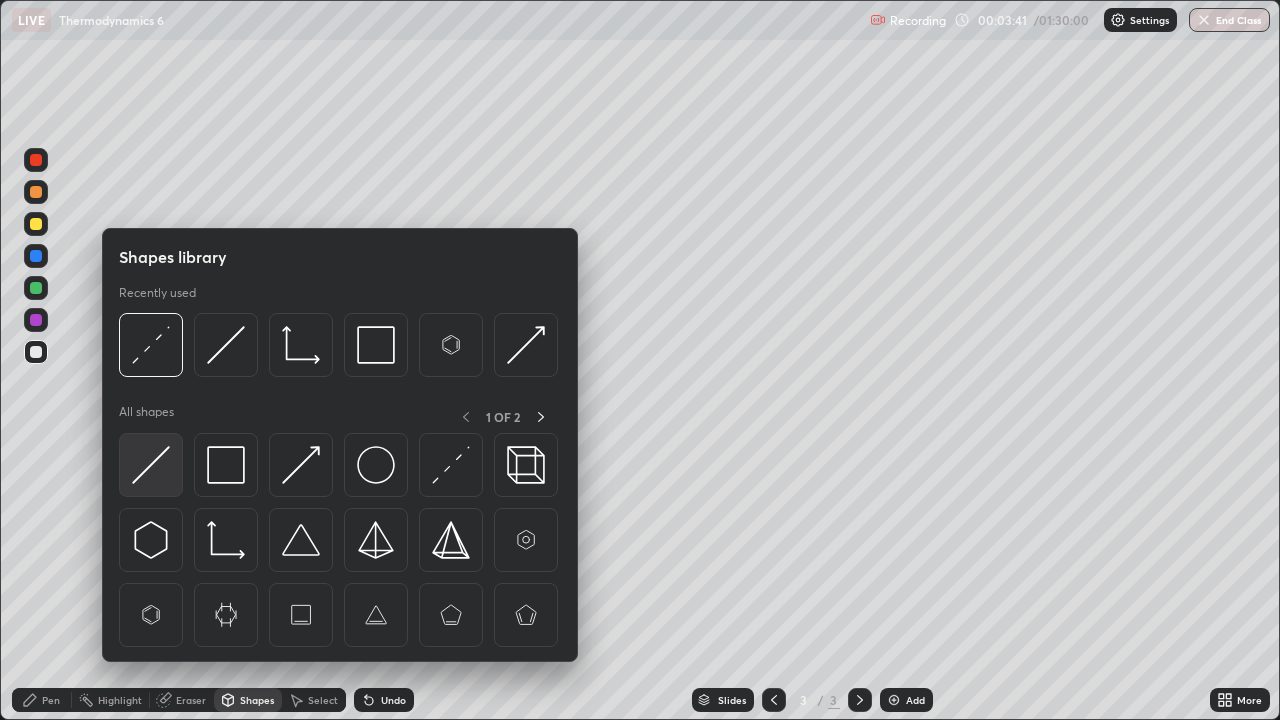 click at bounding box center (151, 465) 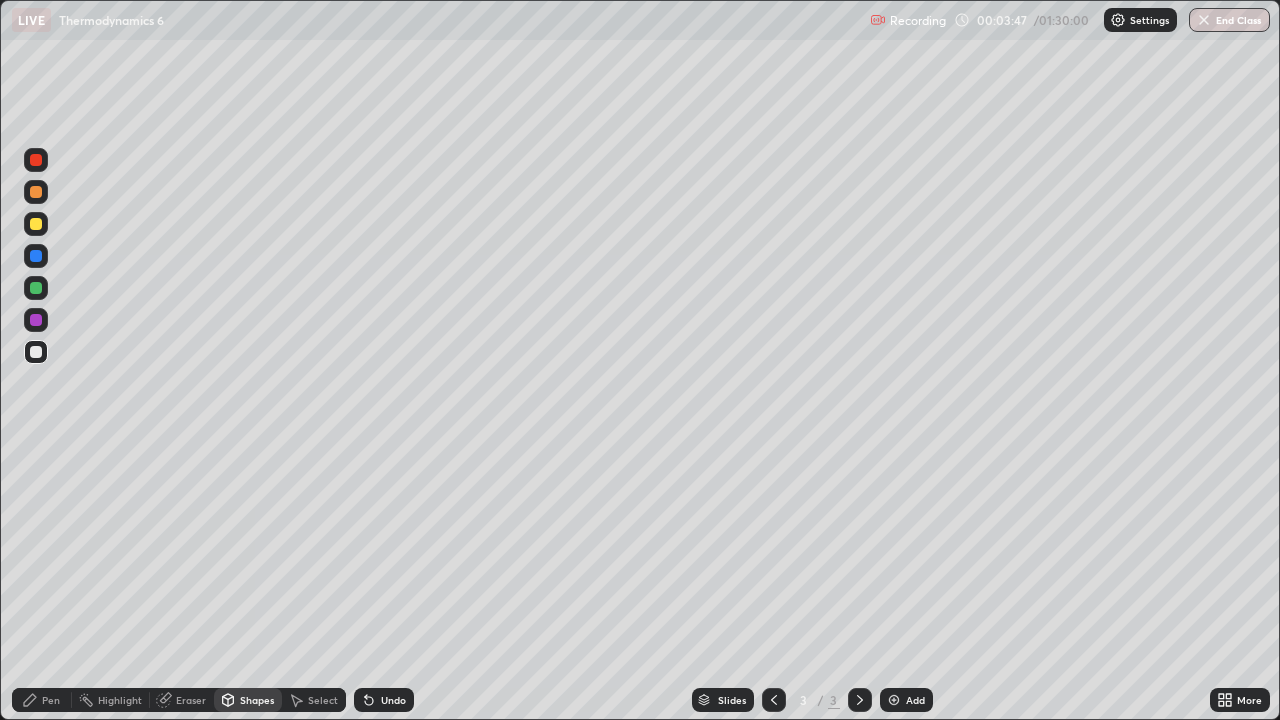click on "Shapes" at bounding box center [257, 700] 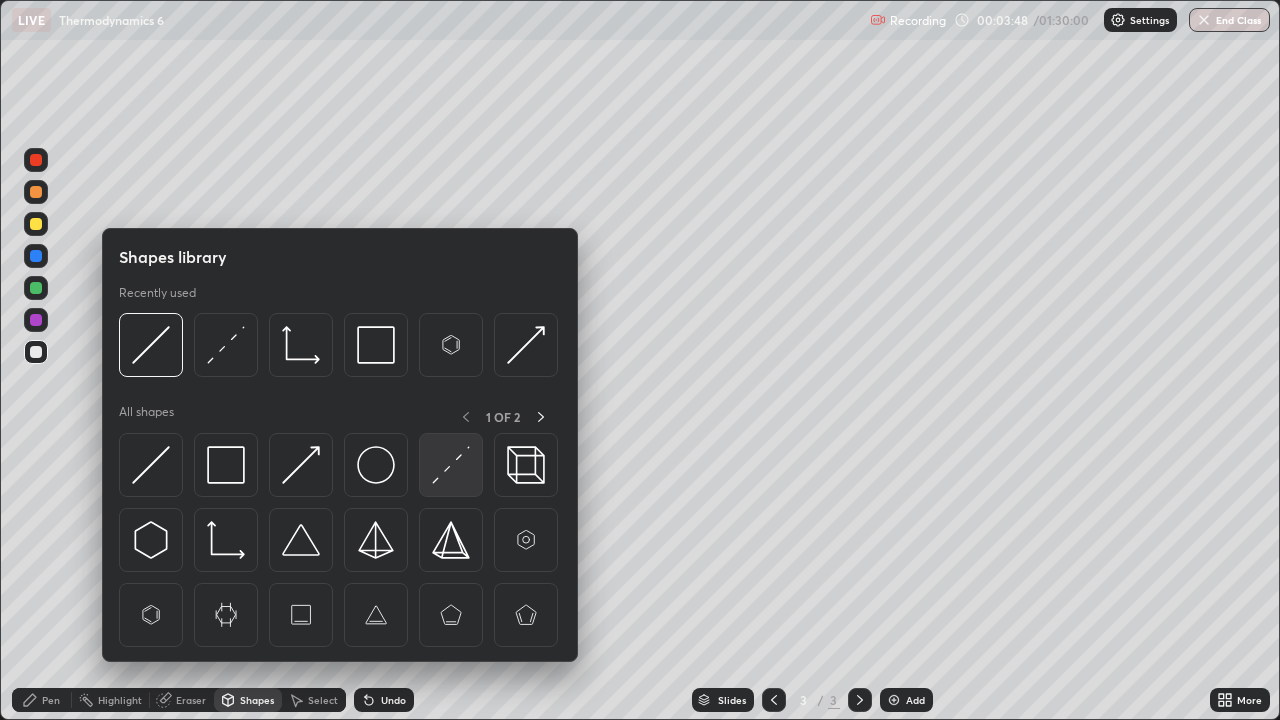 click at bounding box center (451, 465) 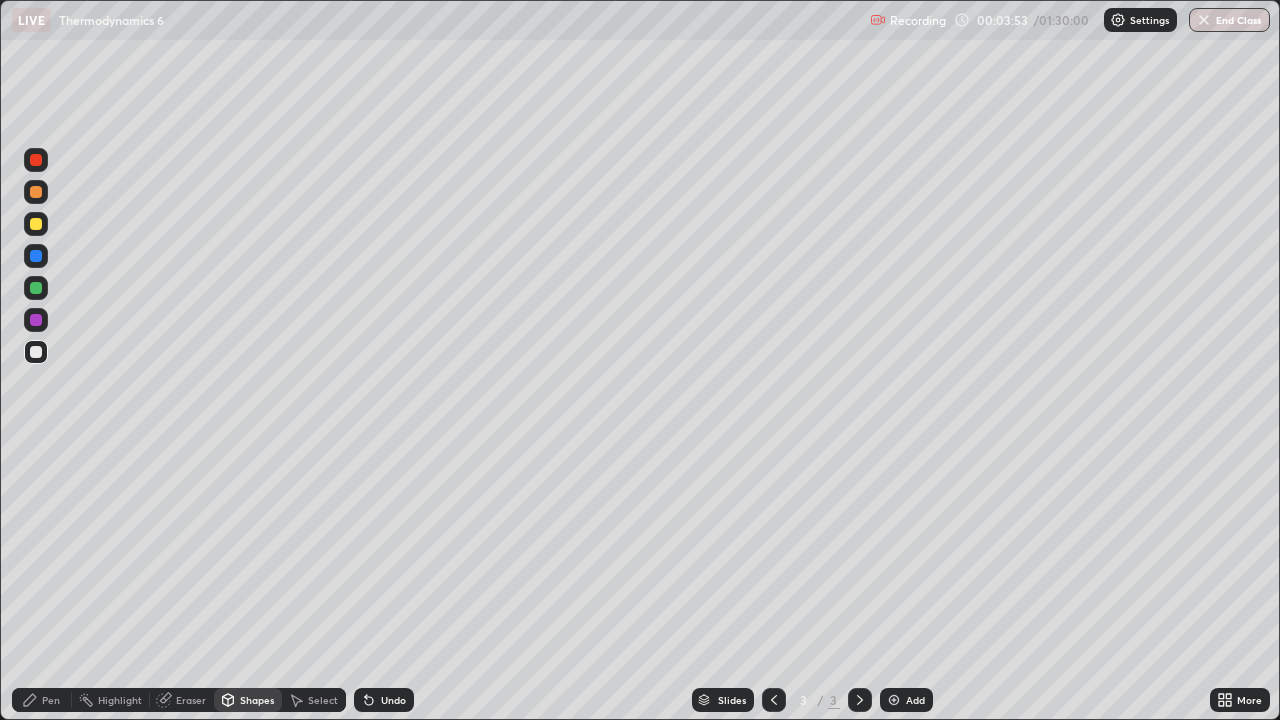 click on "Pen" at bounding box center [51, 700] 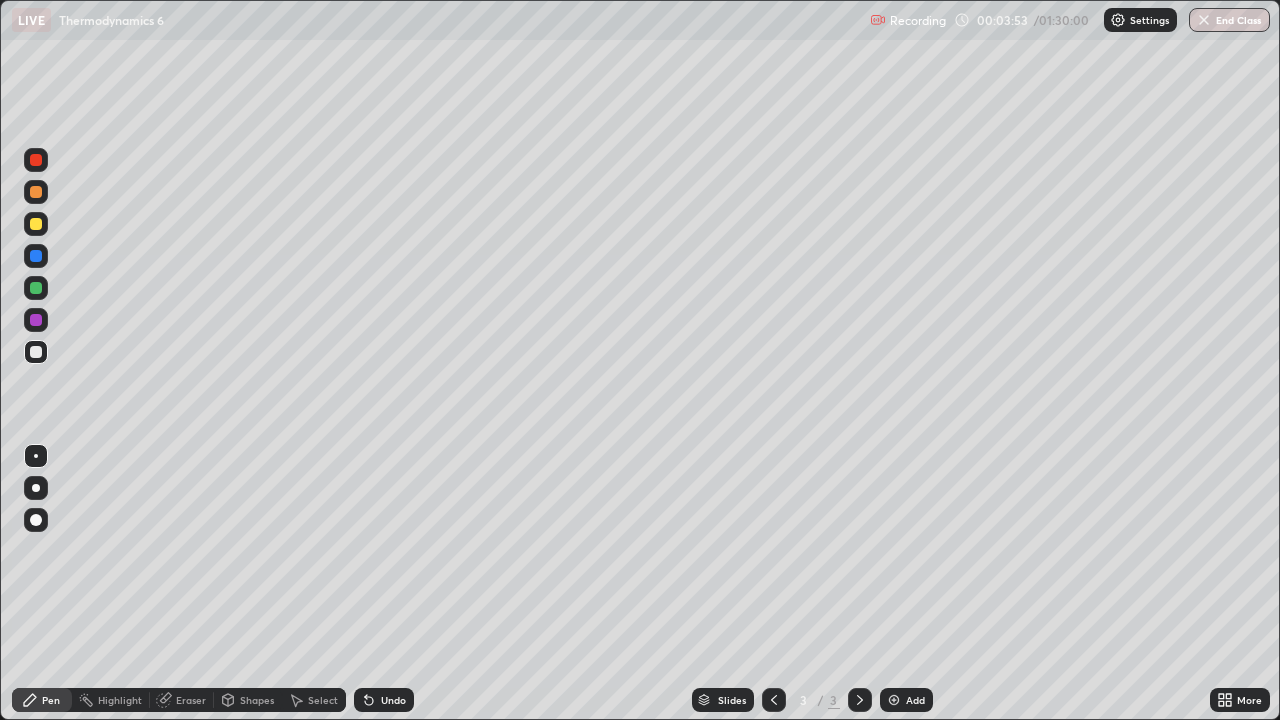 click at bounding box center [36, 352] 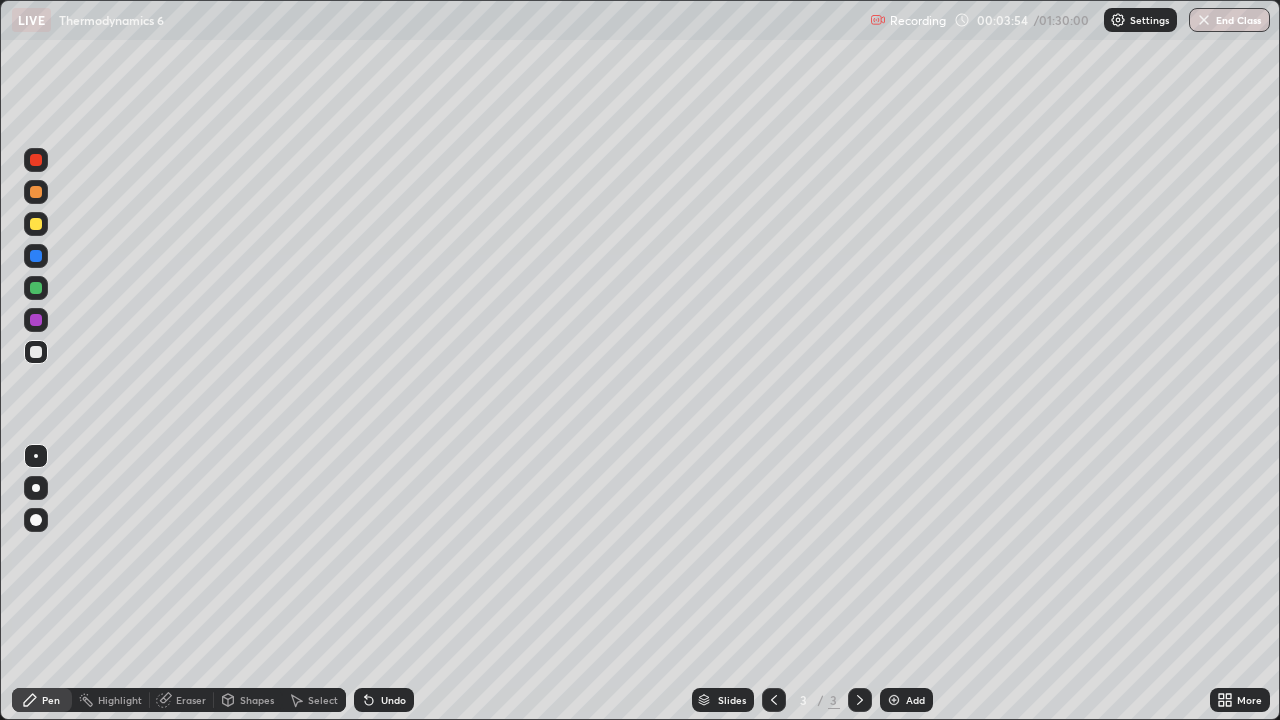 click 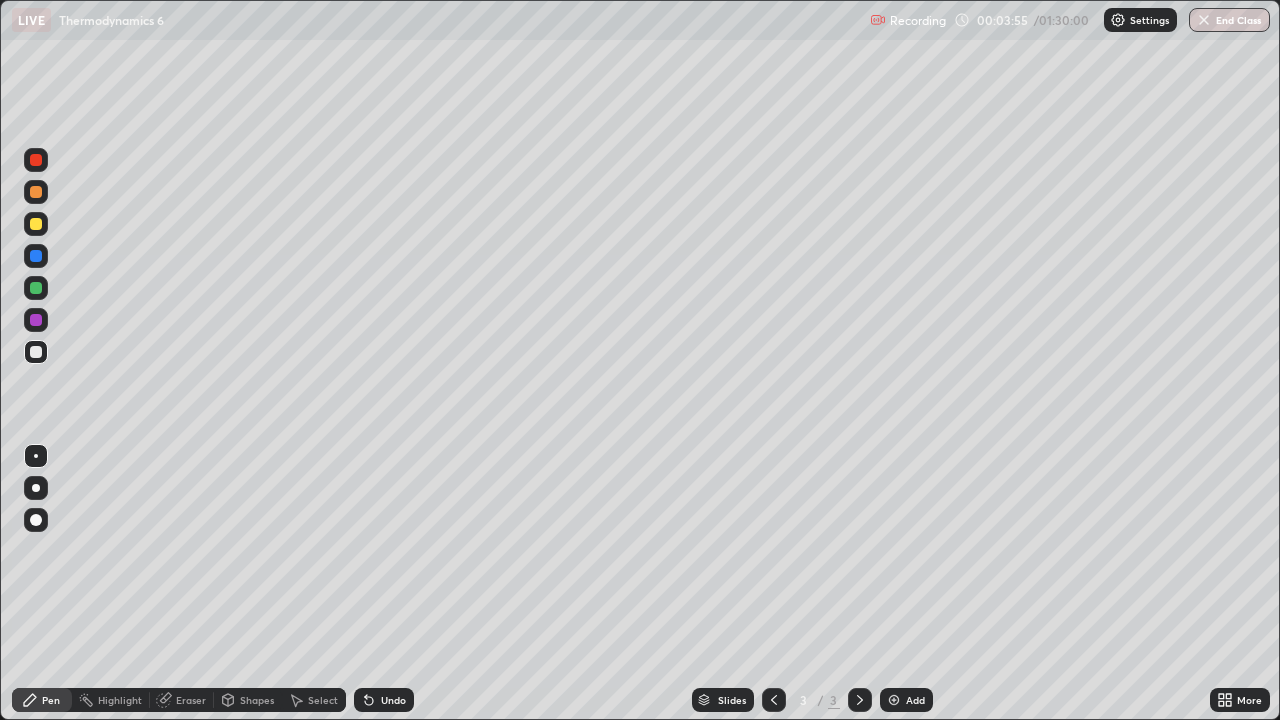 click at bounding box center (36, 288) 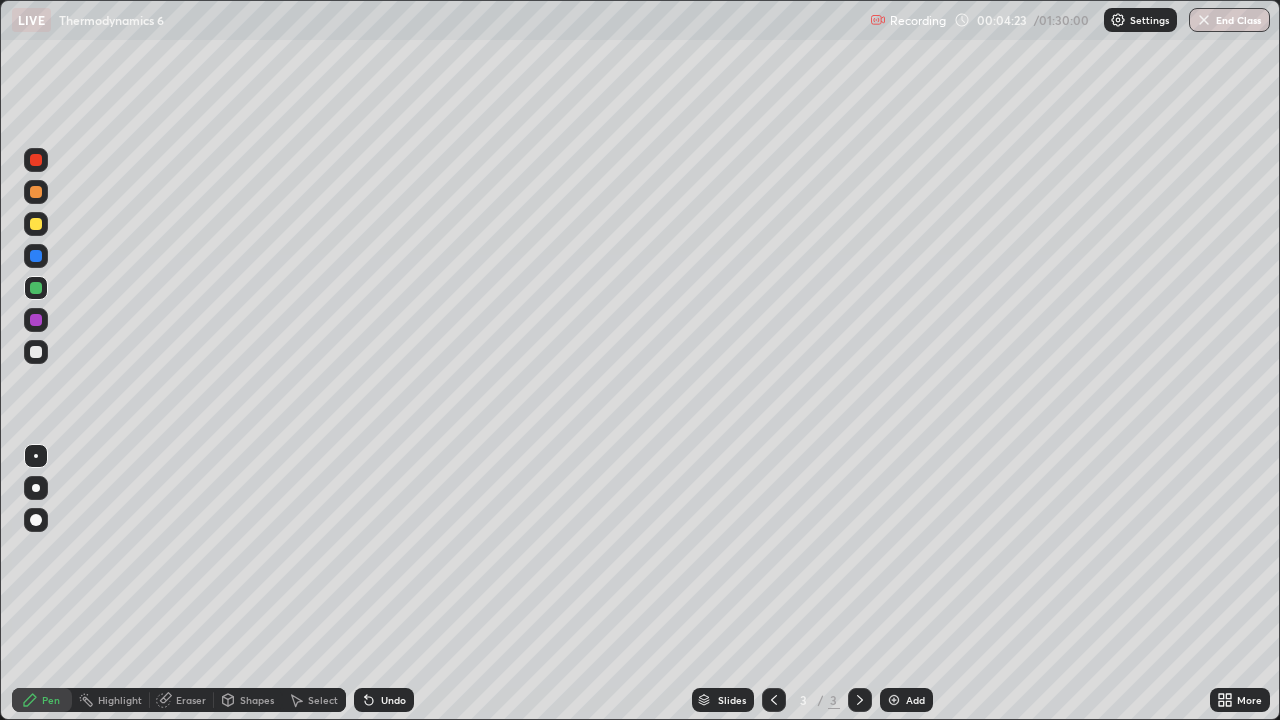 click 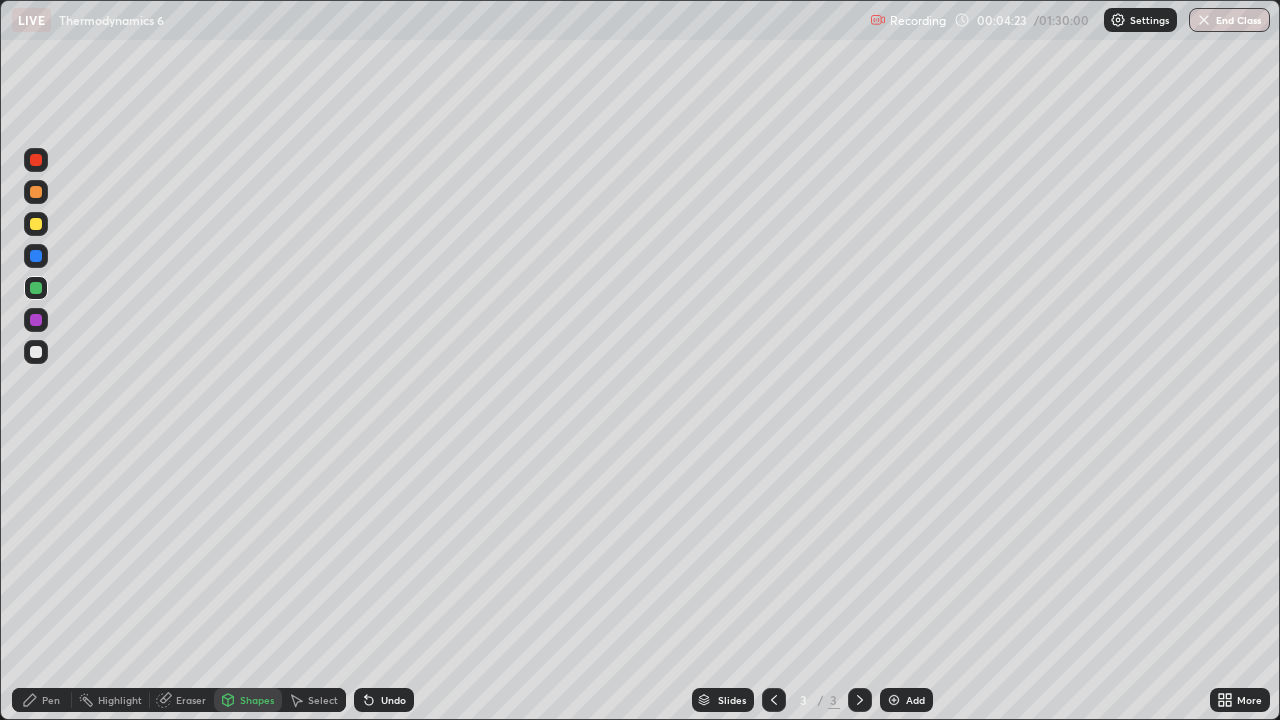 click on "Eraser" at bounding box center (191, 700) 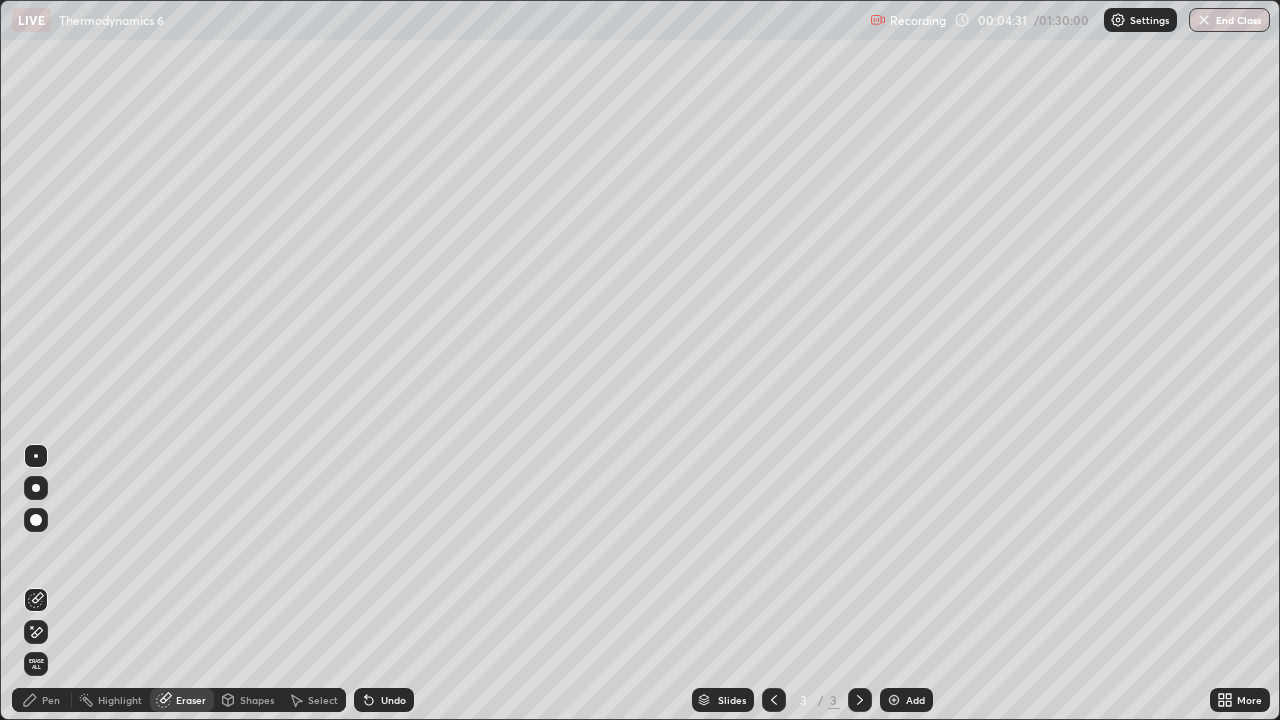 click on "Shapes" at bounding box center [257, 700] 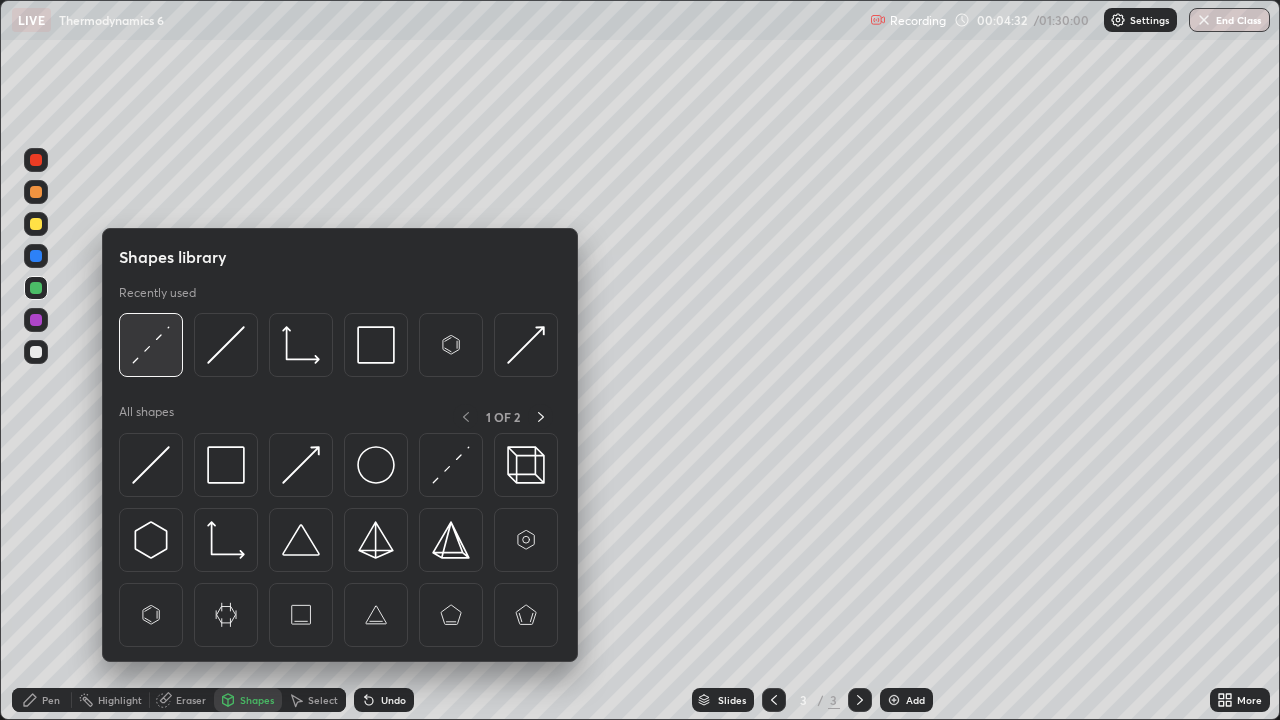 click at bounding box center [151, 345] 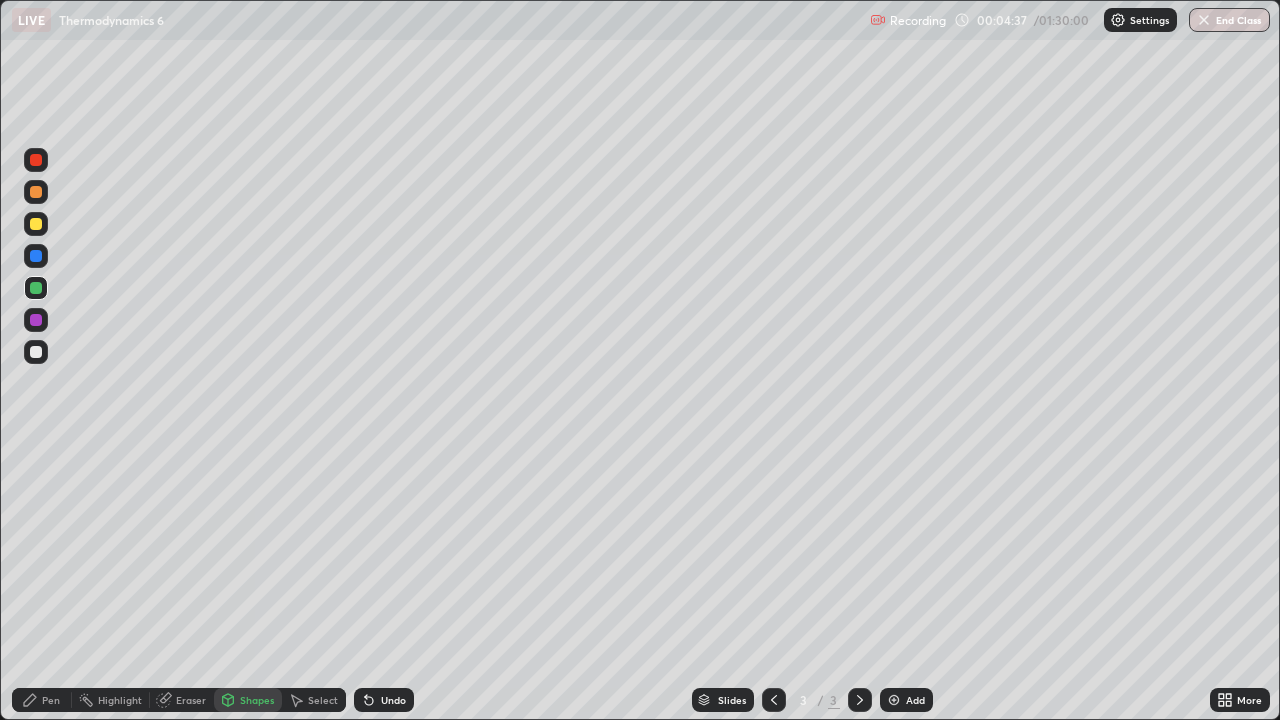 click on "Eraser" at bounding box center (182, 700) 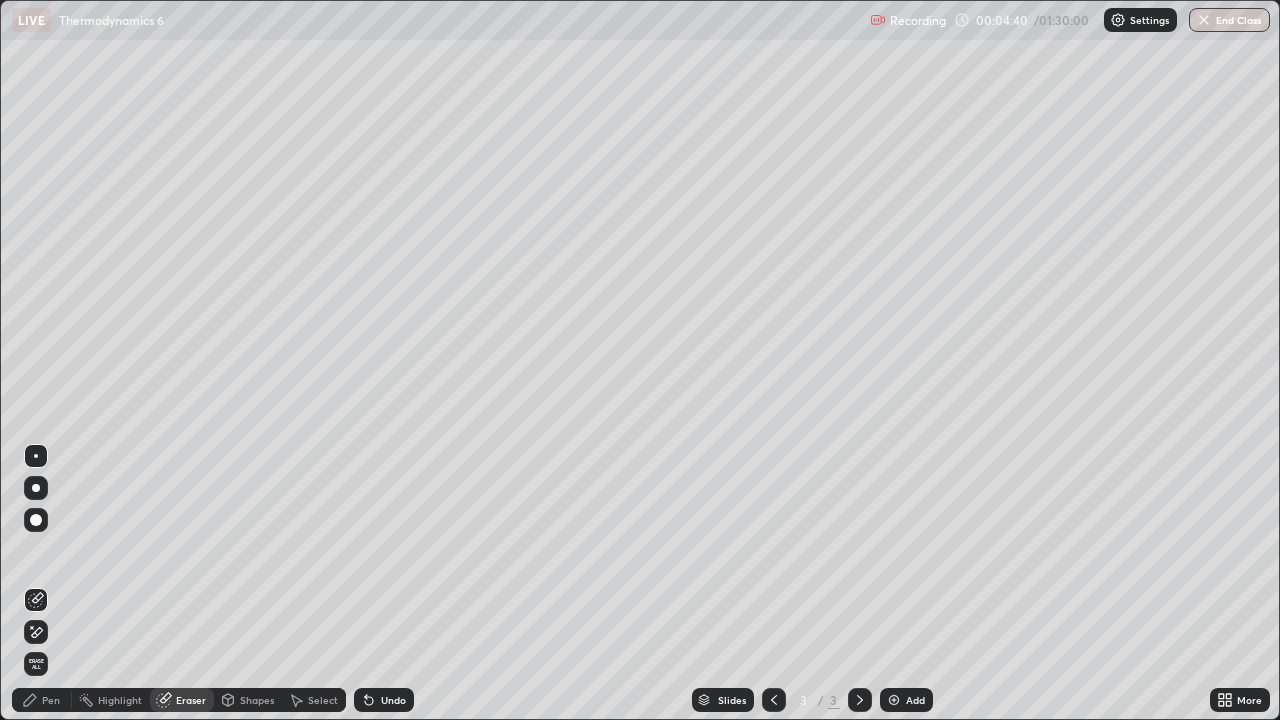 click on "Eraser" at bounding box center [191, 700] 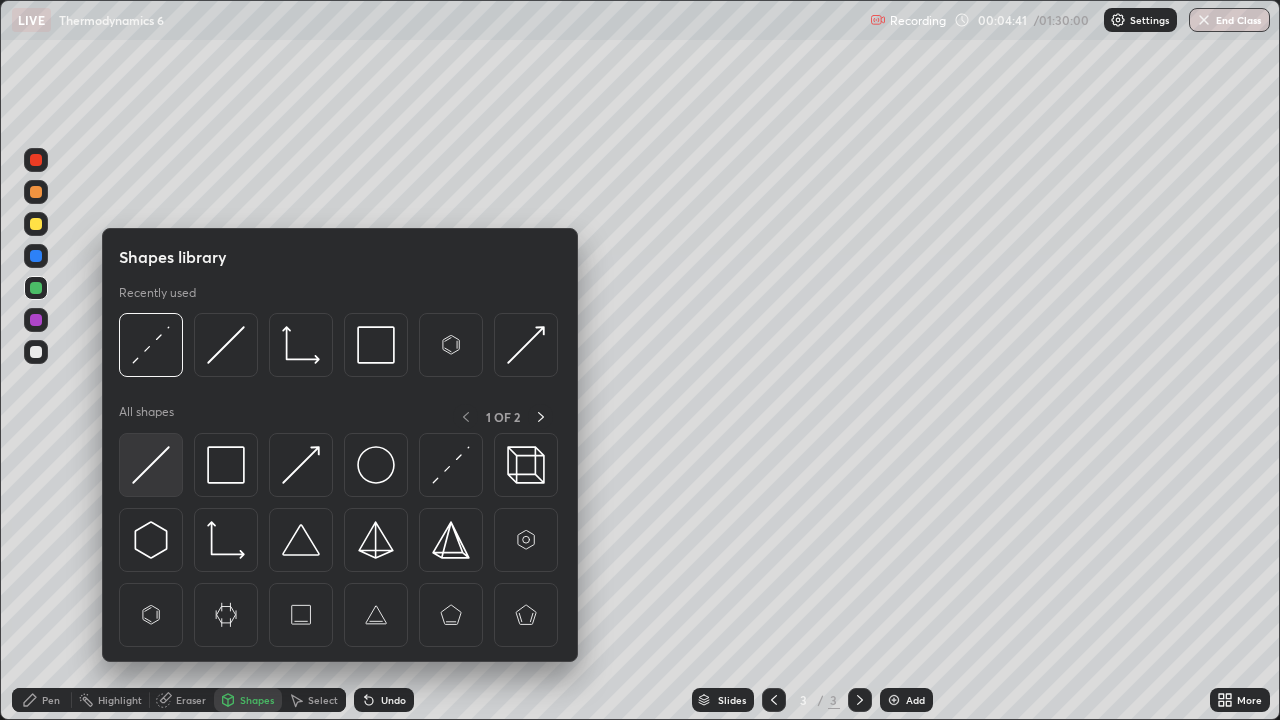 click at bounding box center (151, 465) 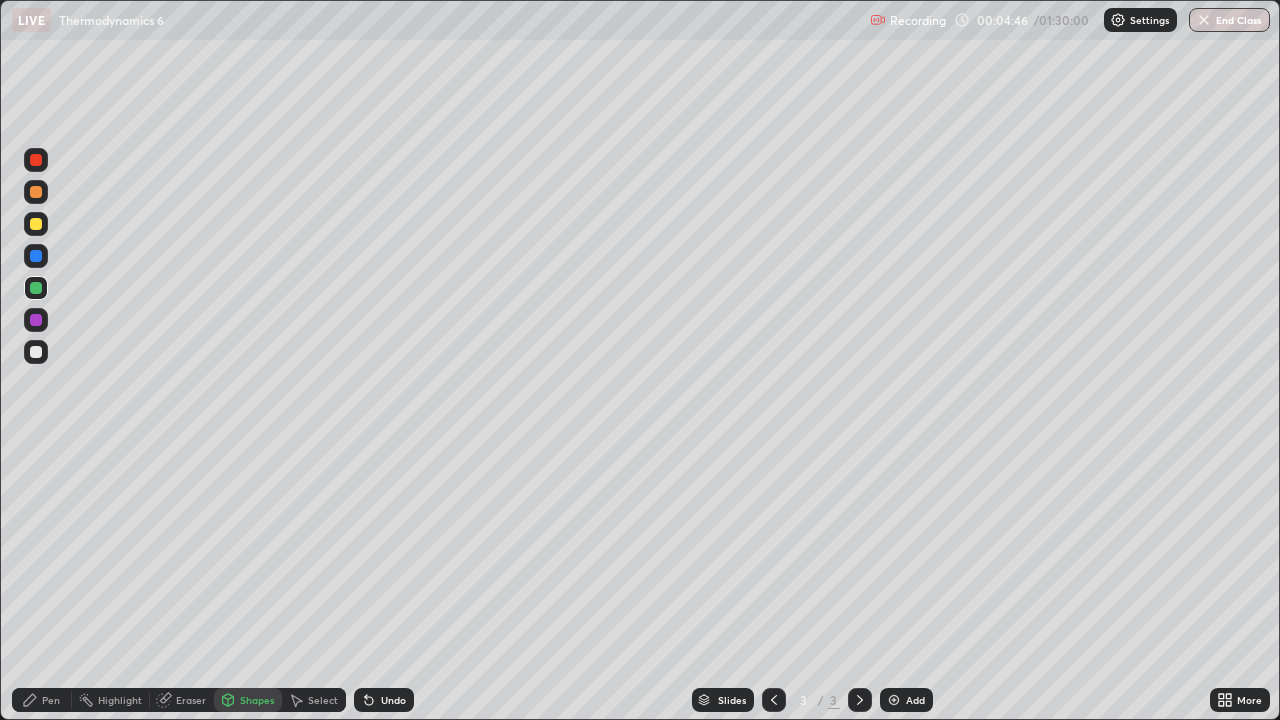 click at bounding box center [36, 320] 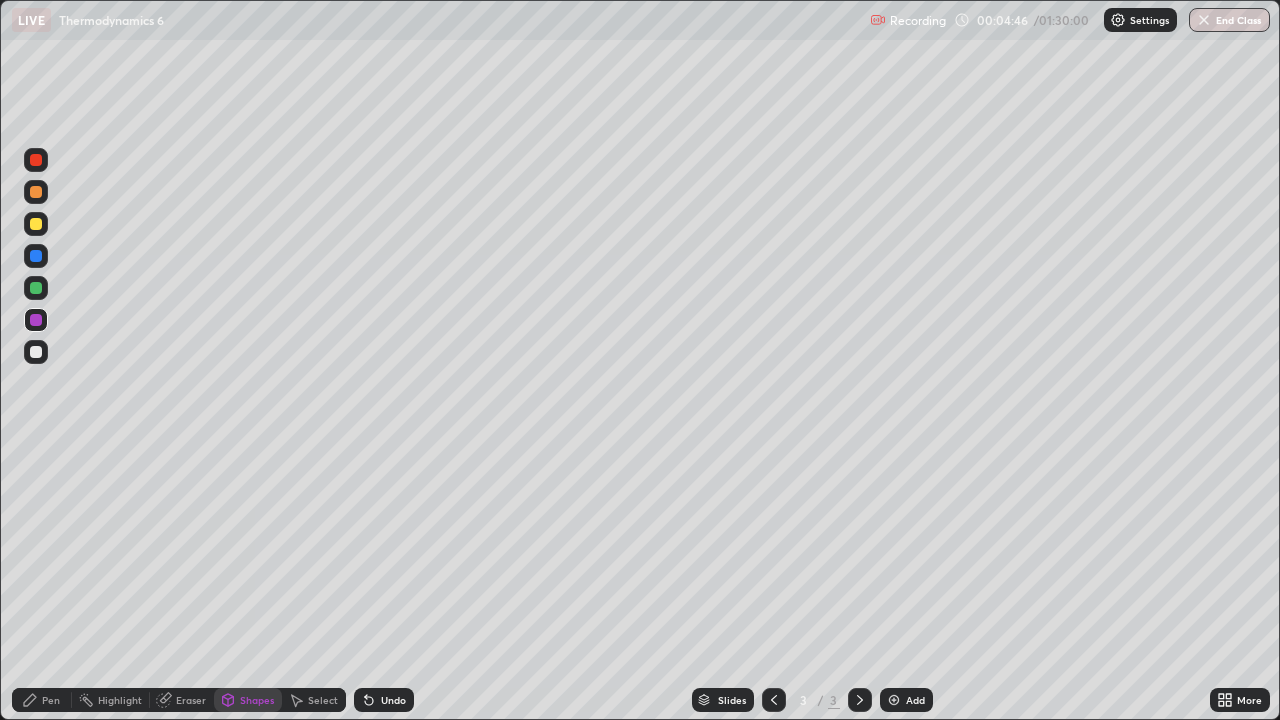 click at bounding box center (36, 352) 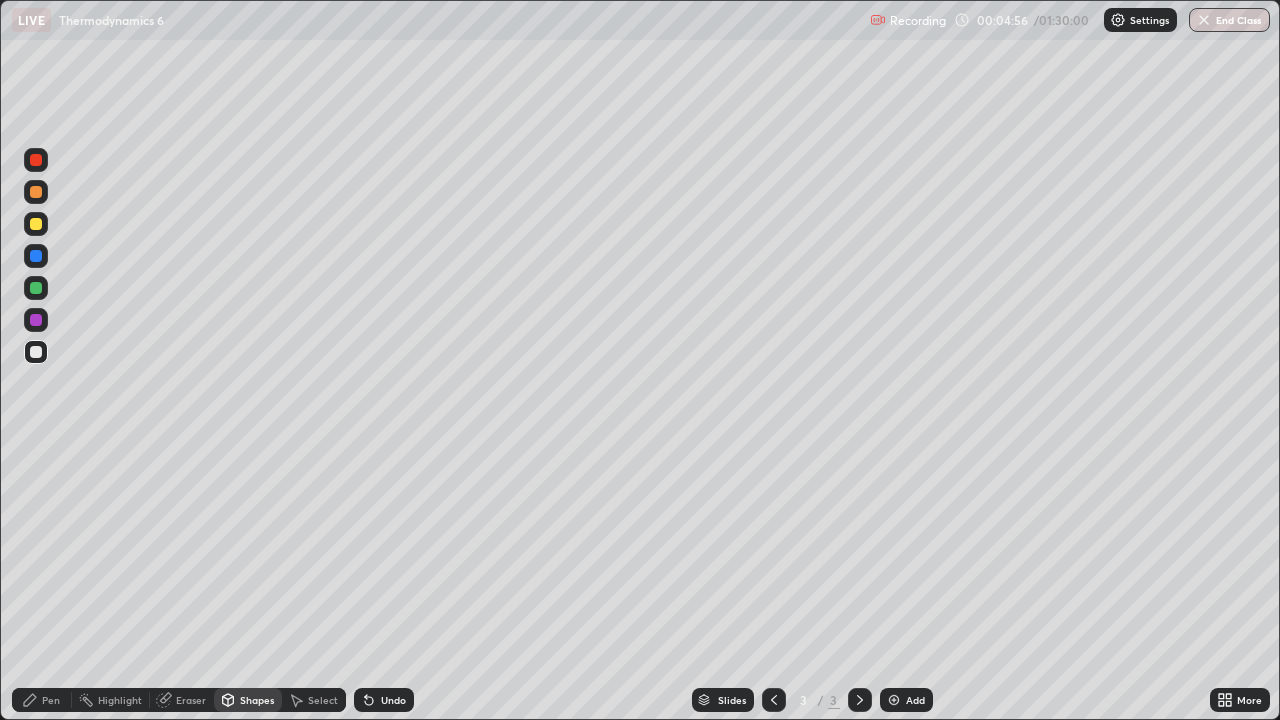 click on "Pen" at bounding box center [51, 700] 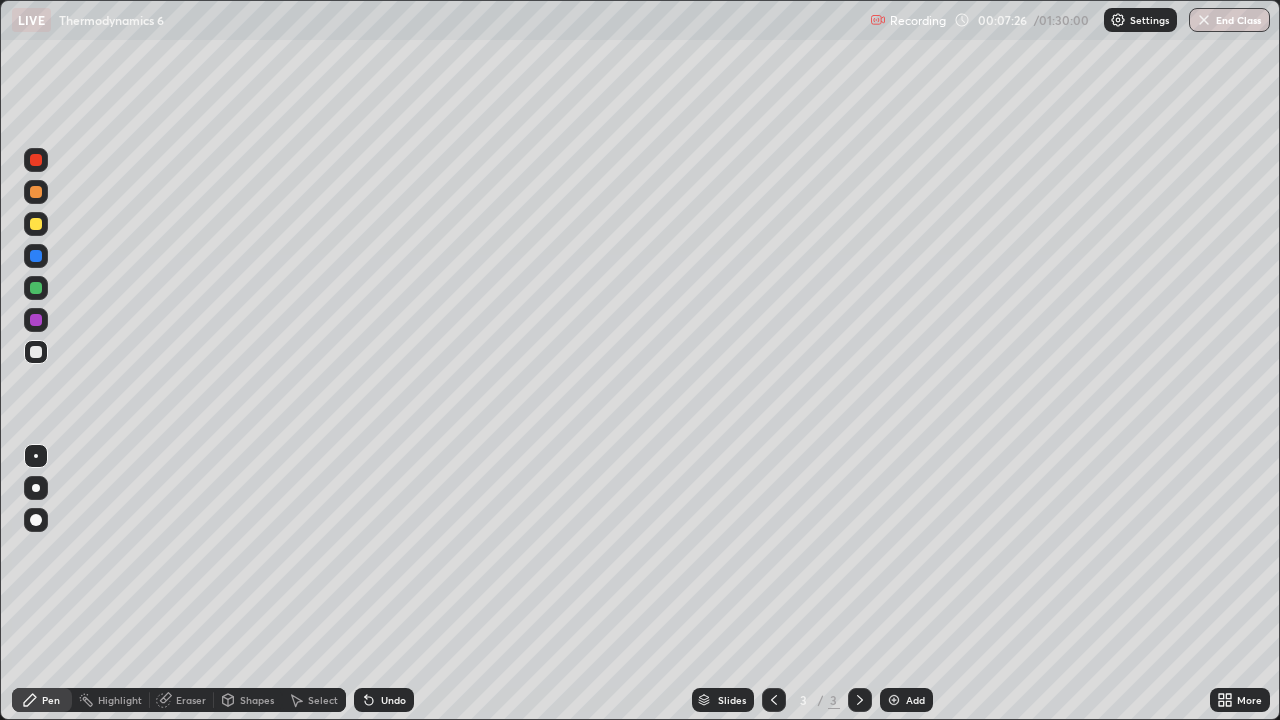 click at bounding box center [36, 488] 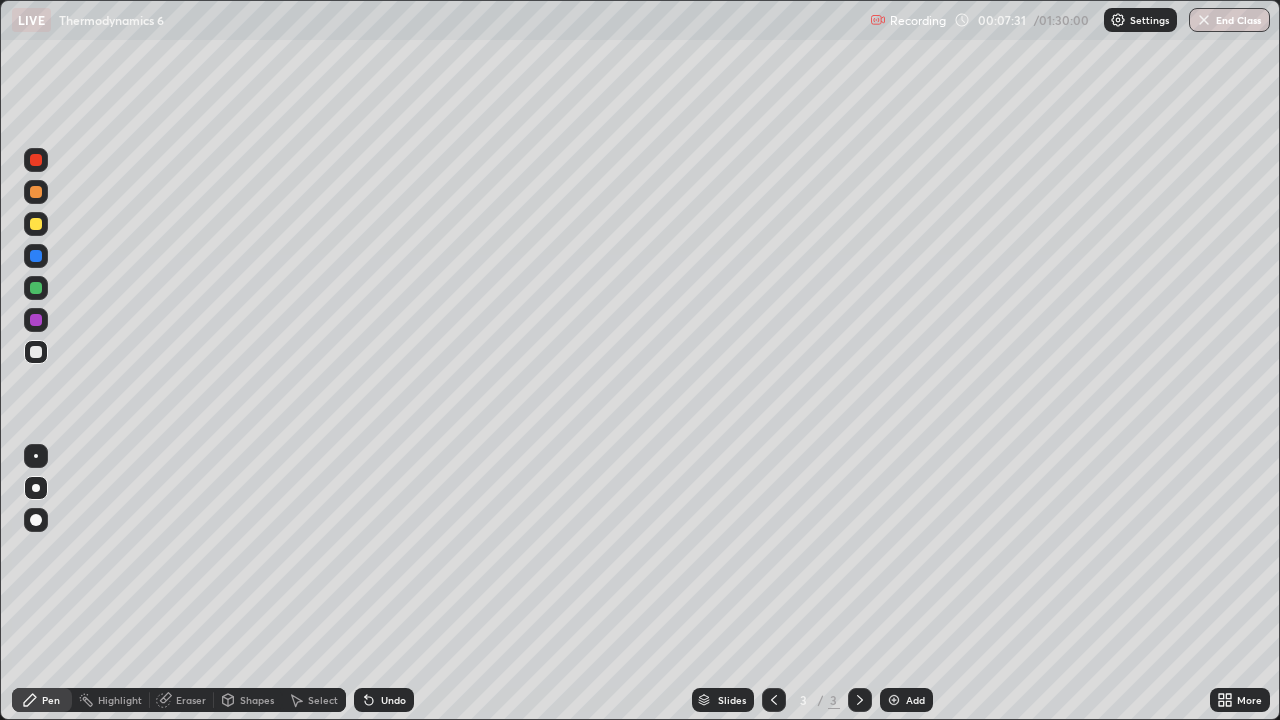 click on "Eraser" at bounding box center (191, 700) 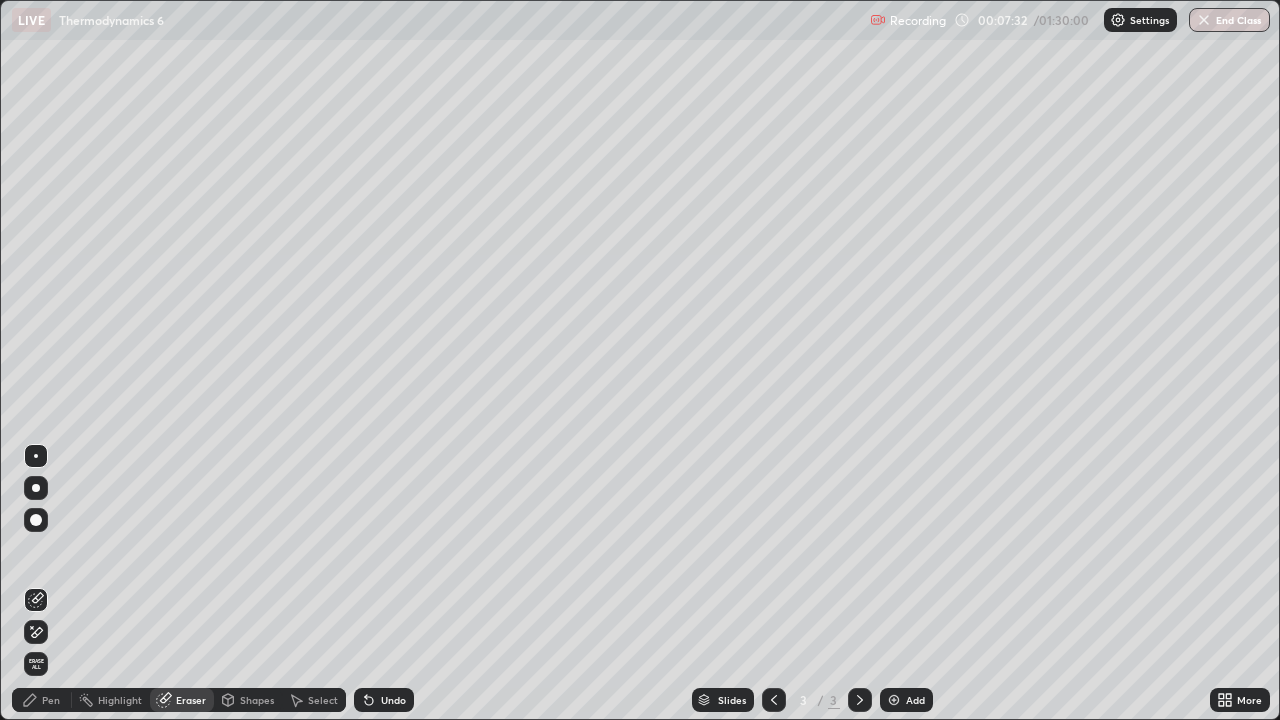 click on "Pen" at bounding box center (51, 700) 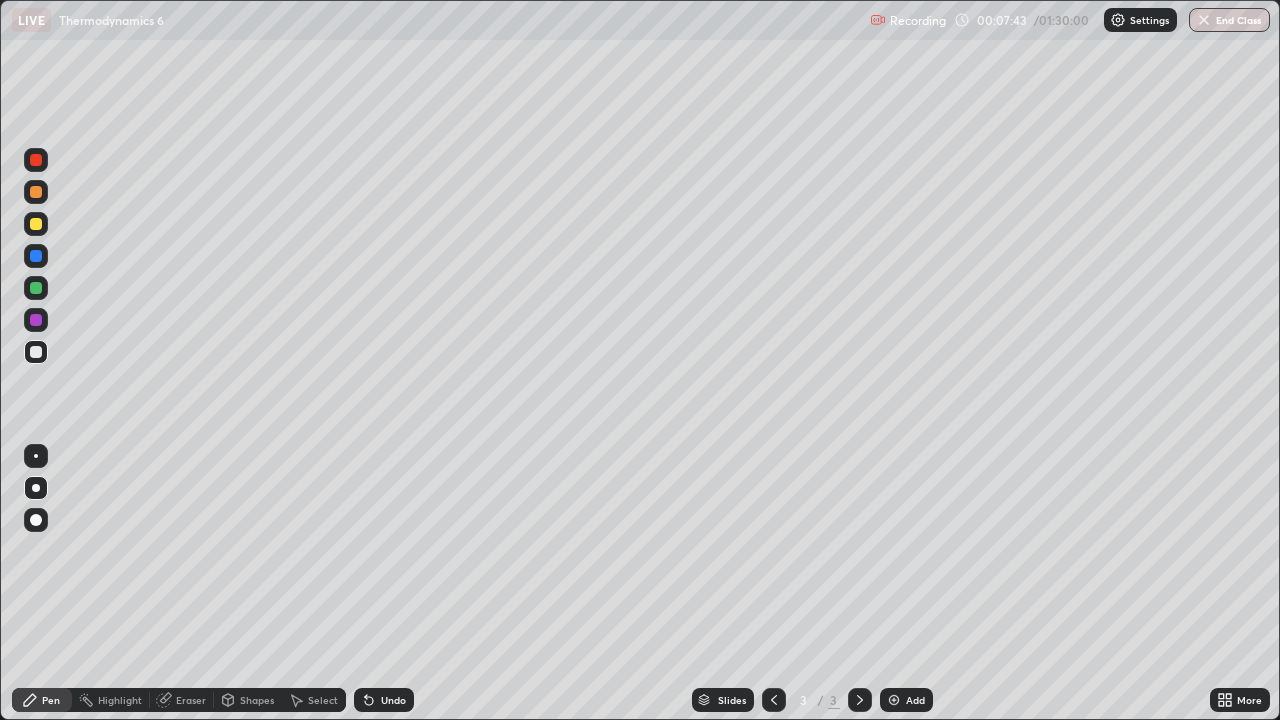 click at bounding box center [36, 288] 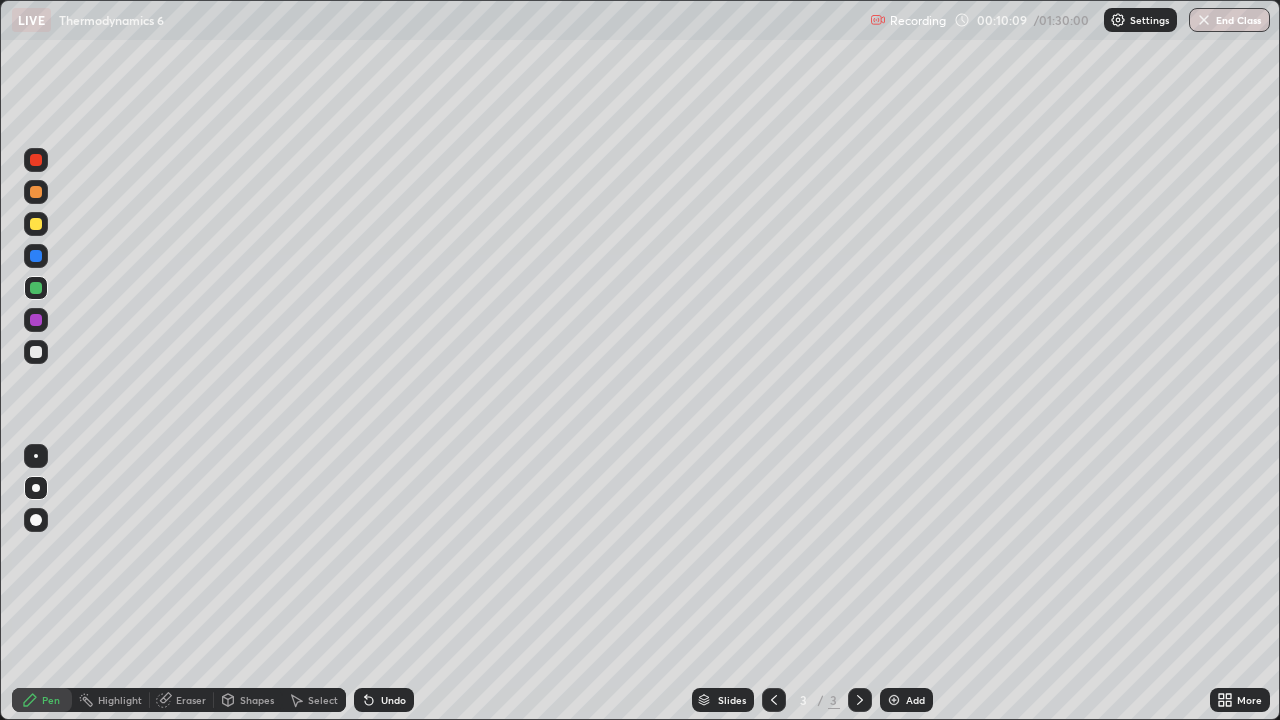 click at bounding box center [36, 224] 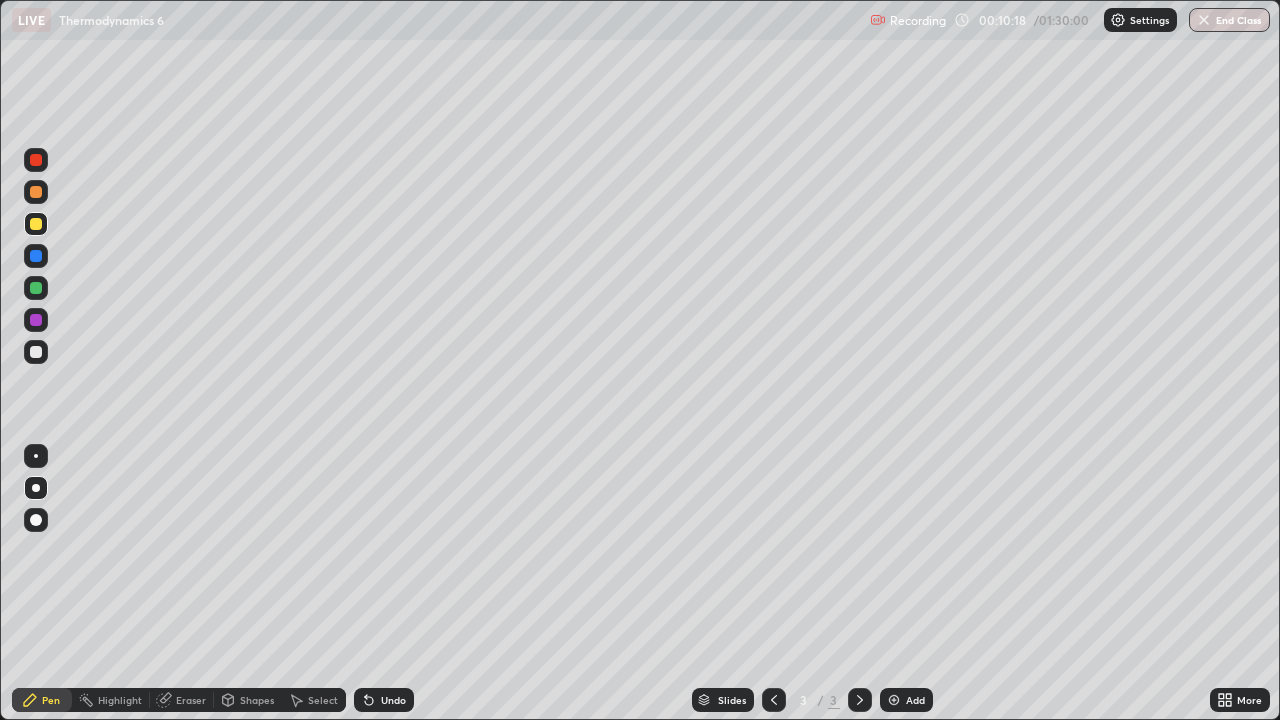 click at bounding box center [36, 352] 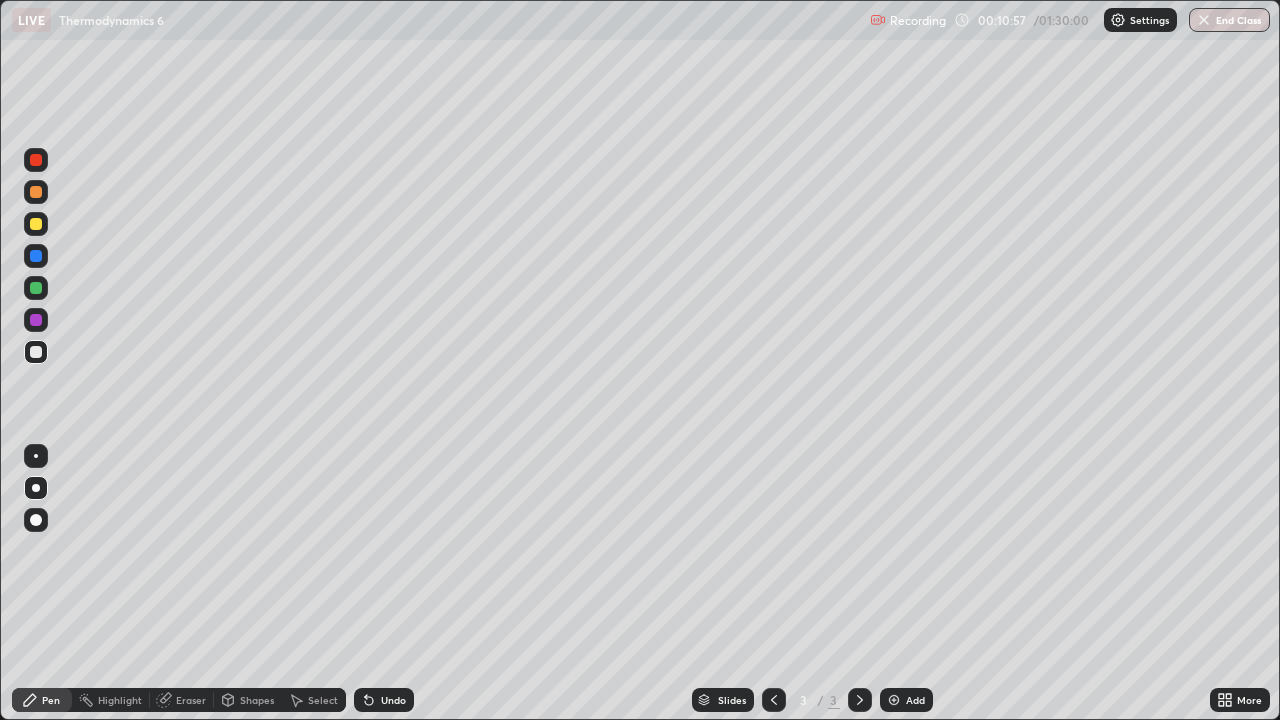 click at bounding box center (36, 320) 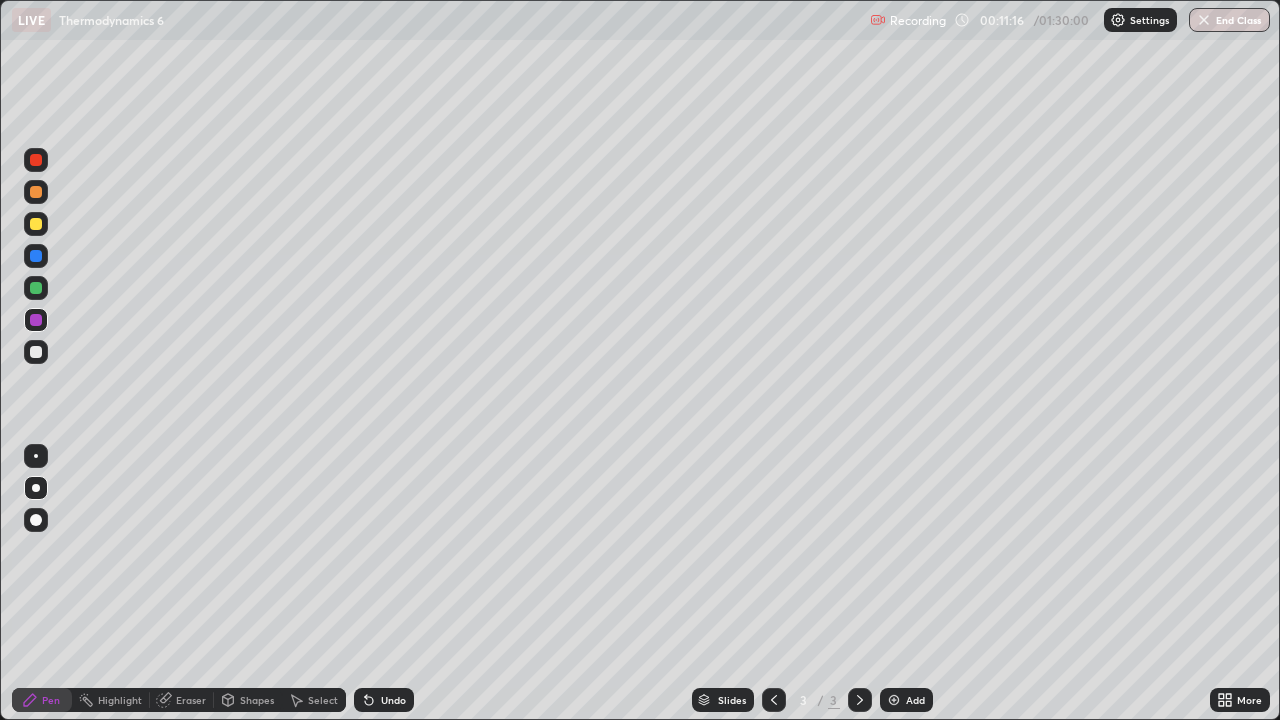 click at bounding box center [36, 488] 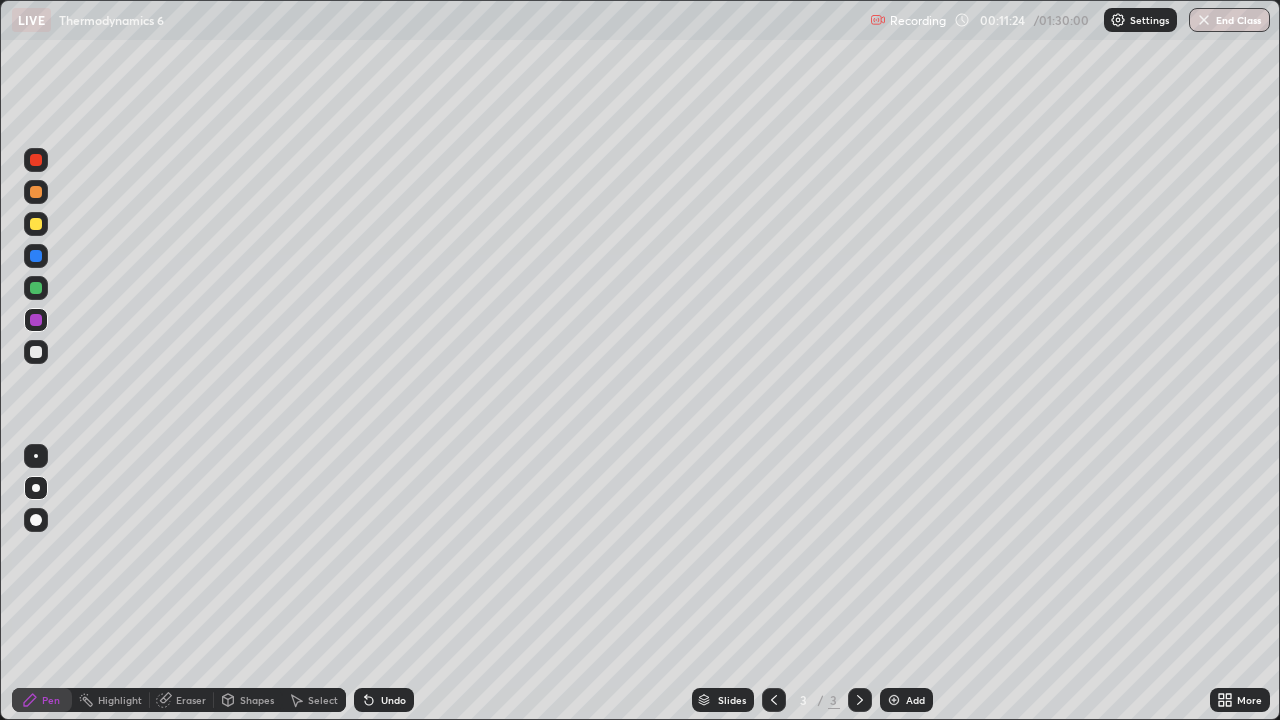 click at bounding box center [36, 288] 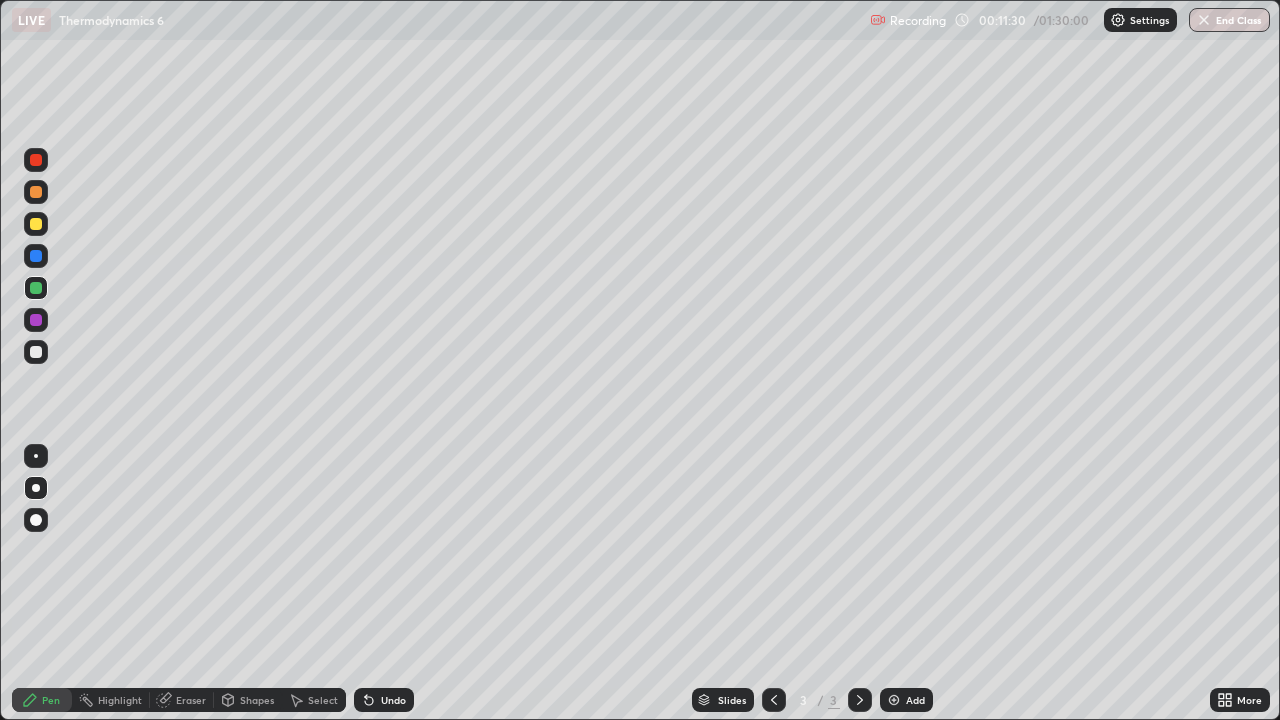click on "Eraser" at bounding box center (182, 700) 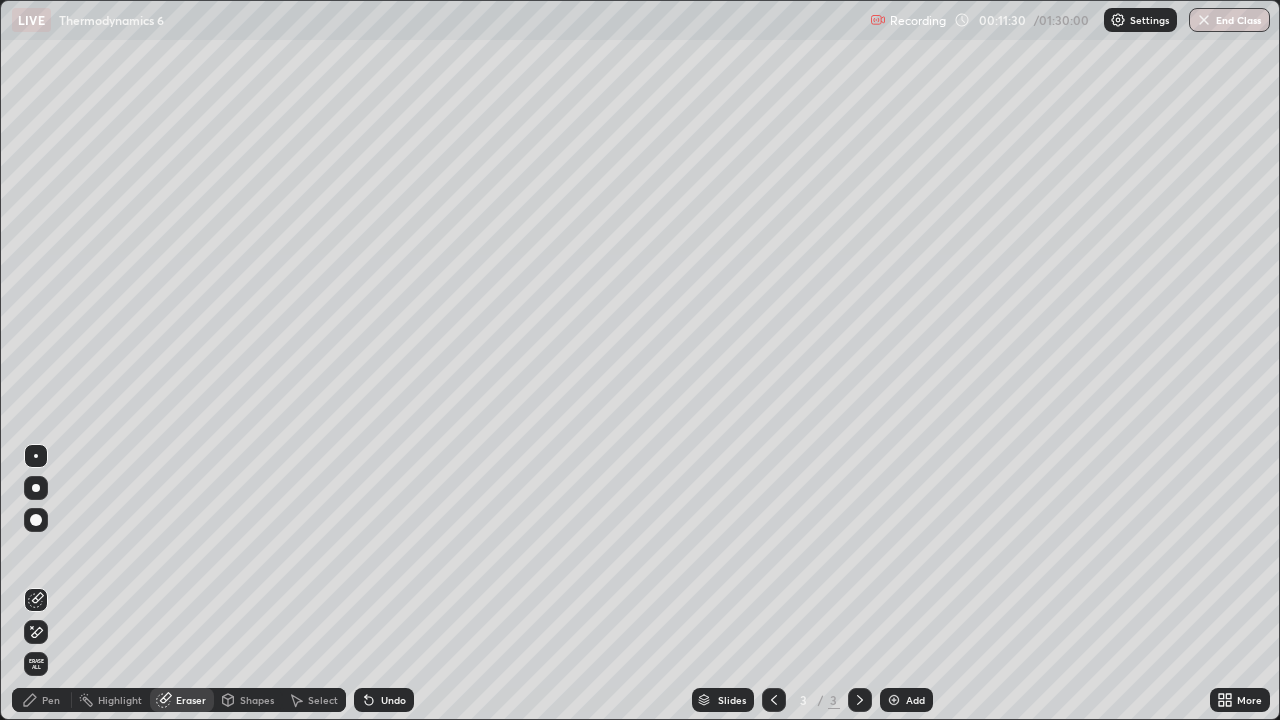 click on "Shapes" at bounding box center (248, 700) 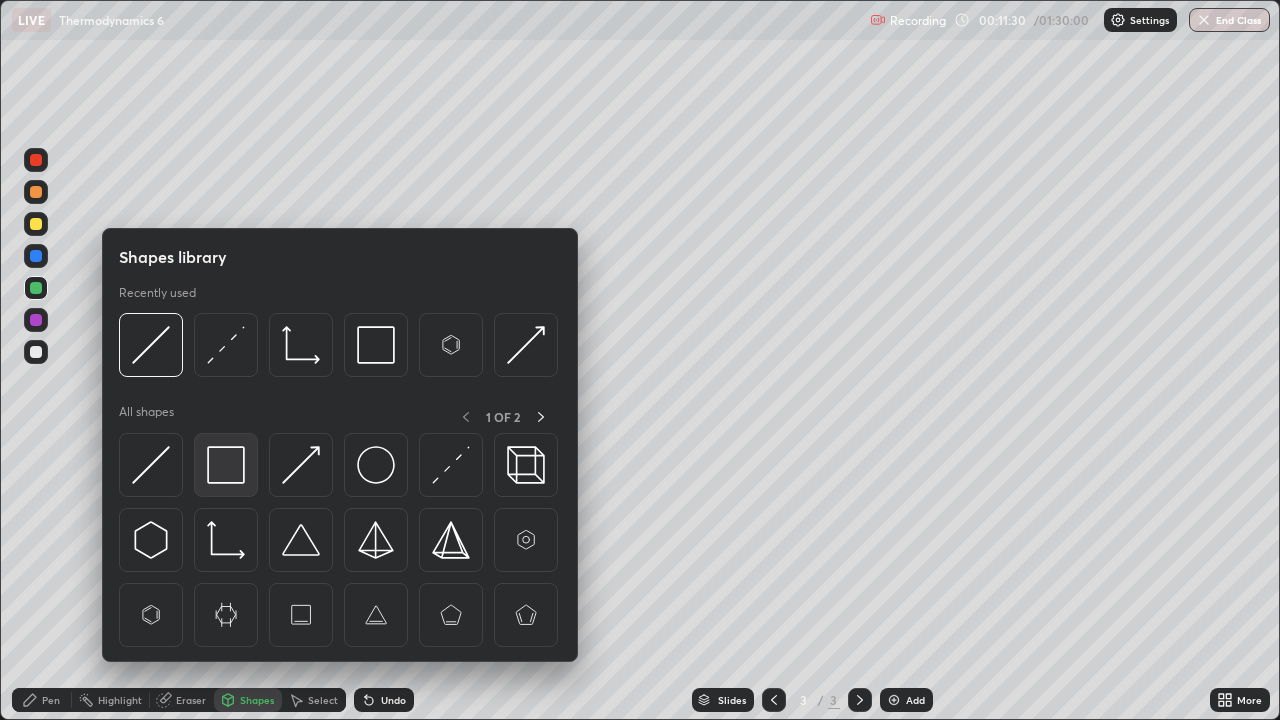 click at bounding box center (226, 465) 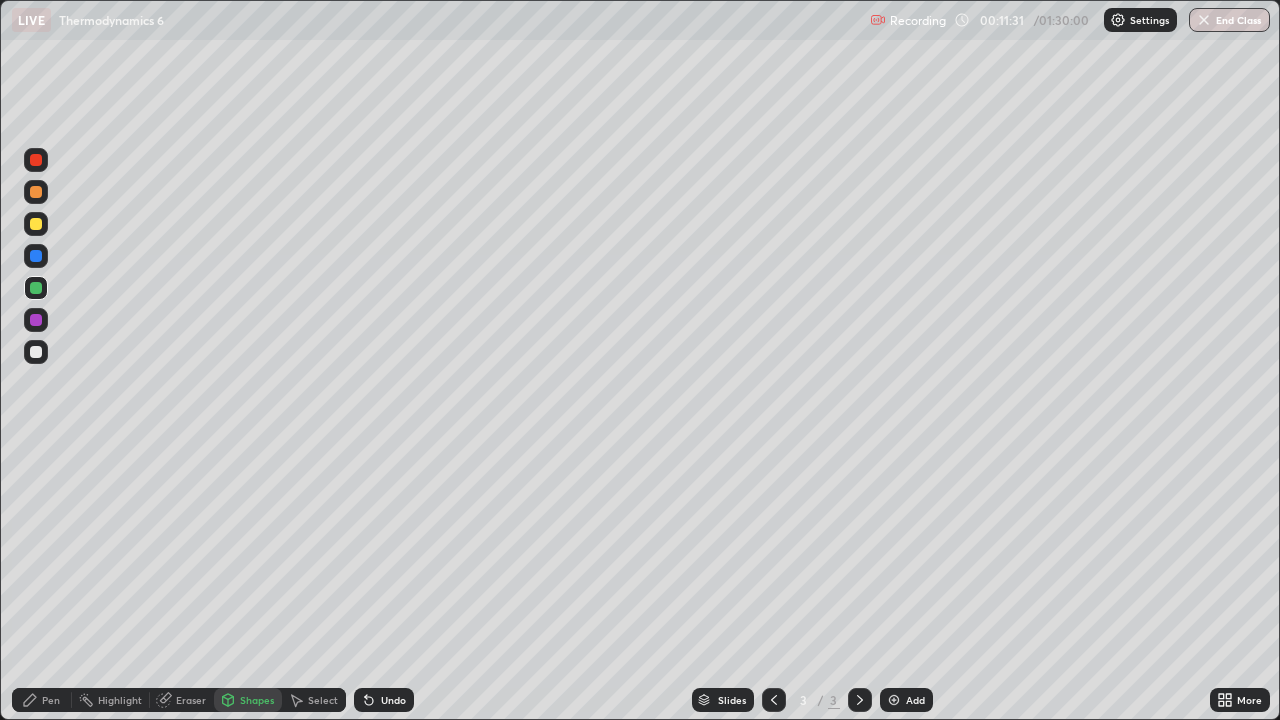 click at bounding box center [36, 256] 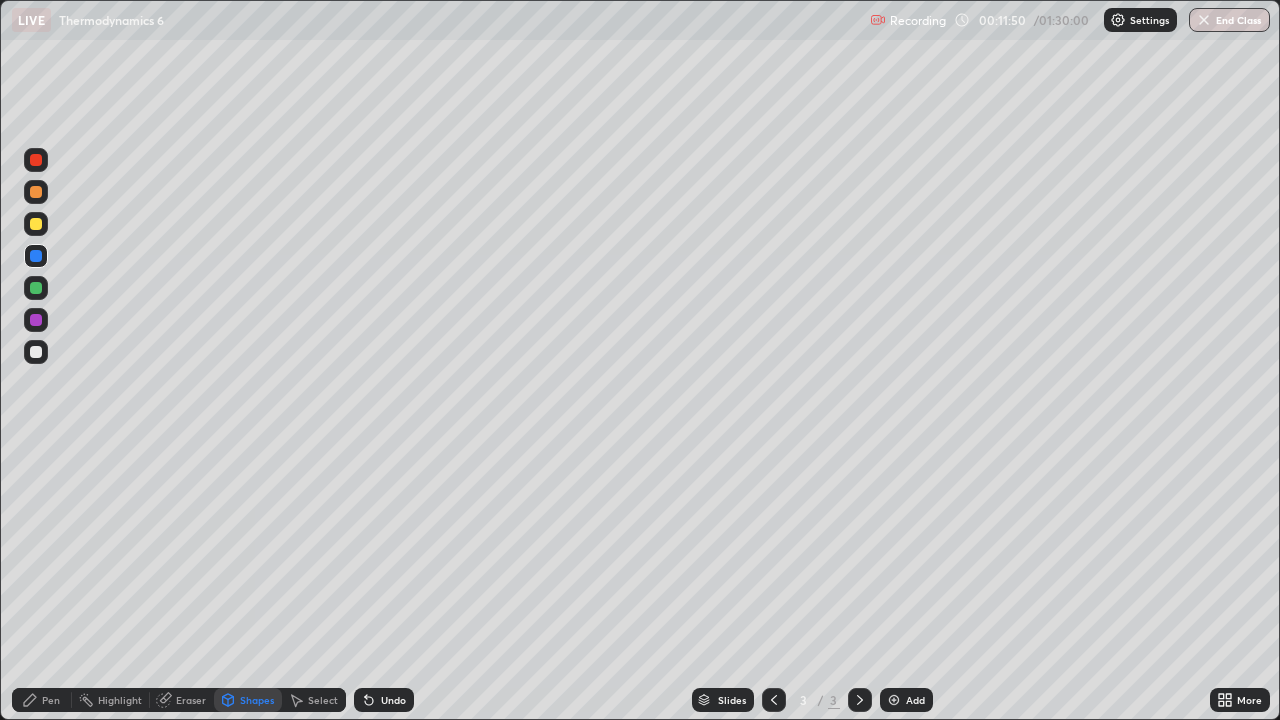 click on "Add" at bounding box center (915, 700) 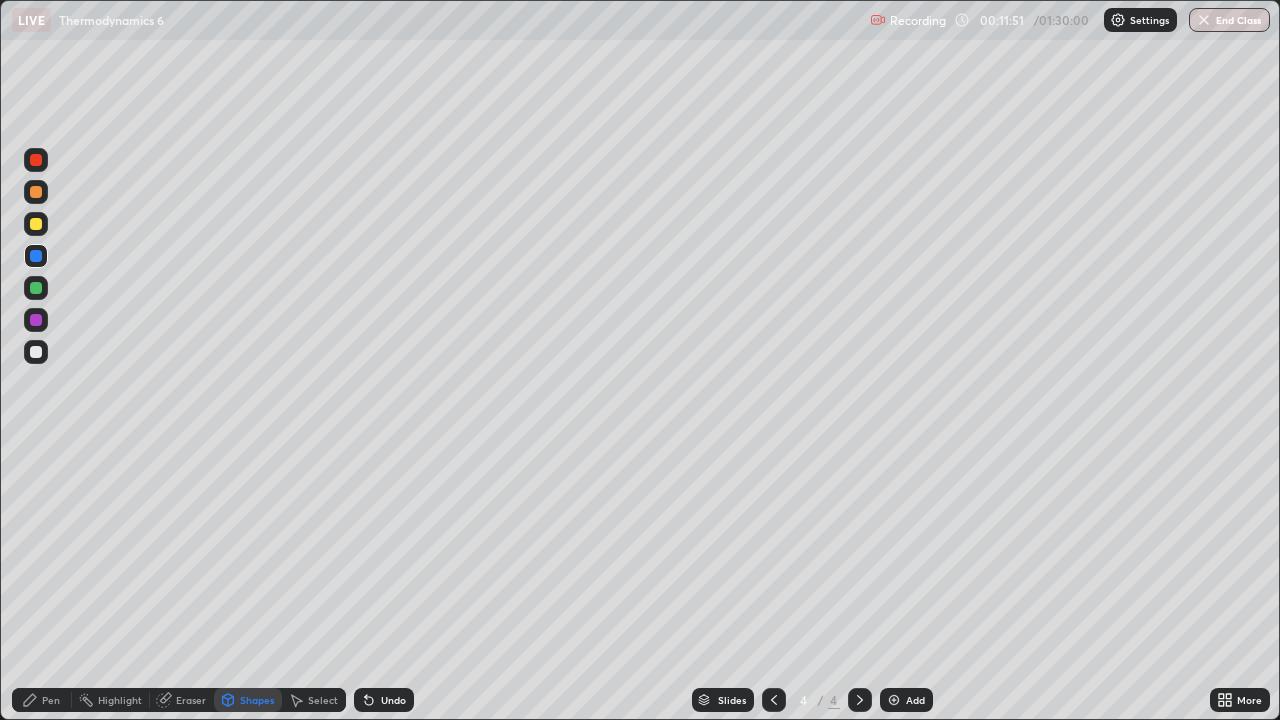 click at bounding box center (36, 352) 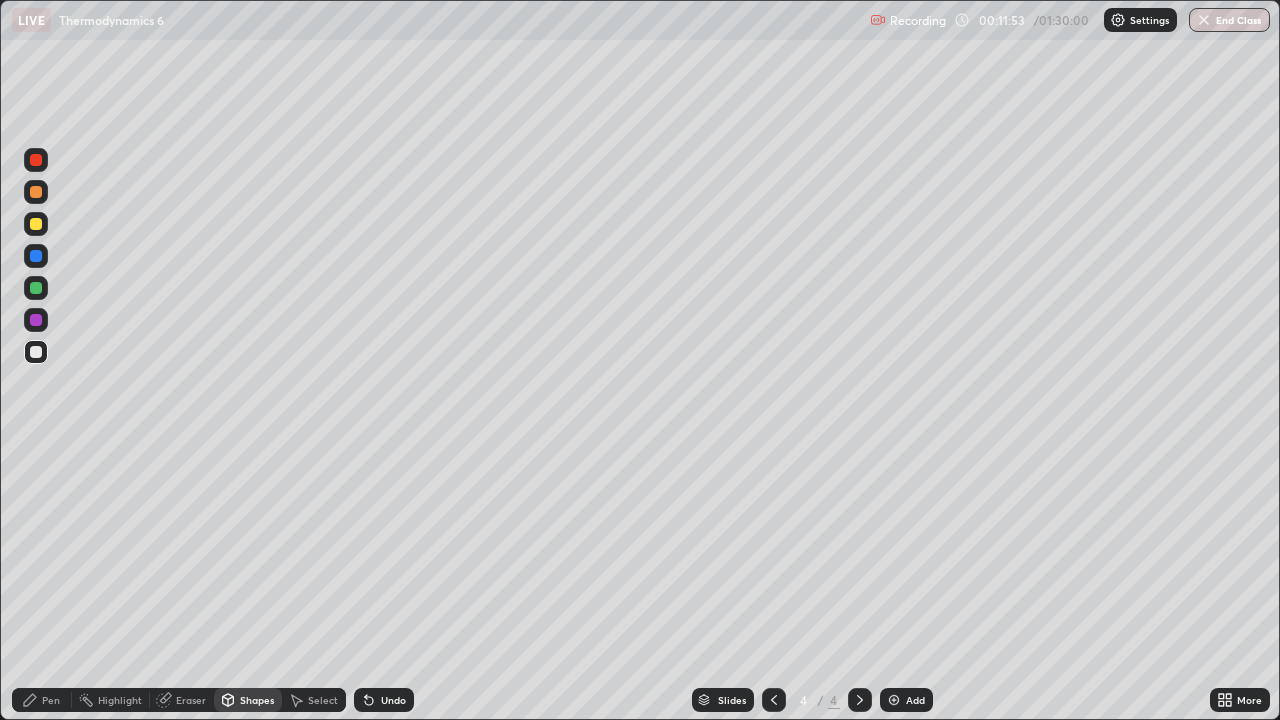 click on "Pen" at bounding box center [42, 700] 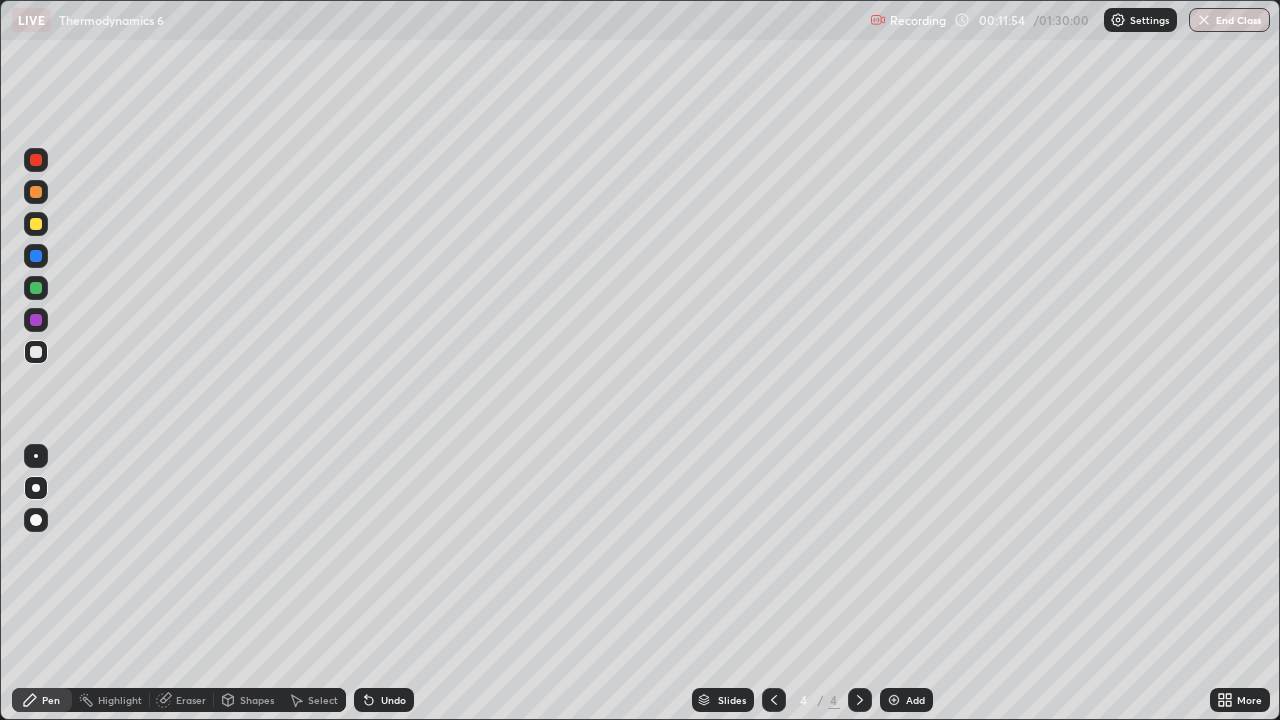 click at bounding box center (36, 352) 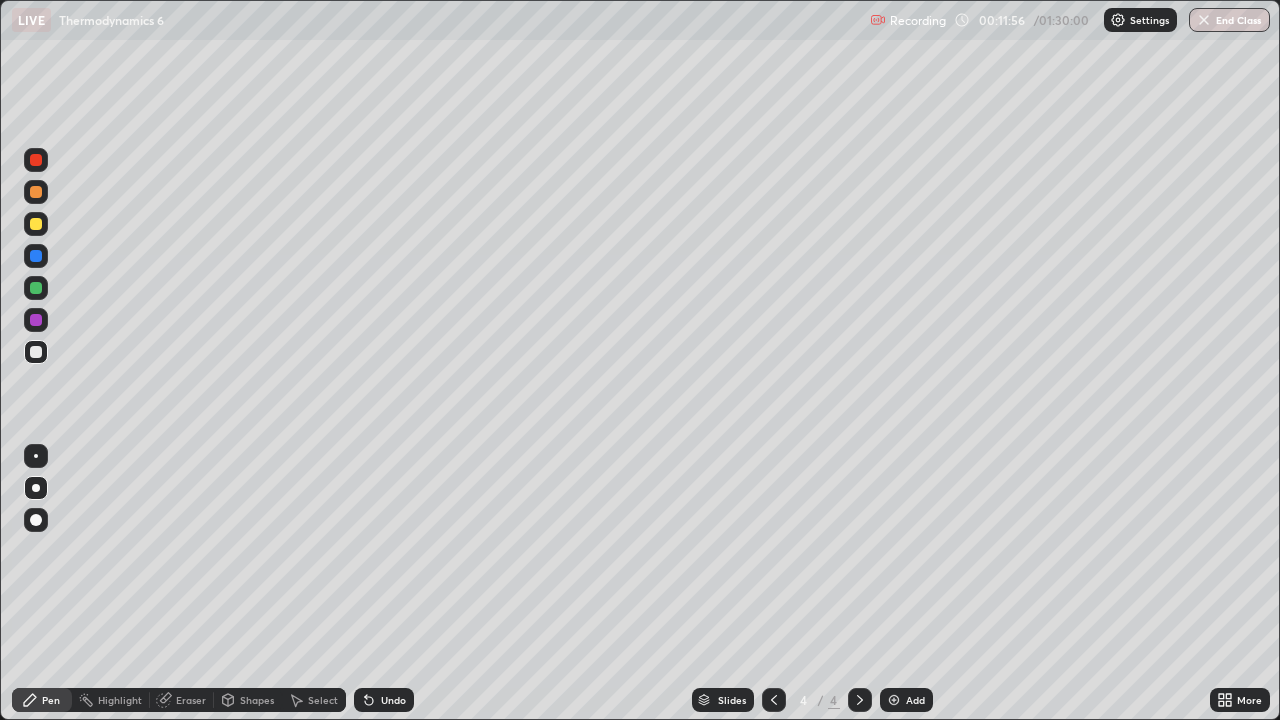 click on "Eraser" at bounding box center [182, 700] 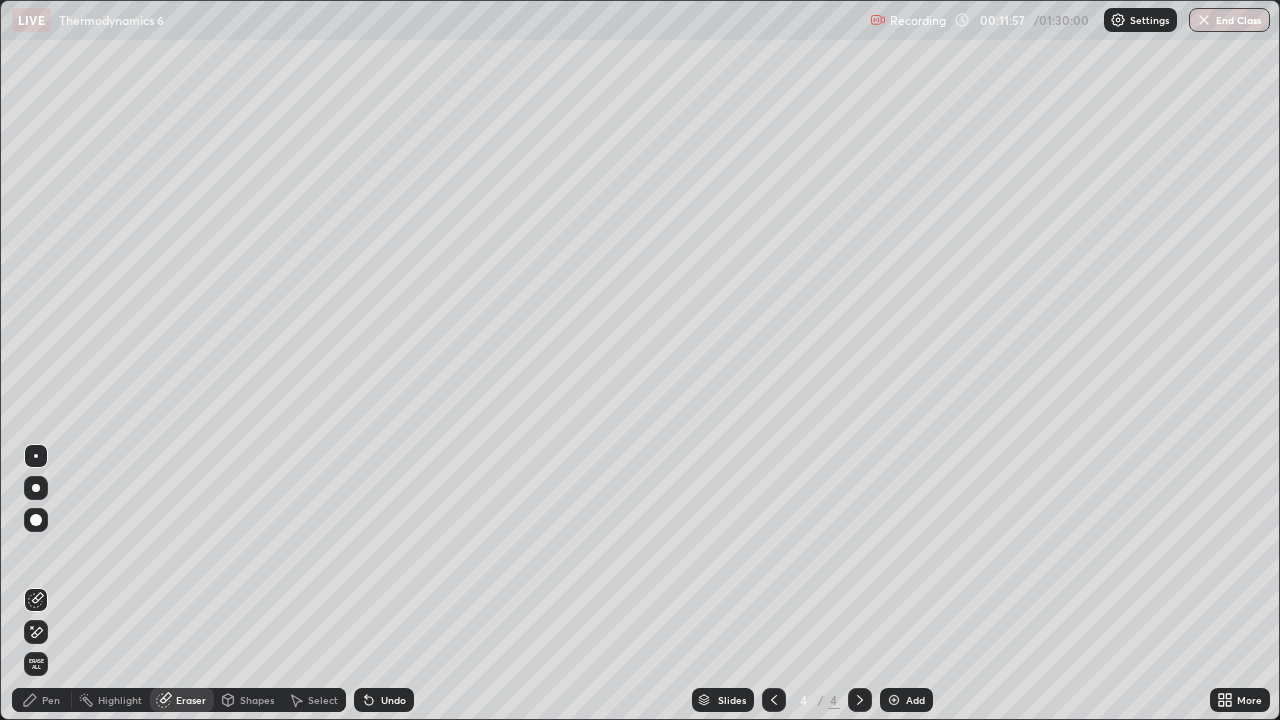 click on "Pen" at bounding box center (42, 700) 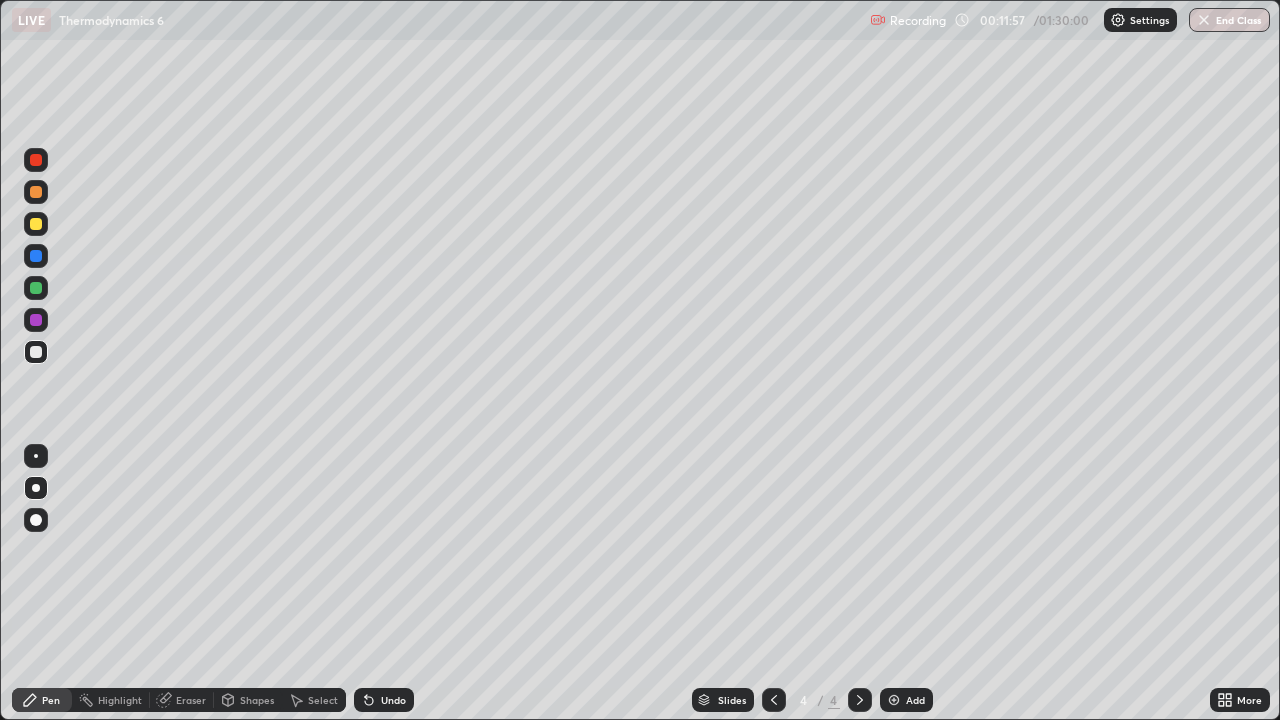 click at bounding box center (36, 488) 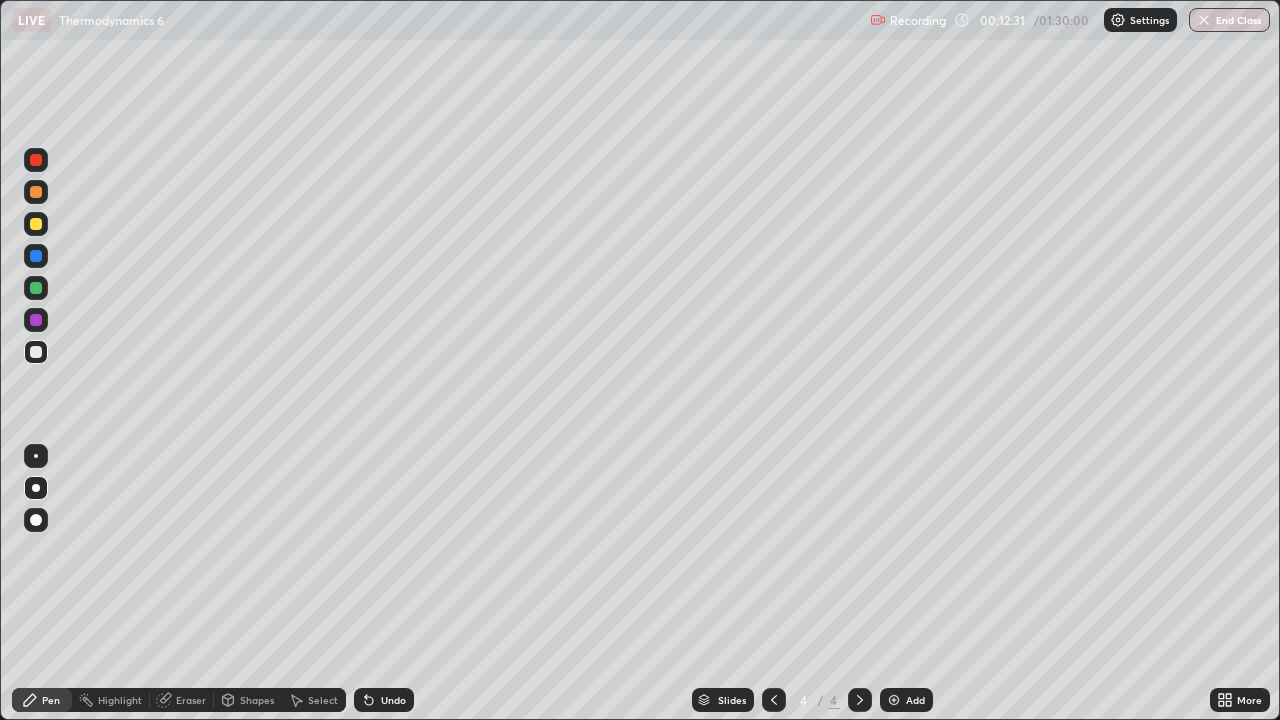 click on "Eraser" at bounding box center (191, 700) 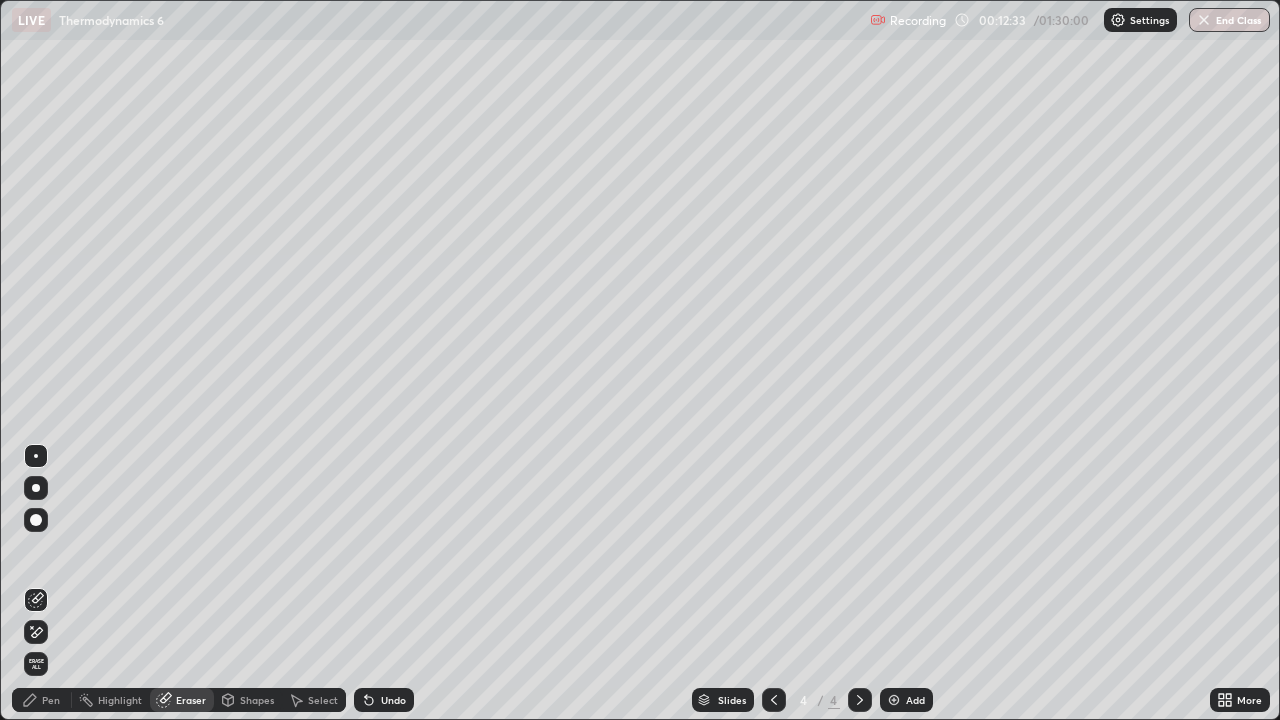 click on "Pen" at bounding box center (51, 700) 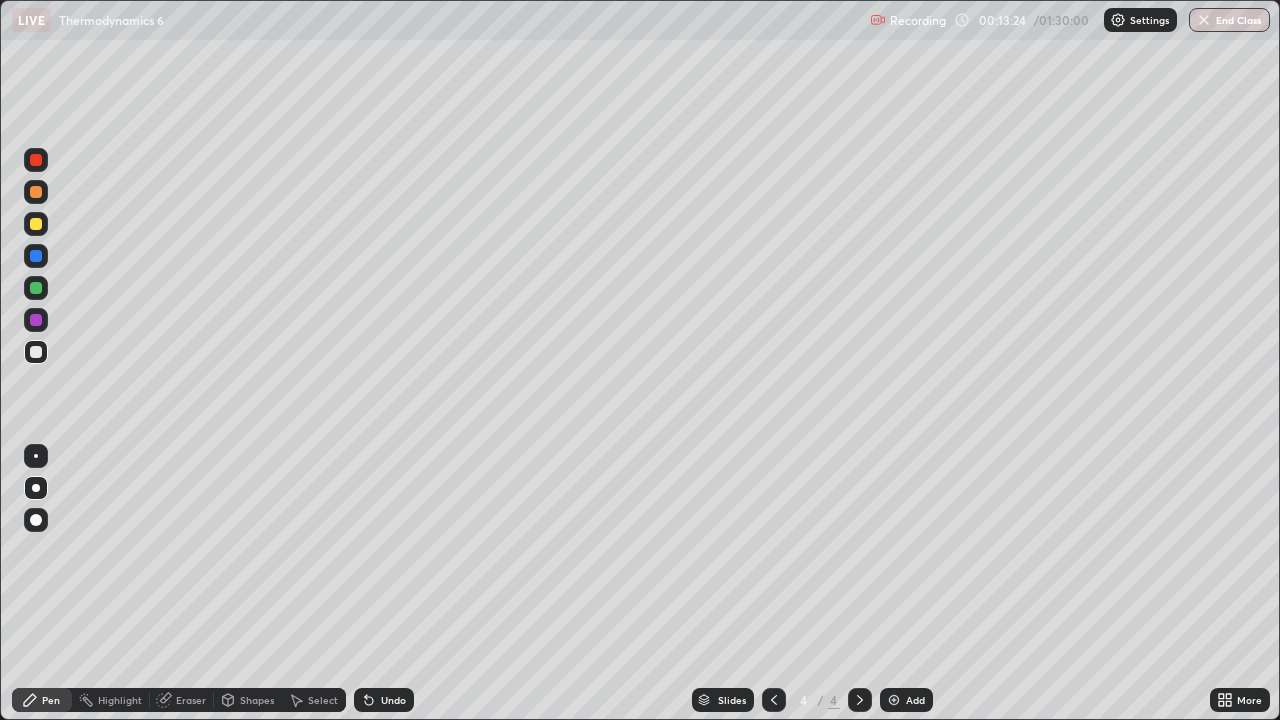 click at bounding box center [36, 288] 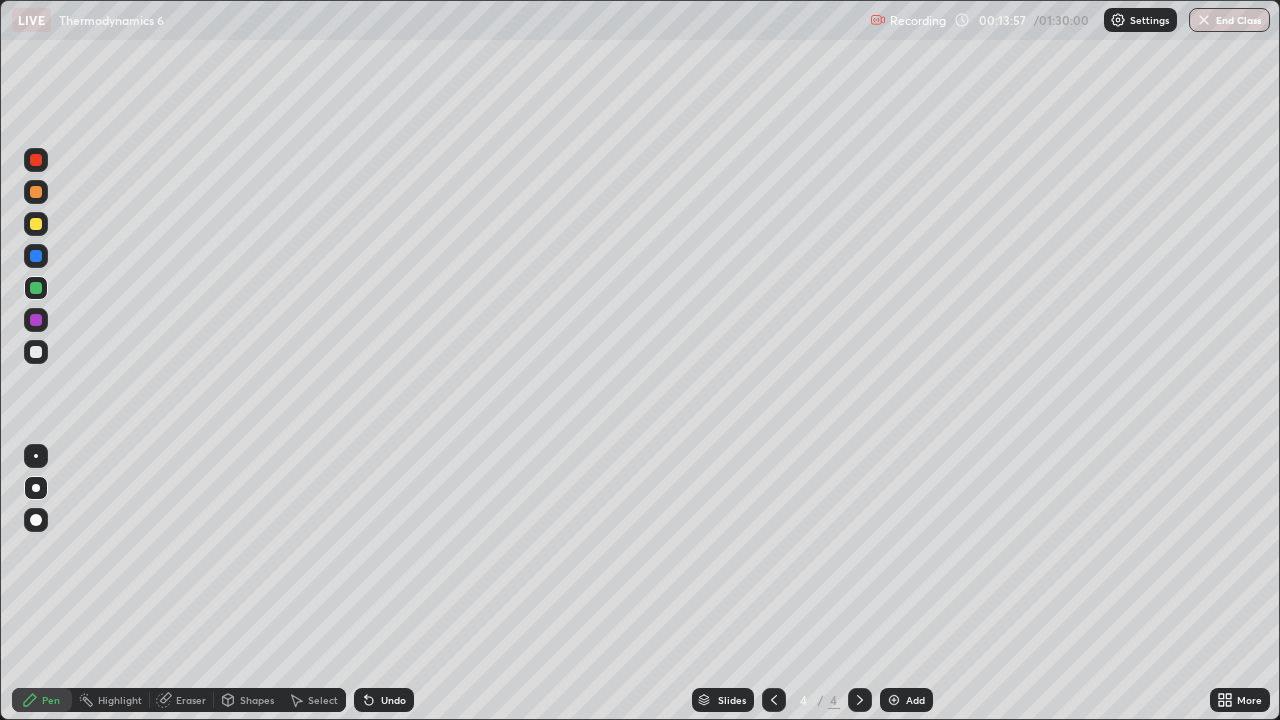 click at bounding box center (36, 352) 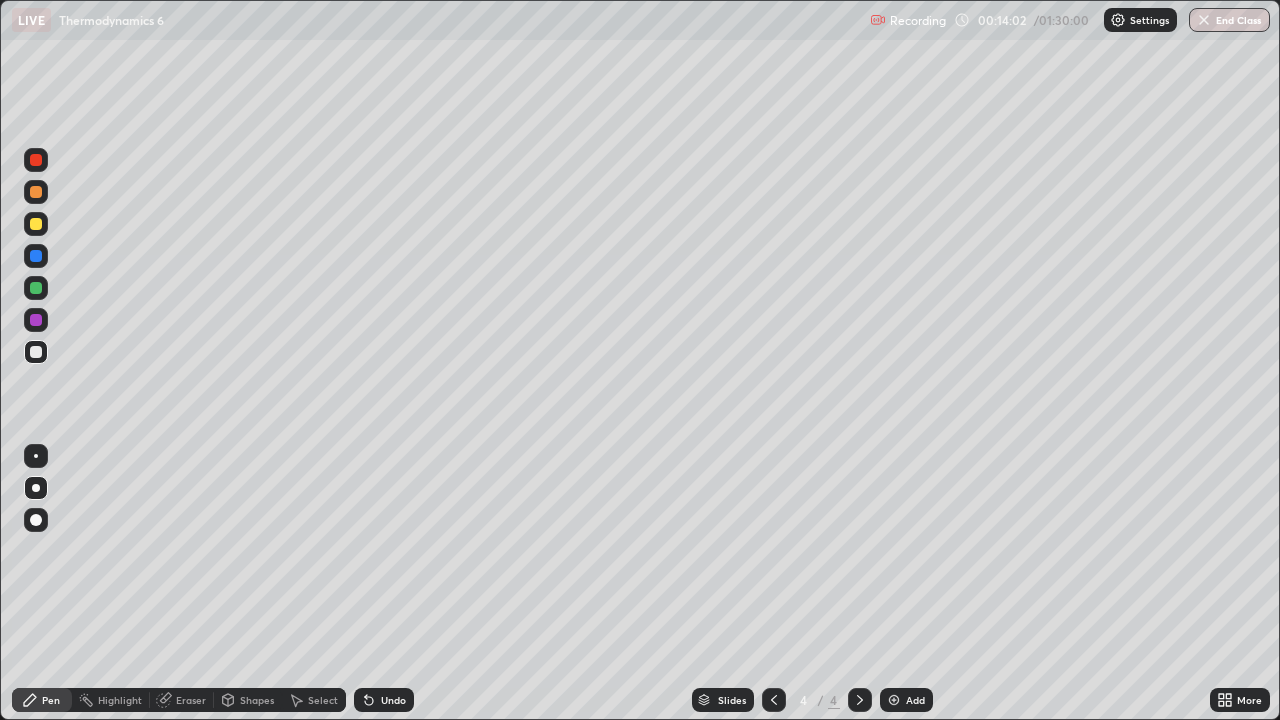 click at bounding box center (36, 352) 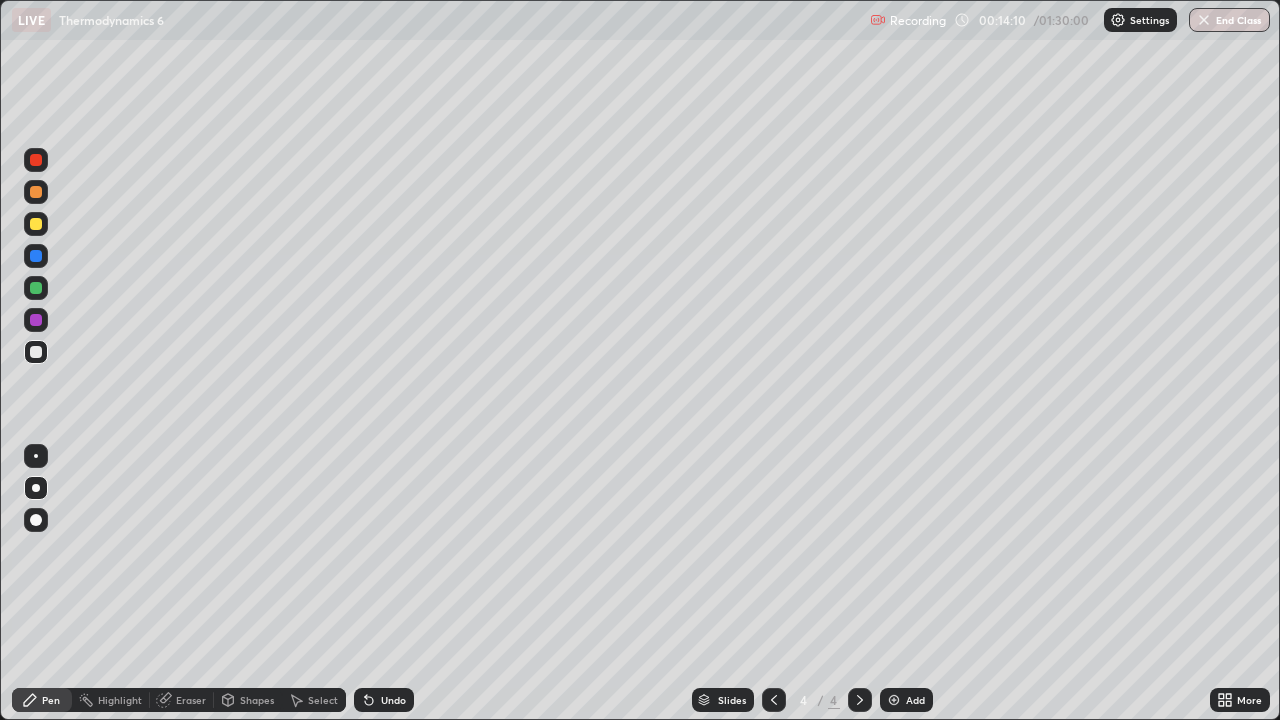 click at bounding box center [36, 352] 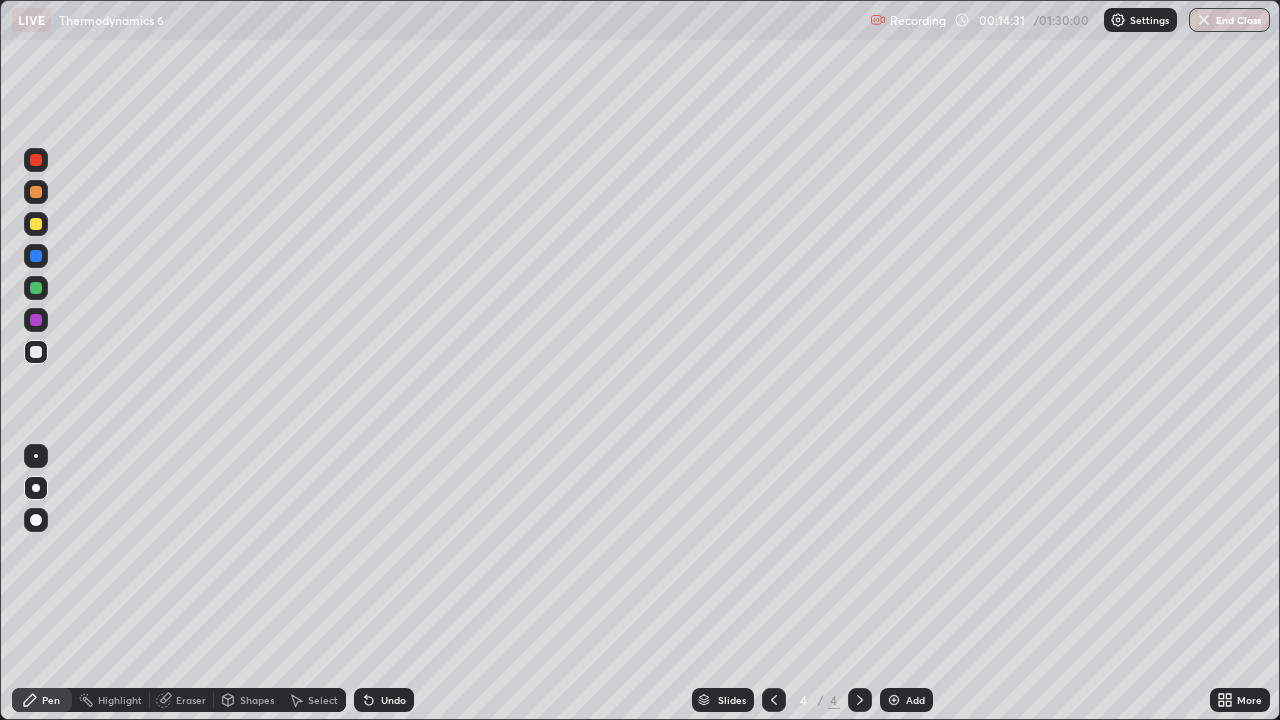 click 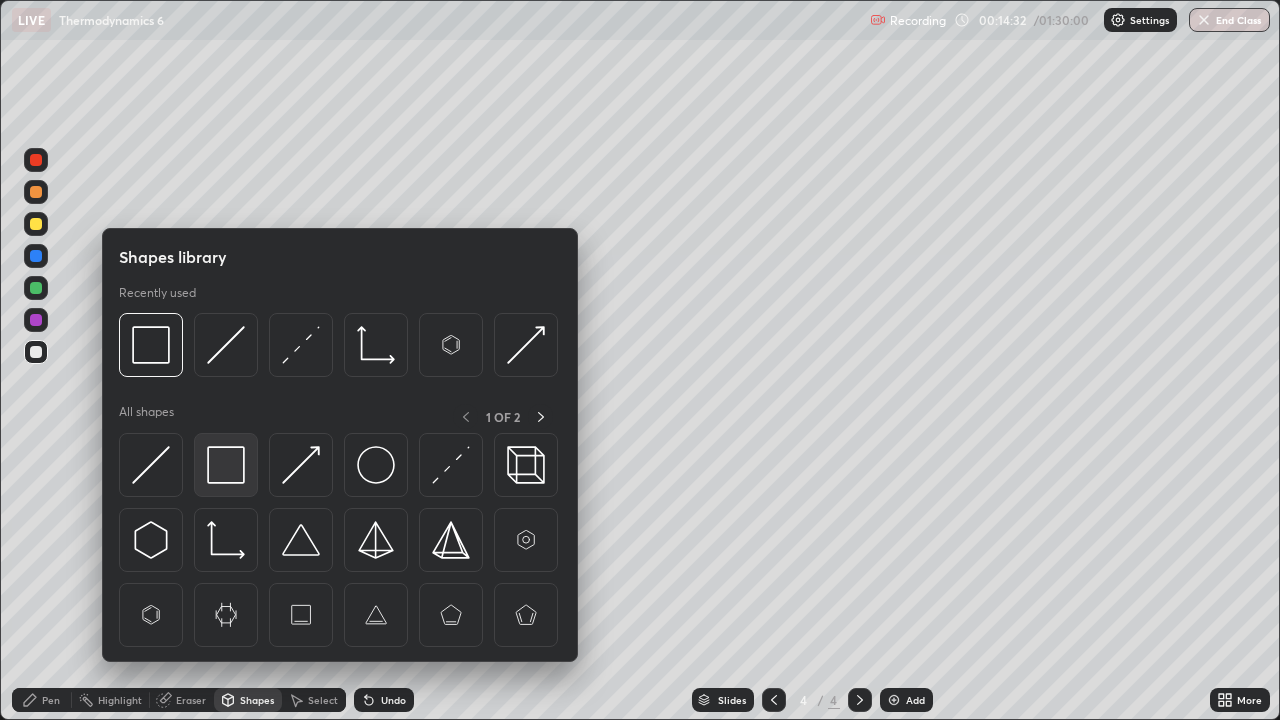 click at bounding box center [226, 465] 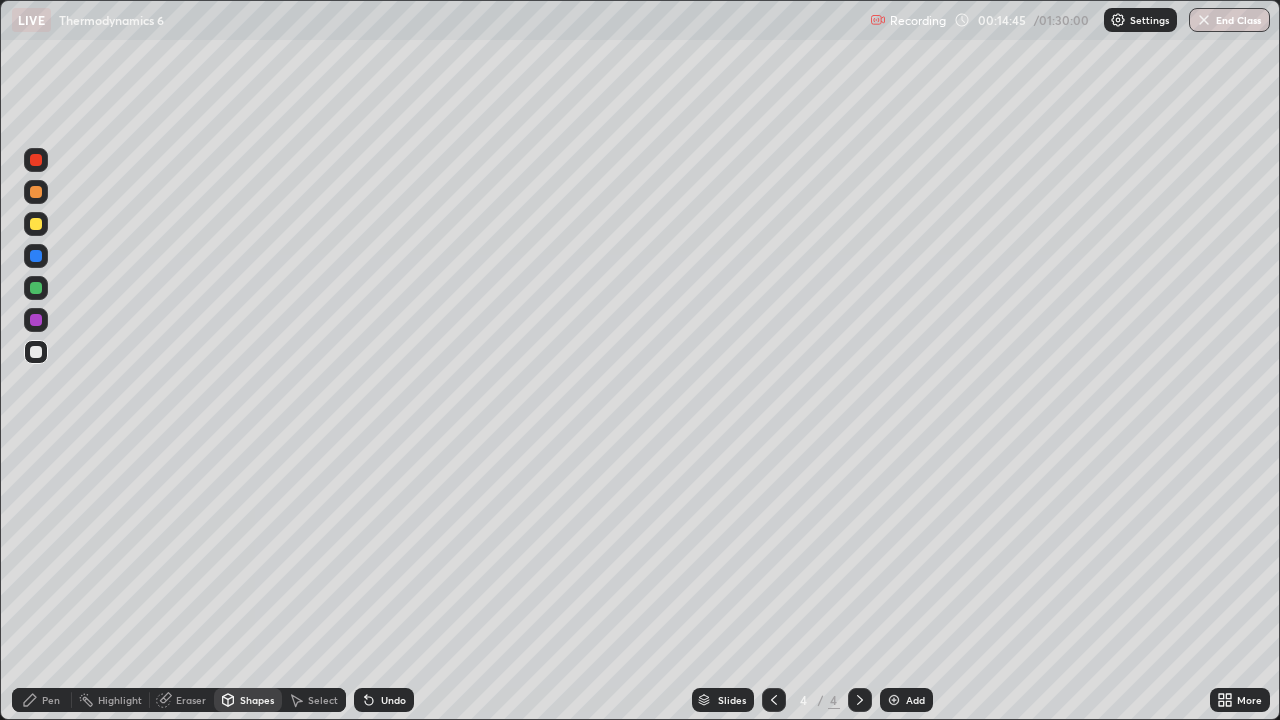 click on "Shapes" at bounding box center (248, 700) 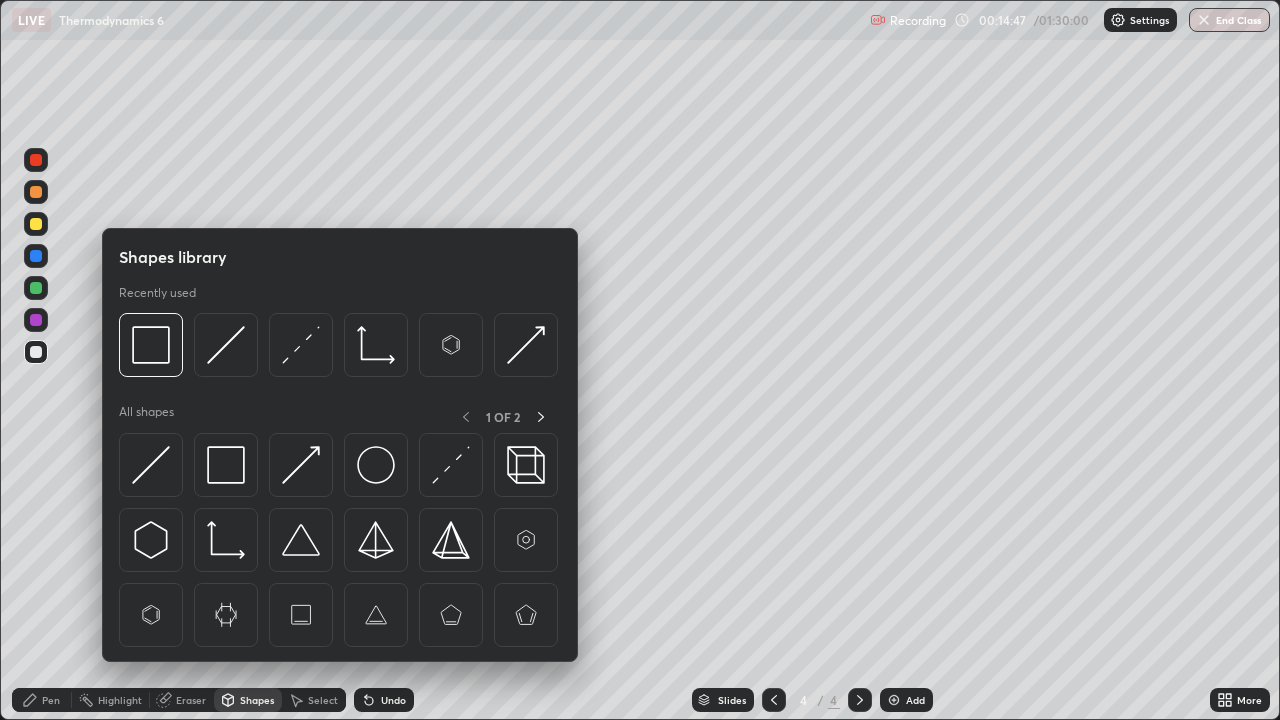 click on "Pen" at bounding box center [51, 700] 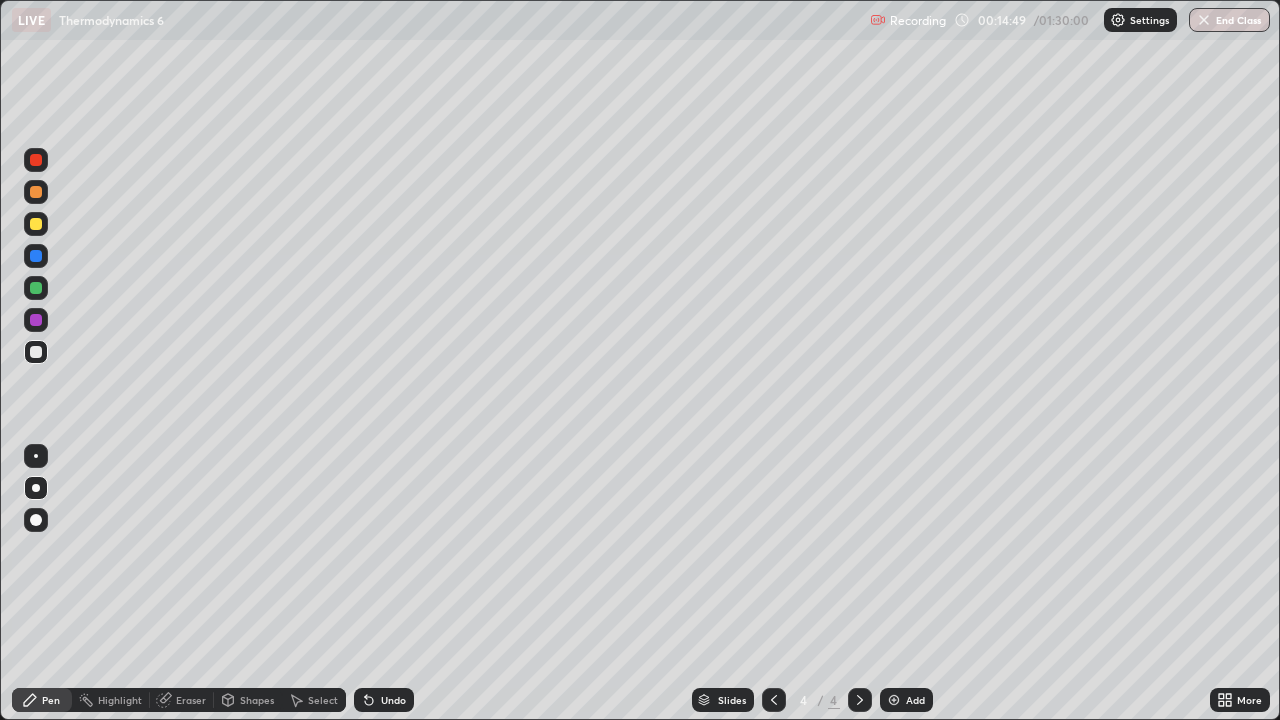 click on "Shapes" at bounding box center [257, 700] 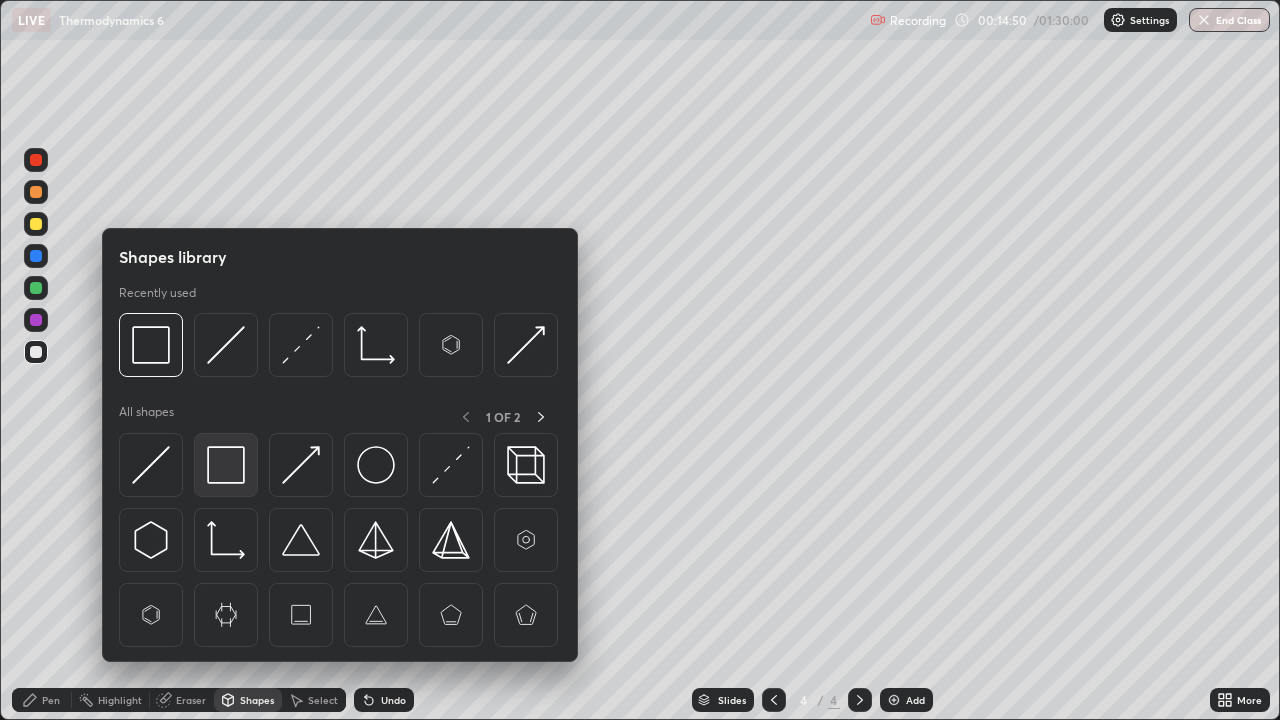click at bounding box center [226, 465] 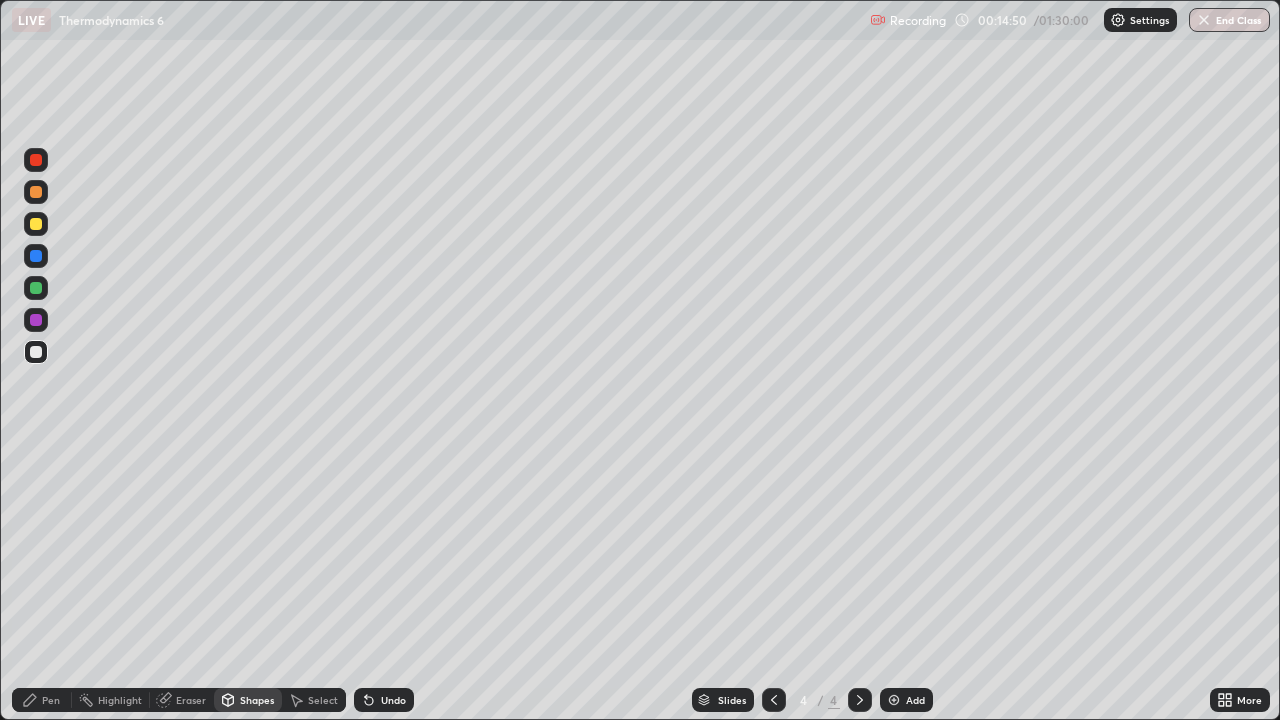 click at bounding box center (36, 288) 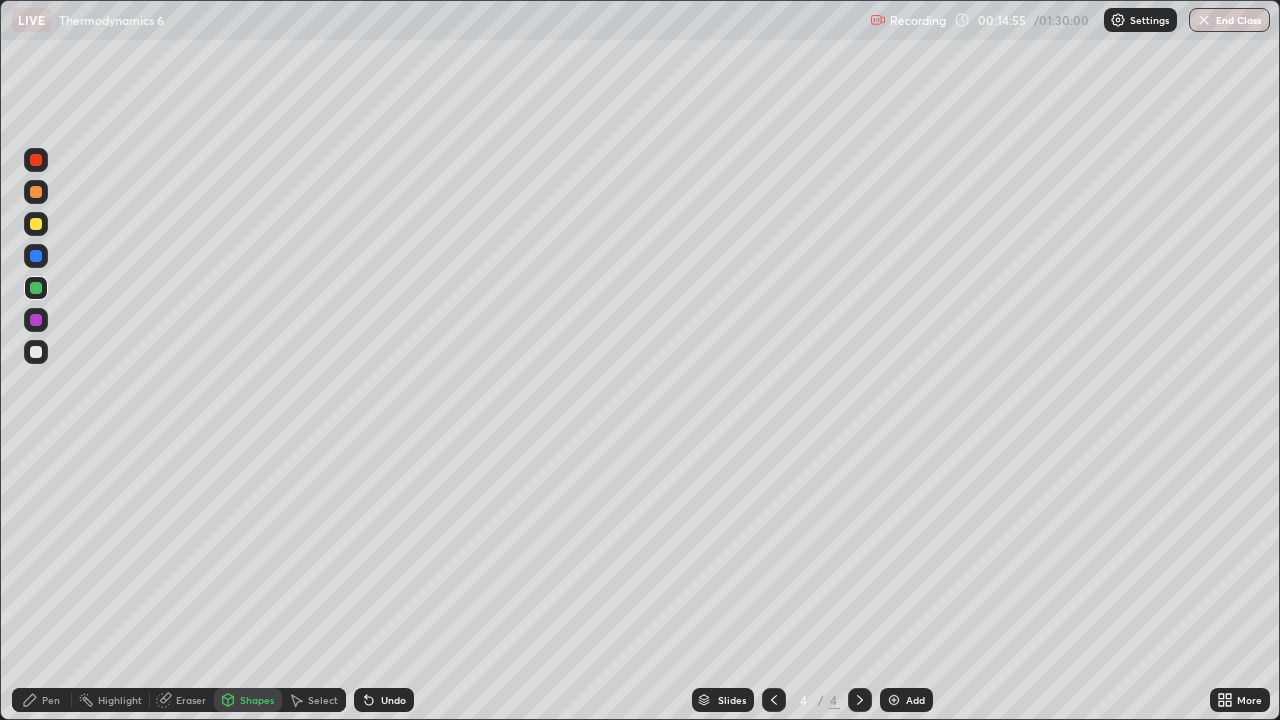 click on "Pen" at bounding box center [42, 700] 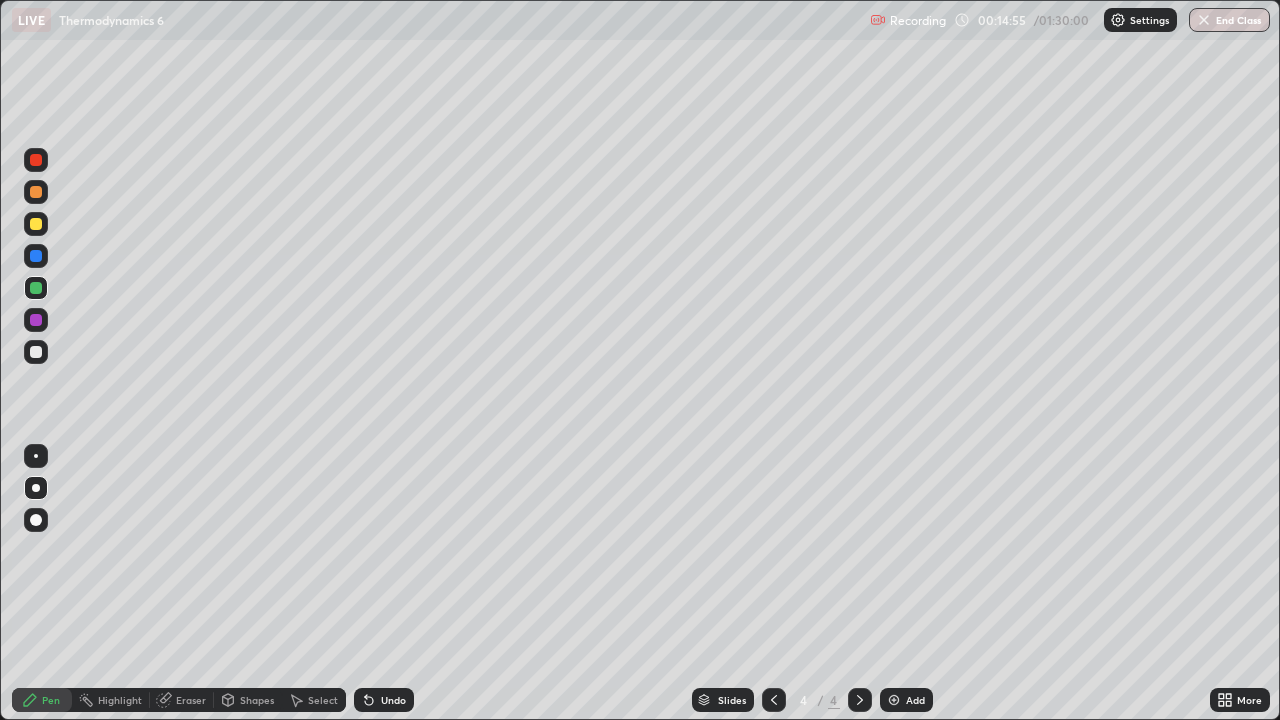 click at bounding box center (36, 352) 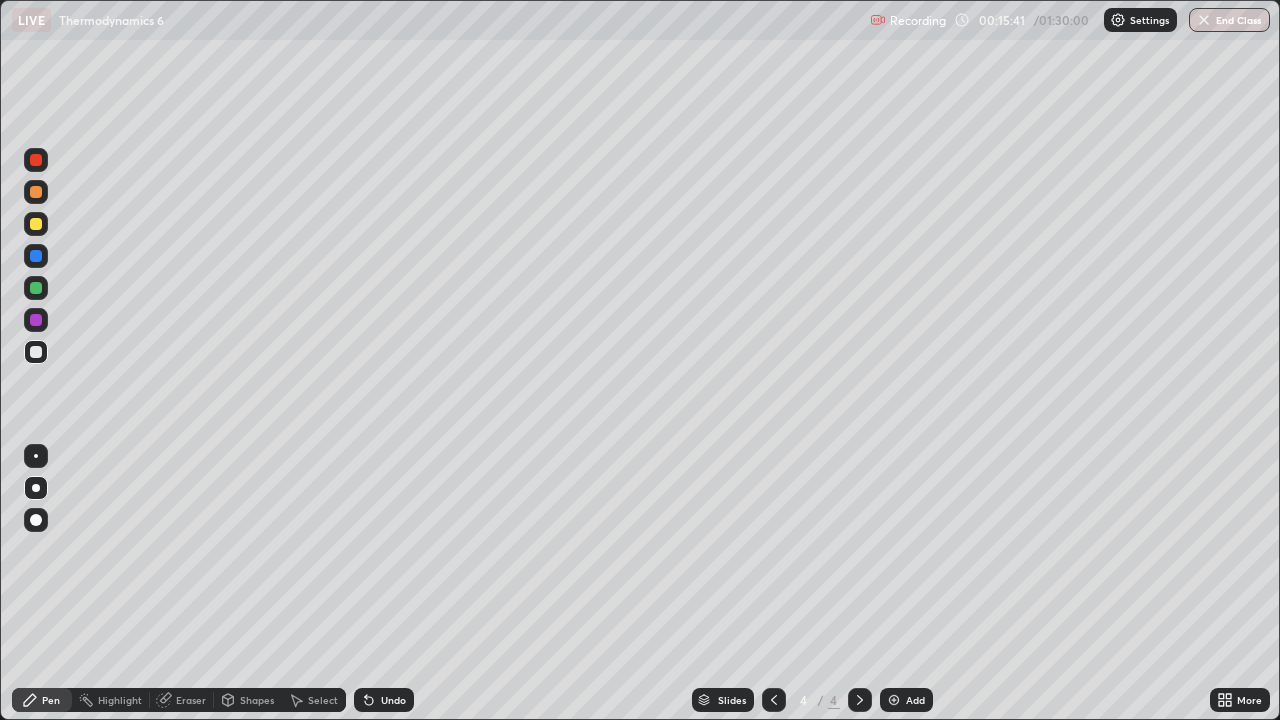 click on "Eraser" at bounding box center (191, 700) 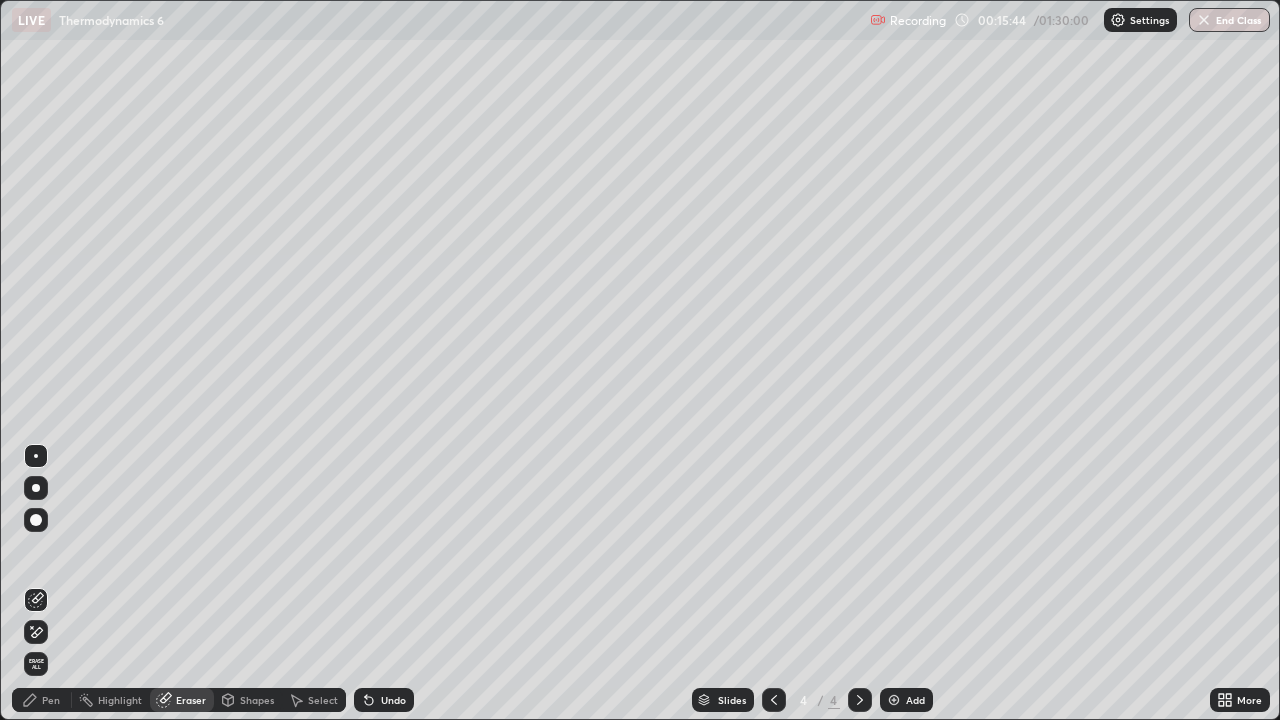 click on "Pen" at bounding box center (42, 700) 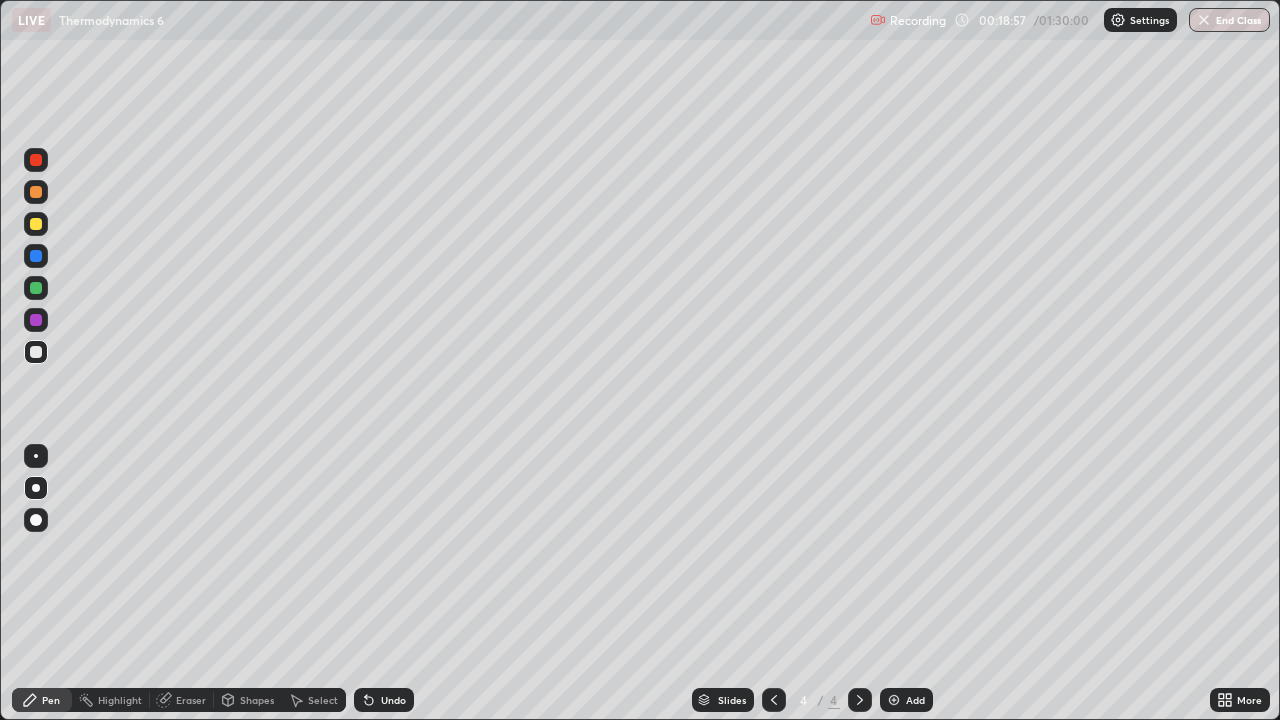 click on "Add" at bounding box center [915, 700] 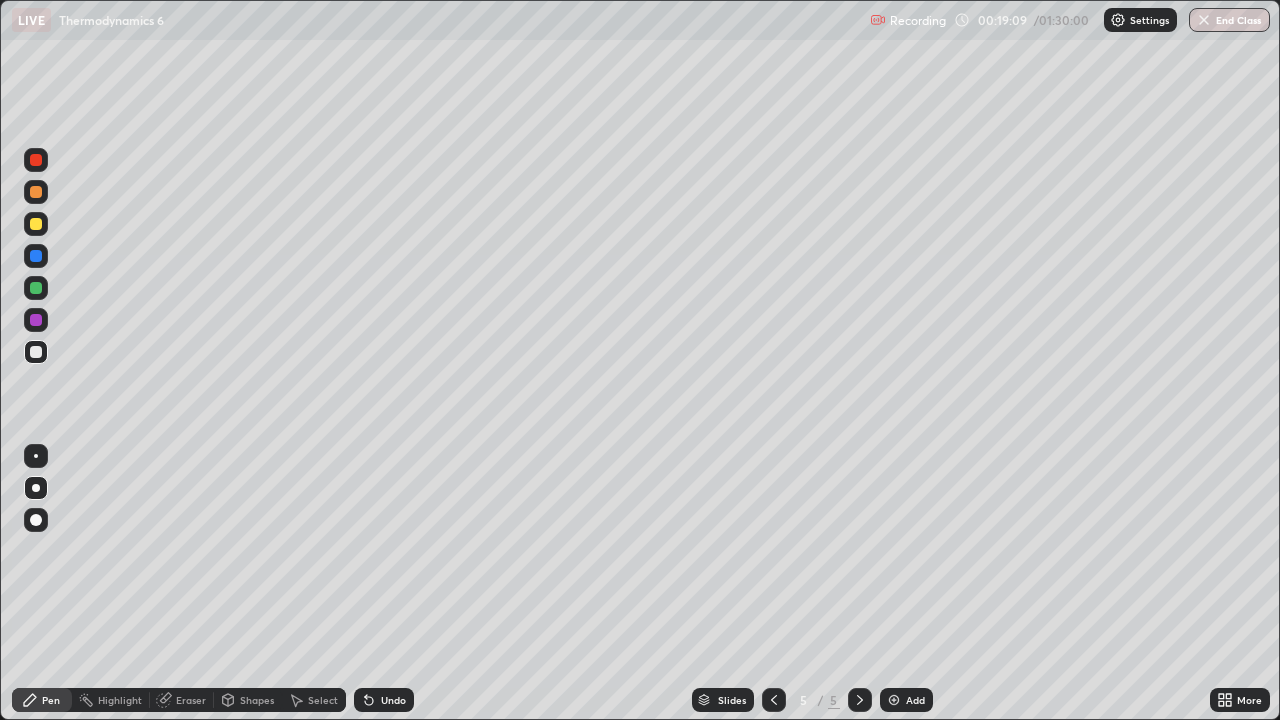click at bounding box center [36, 352] 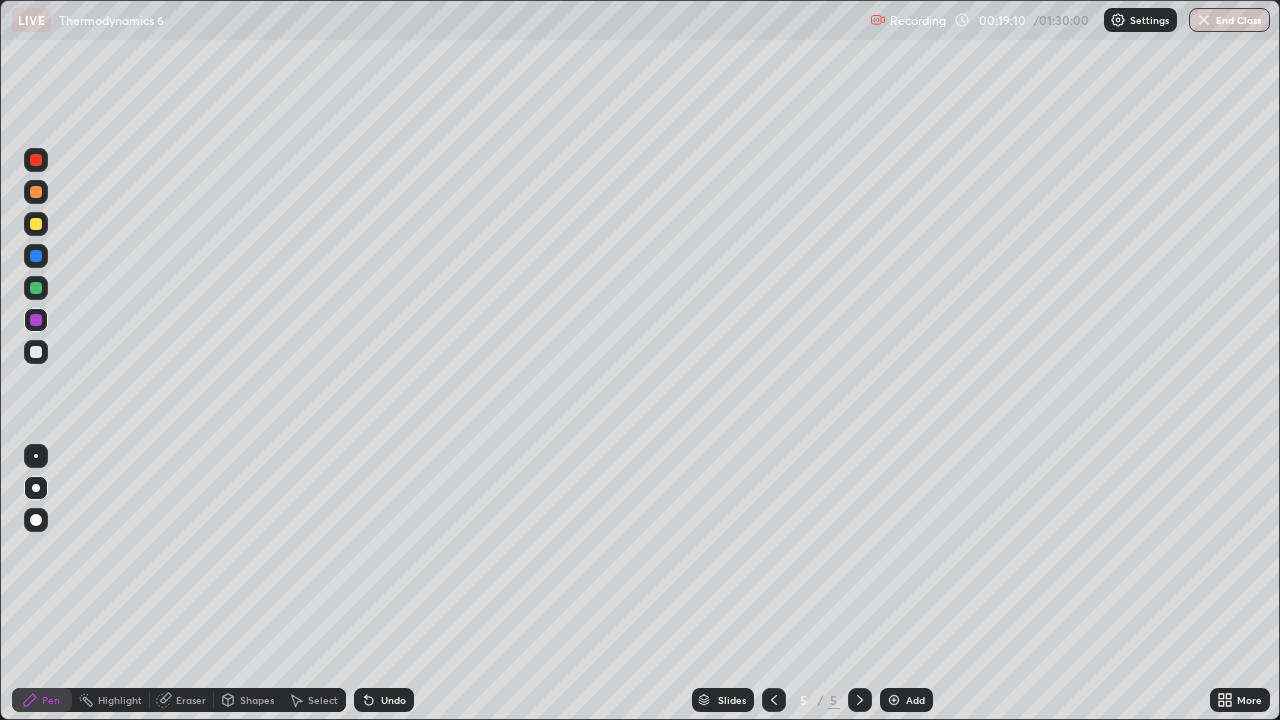 click at bounding box center [36, 288] 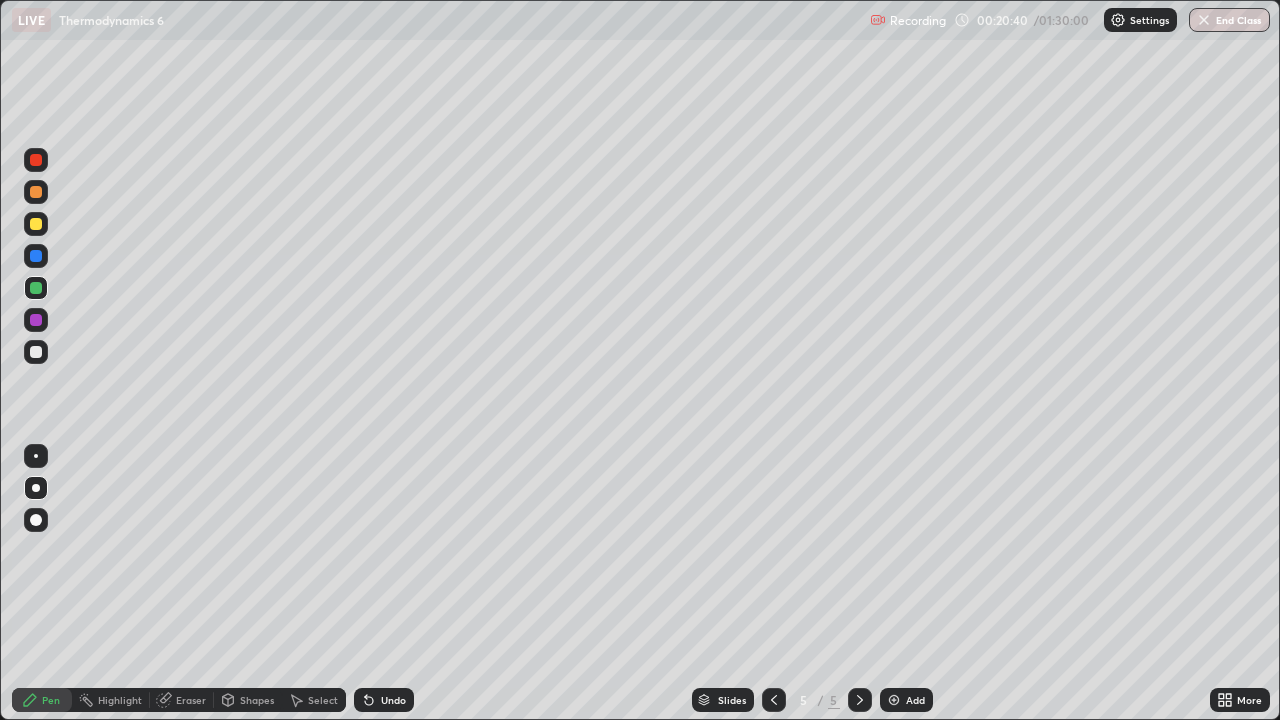 click on "Pen" at bounding box center [42, 700] 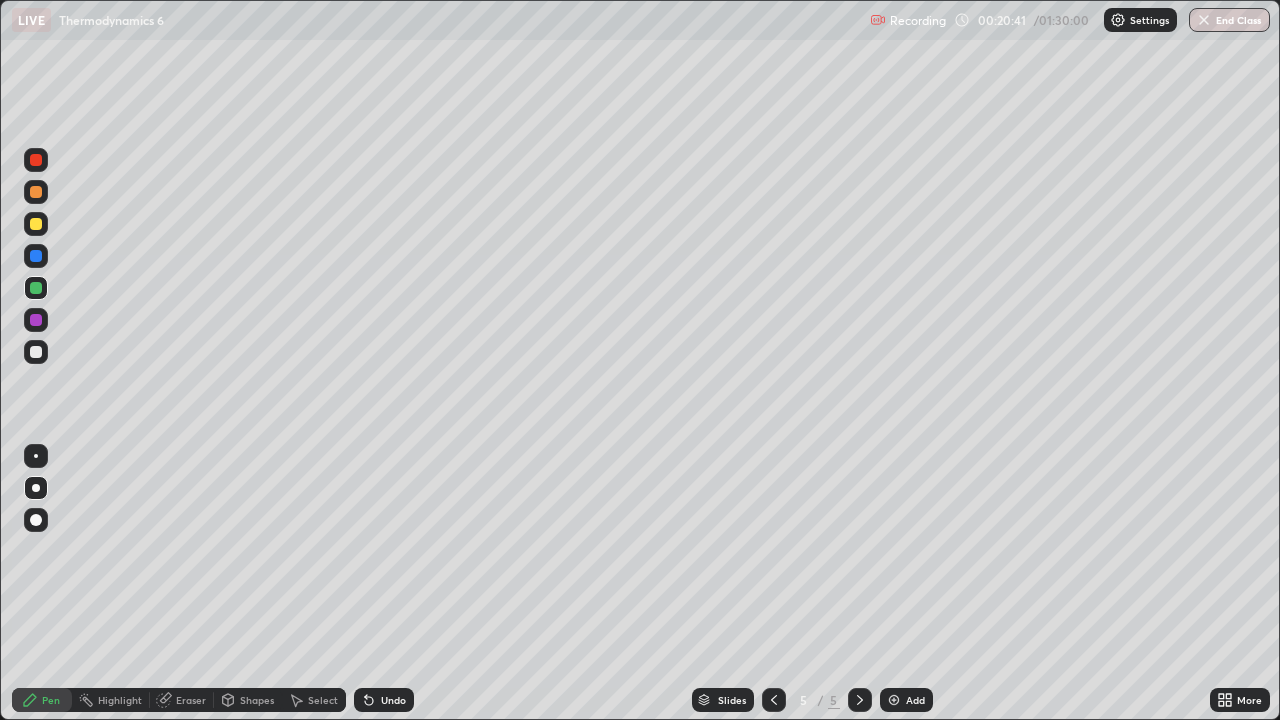 click on "Eraser" at bounding box center (191, 700) 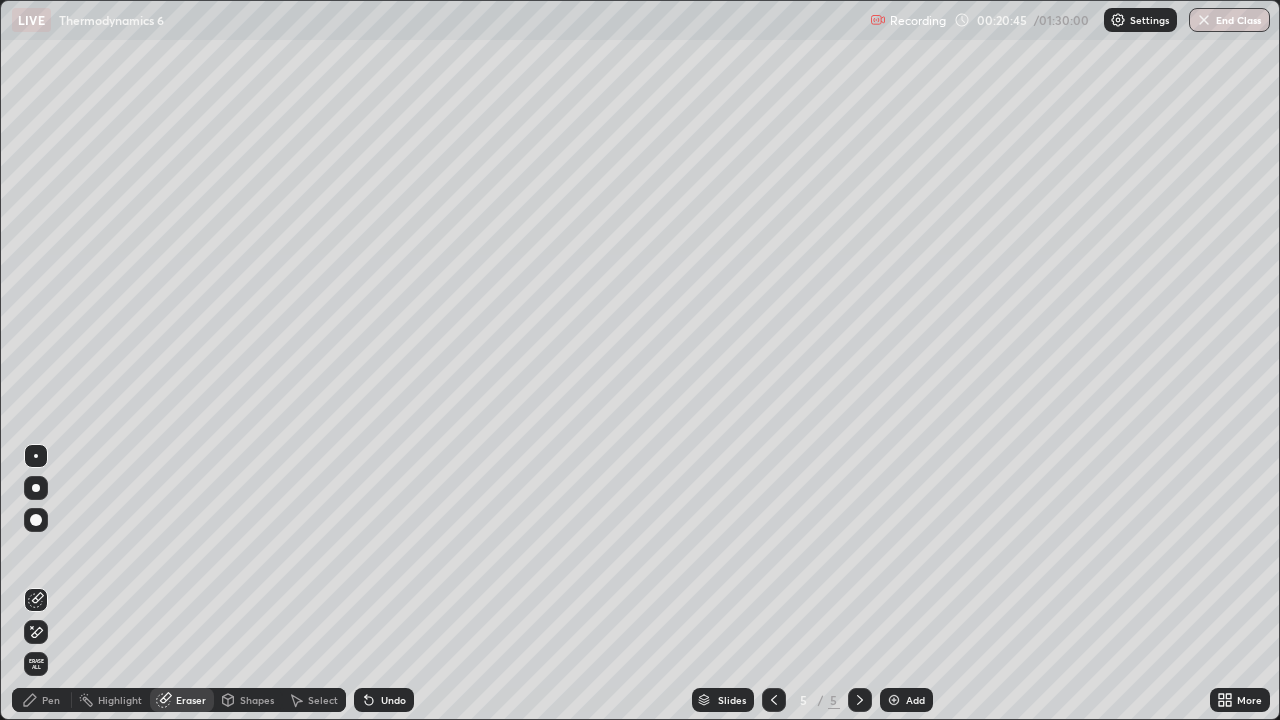 click 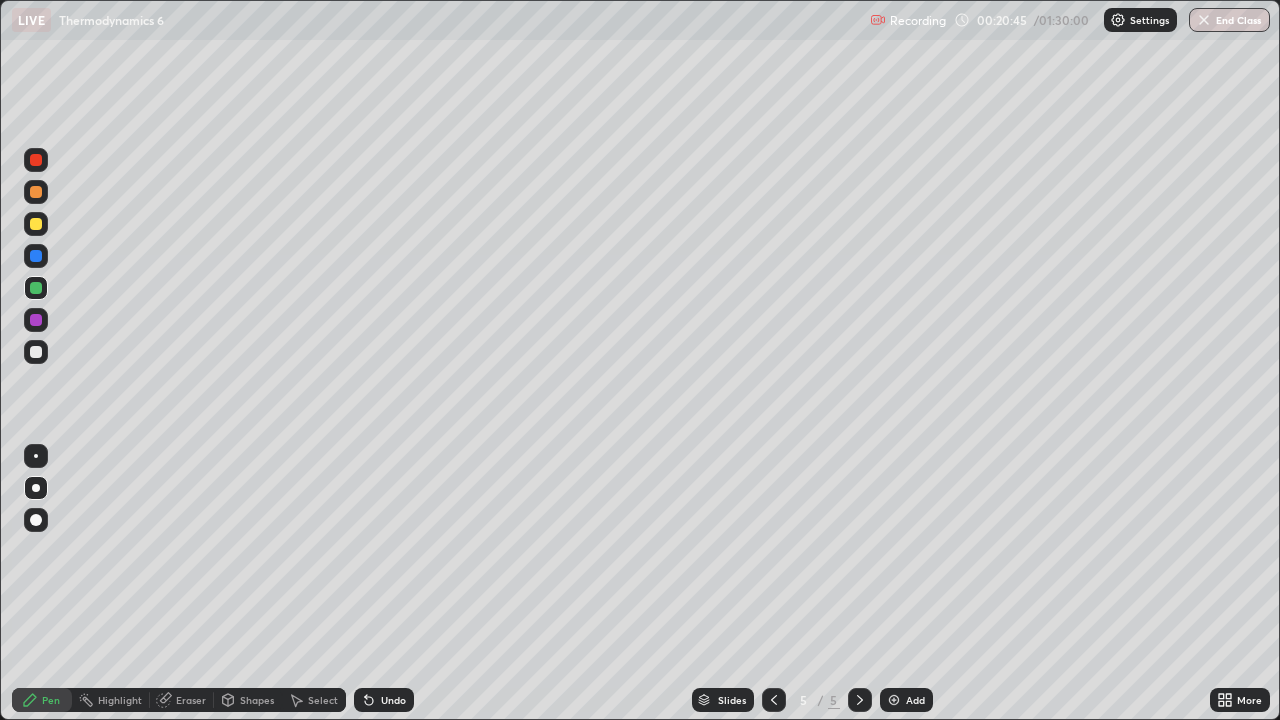 click at bounding box center [36, 352] 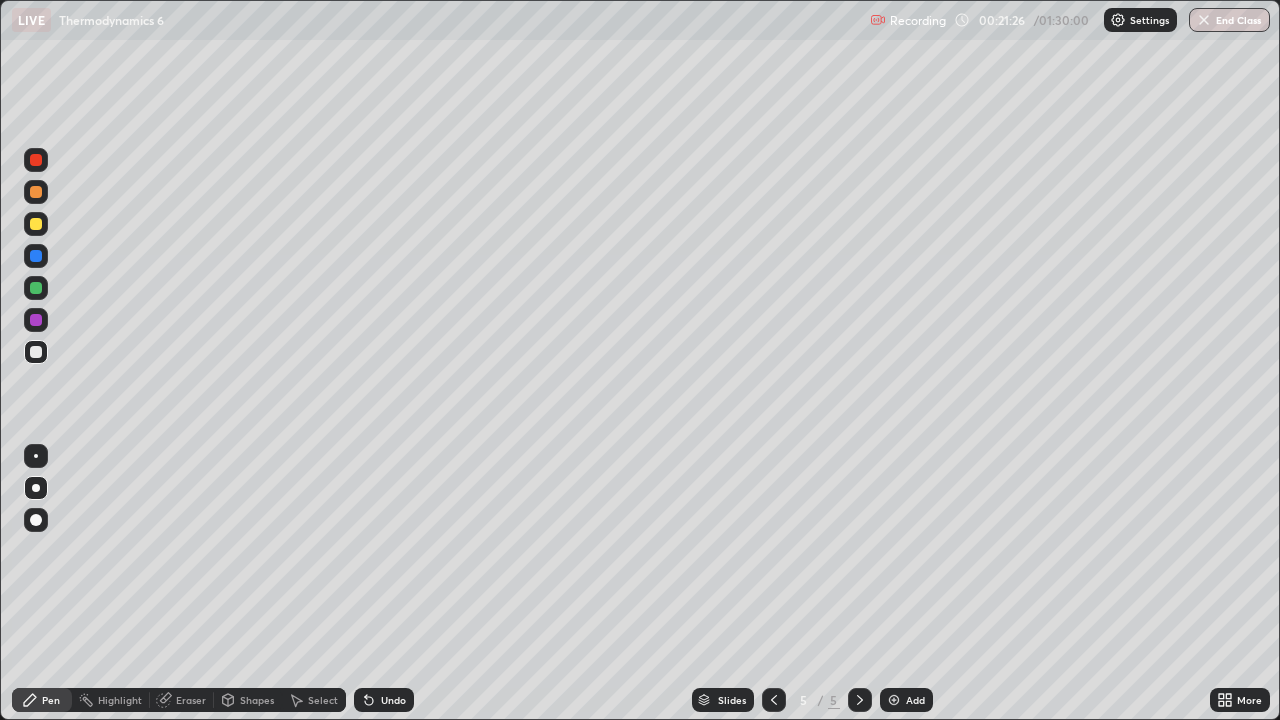 click 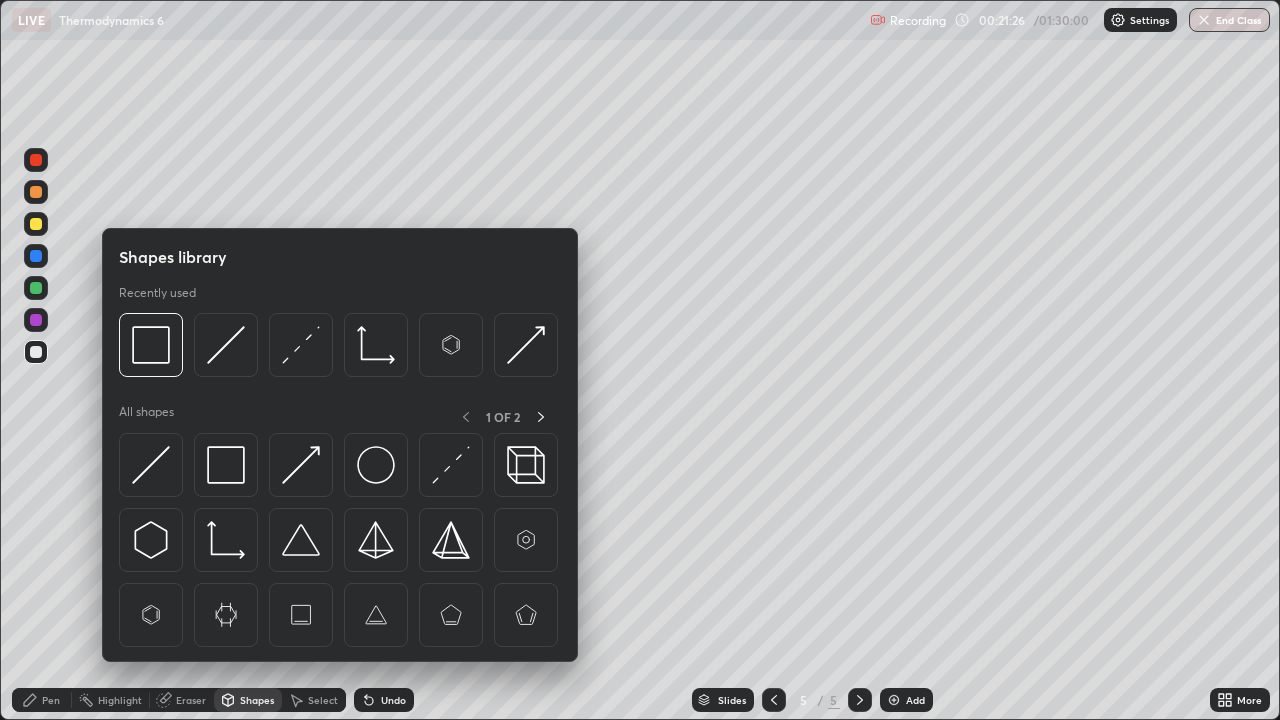 click on "Eraser" at bounding box center [182, 700] 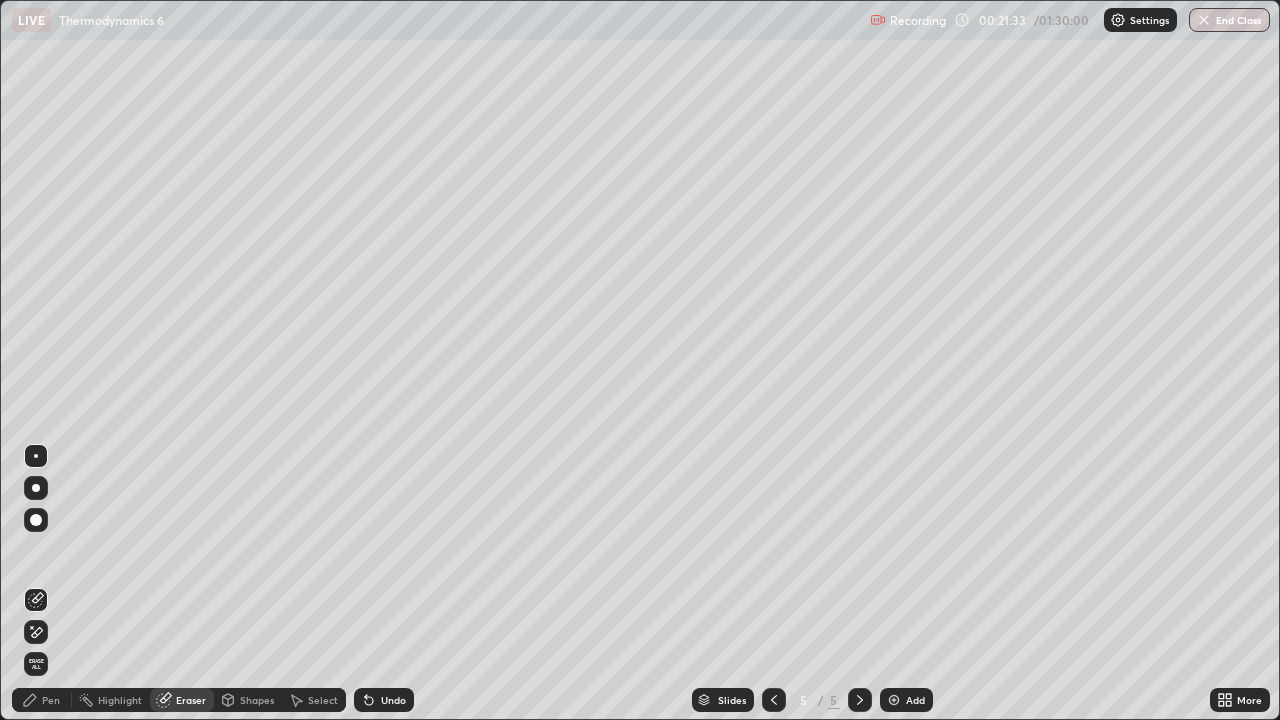 click on "Pen" at bounding box center [51, 700] 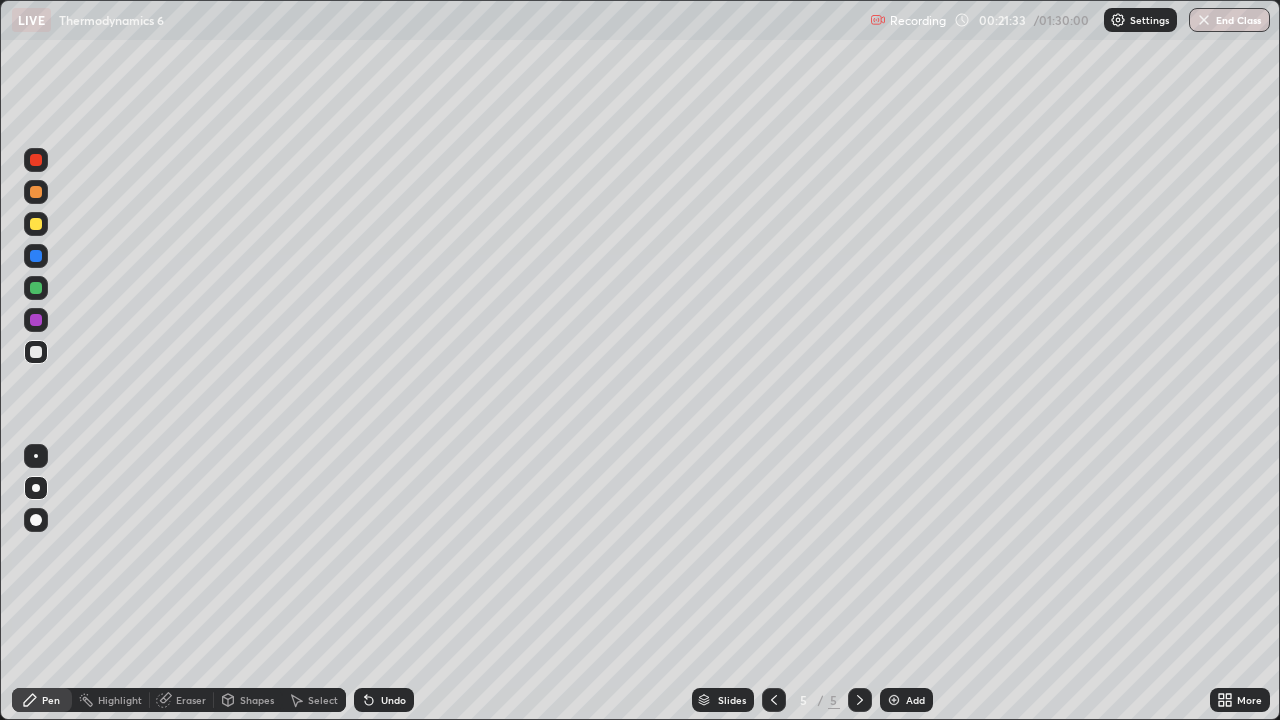 click at bounding box center (36, 352) 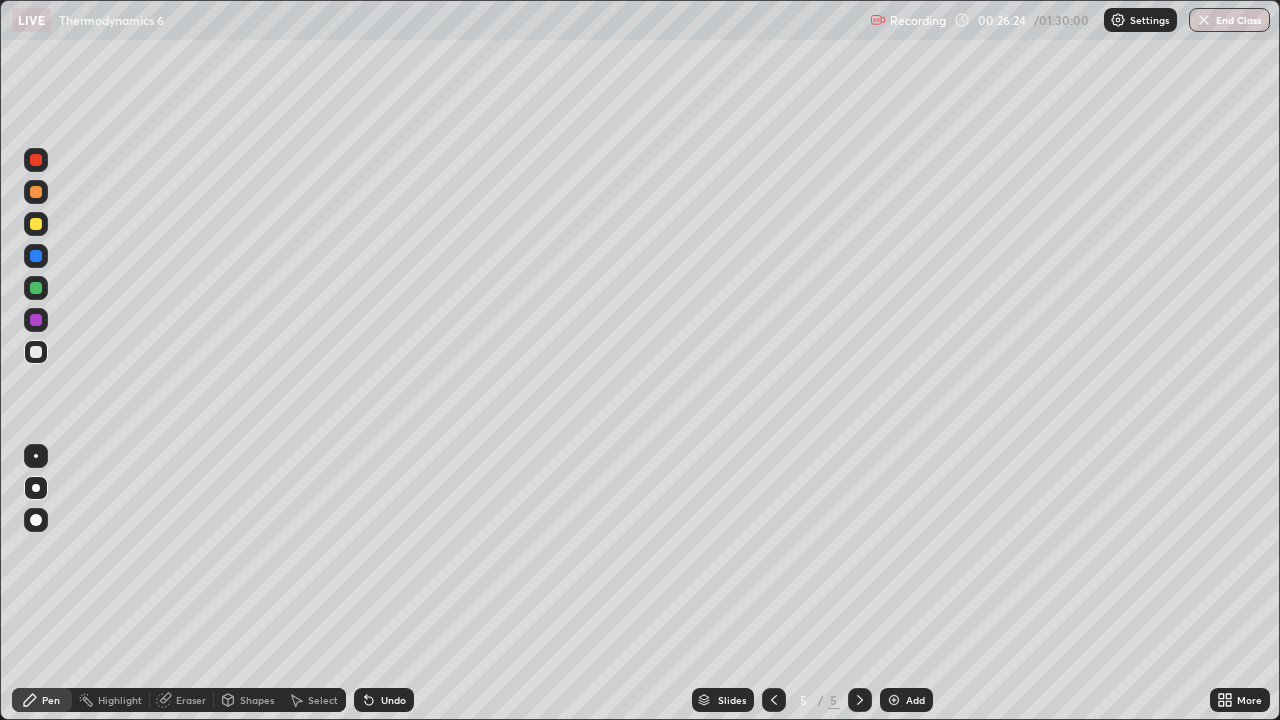 click on "Add" at bounding box center [915, 700] 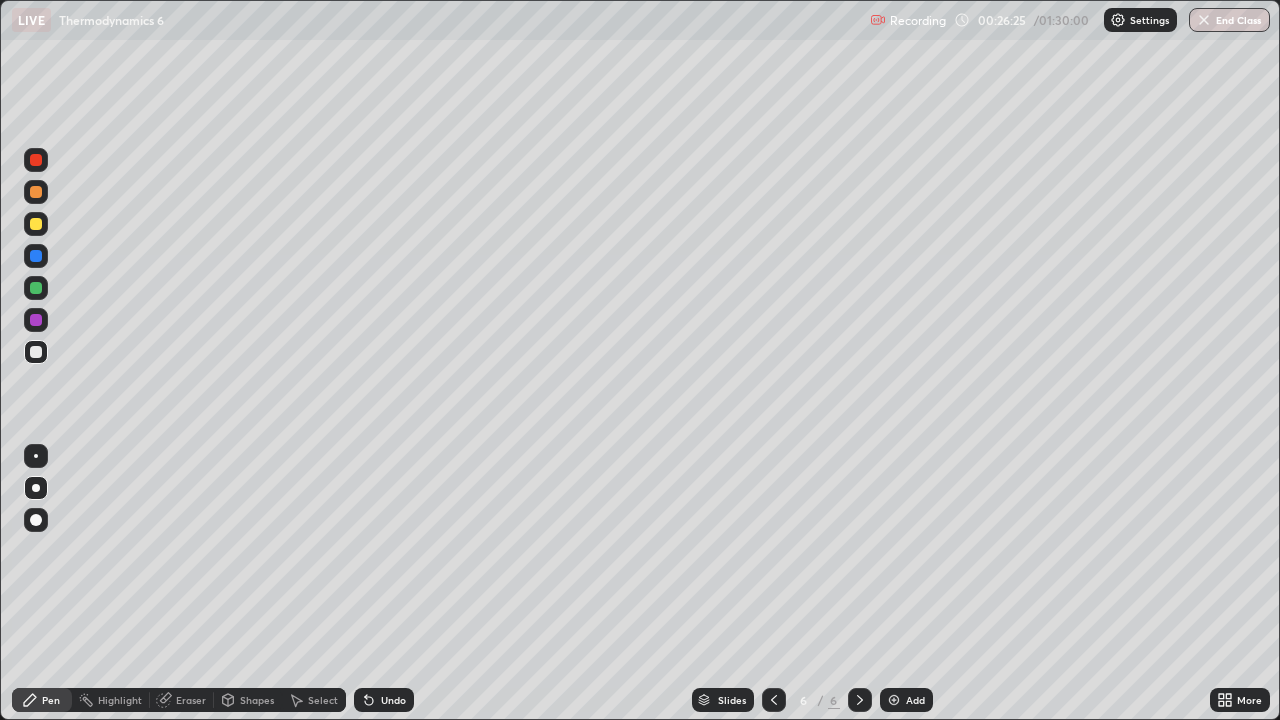 click at bounding box center [36, 488] 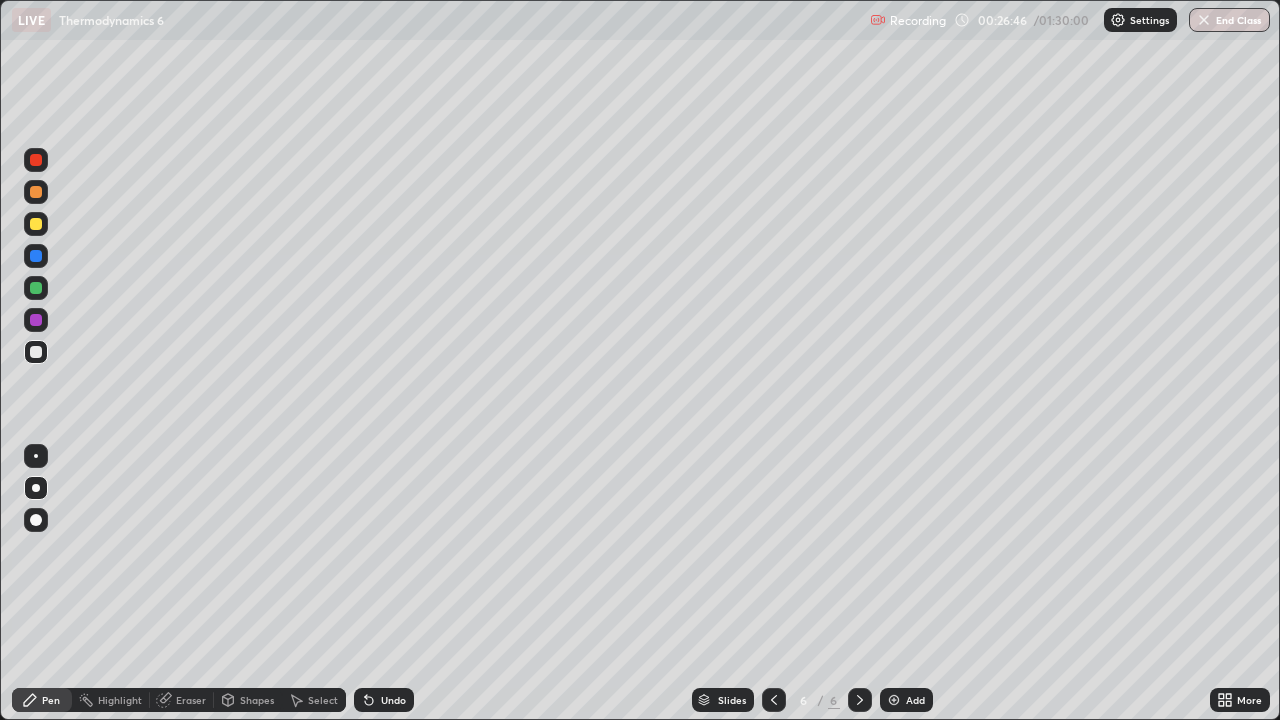 click at bounding box center [36, 352] 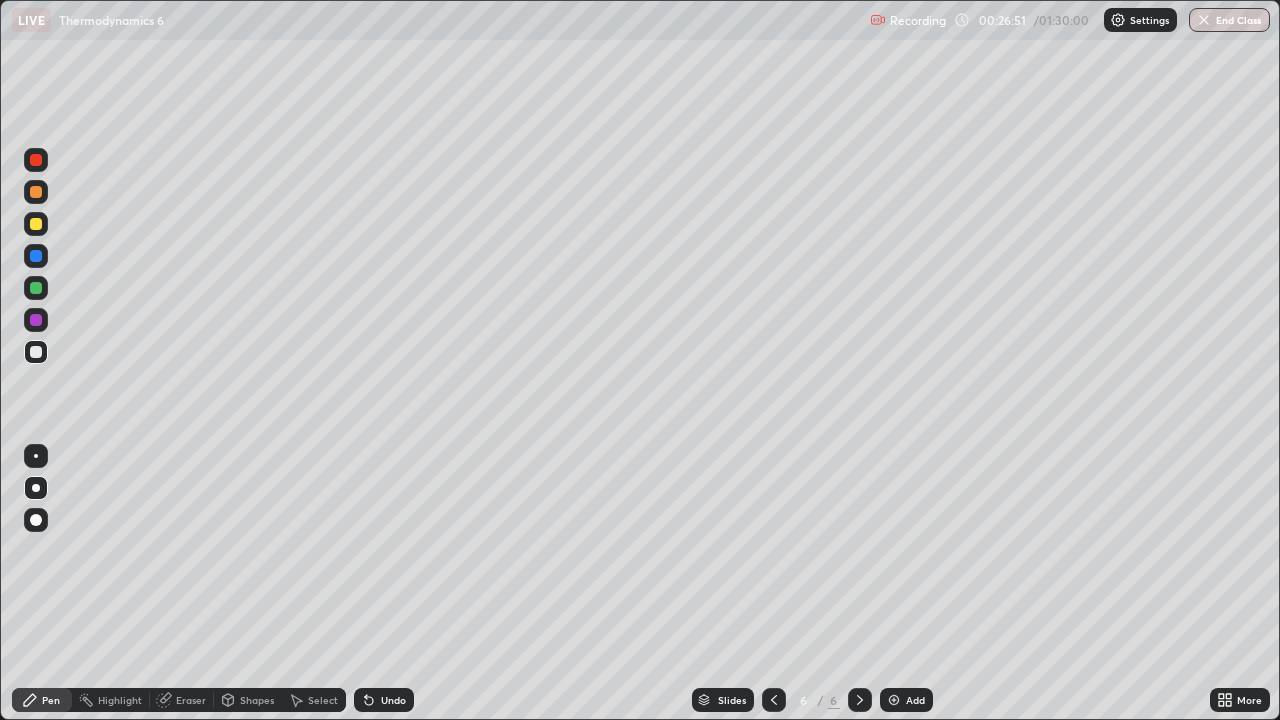 click on "Eraser" at bounding box center (191, 700) 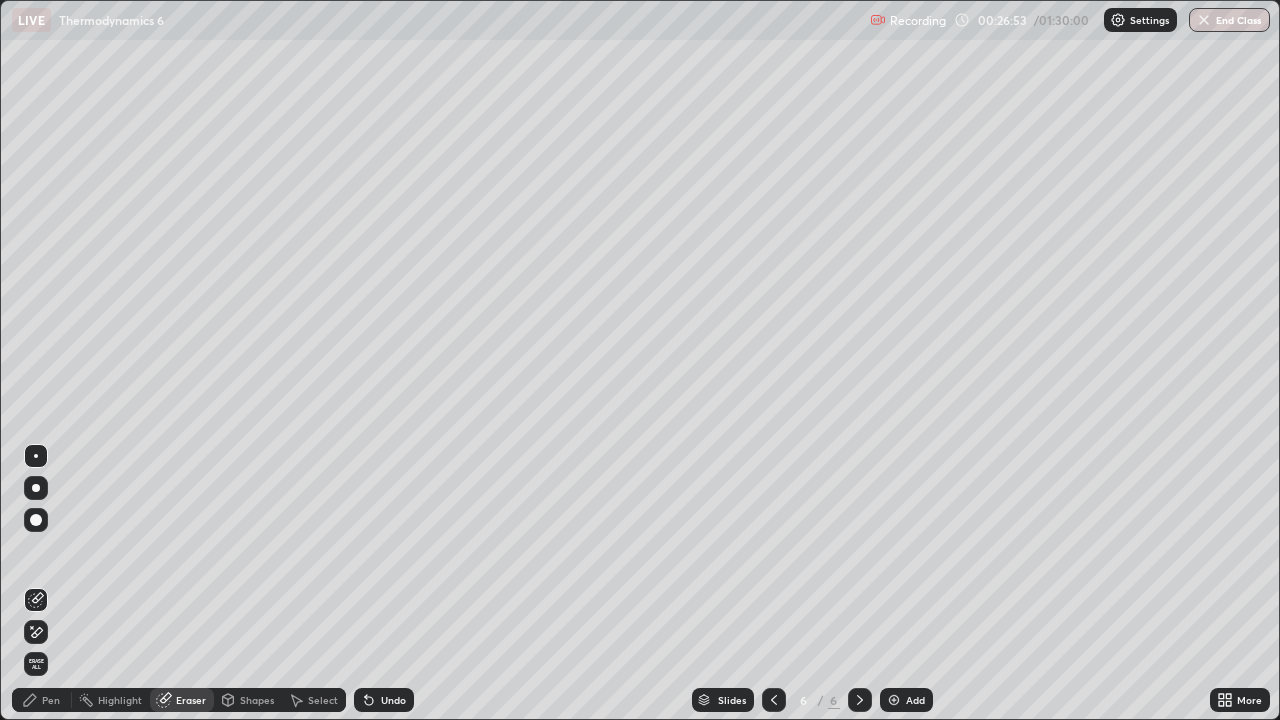 click on "Pen" at bounding box center [42, 700] 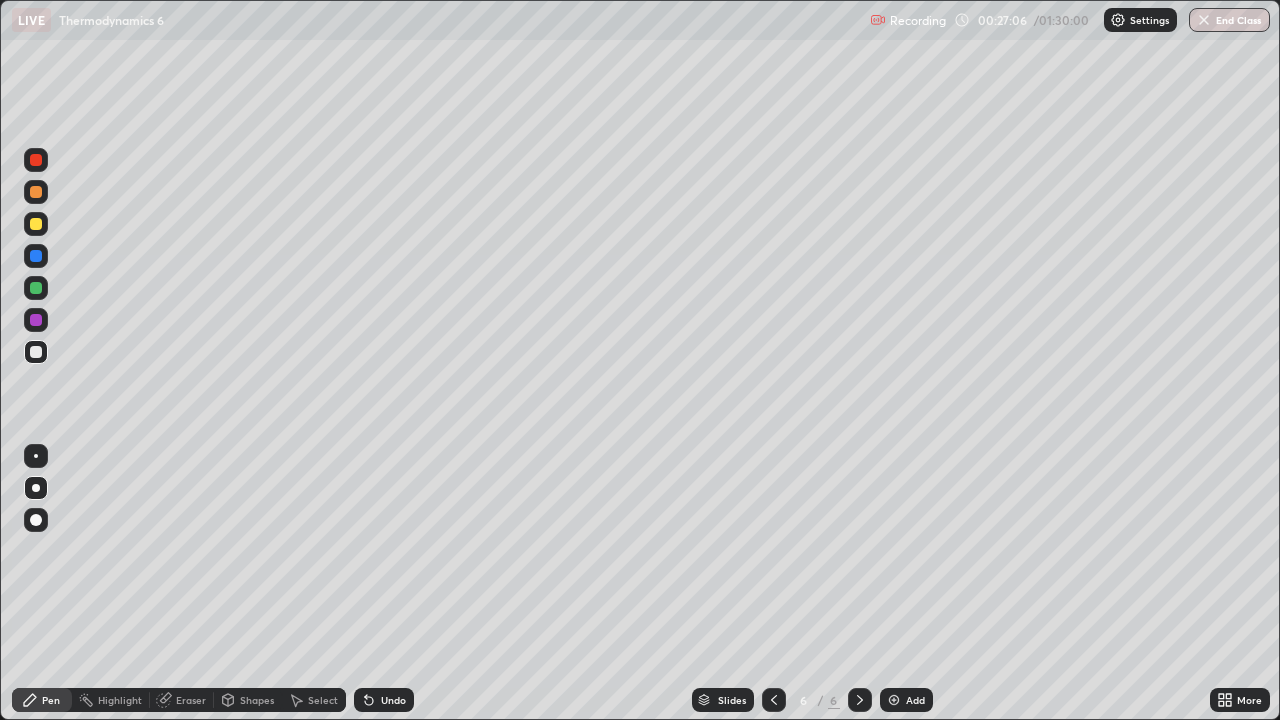 click at bounding box center (36, 320) 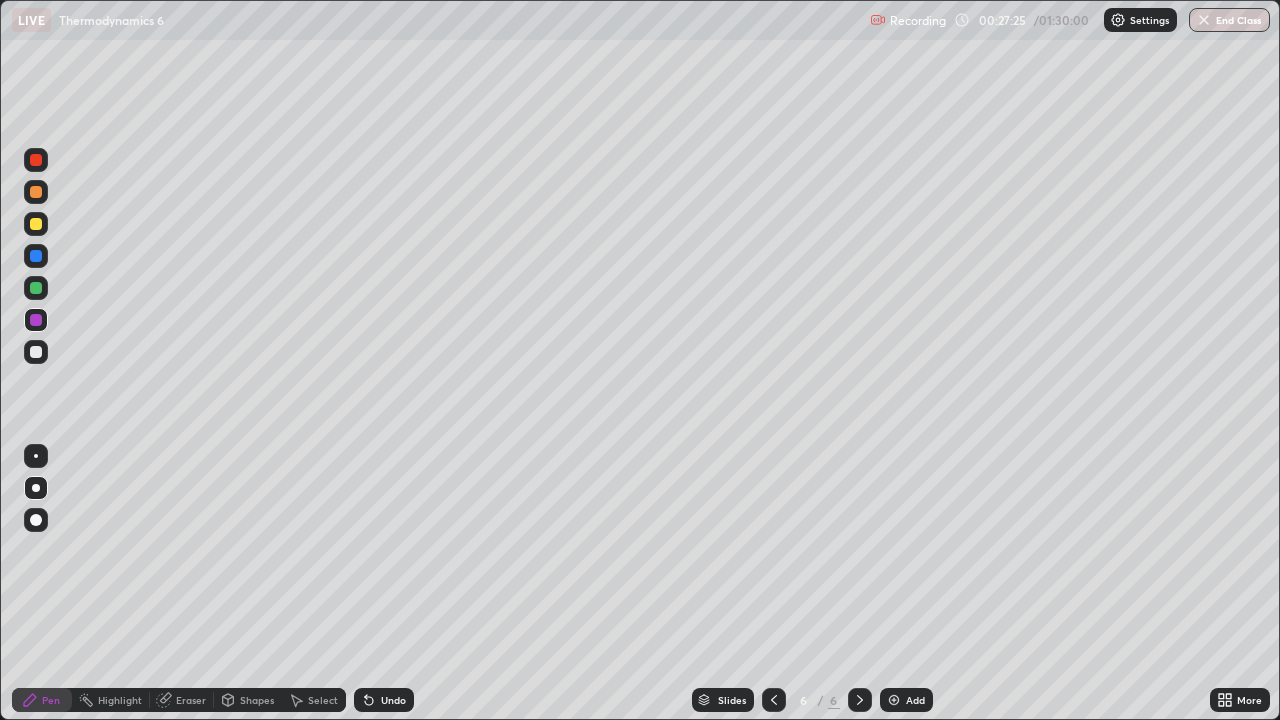 click on "Shapes" at bounding box center [248, 700] 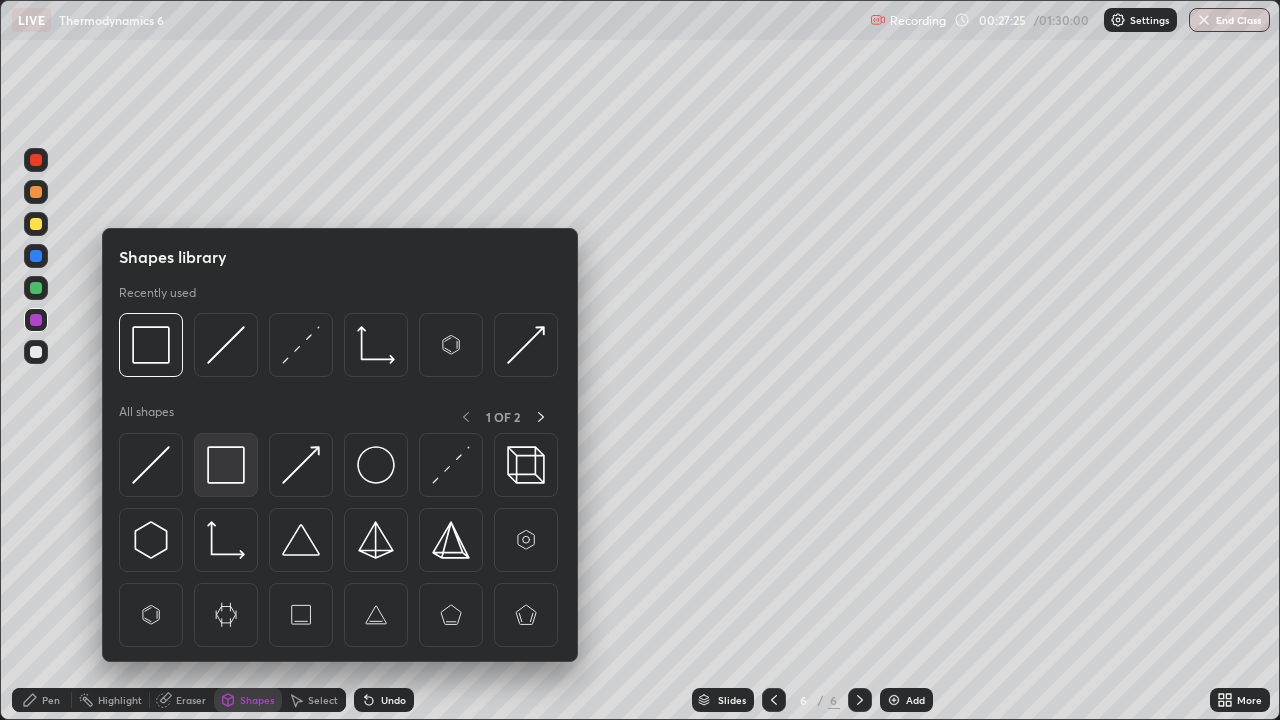 click at bounding box center (226, 465) 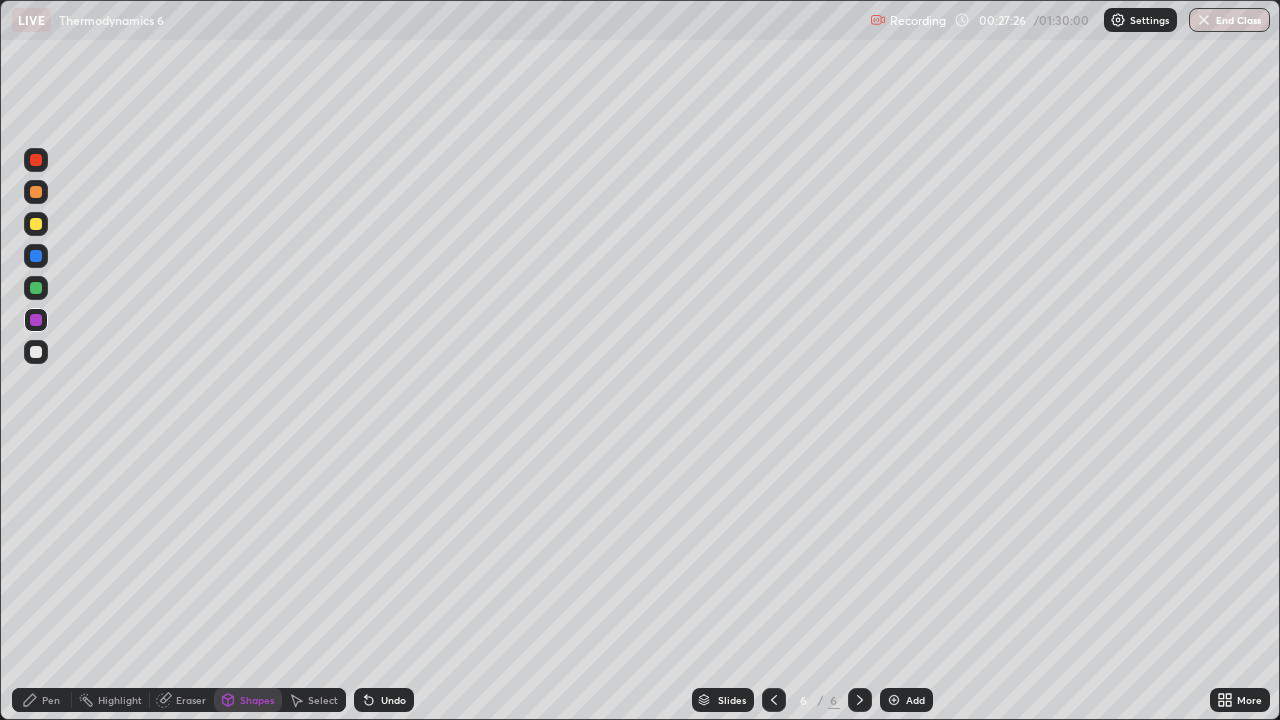 click at bounding box center [36, 288] 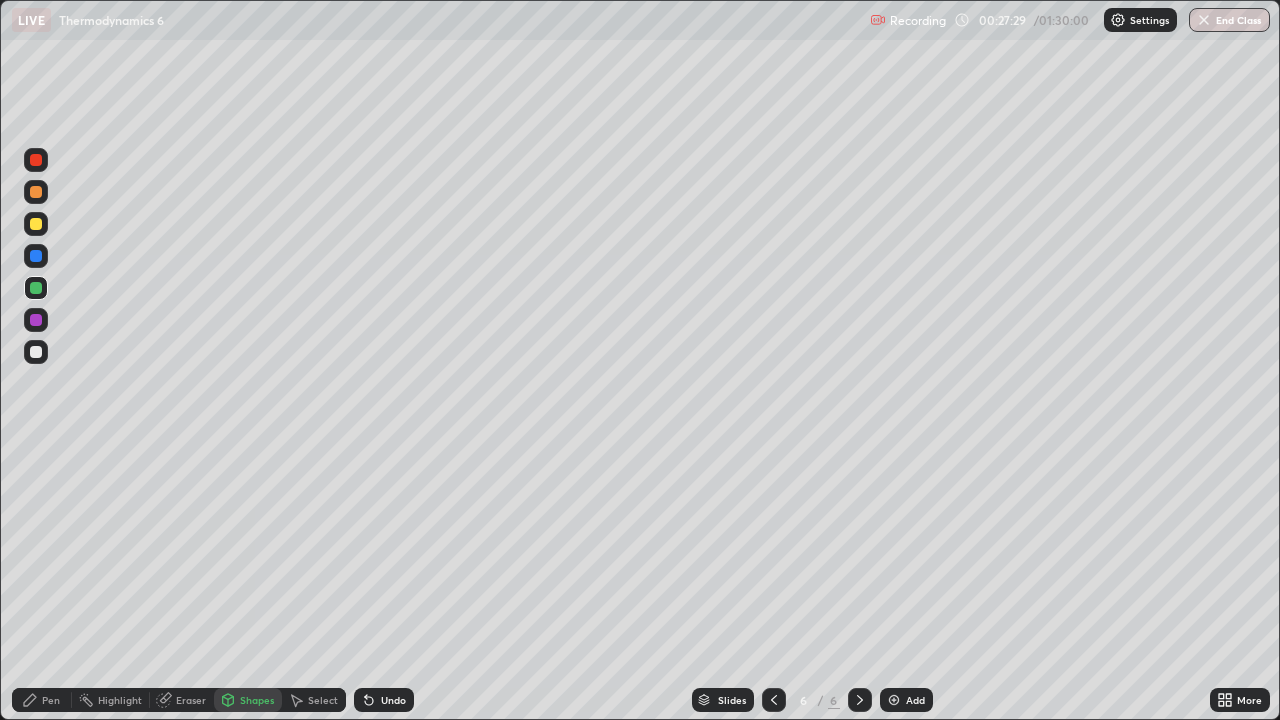 click at bounding box center (36, 352) 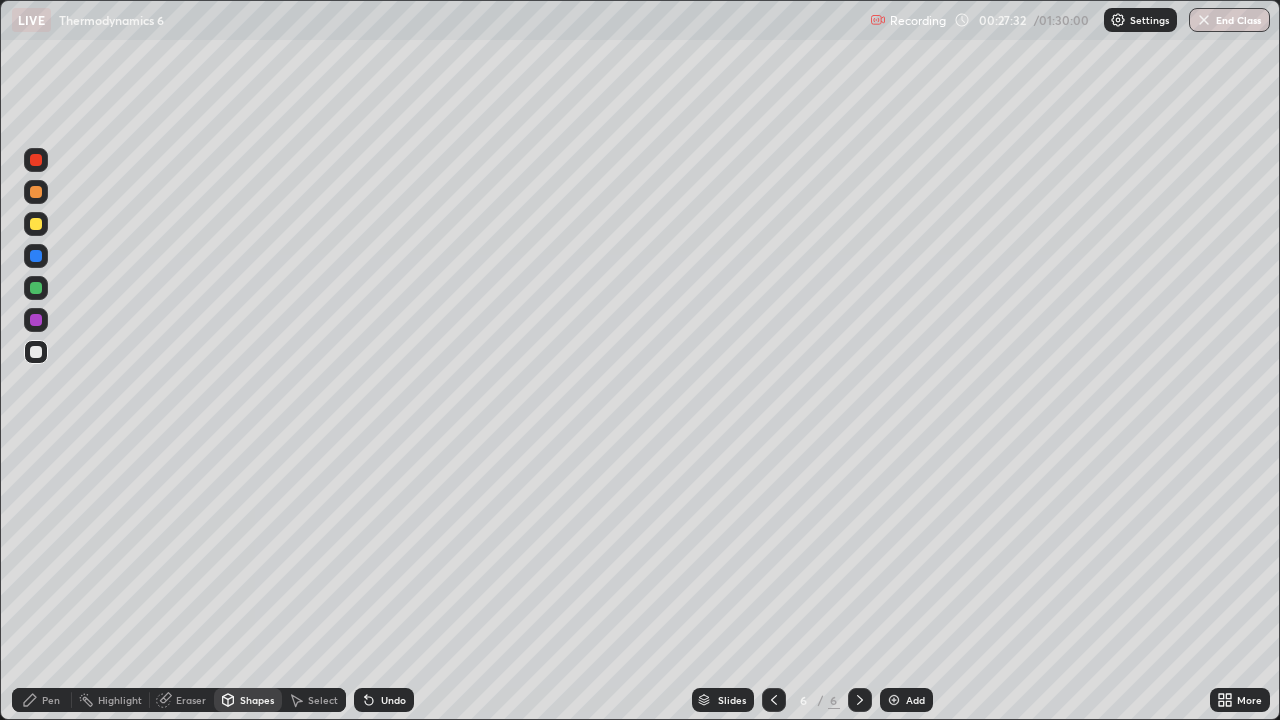click on "Eraser" at bounding box center (182, 700) 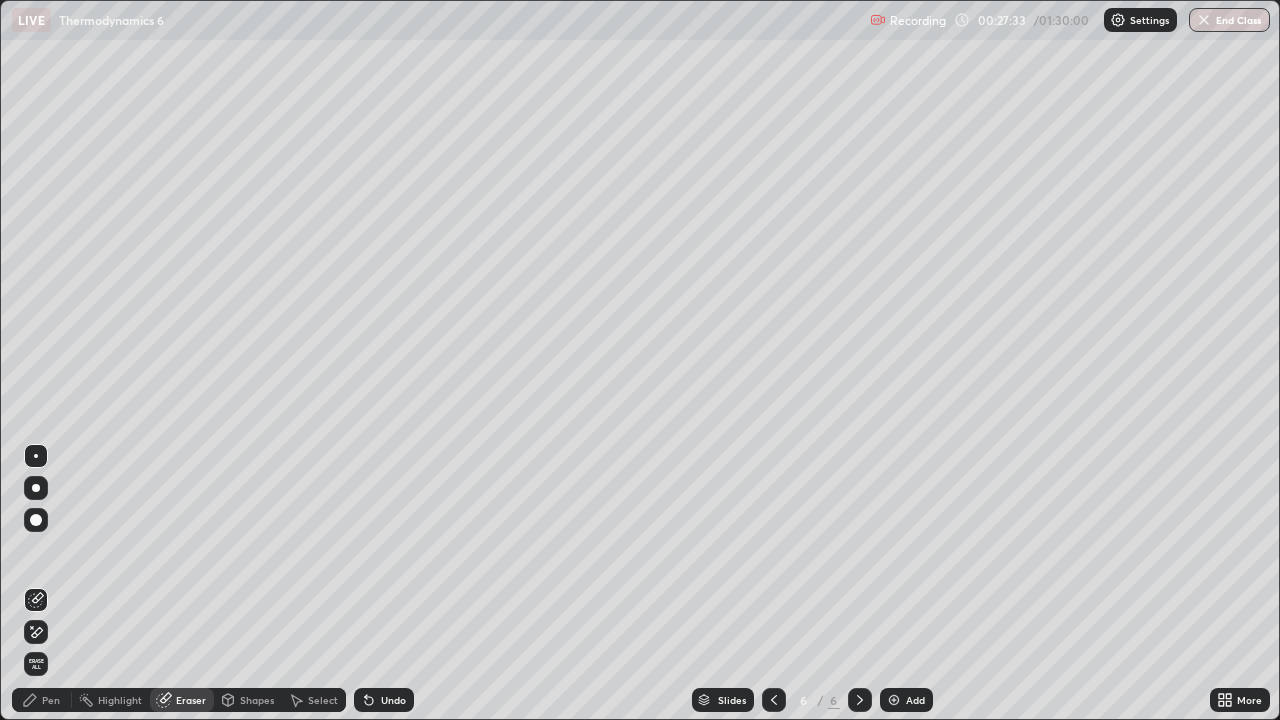 click on "Pen" at bounding box center (42, 700) 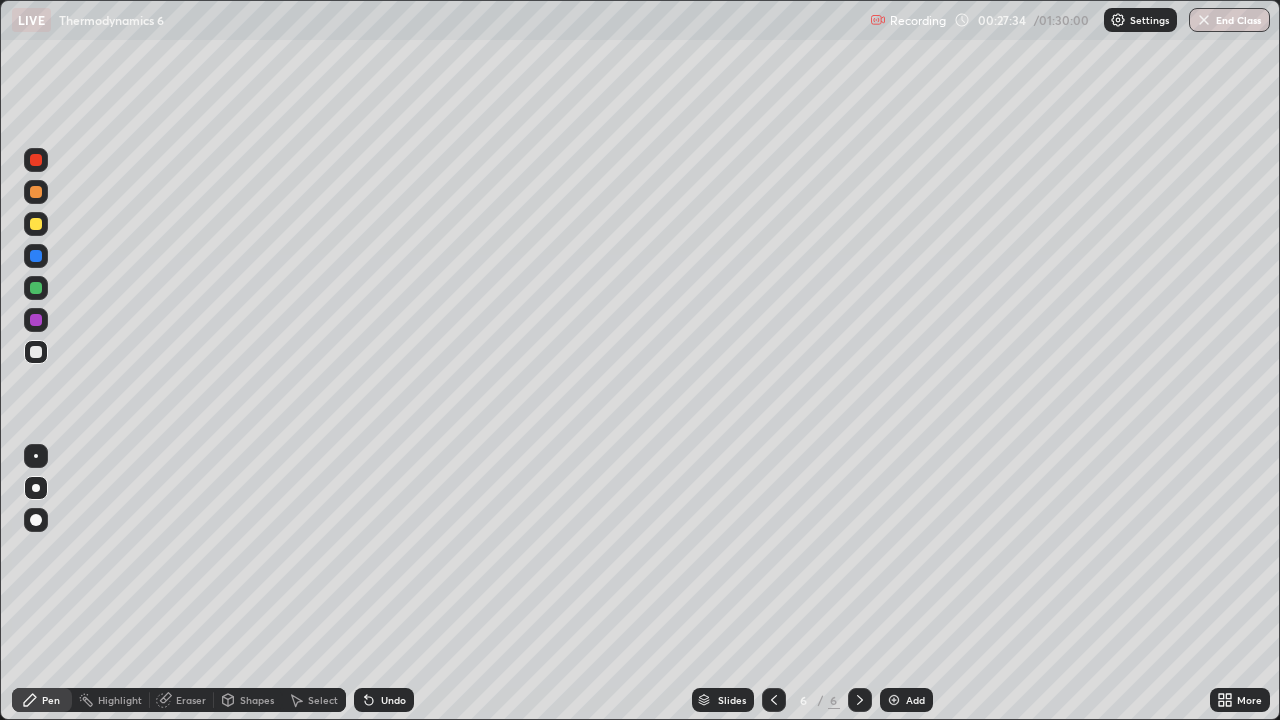 click at bounding box center (36, 352) 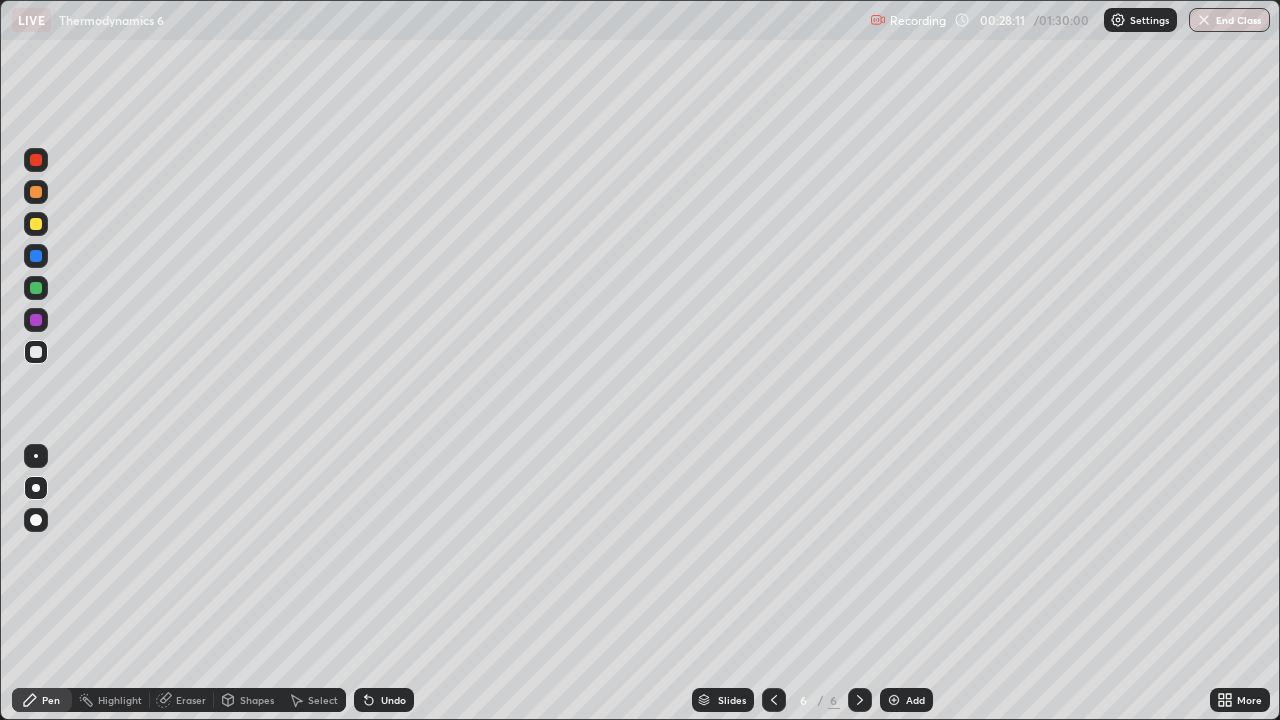 click at bounding box center (36, 224) 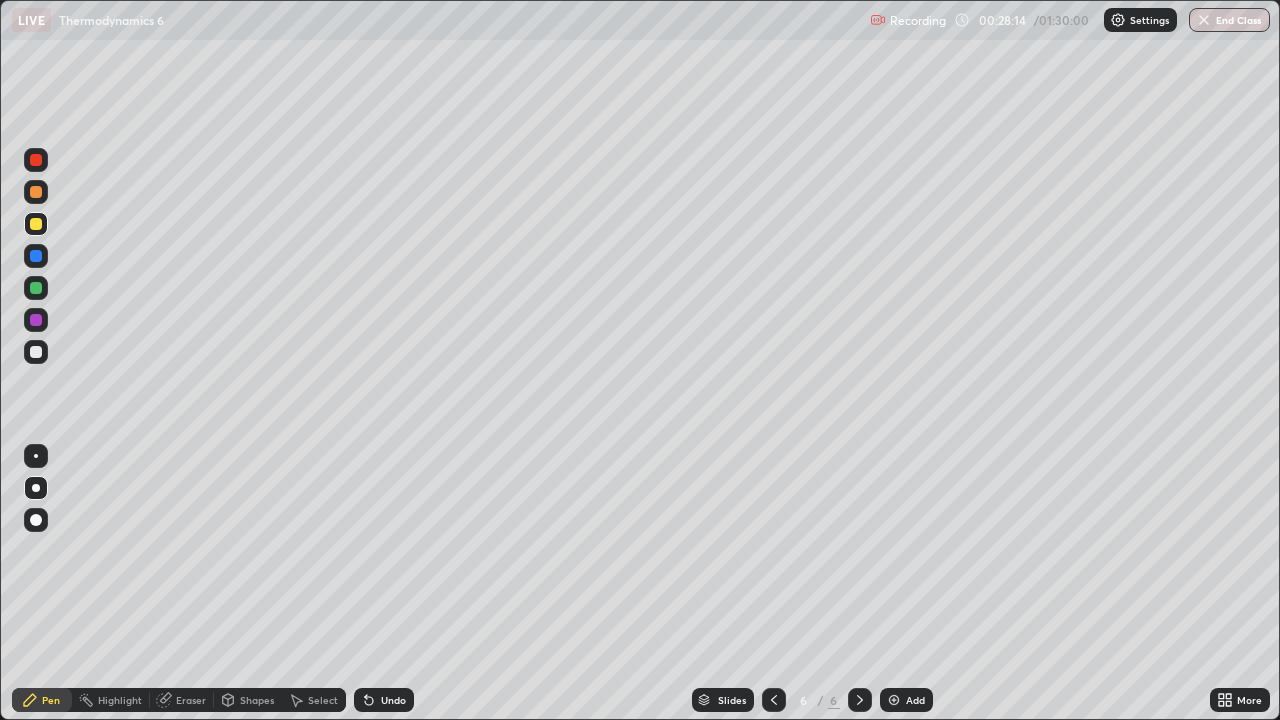 click at bounding box center [36, 352] 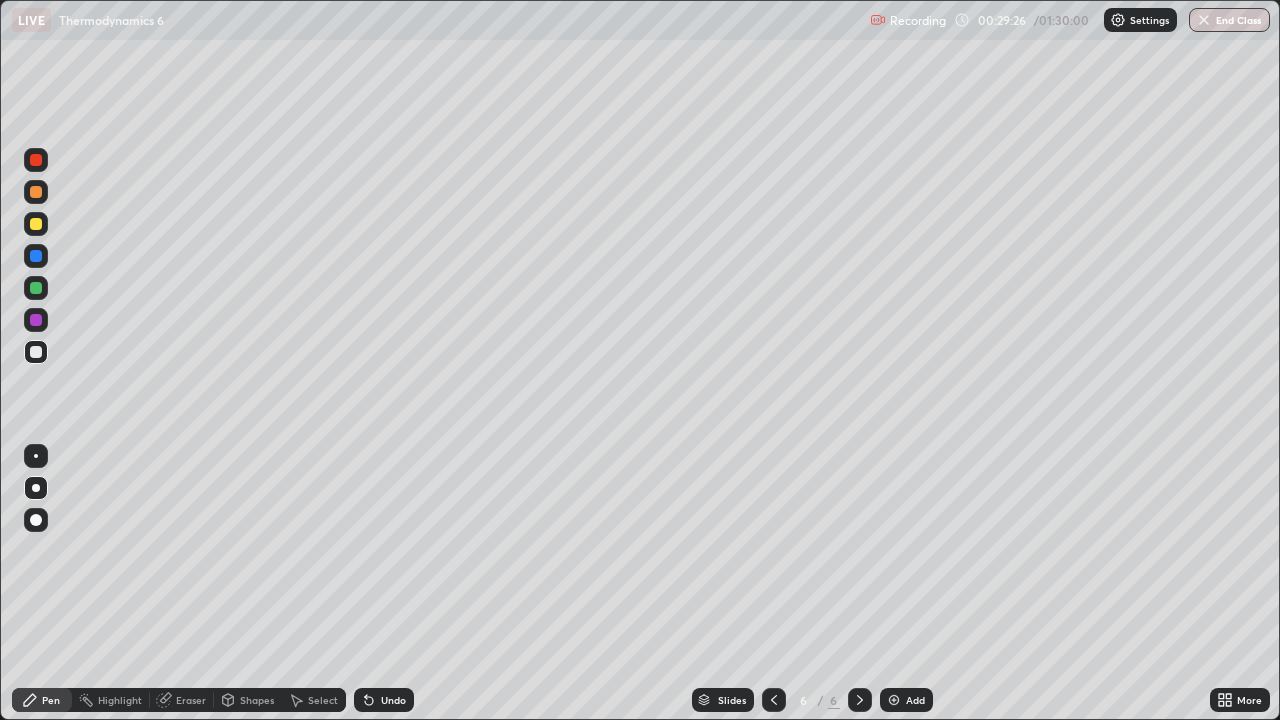 click on "Pen" at bounding box center [42, 700] 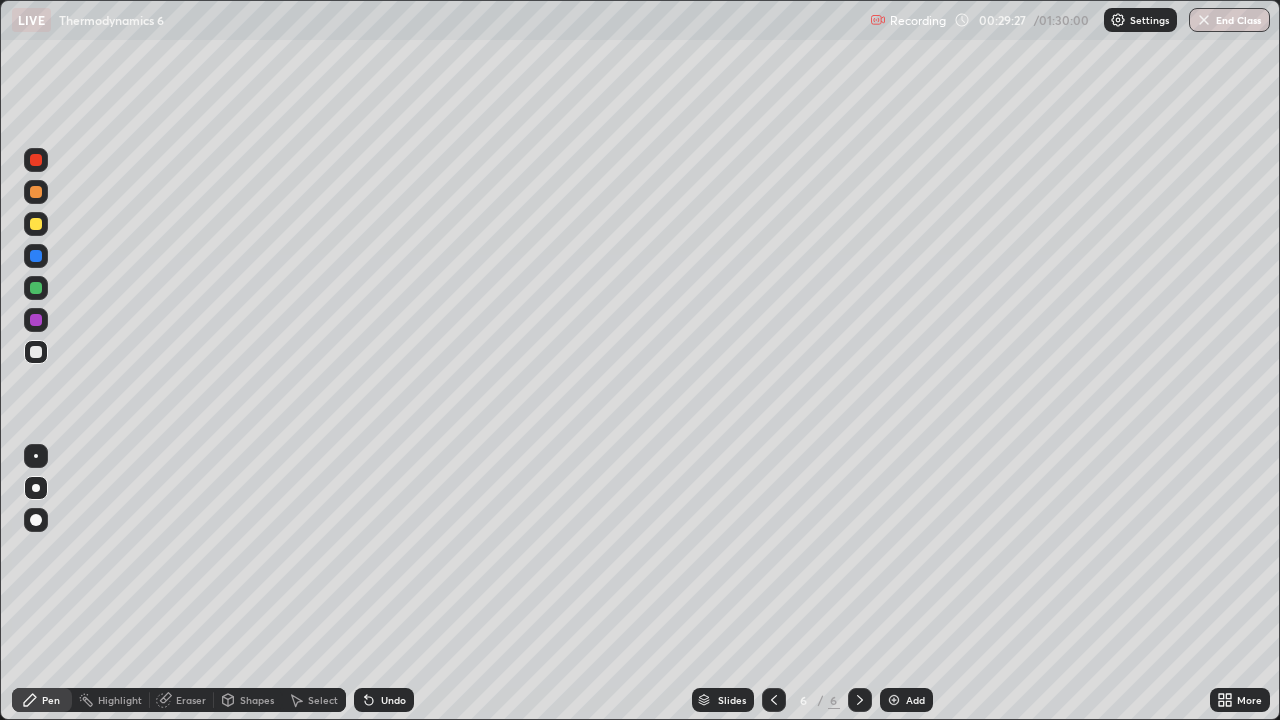 click at bounding box center [36, 352] 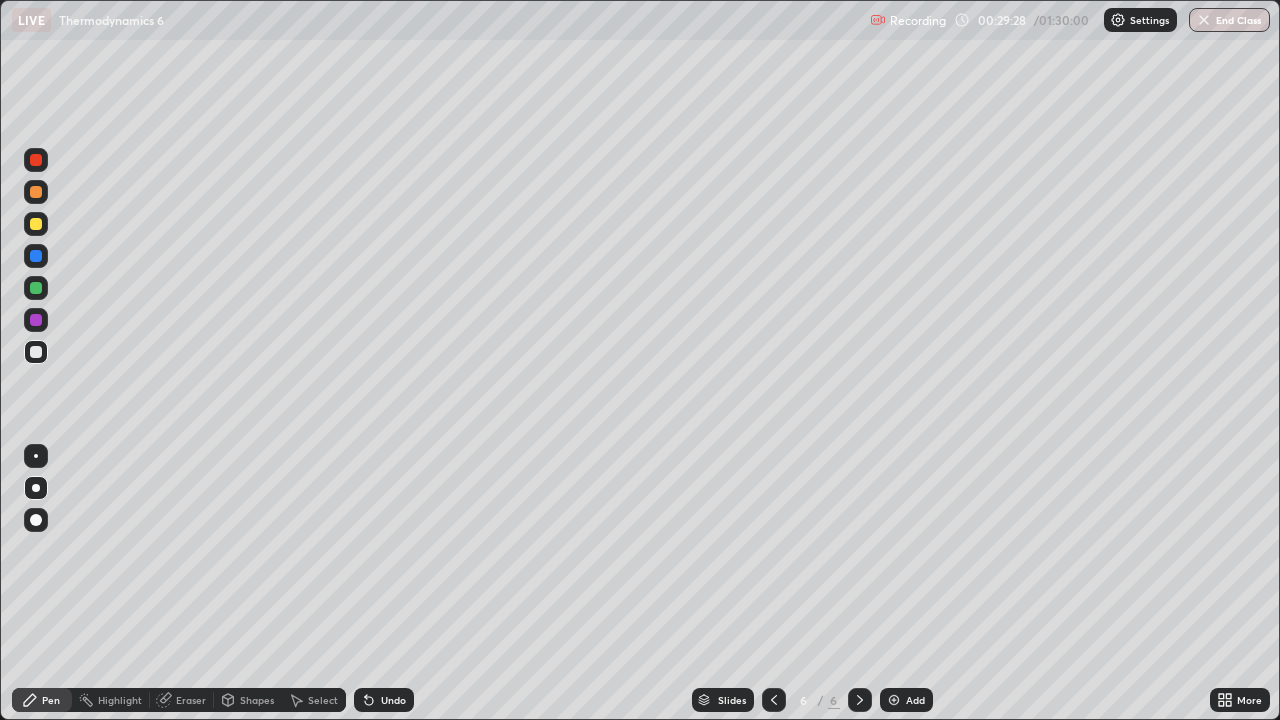 click on "Eraser" at bounding box center (191, 700) 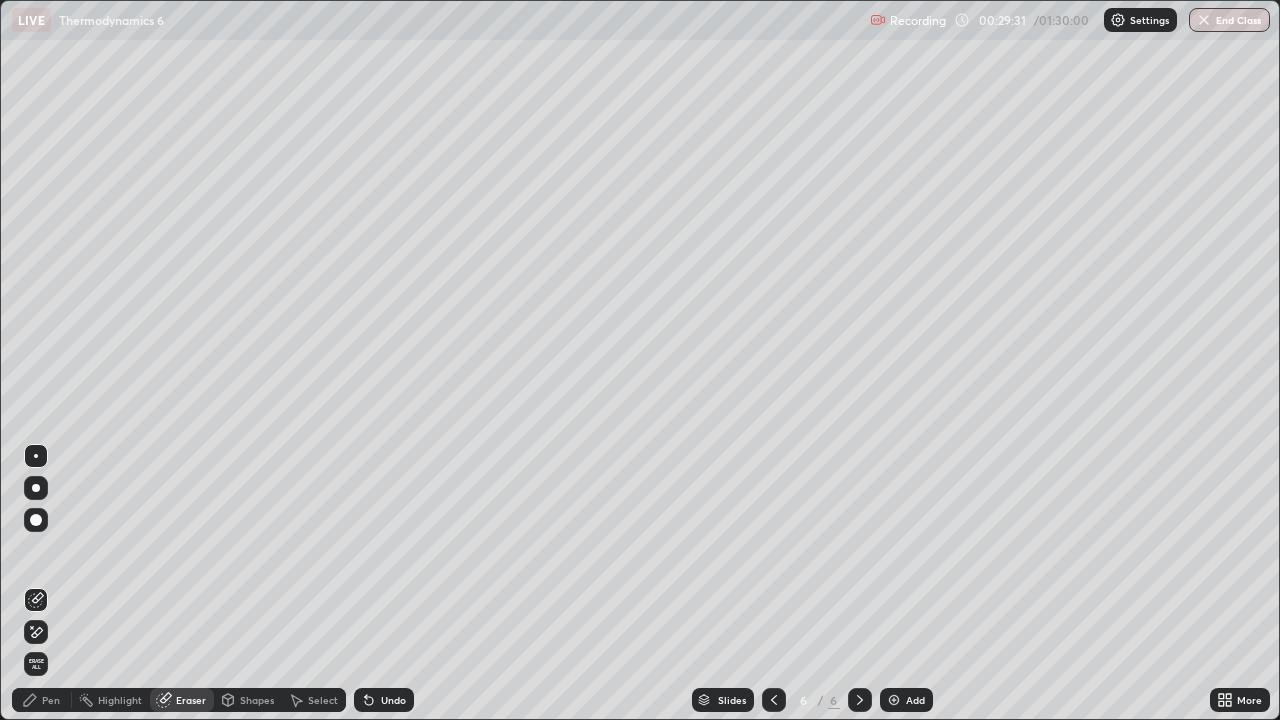click on "Pen" at bounding box center [51, 700] 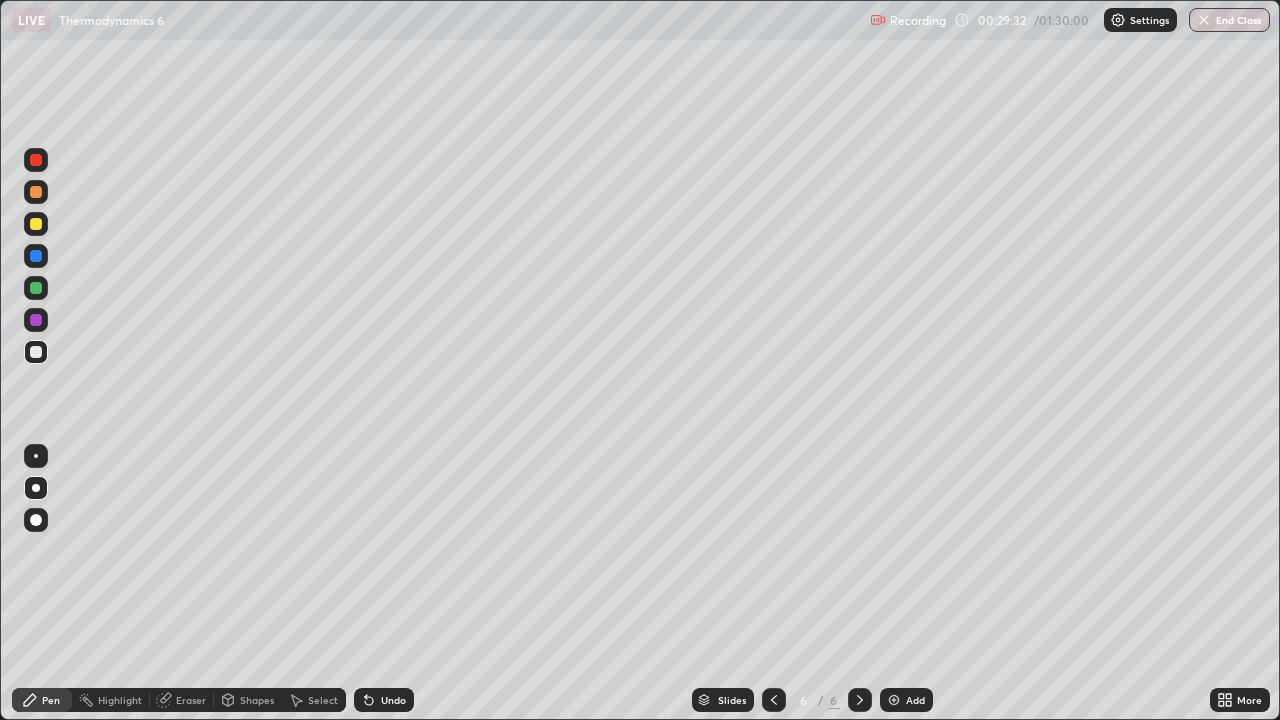 click at bounding box center (36, 352) 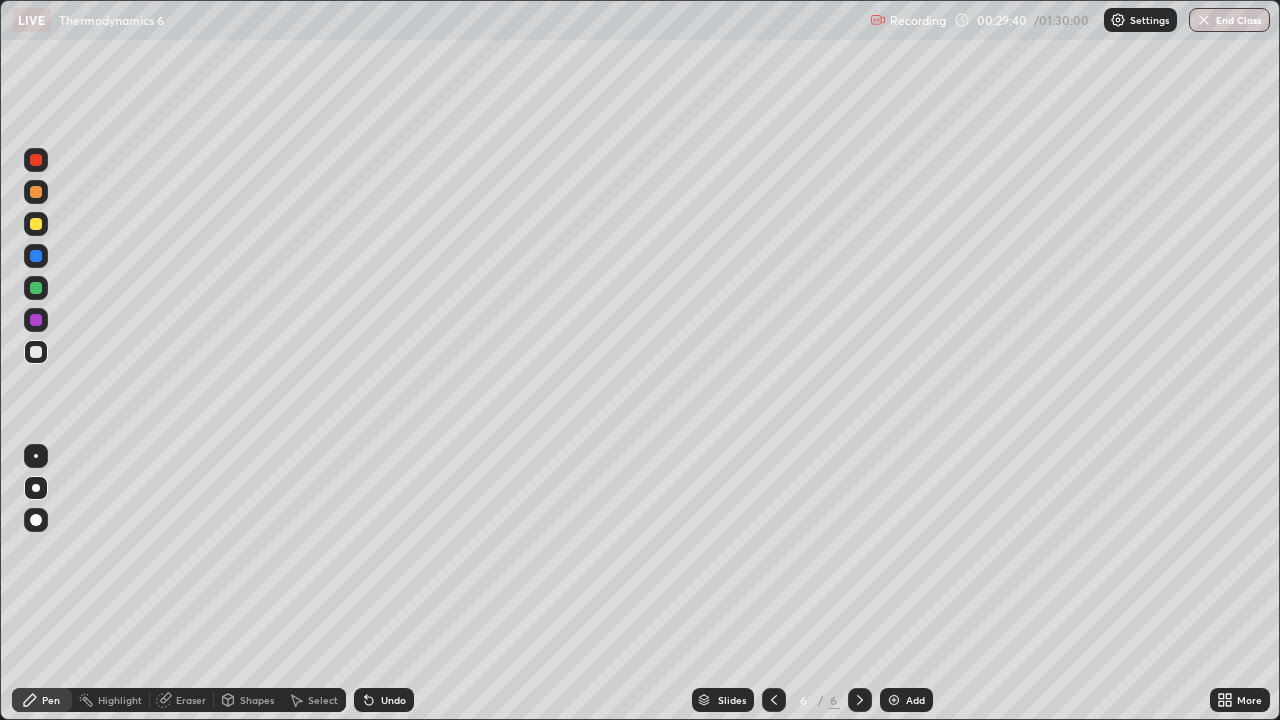 click on "Eraser" at bounding box center (191, 700) 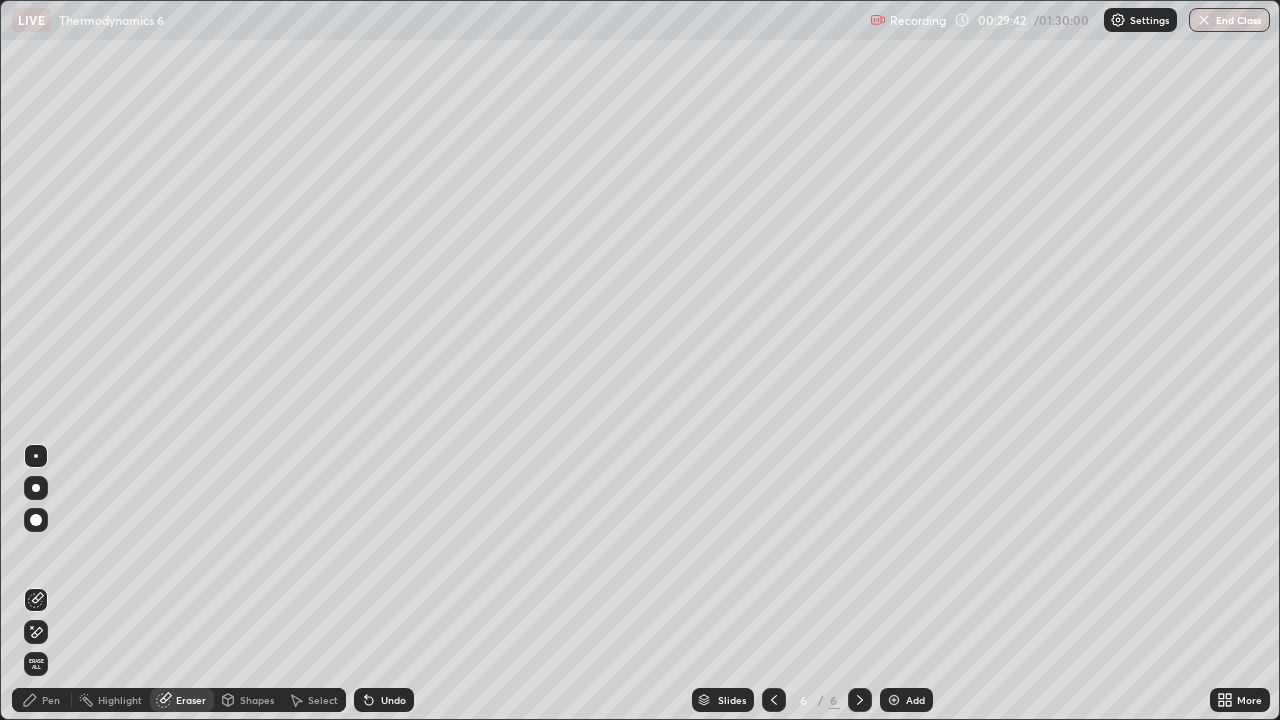 click on "Pen" at bounding box center [51, 700] 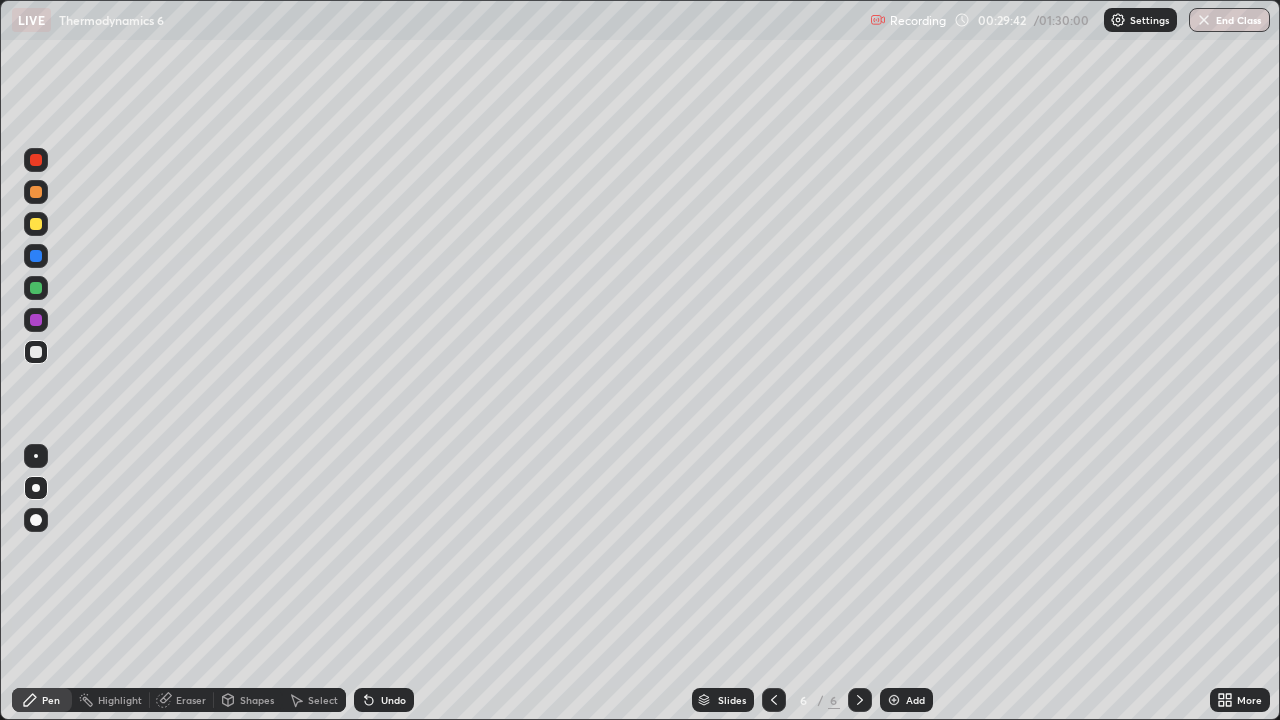 click at bounding box center [36, 320] 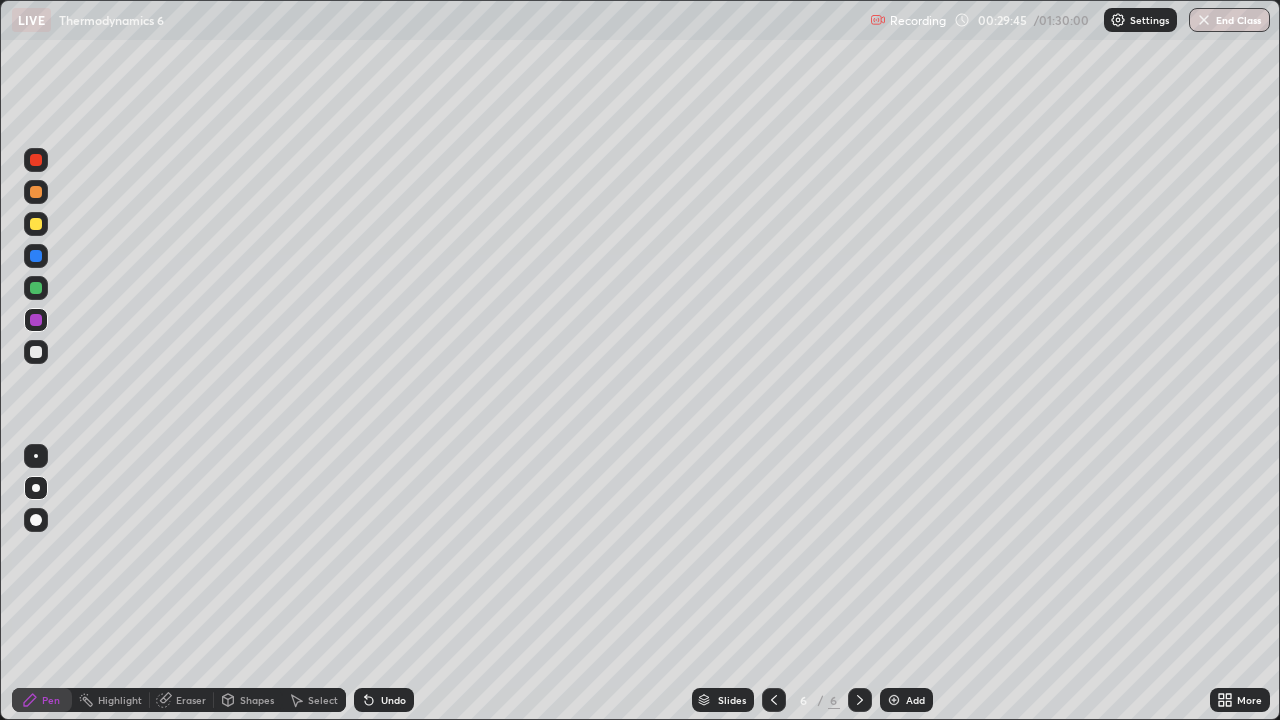 click at bounding box center (36, 352) 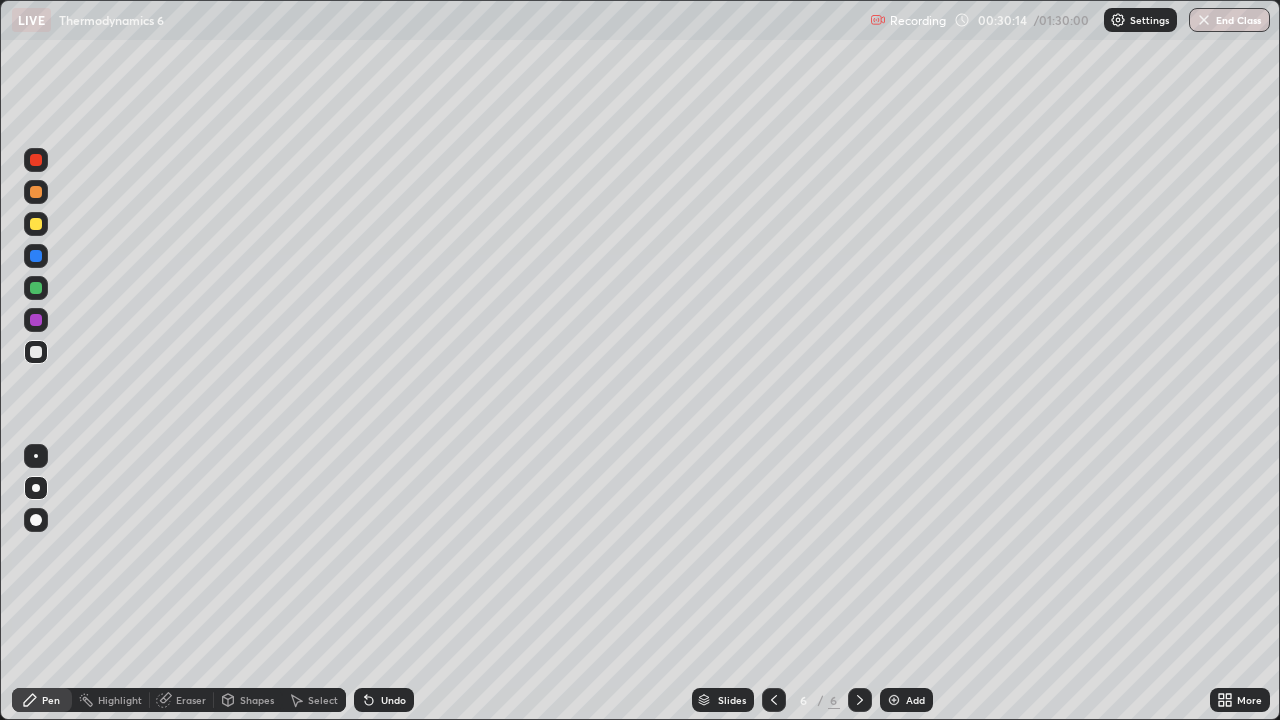 click at bounding box center (36, 224) 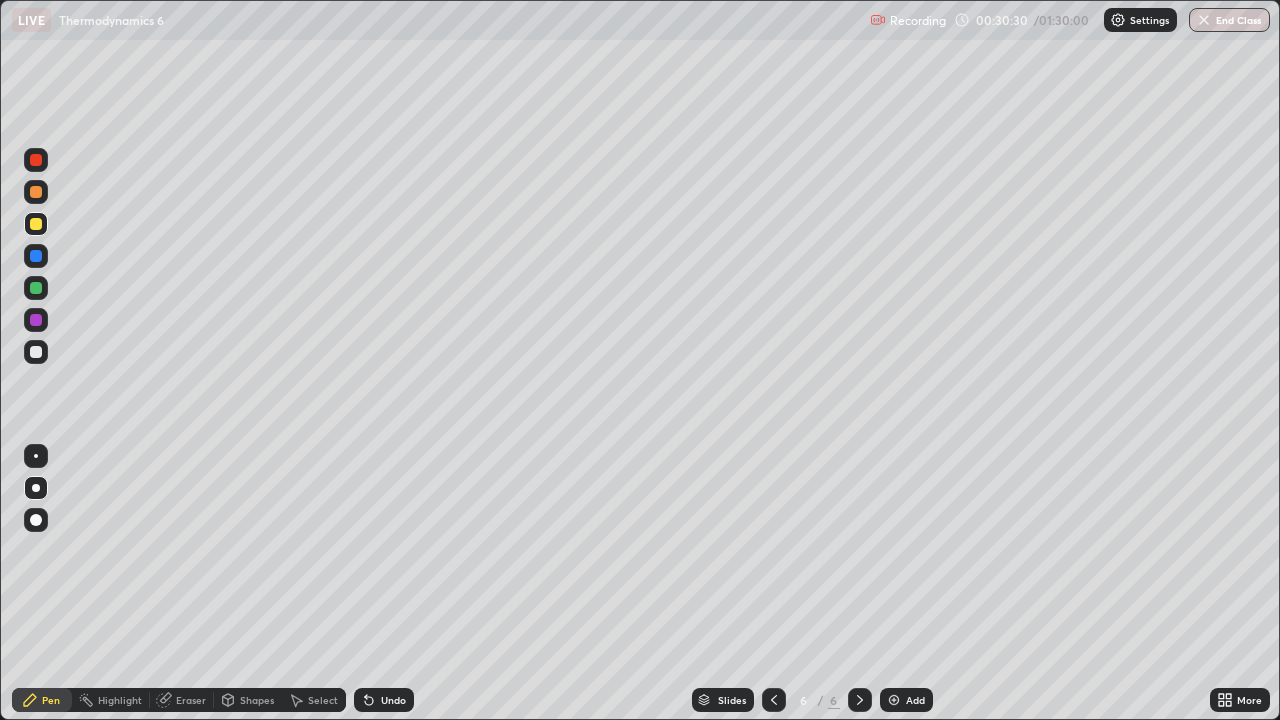 click on "Eraser" at bounding box center [191, 700] 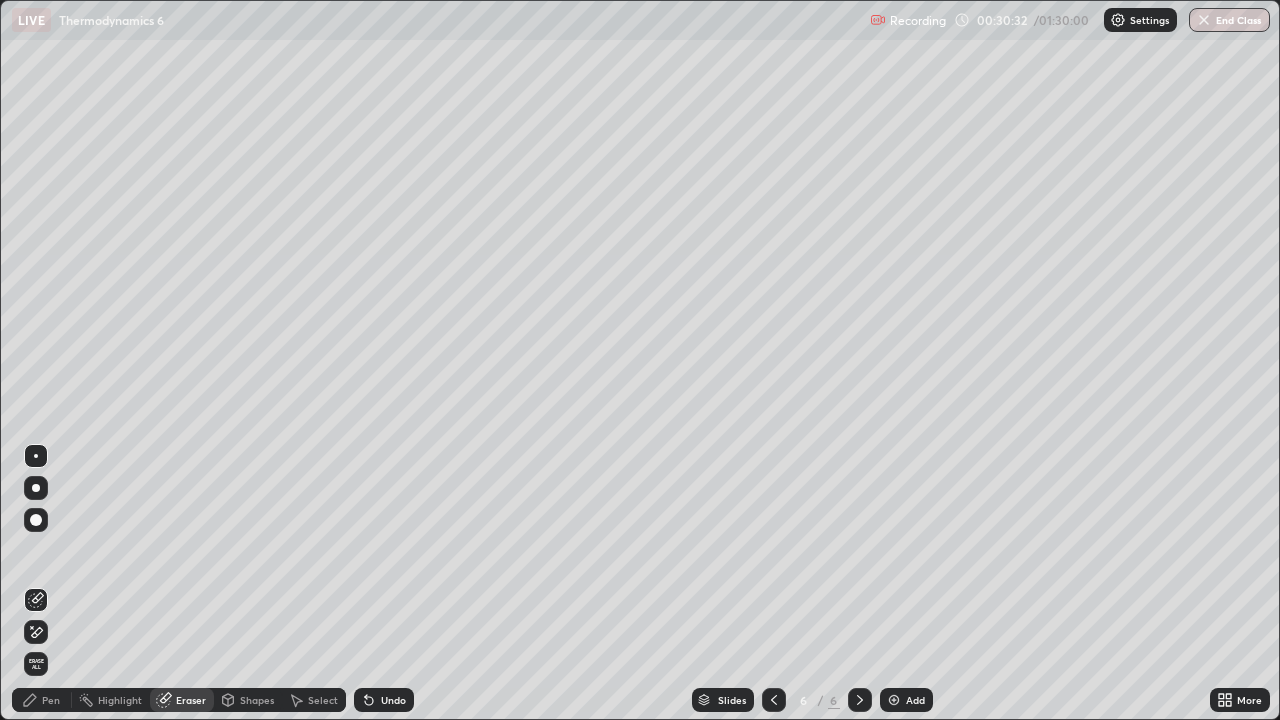 click on "Pen" at bounding box center (51, 700) 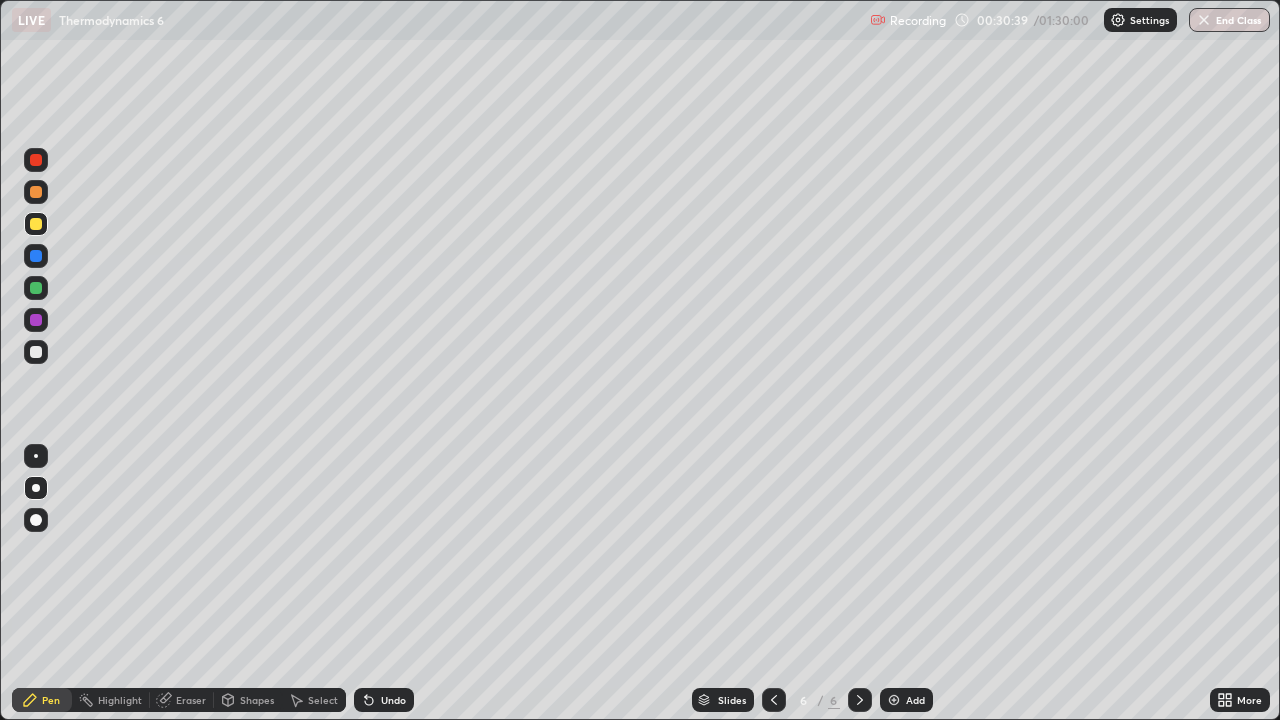 click on "Select" at bounding box center [323, 700] 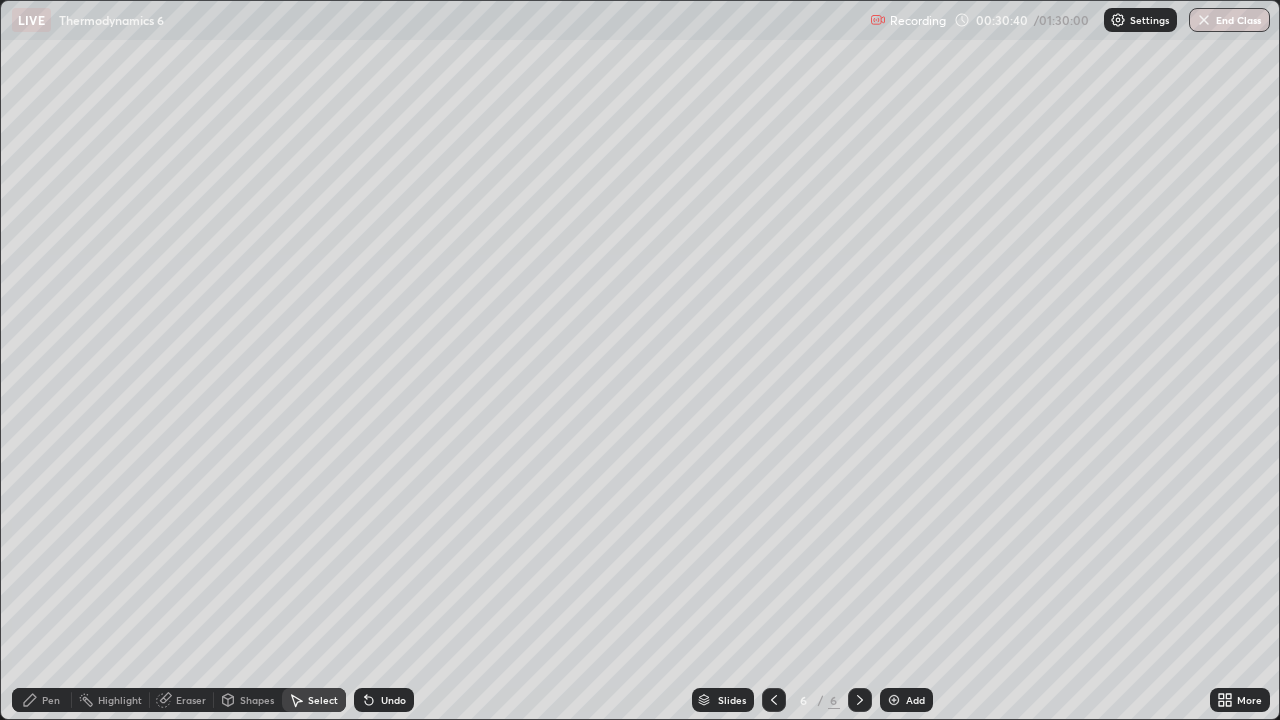 click on "Shapes" at bounding box center [248, 700] 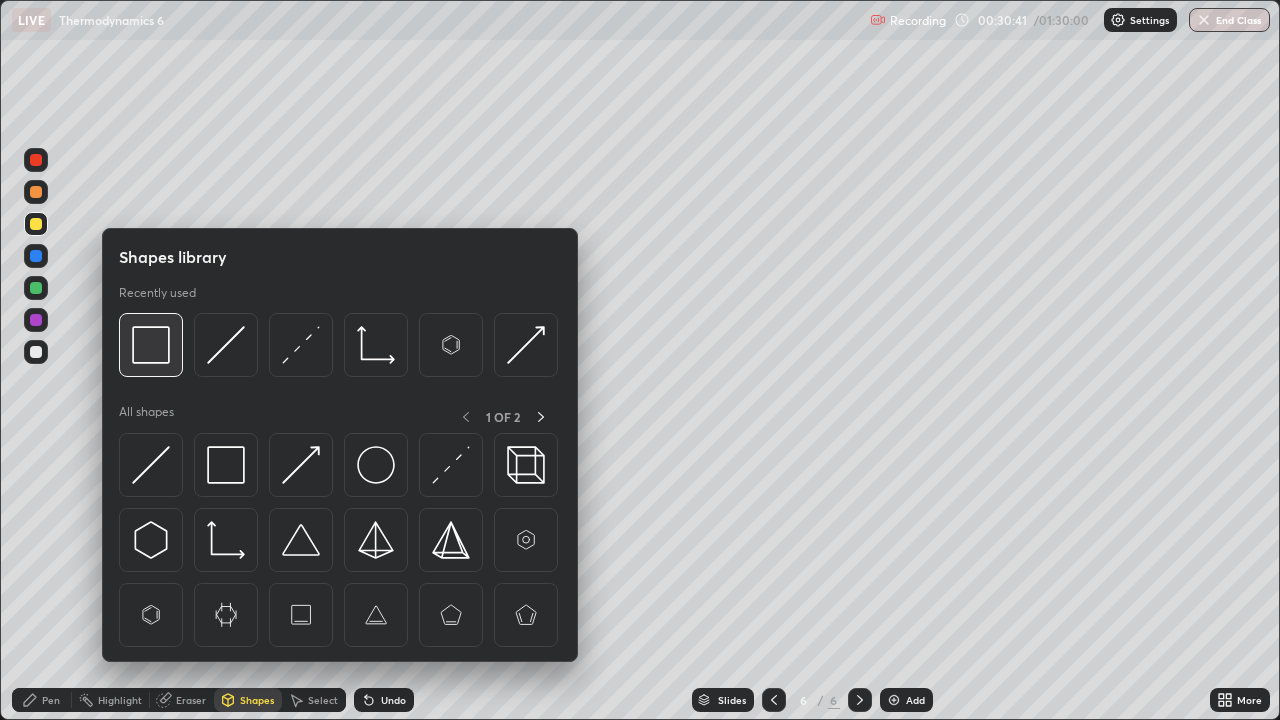 click at bounding box center (151, 345) 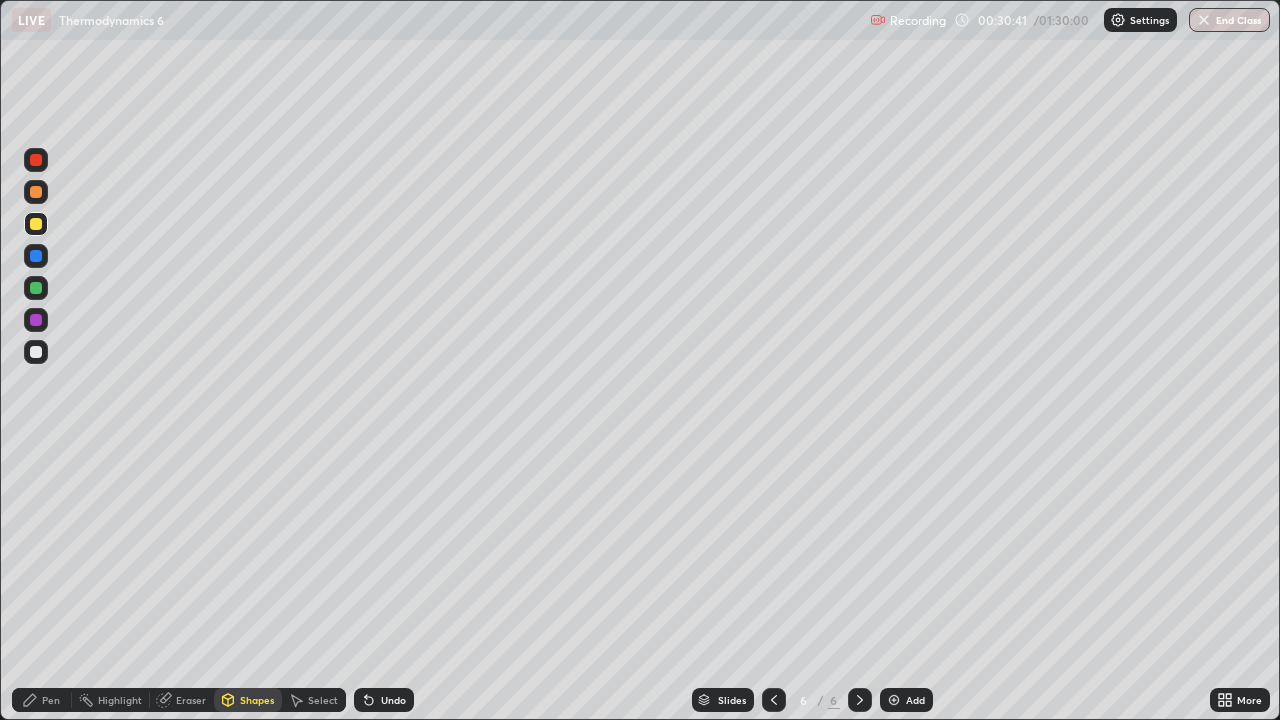 click at bounding box center [36, 288] 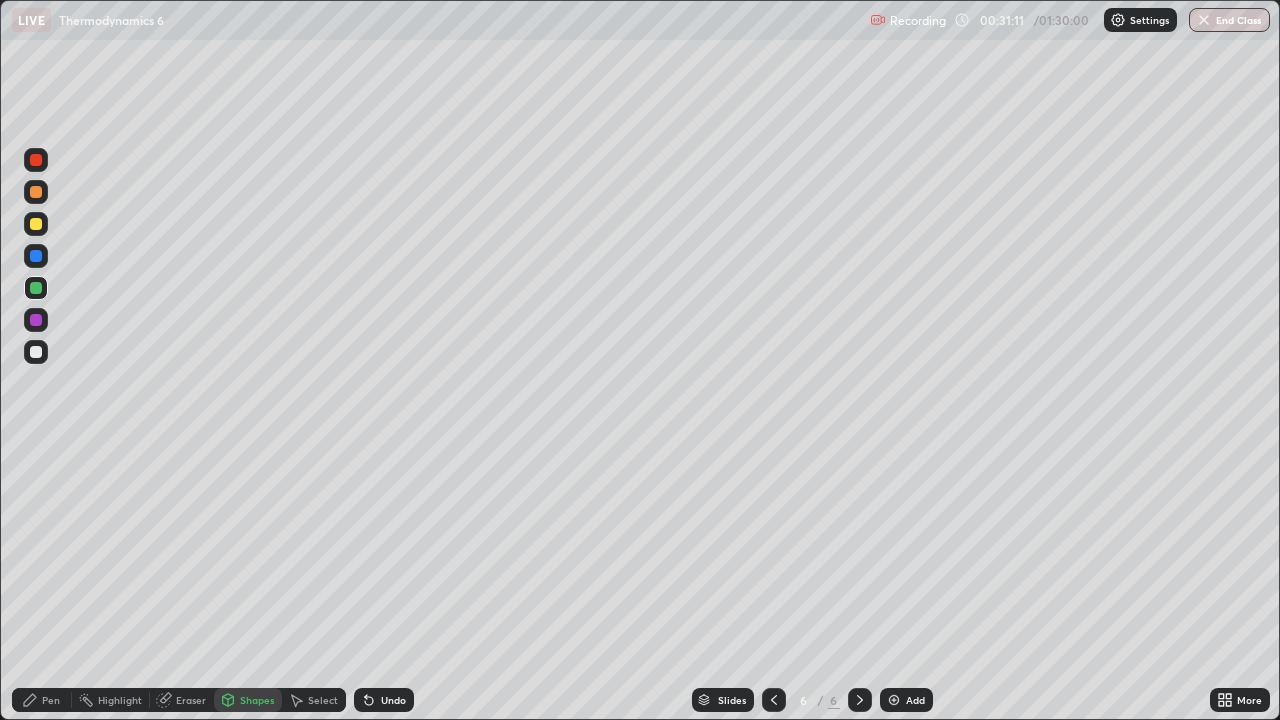 click on "Pen" at bounding box center [42, 700] 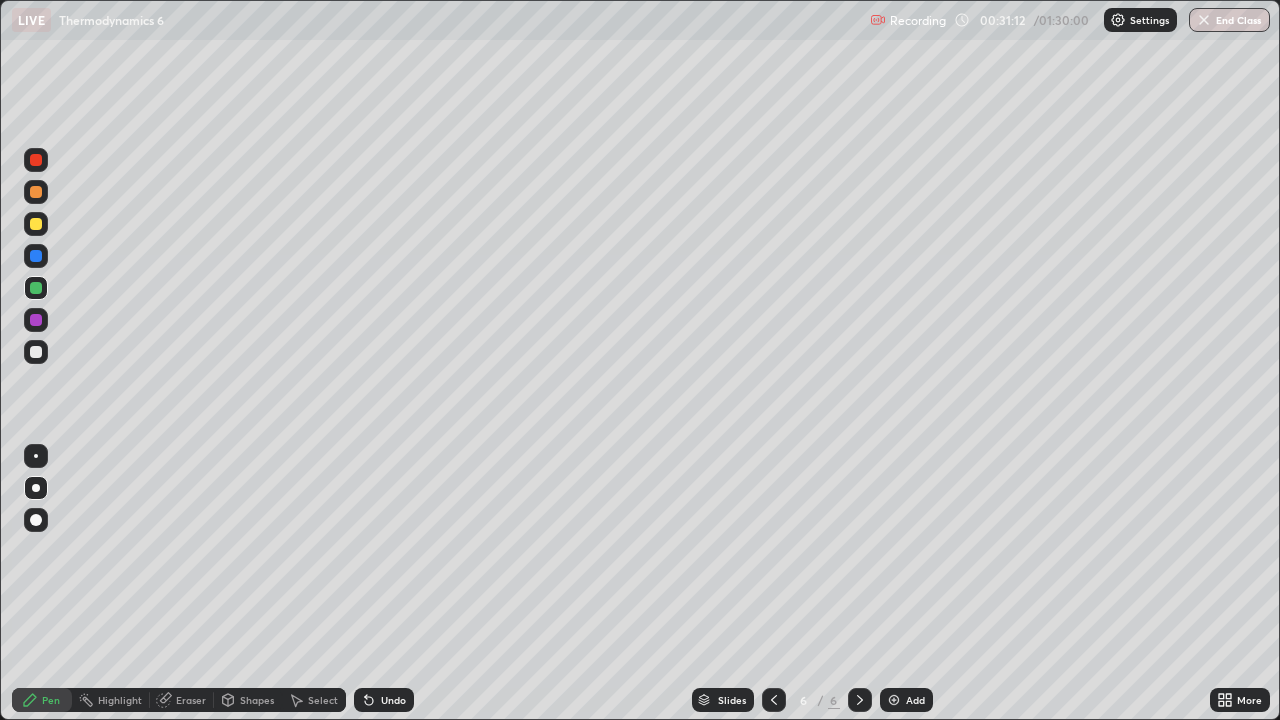 click at bounding box center [36, 224] 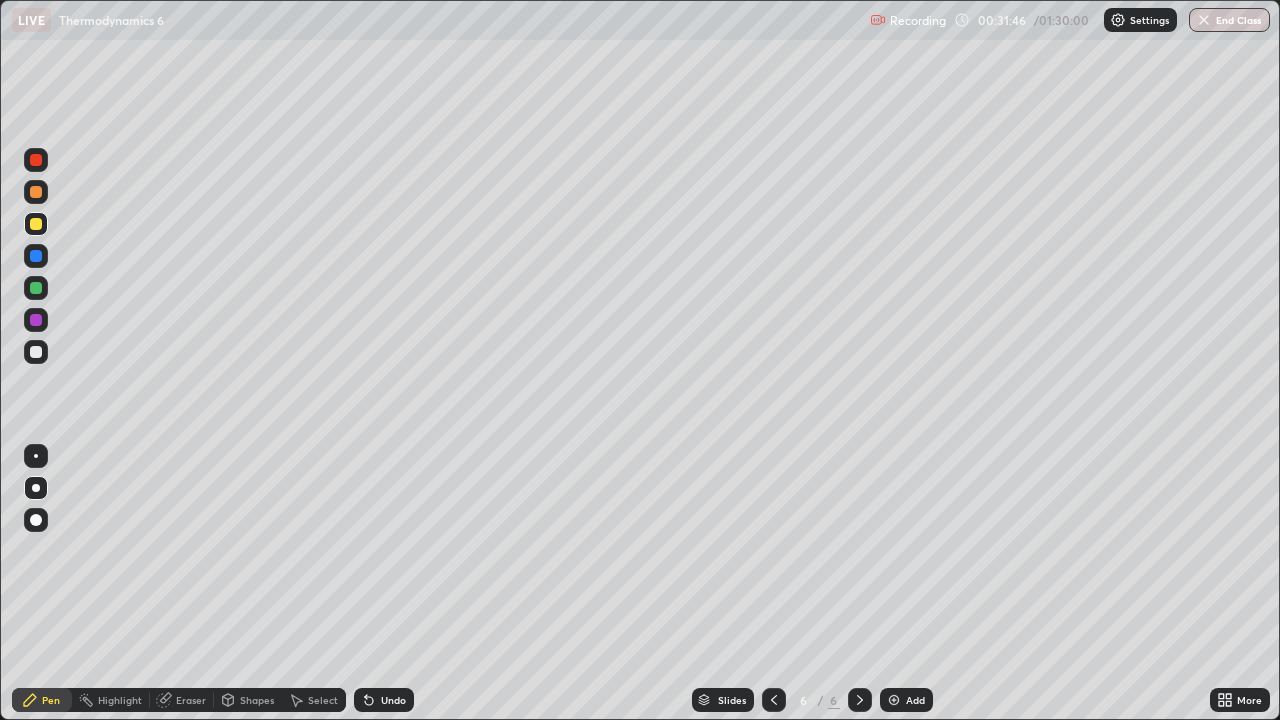 click on "Shapes" at bounding box center [257, 700] 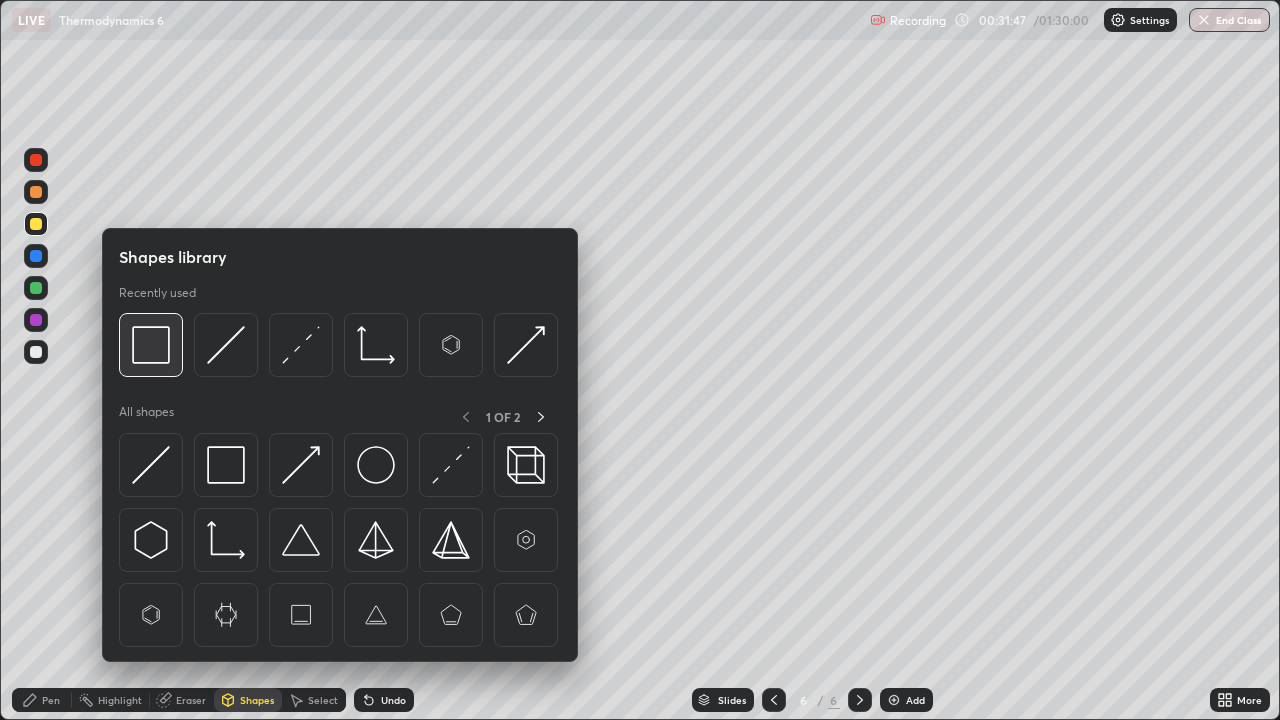click at bounding box center [151, 345] 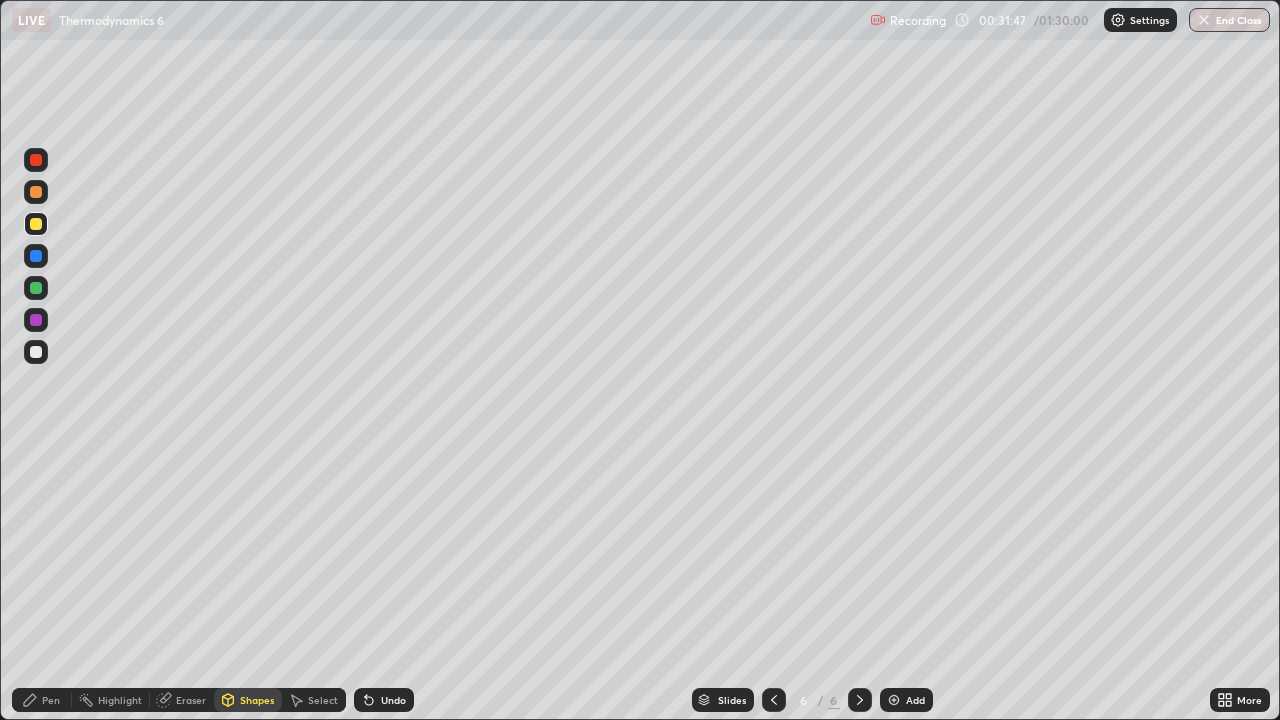 click at bounding box center [36, 288] 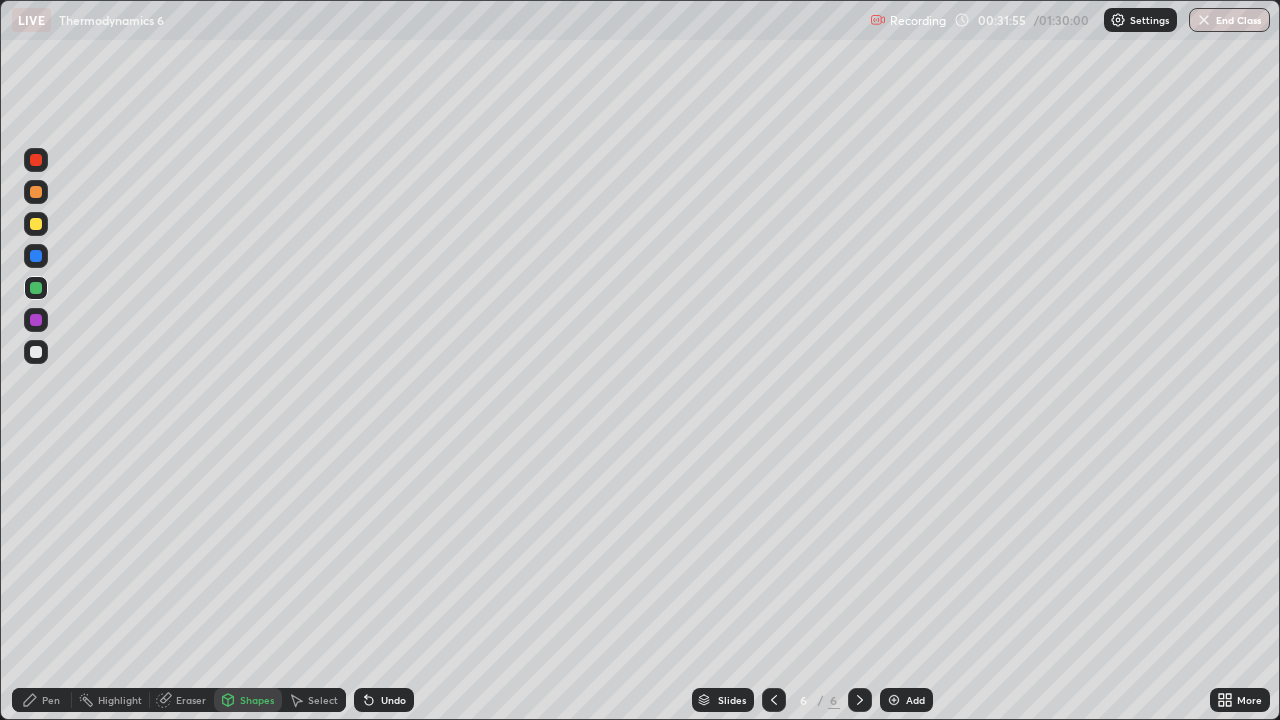 click on "Add" at bounding box center [906, 700] 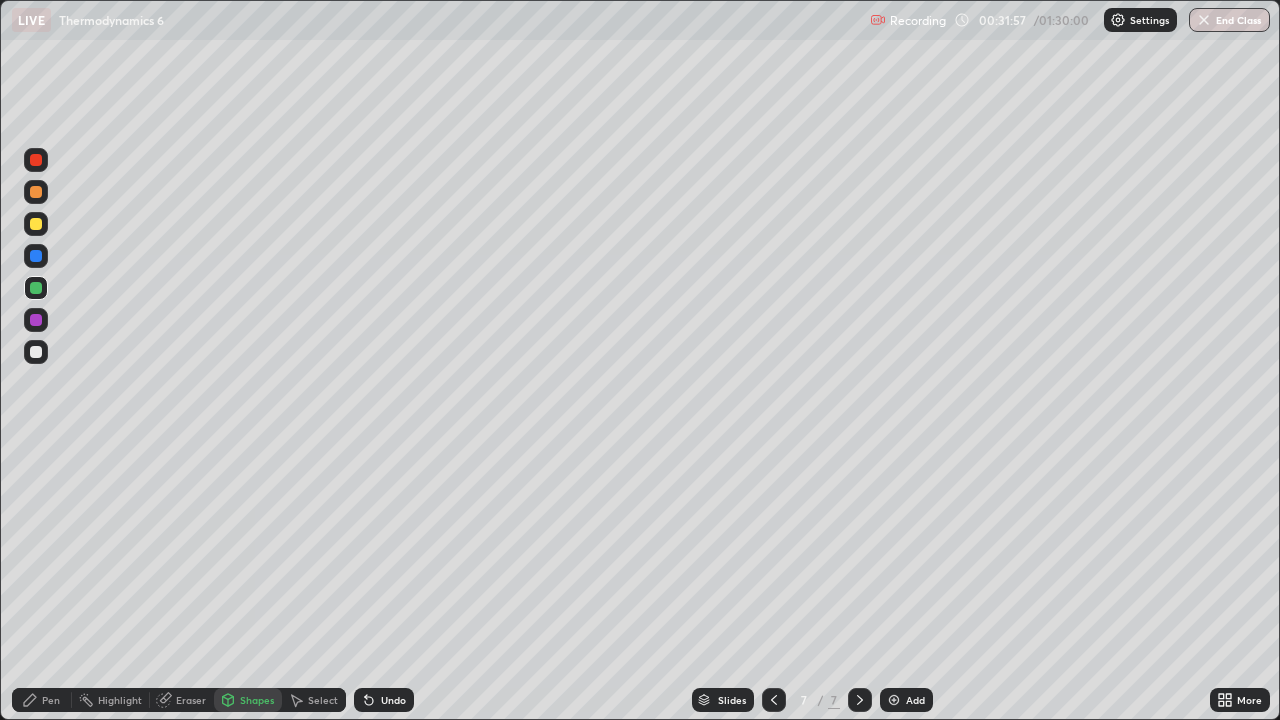 click at bounding box center [36, 352] 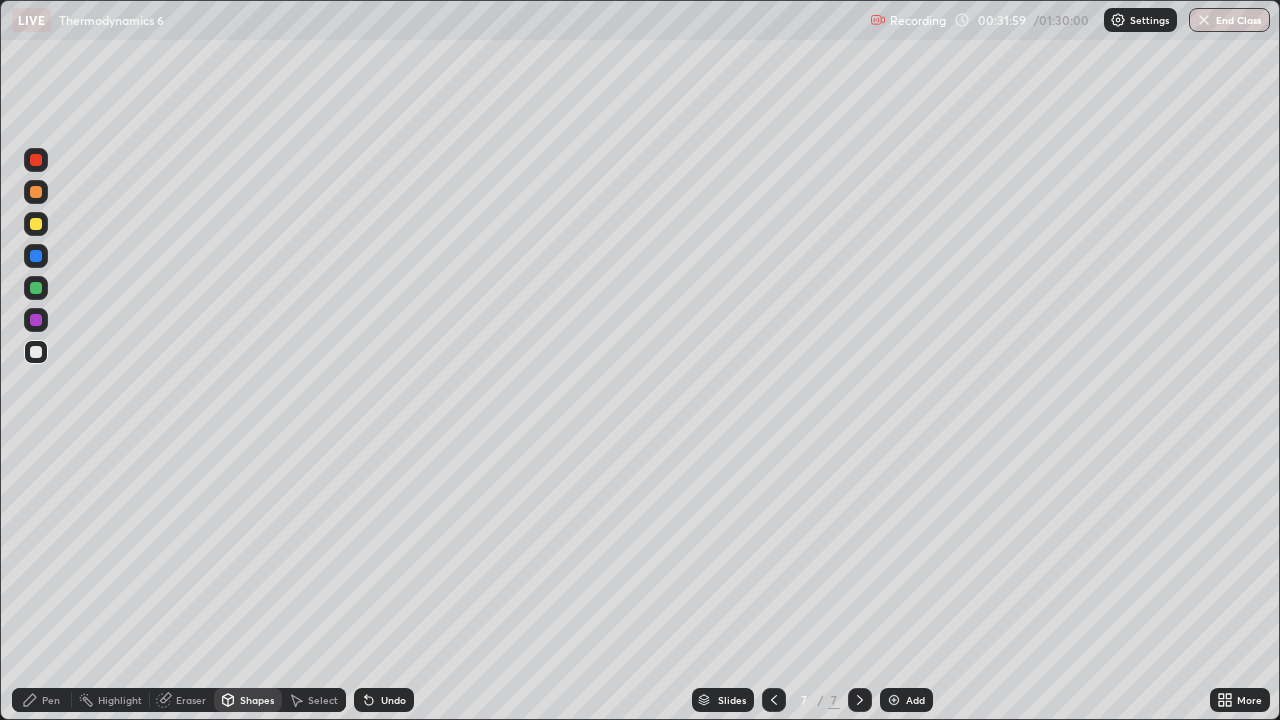 click on "Pen" at bounding box center (42, 700) 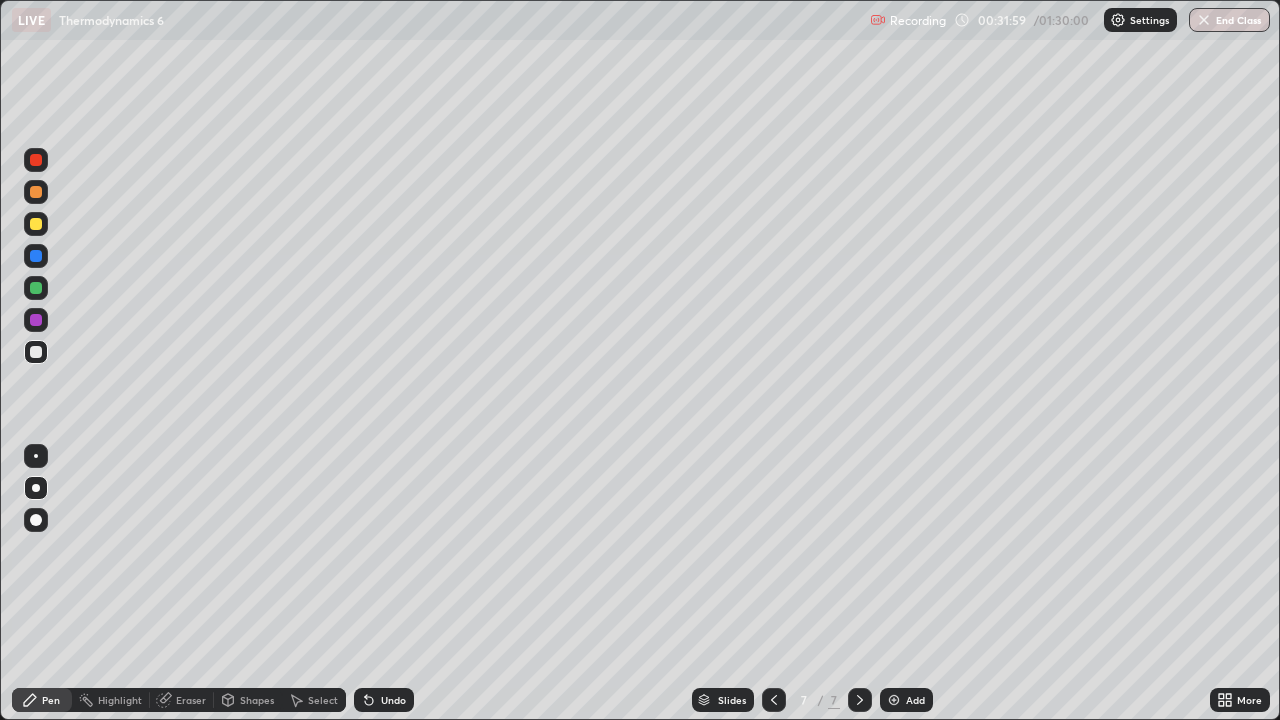 click at bounding box center [36, 352] 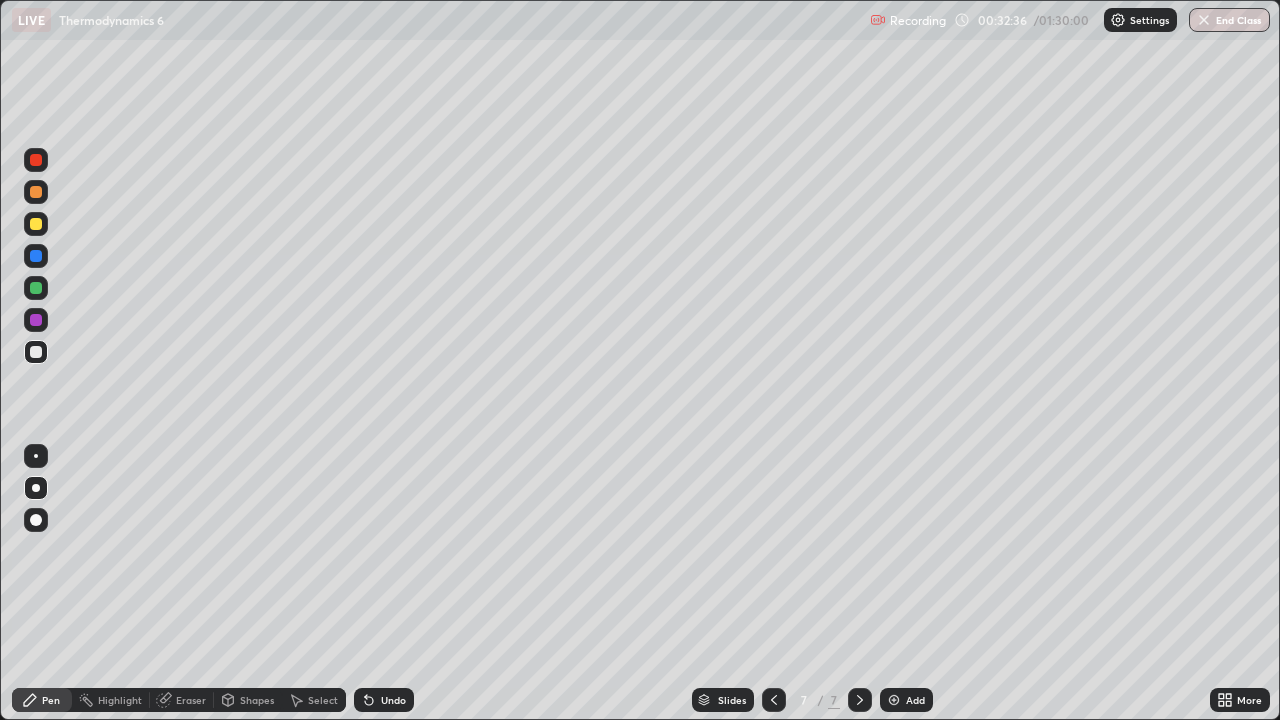 click at bounding box center [774, 700] 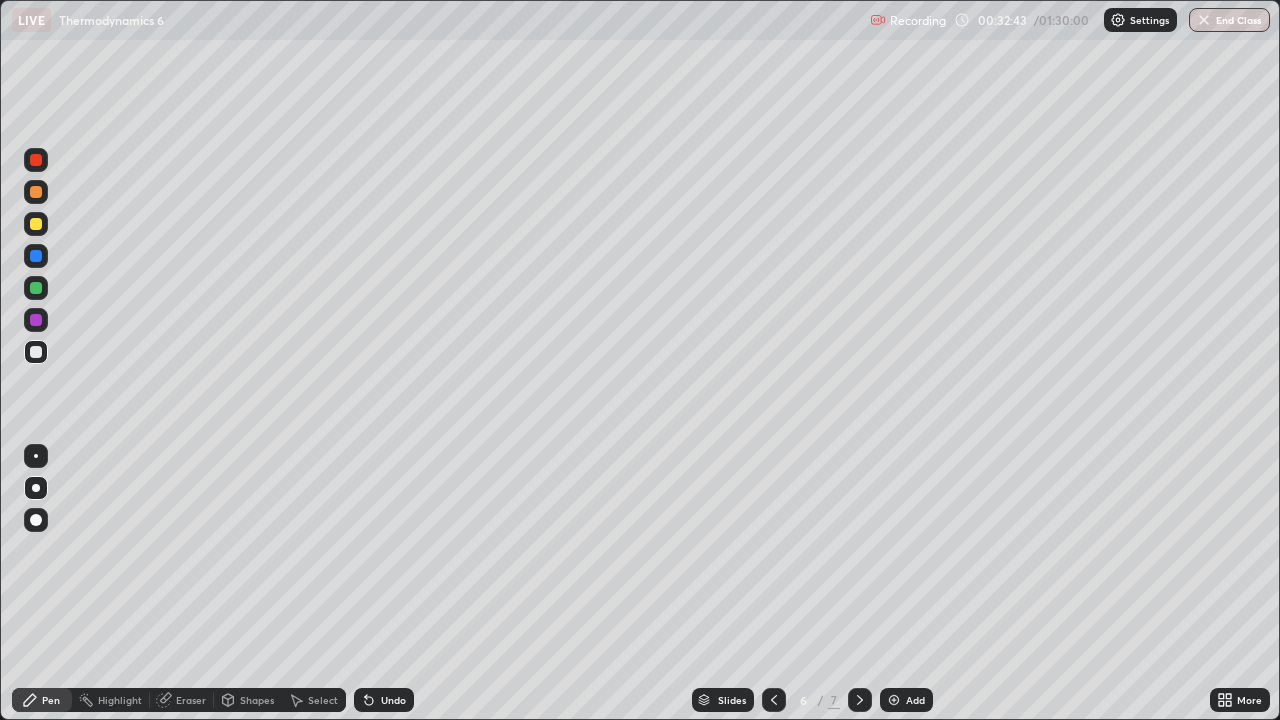 click 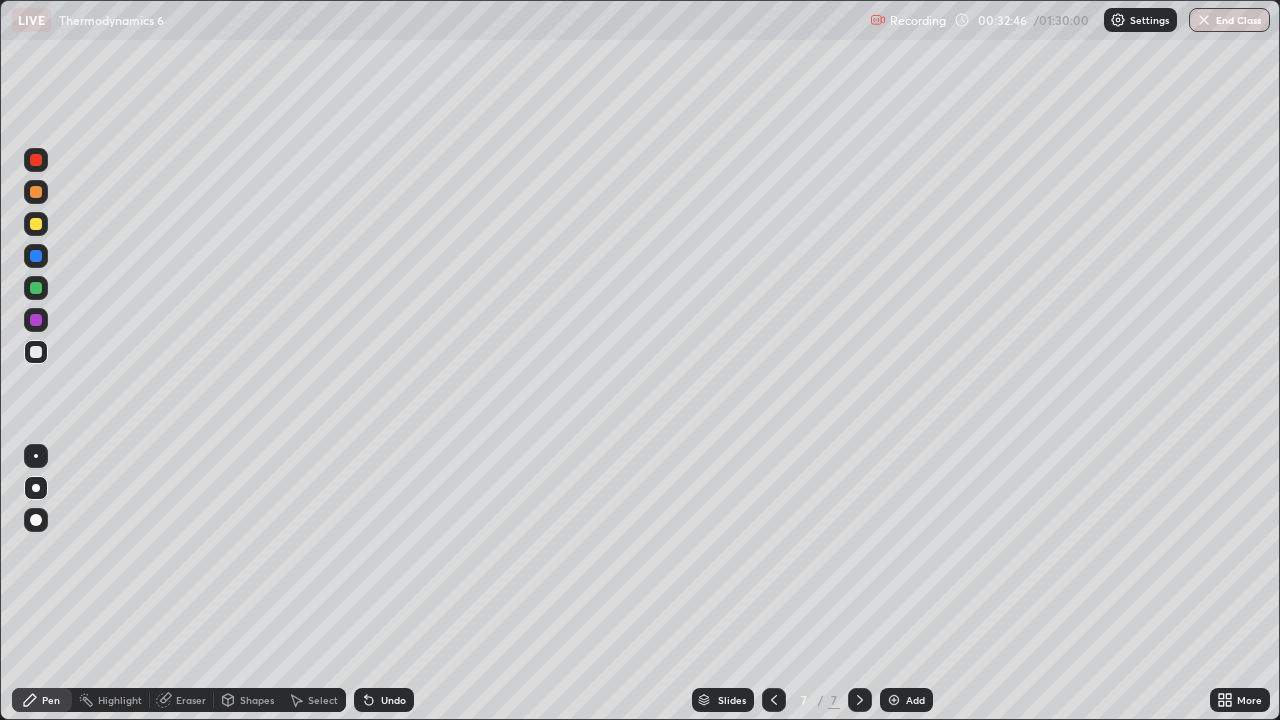 click at bounding box center [36, 288] 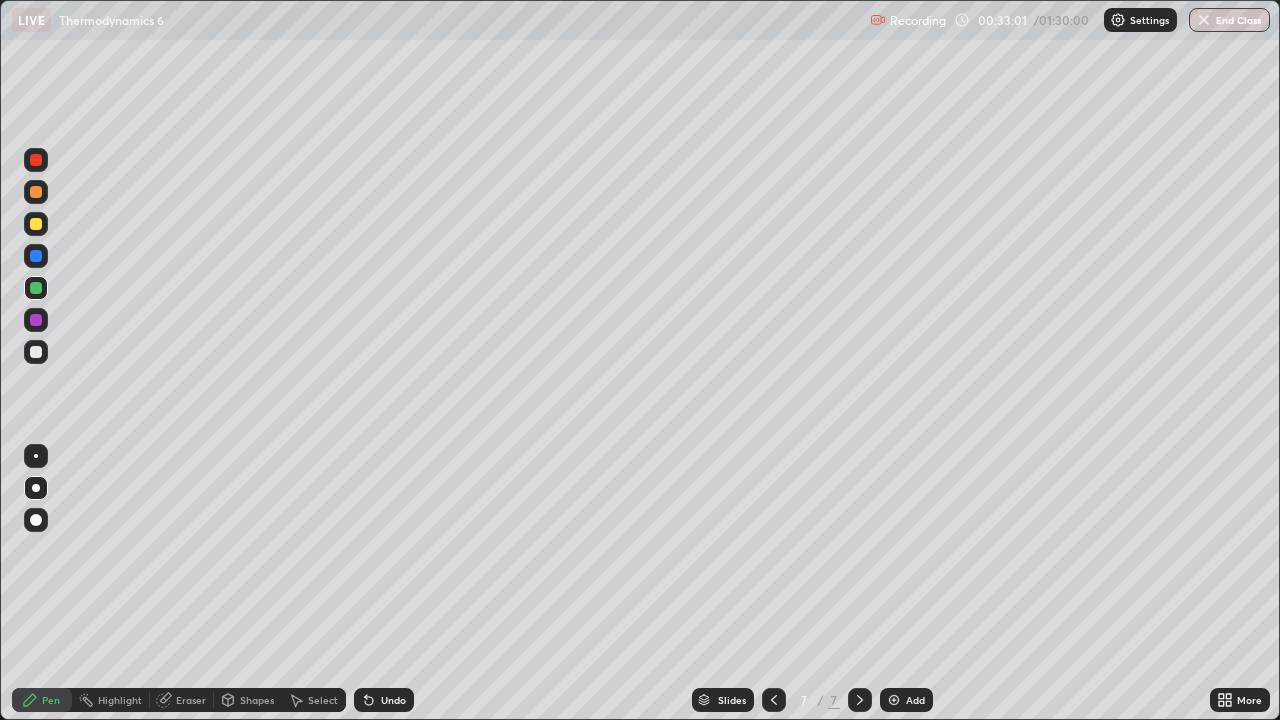 click on "Eraser" at bounding box center (191, 700) 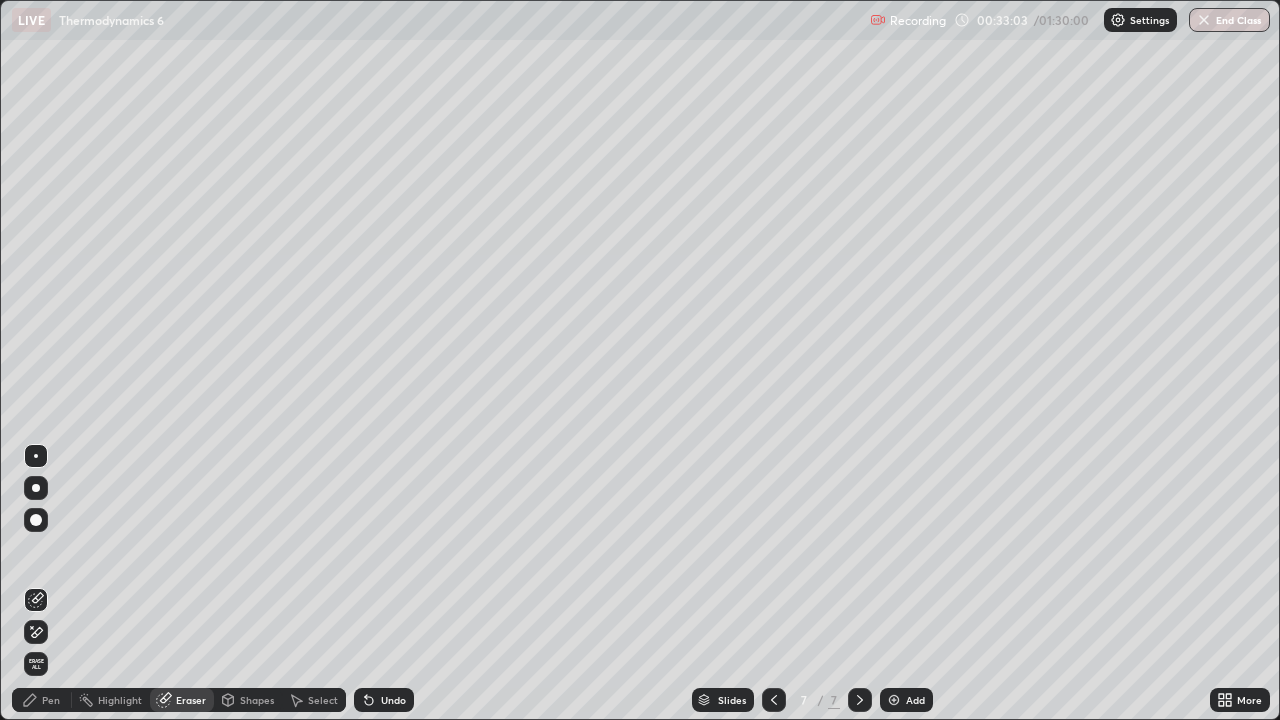 click on "Pen" at bounding box center (51, 700) 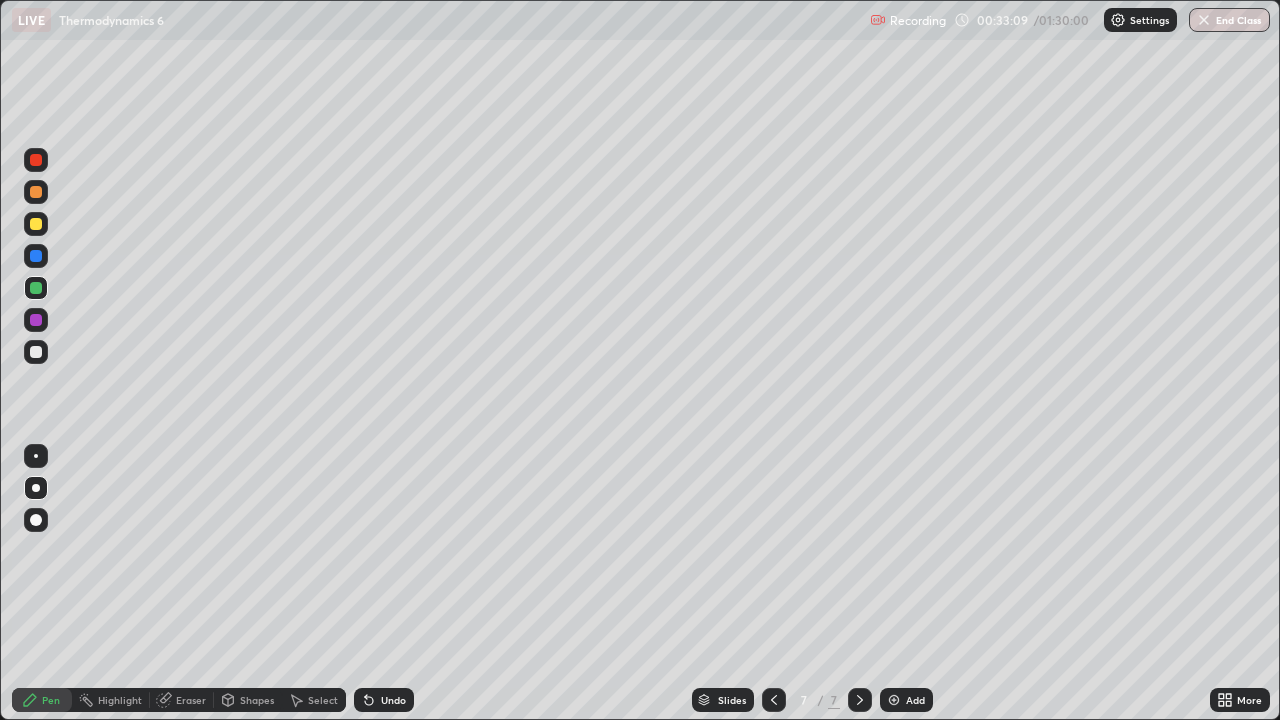 click on "Shapes" at bounding box center (248, 700) 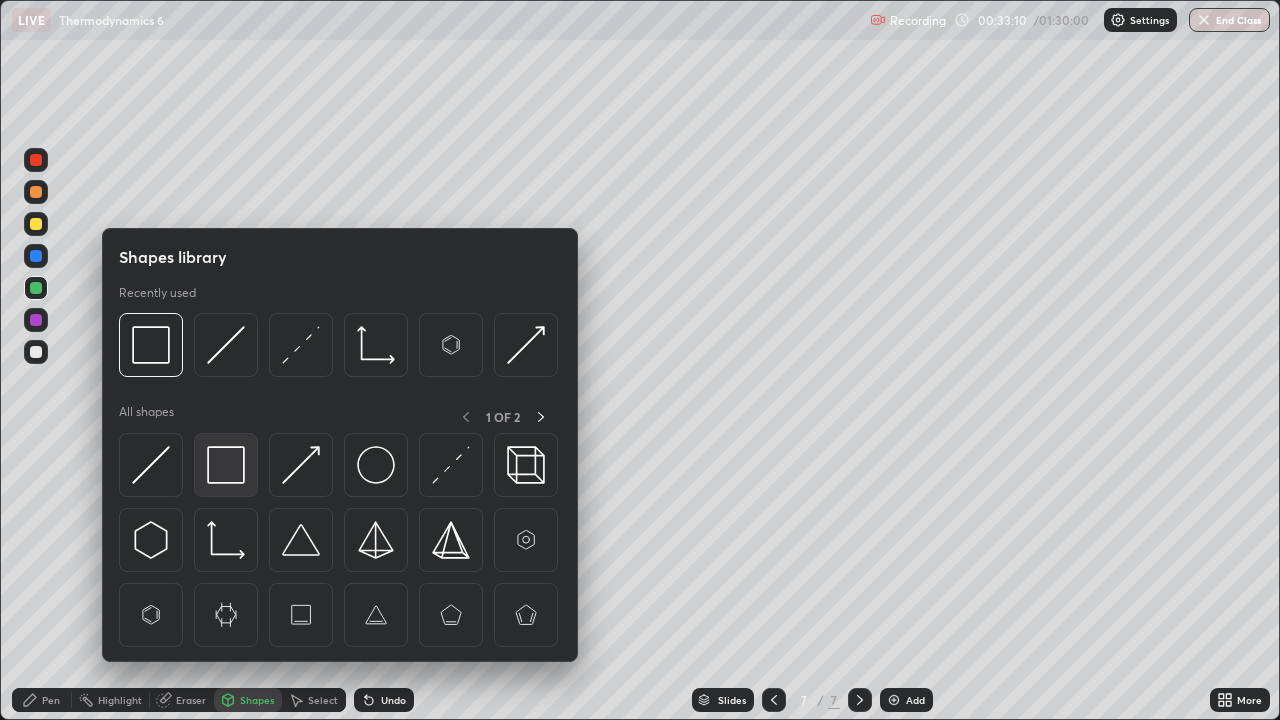 click at bounding box center [226, 465] 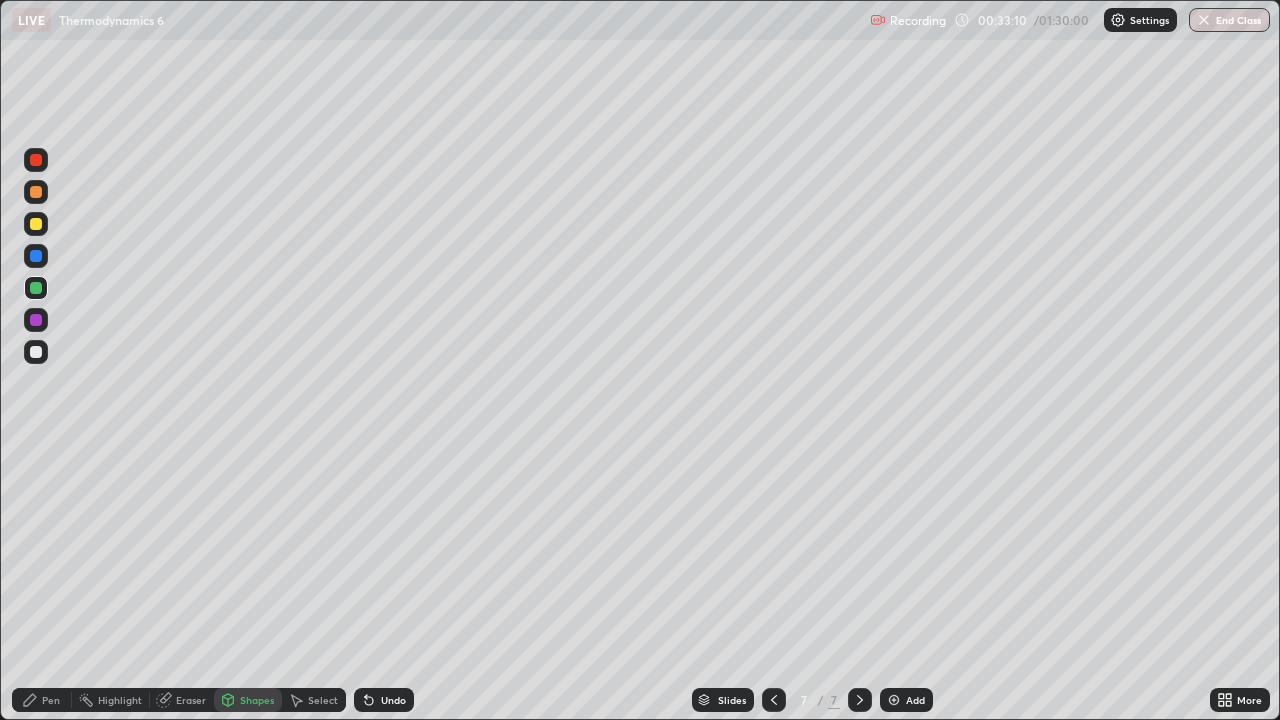 click at bounding box center (36, 352) 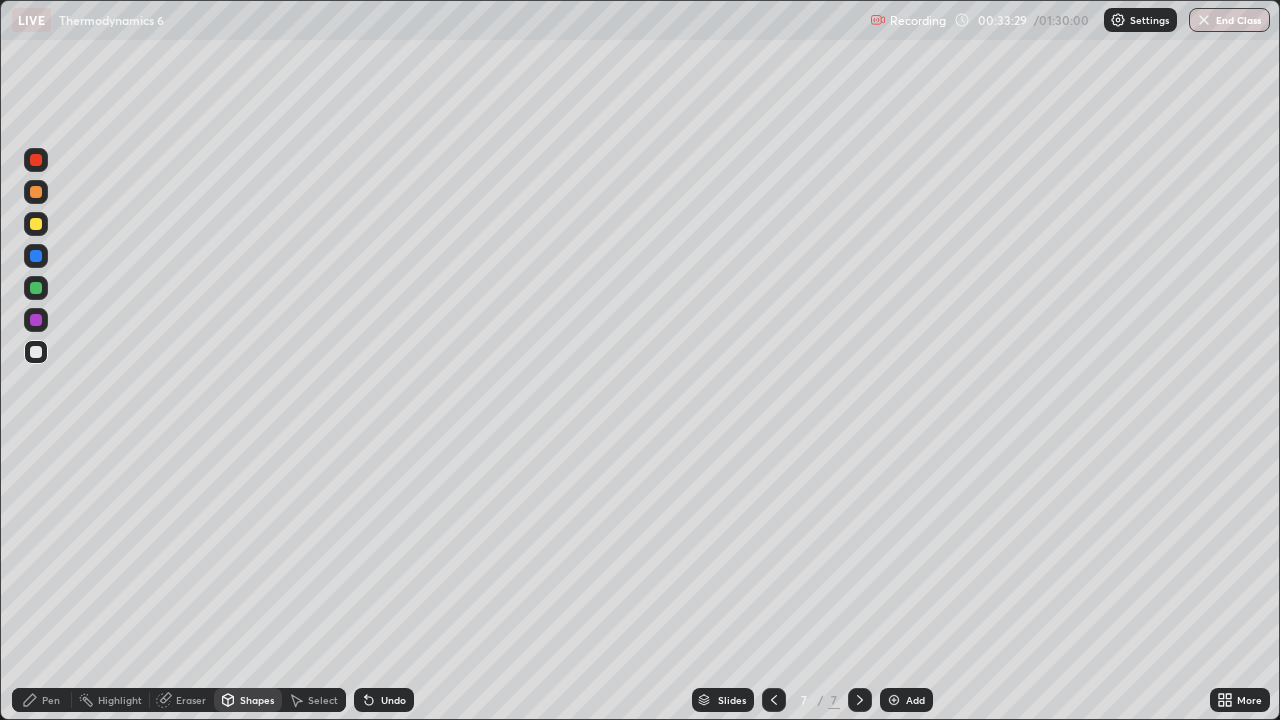click at bounding box center [36, 352] 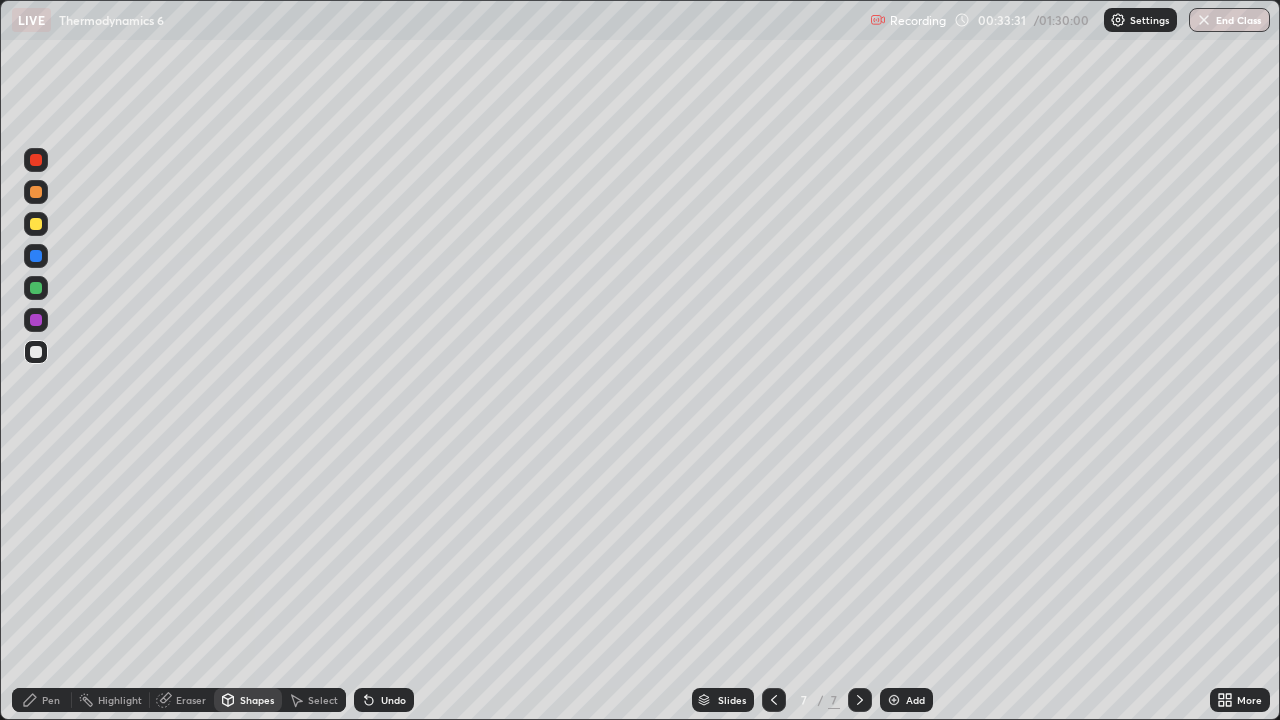 click at bounding box center [36, 352] 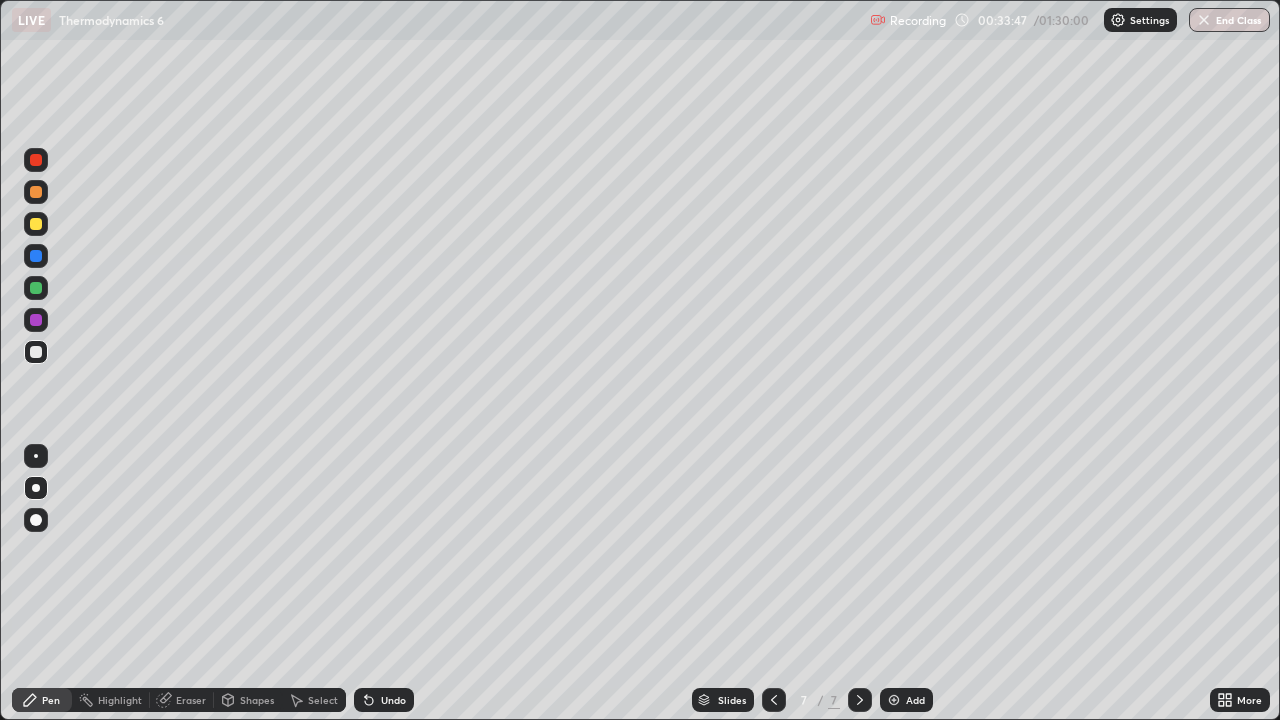 click on "Shapes" at bounding box center (248, 700) 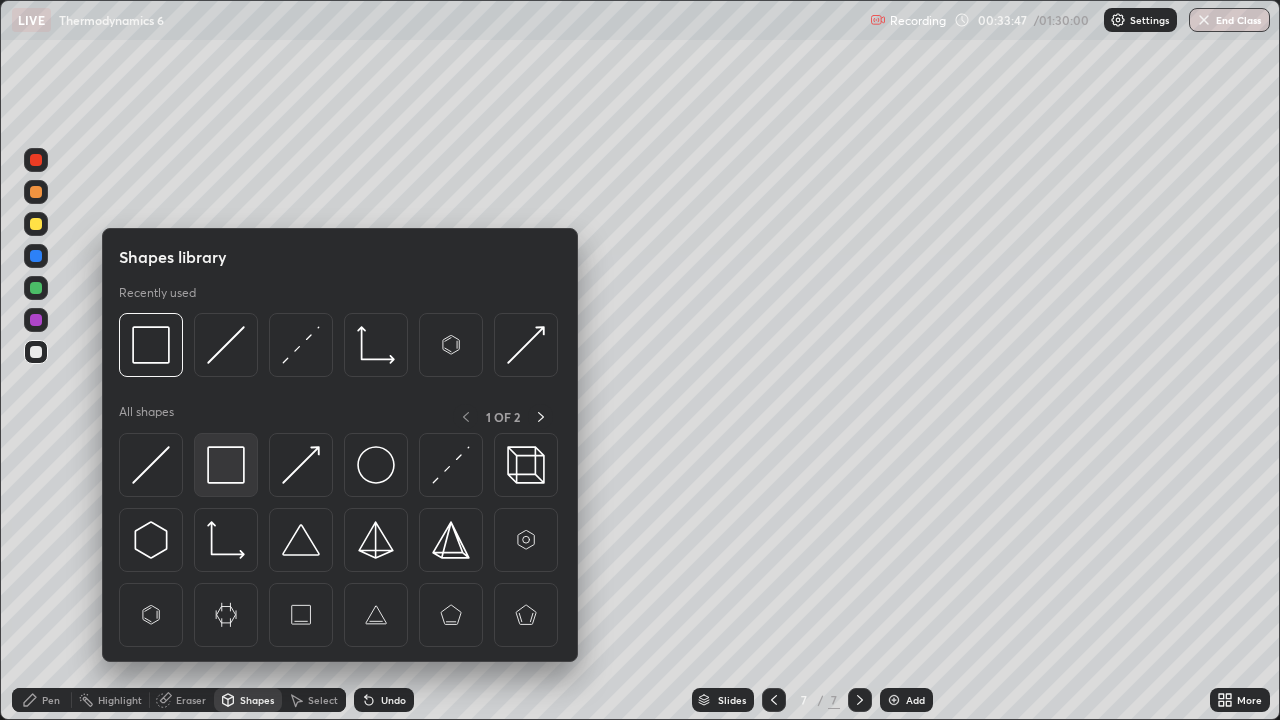 click at bounding box center (226, 465) 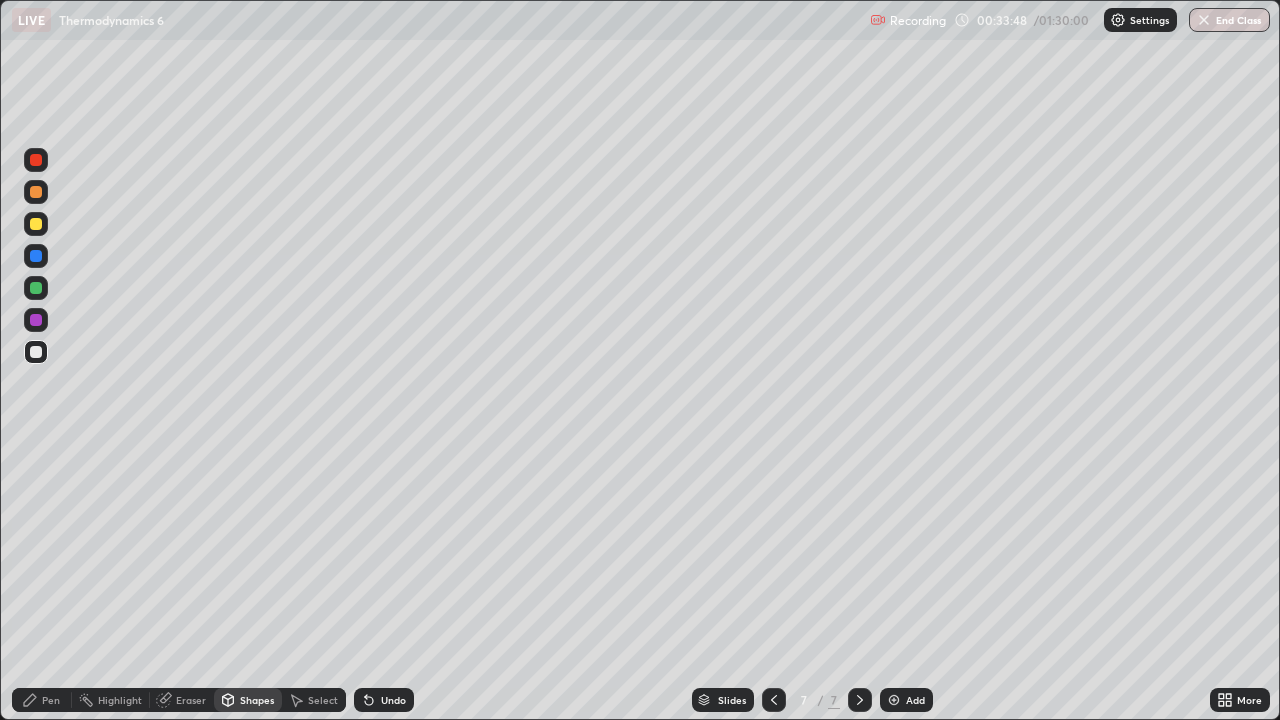 click at bounding box center (36, 288) 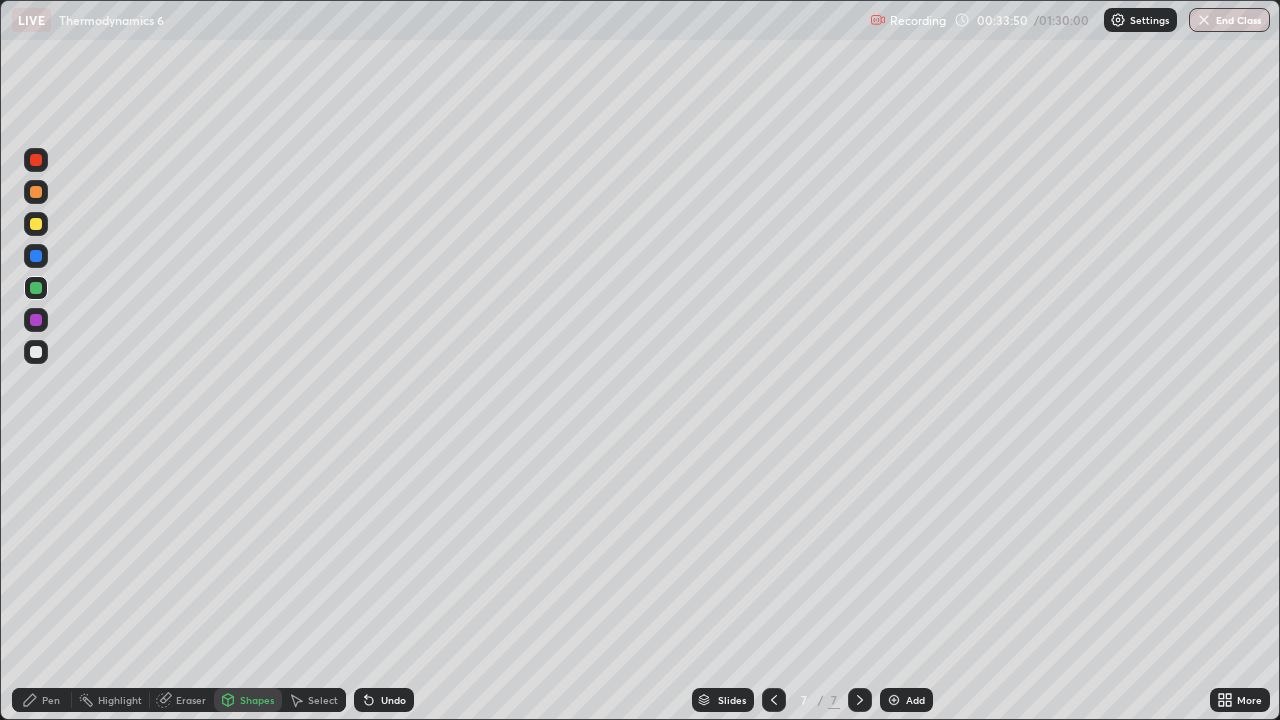 click at bounding box center (774, 700) 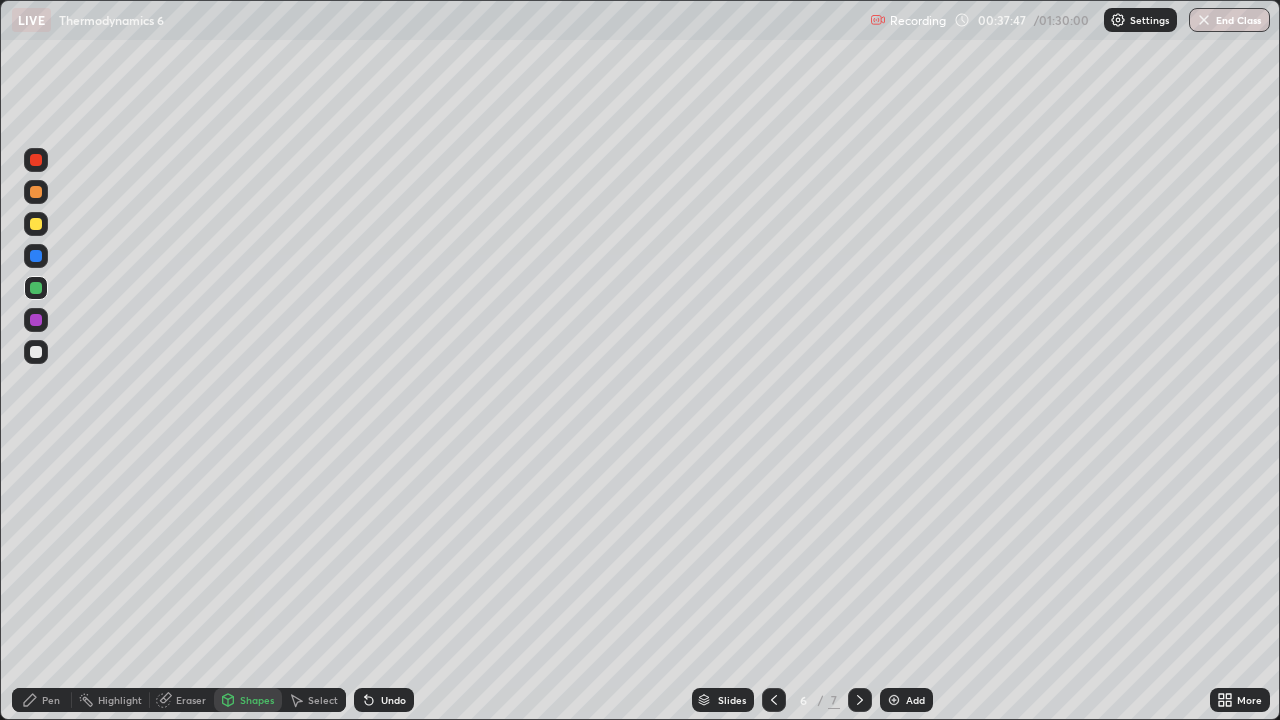 click at bounding box center (860, 700) 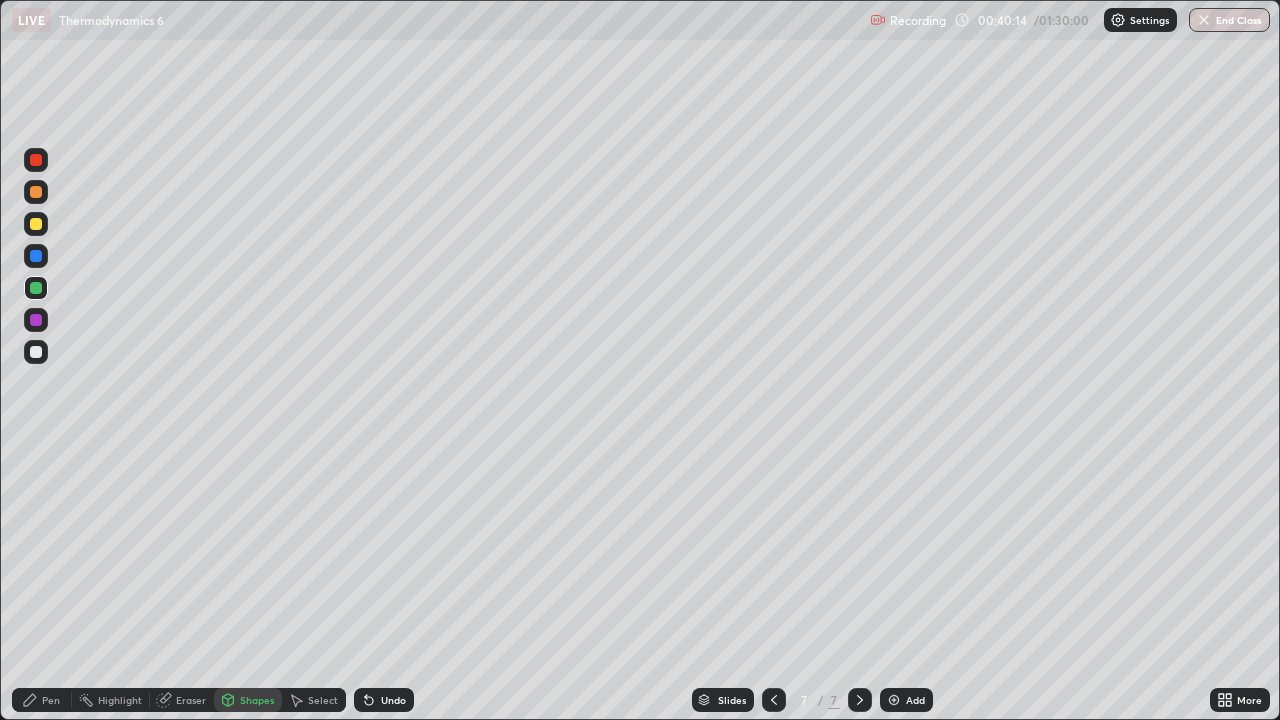 click on "Add" at bounding box center (906, 700) 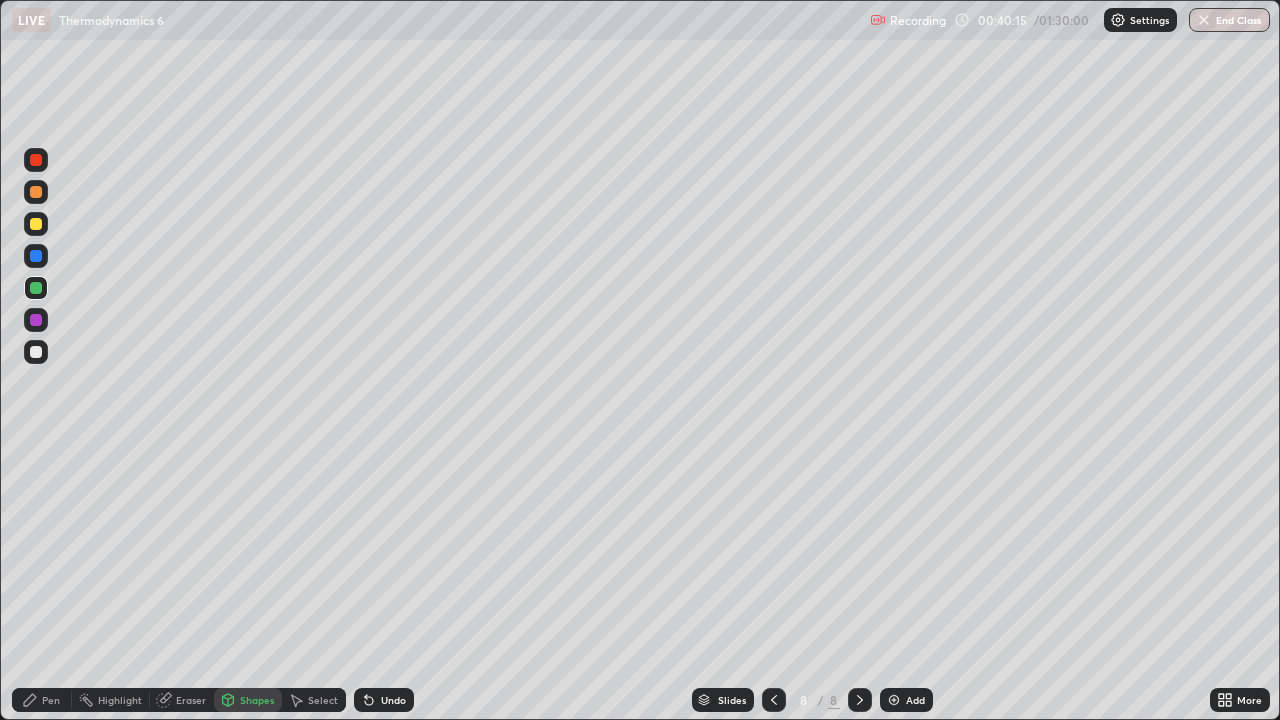 click at bounding box center (36, 352) 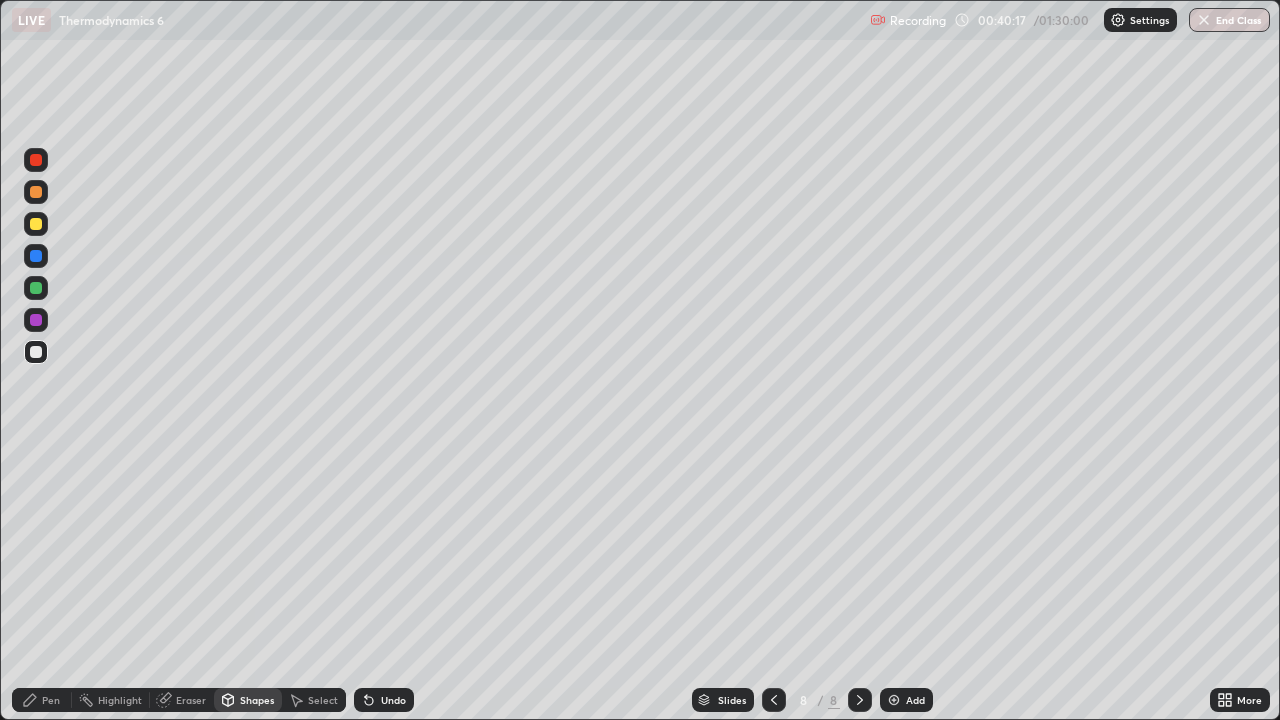 click on "Highlight" at bounding box center [120, 700] 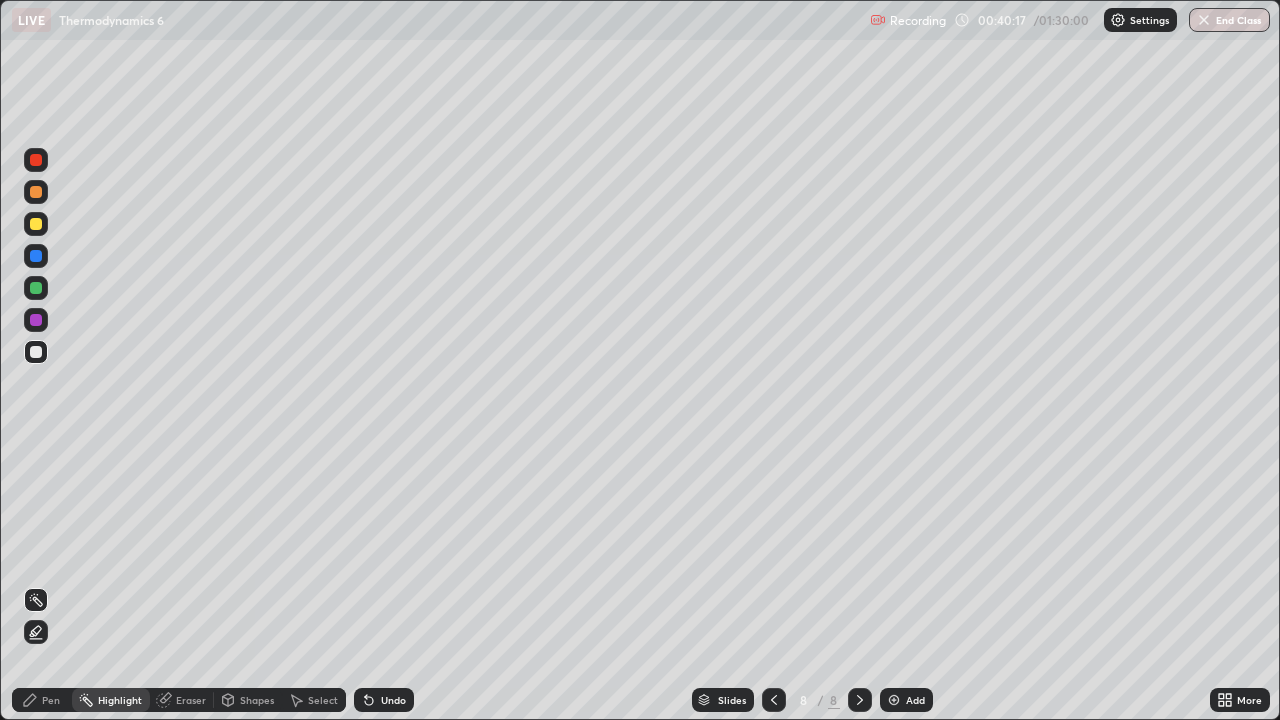 click on "Eraser" at bounding box center (182, 700) 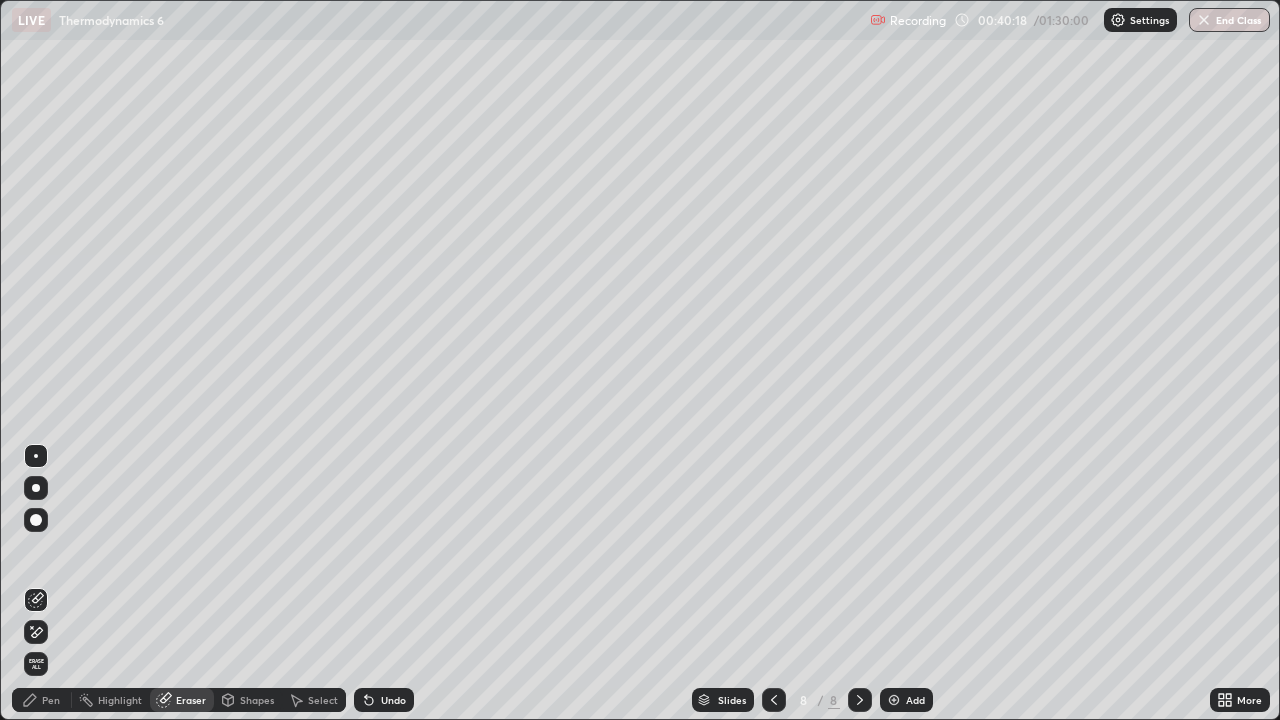 click on "Pen" at bounding box center (42, 700) 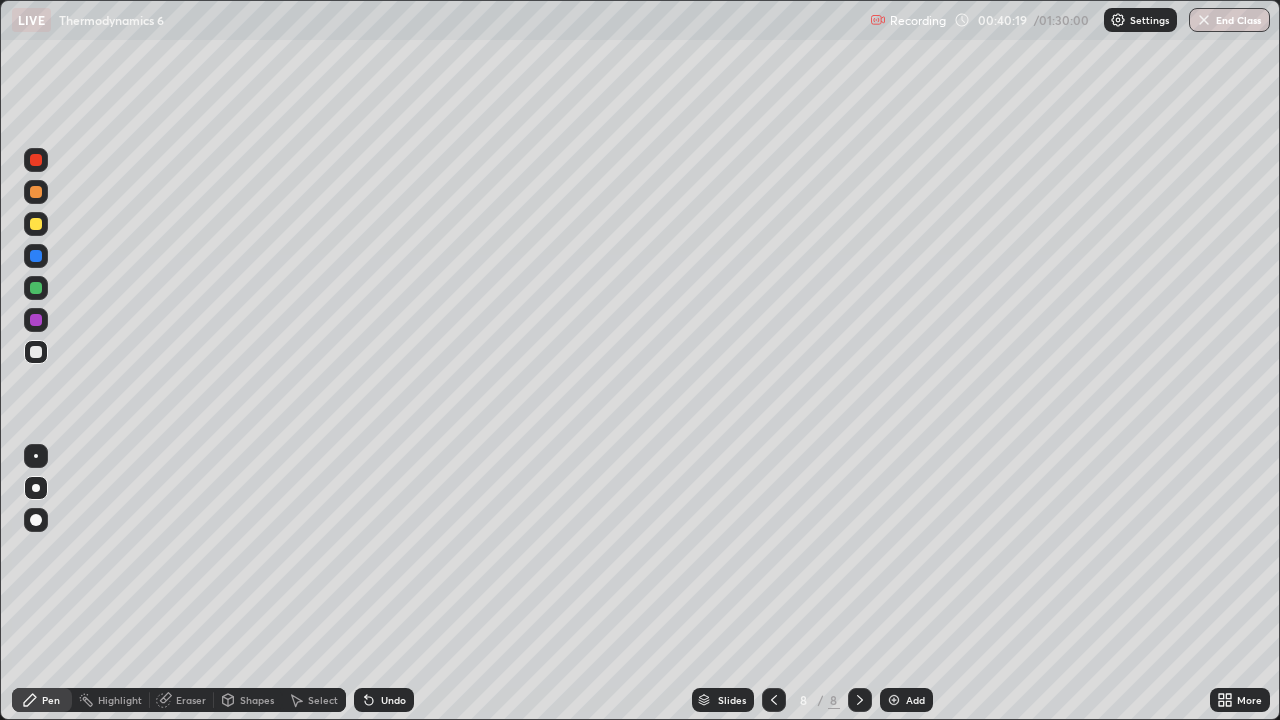 click at bounding box center (36, 352) 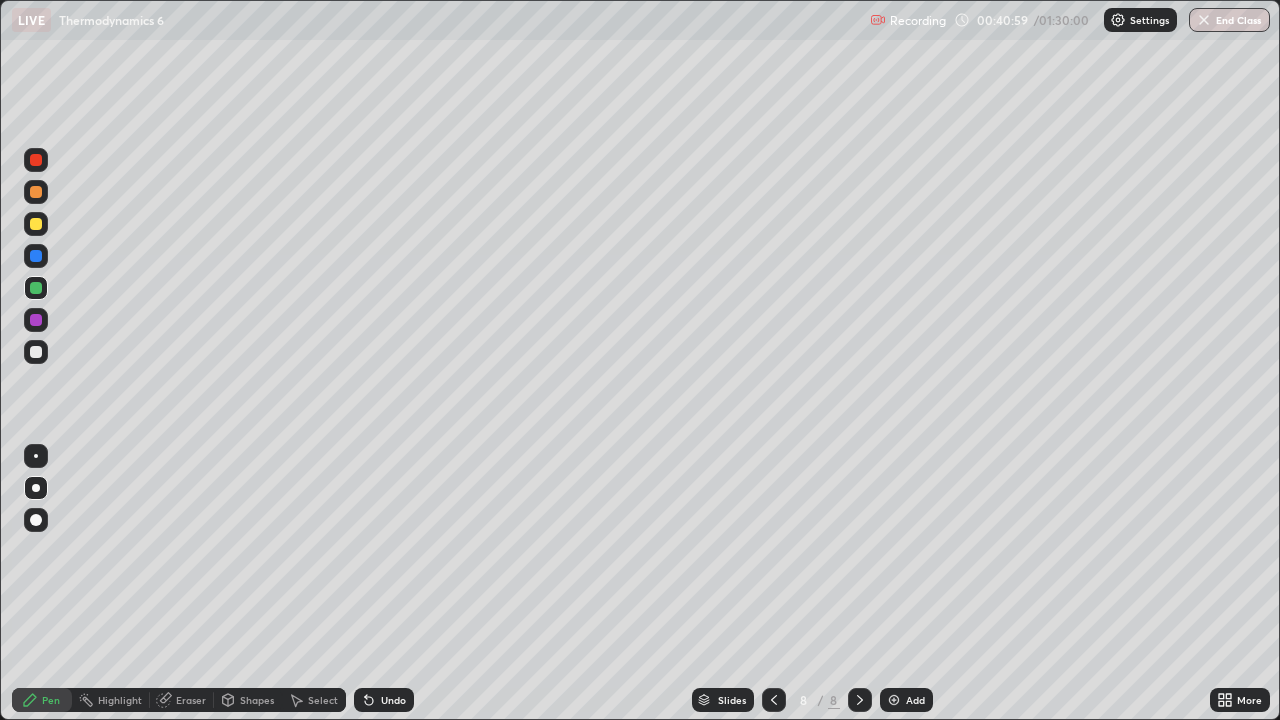 click at bounding box center [36, 352] 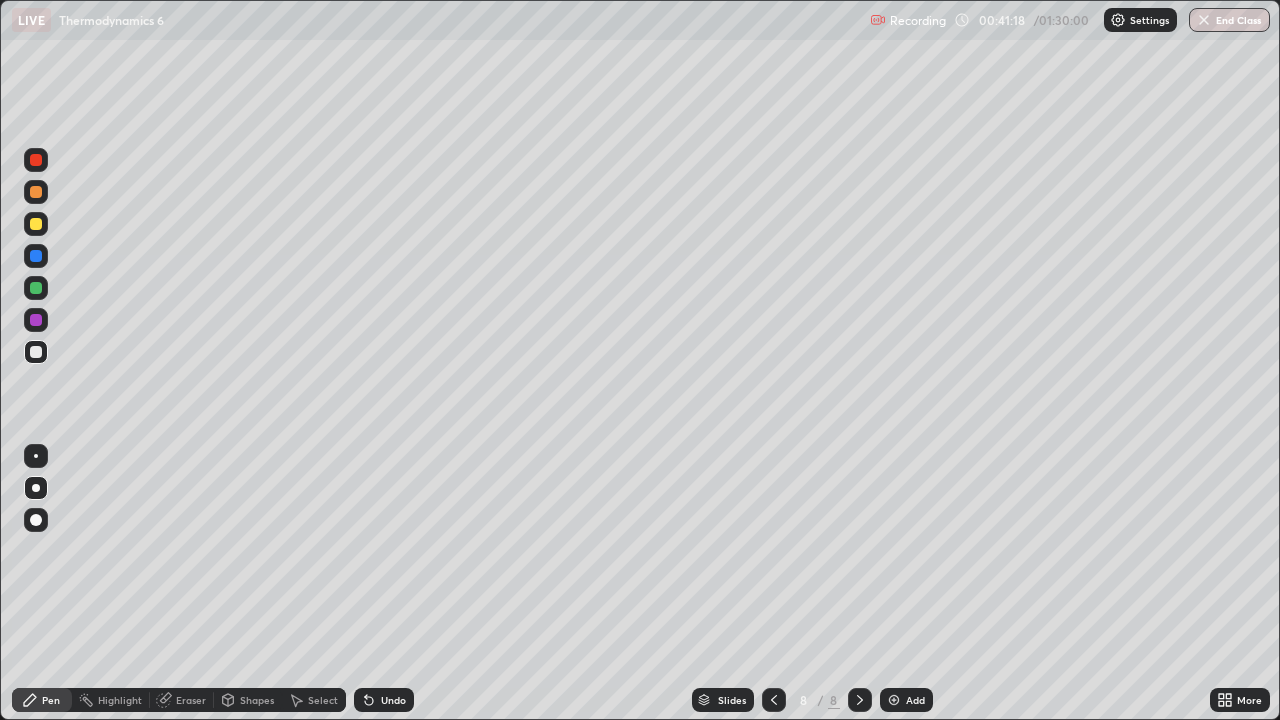 click on "Eraser" at bounding box center (191, 700) 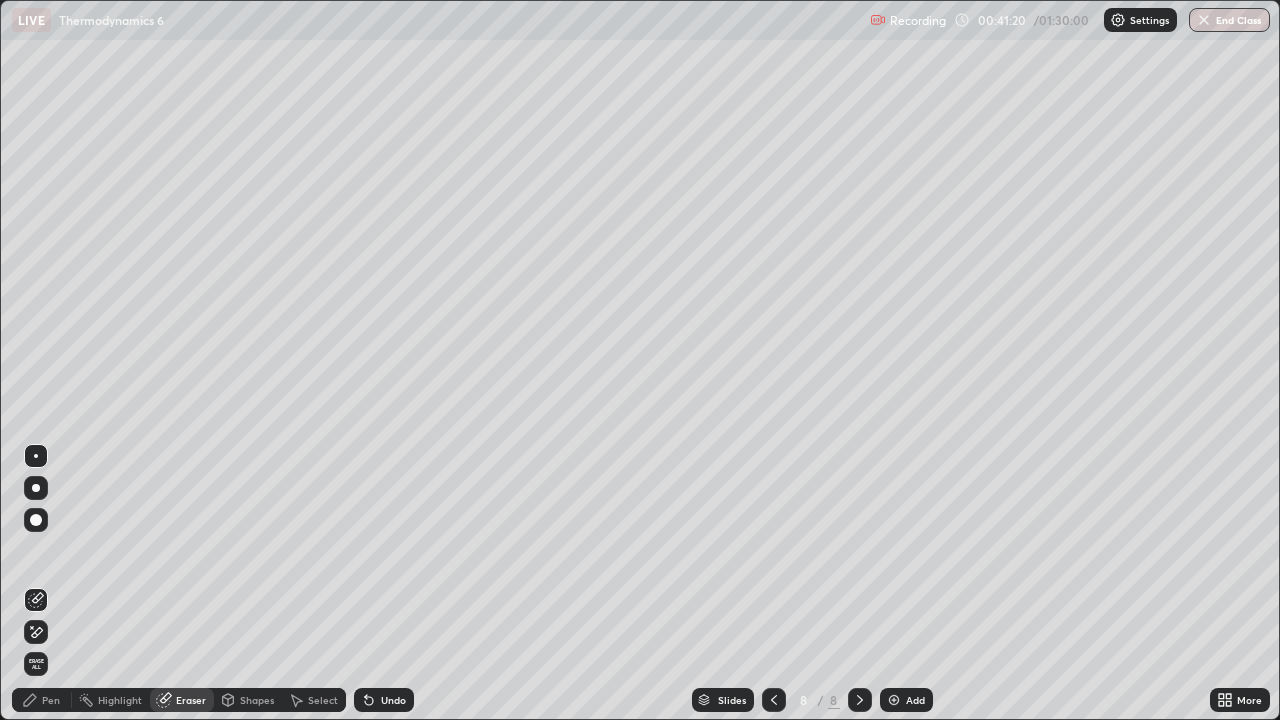 click on "Pen" at bounding box center (42, 700) 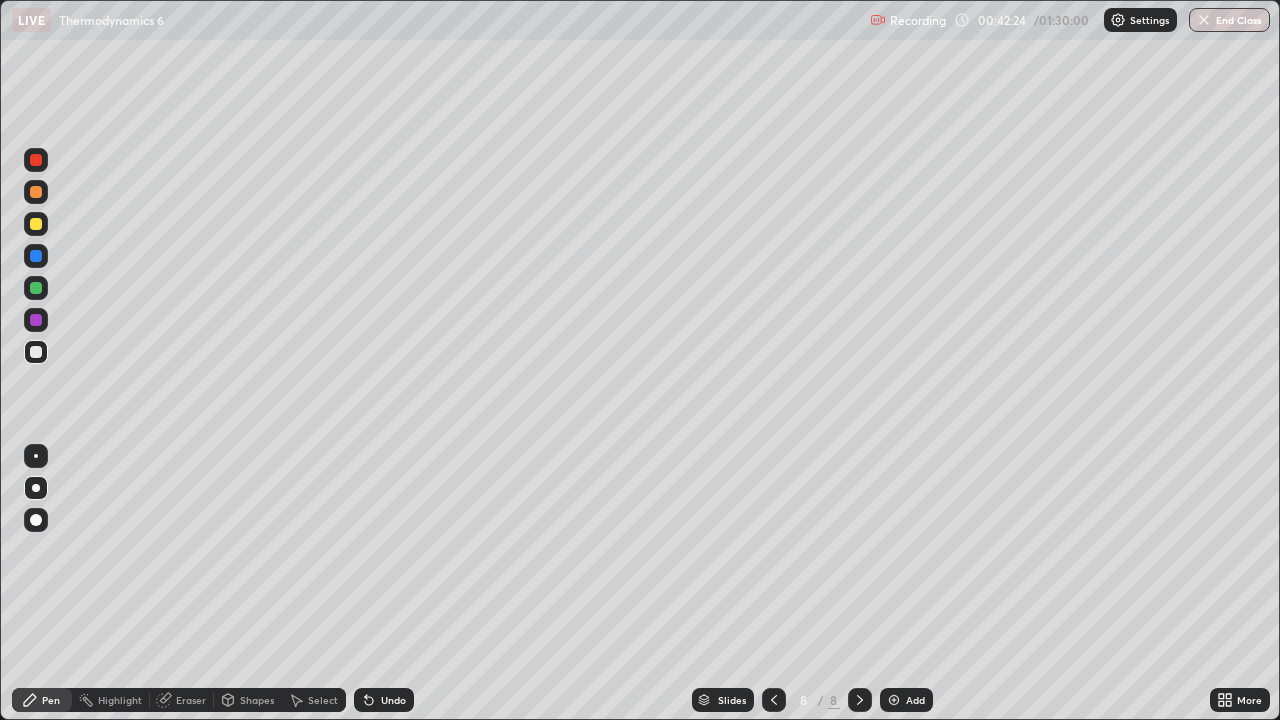 click on "Pen" at bounding box center [42, 700] 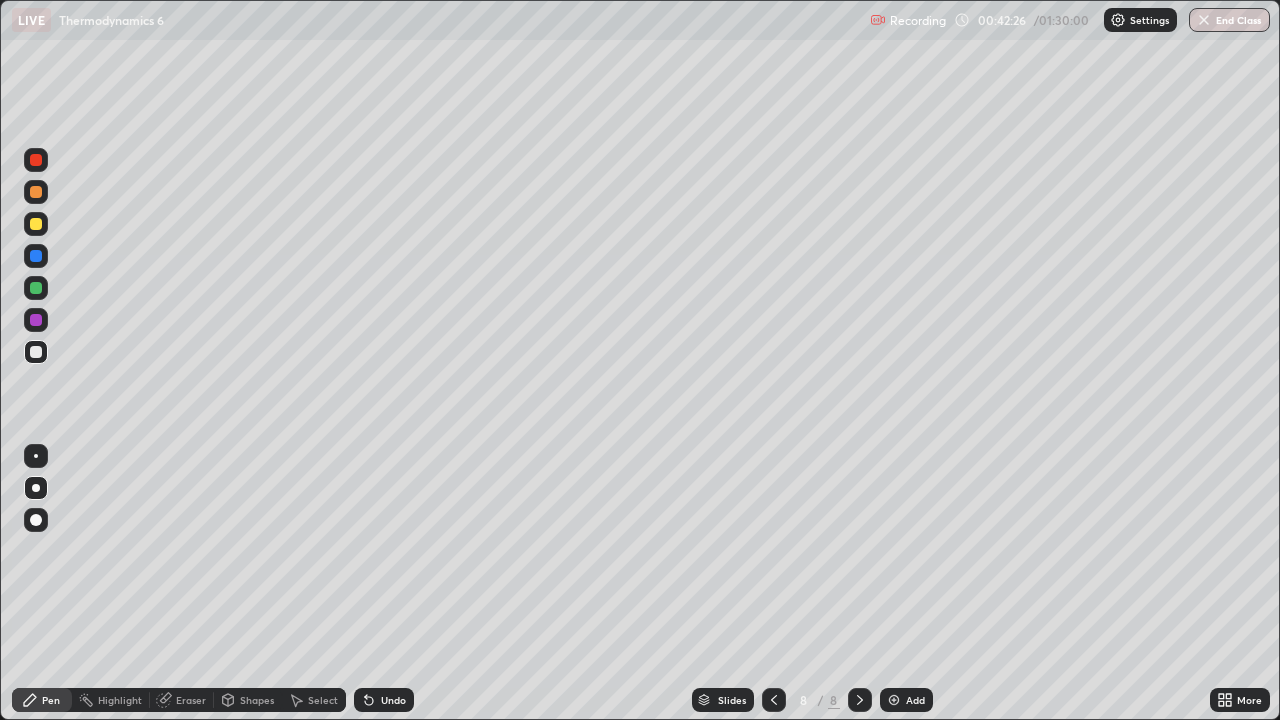 click on "Eraser" at bounding box center (182, 700) 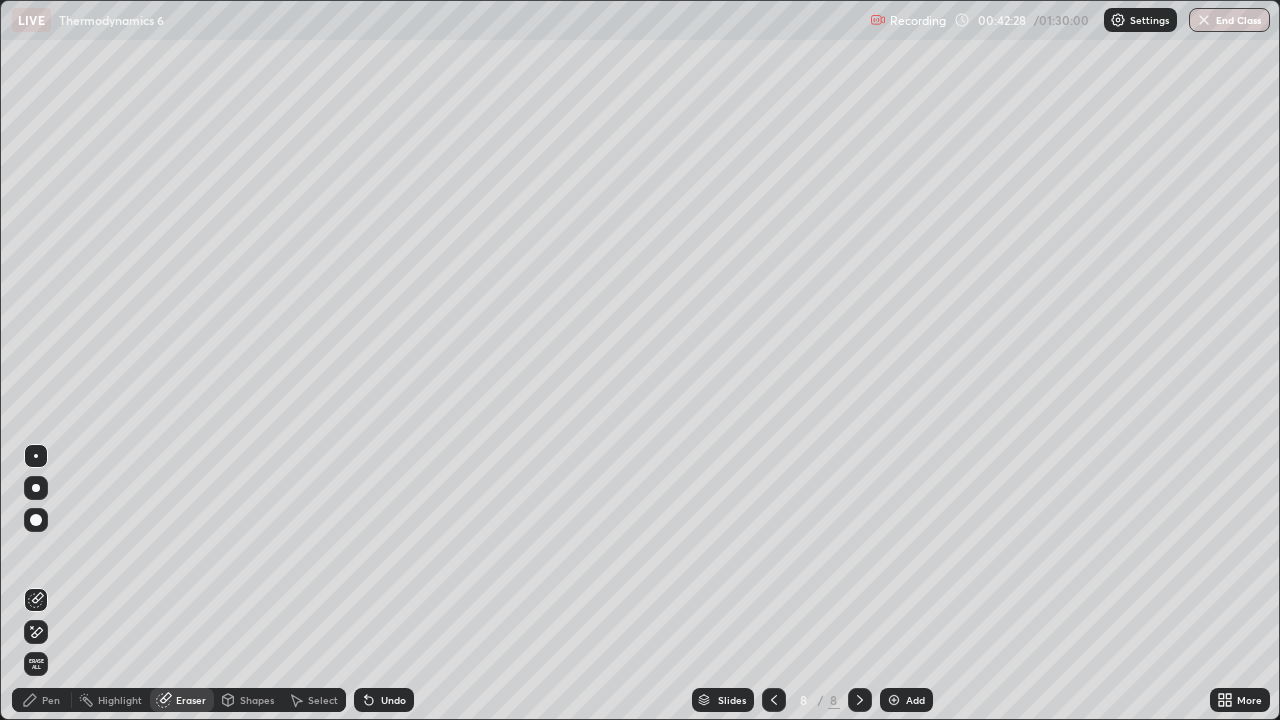 click on "Pen" at bounding box center (42, 700) 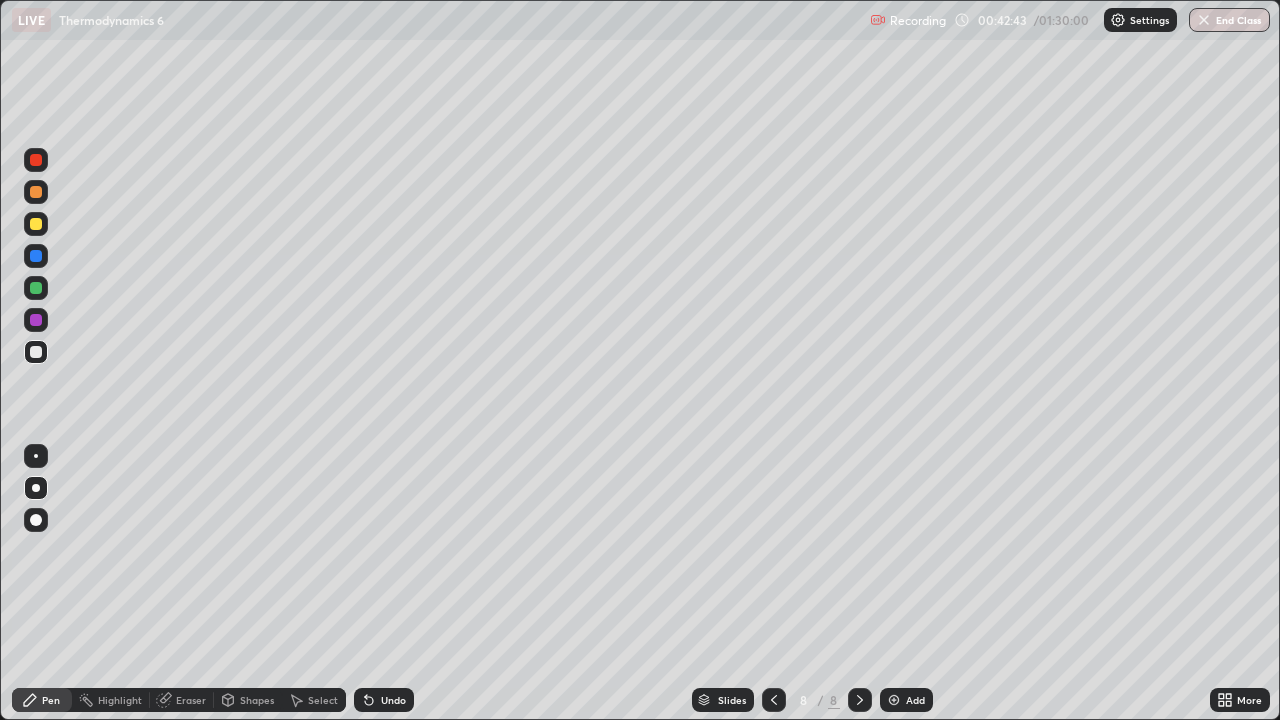 click at bounding box center (36, 352) 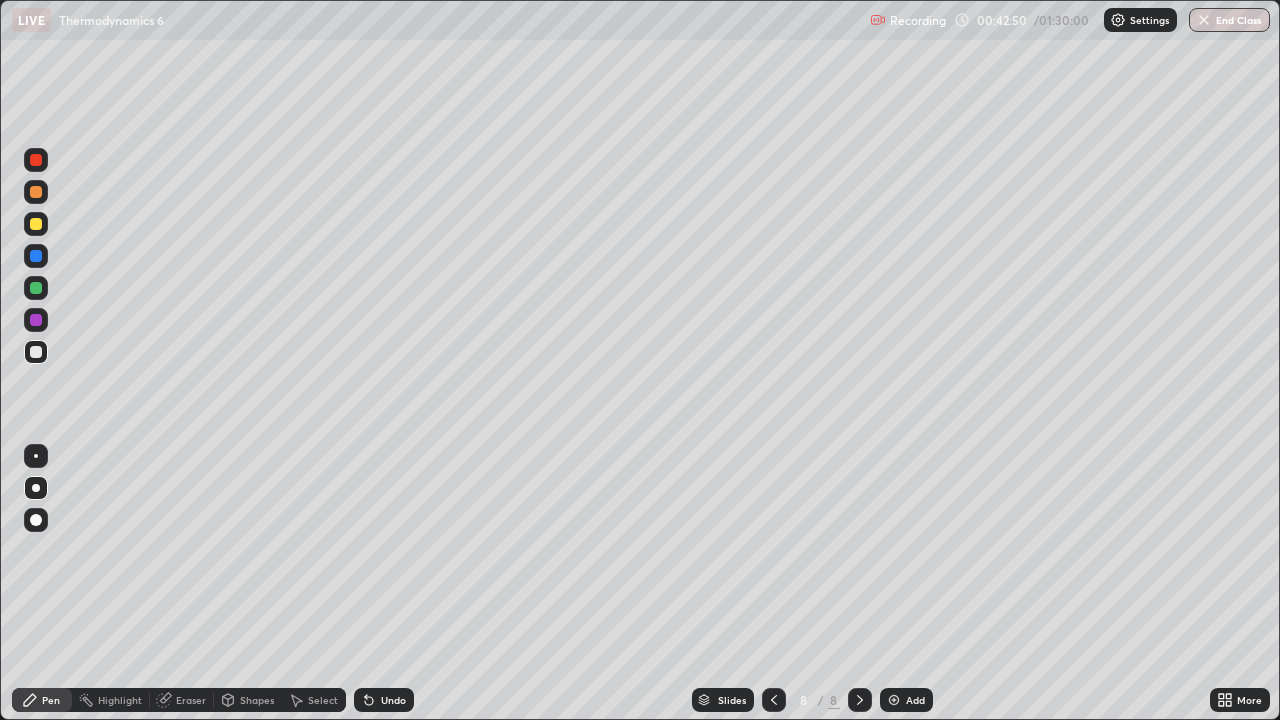 click on "Shapes" at bounding box center [257, 700] 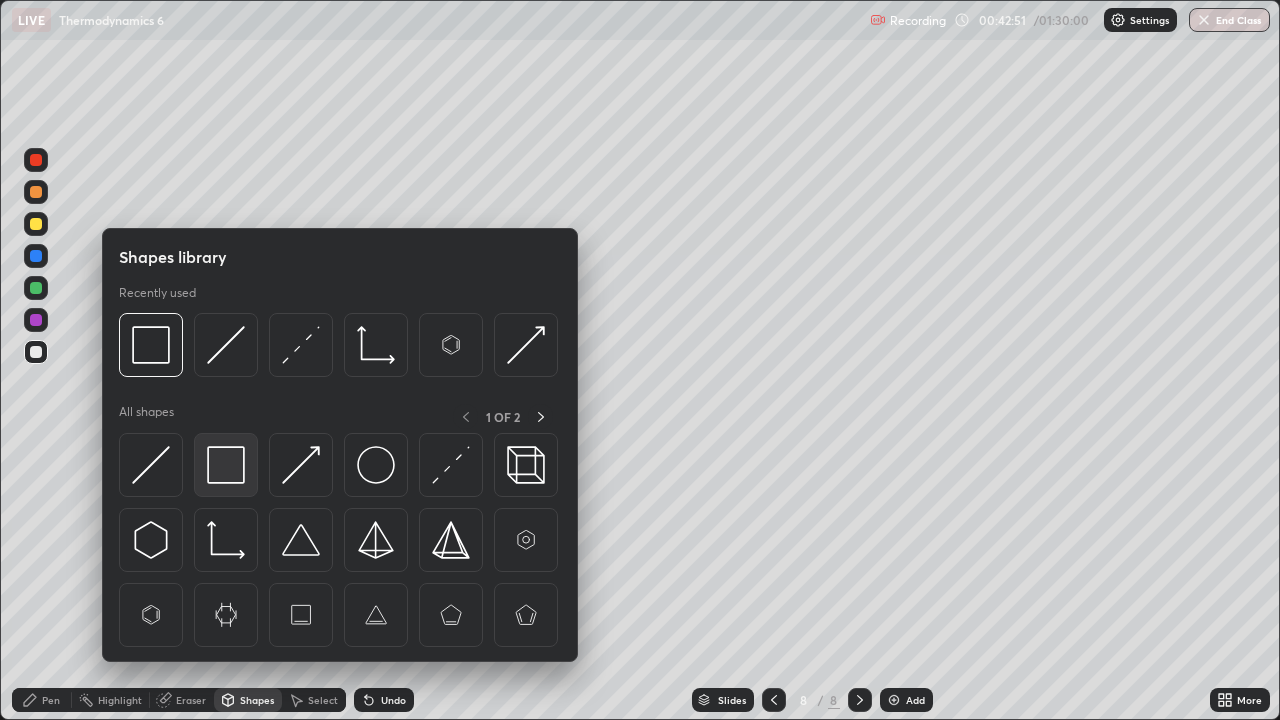 click at bounding box center [226, 465] 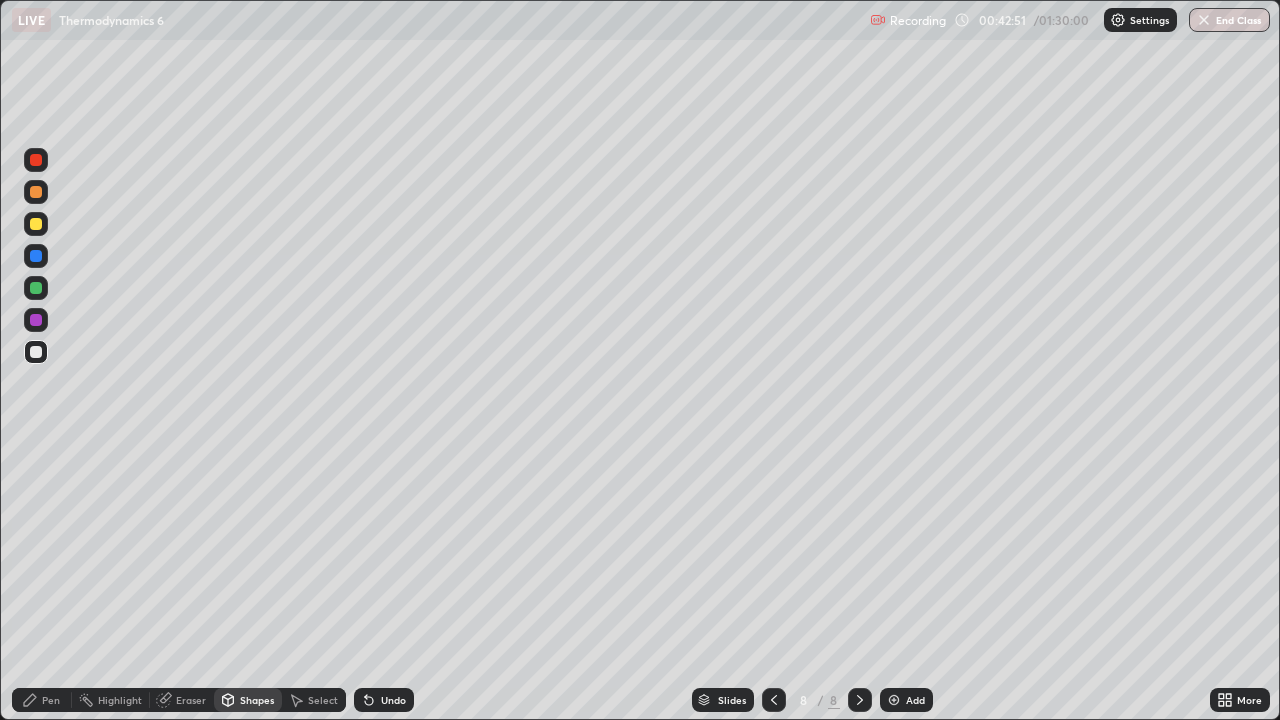 click at bounding box center (36, 288) 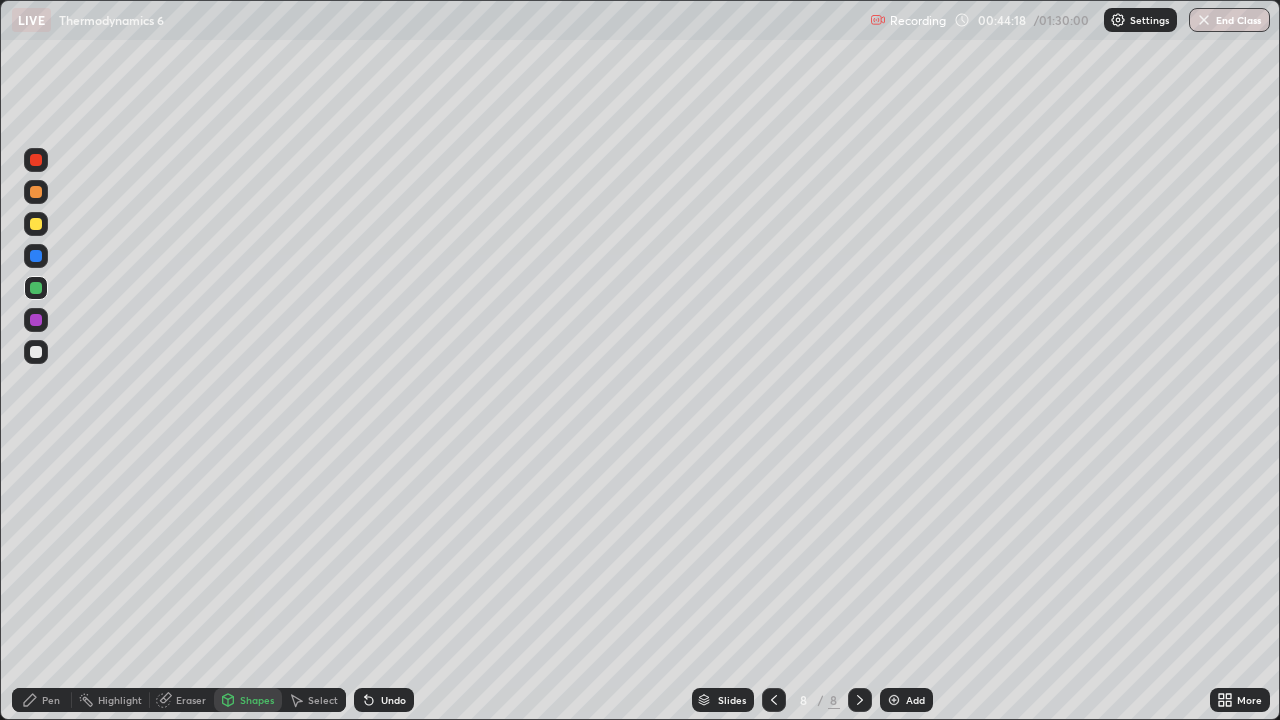 click at bounding box center [36, 352] 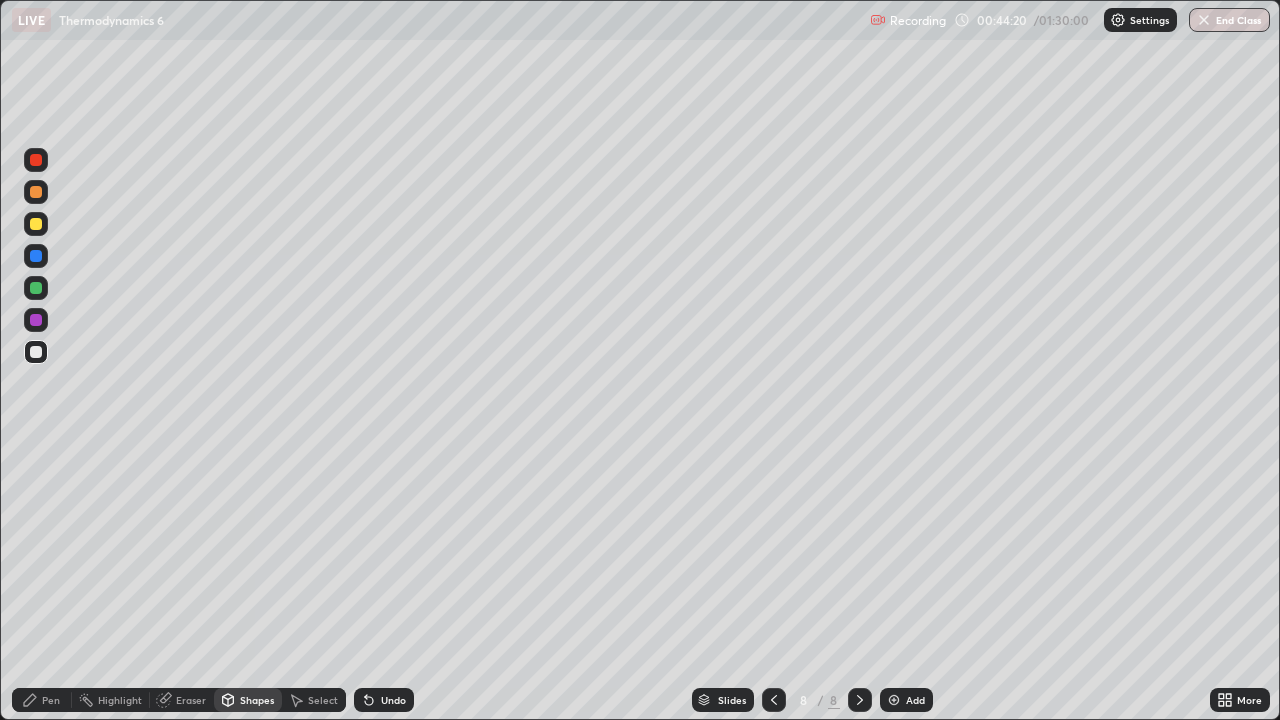 click on "Pen" at bounding box center (51, 700) 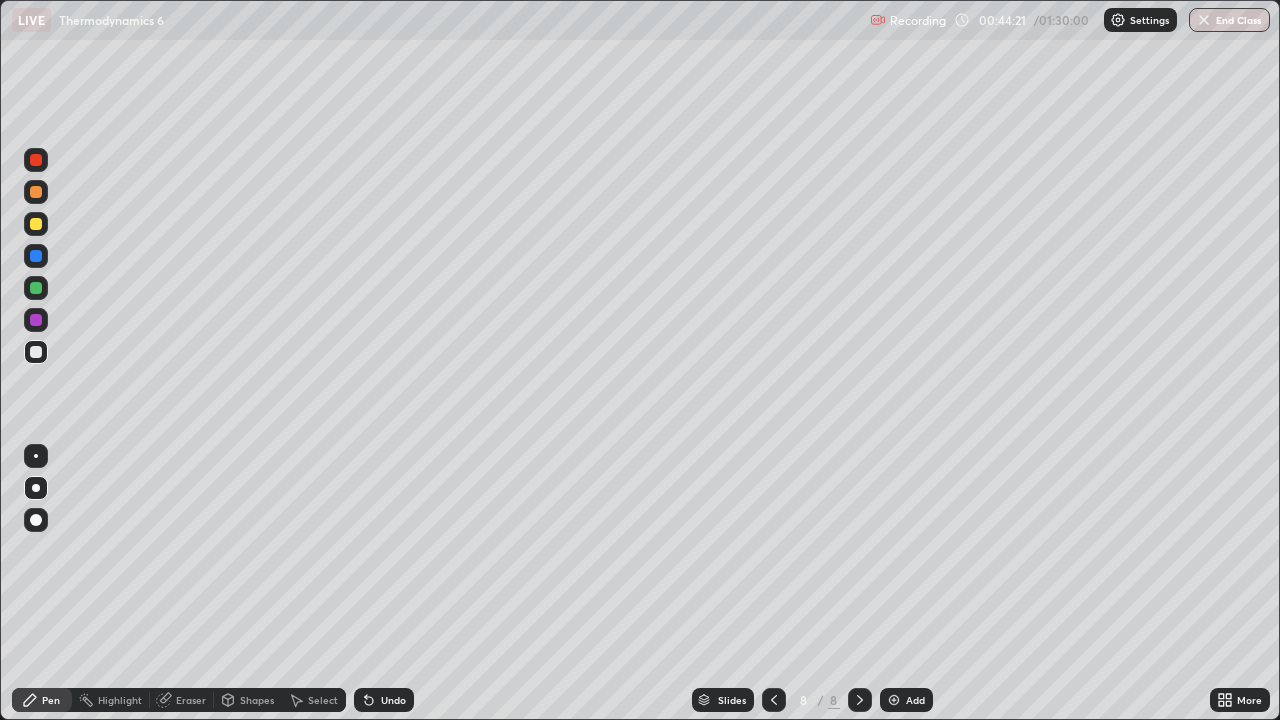 click at bounding box center [36, 352] 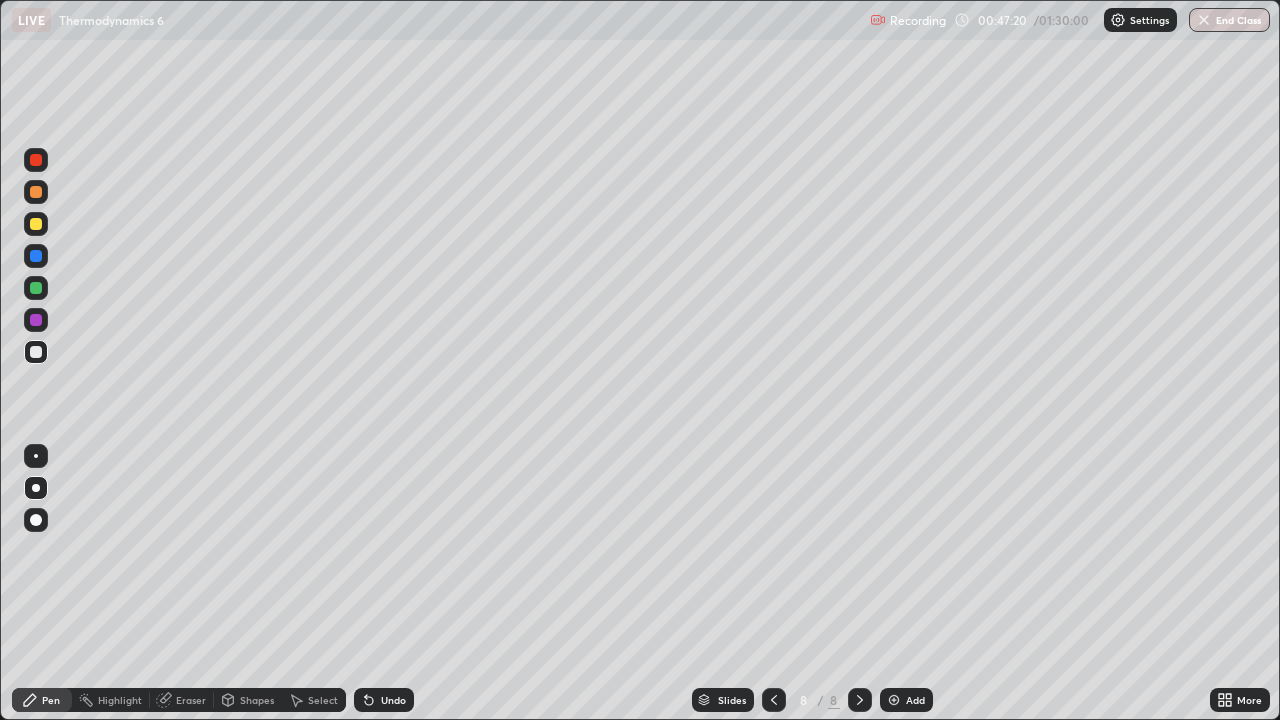 click at bounding box center (894, 700) 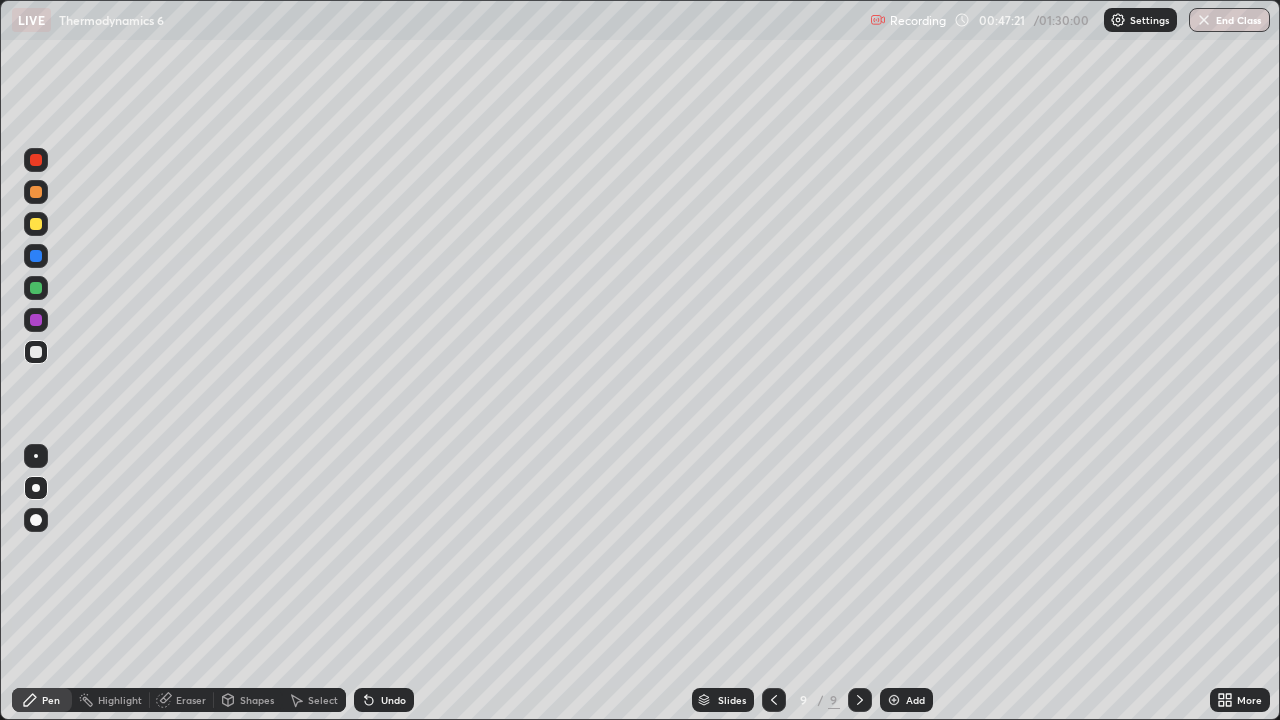 click at bounding box center (36, 488) 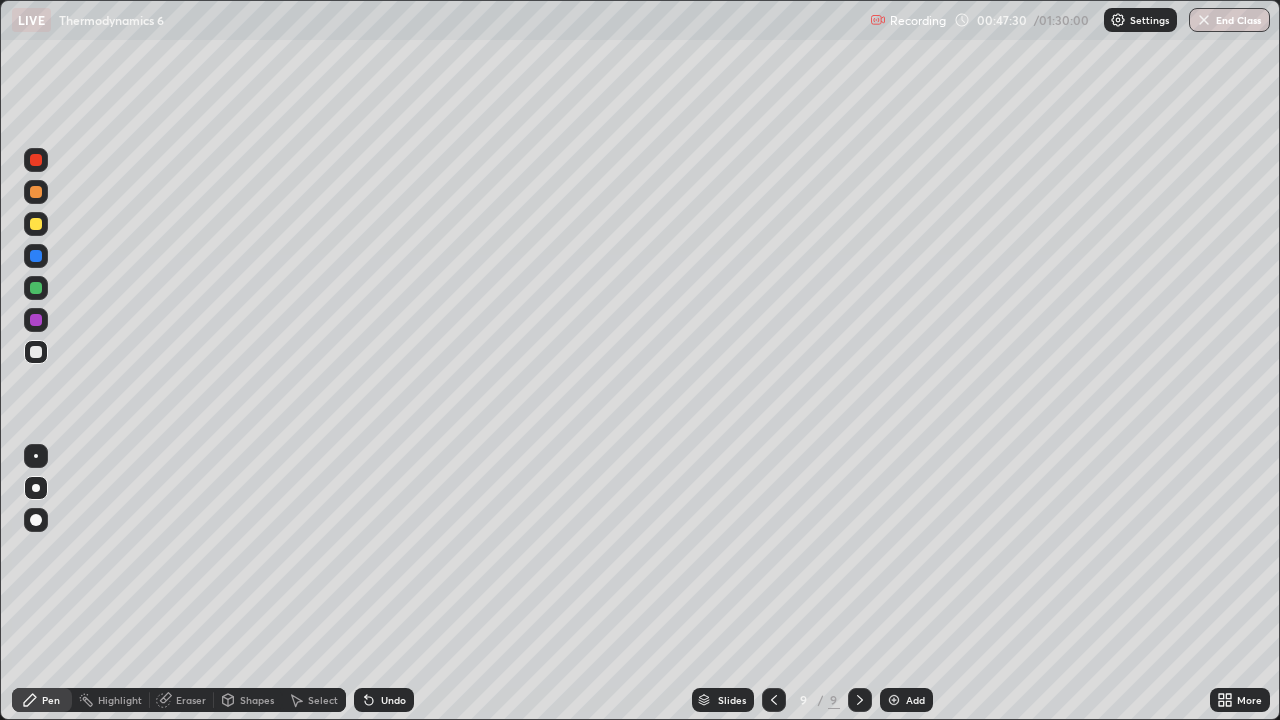 click on "Eraser" at bounding box center [191, 700] 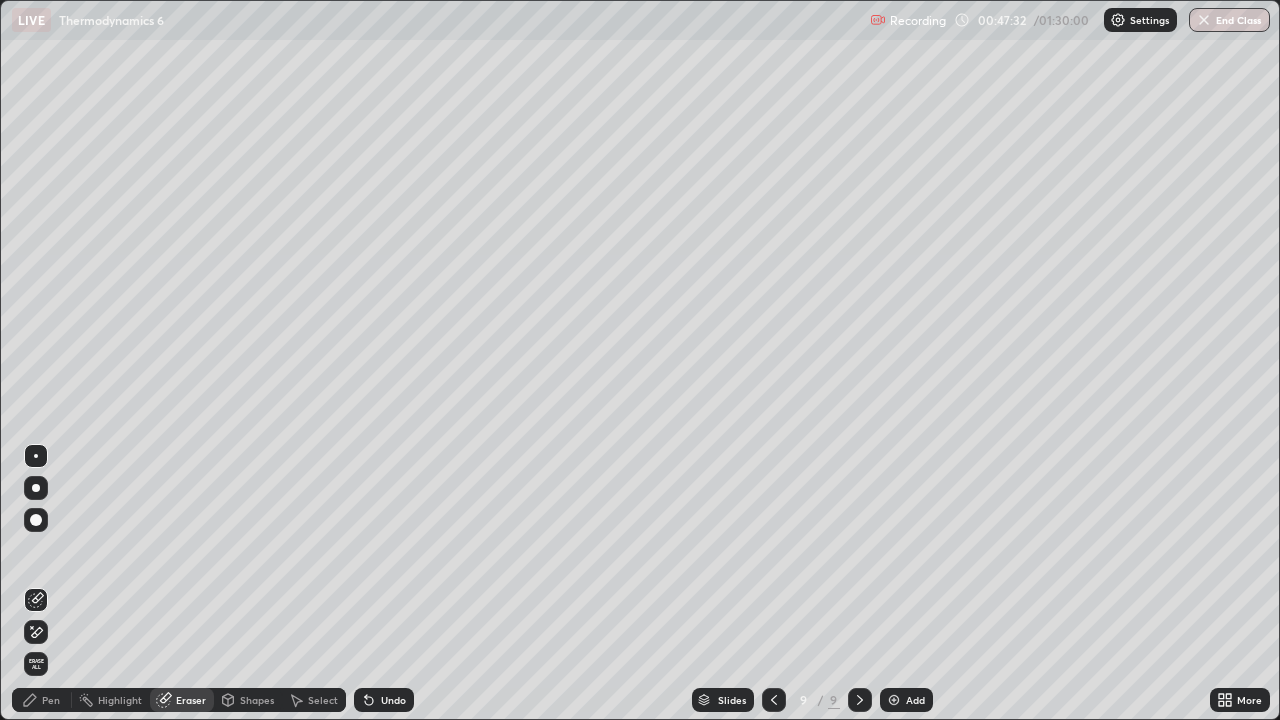 click 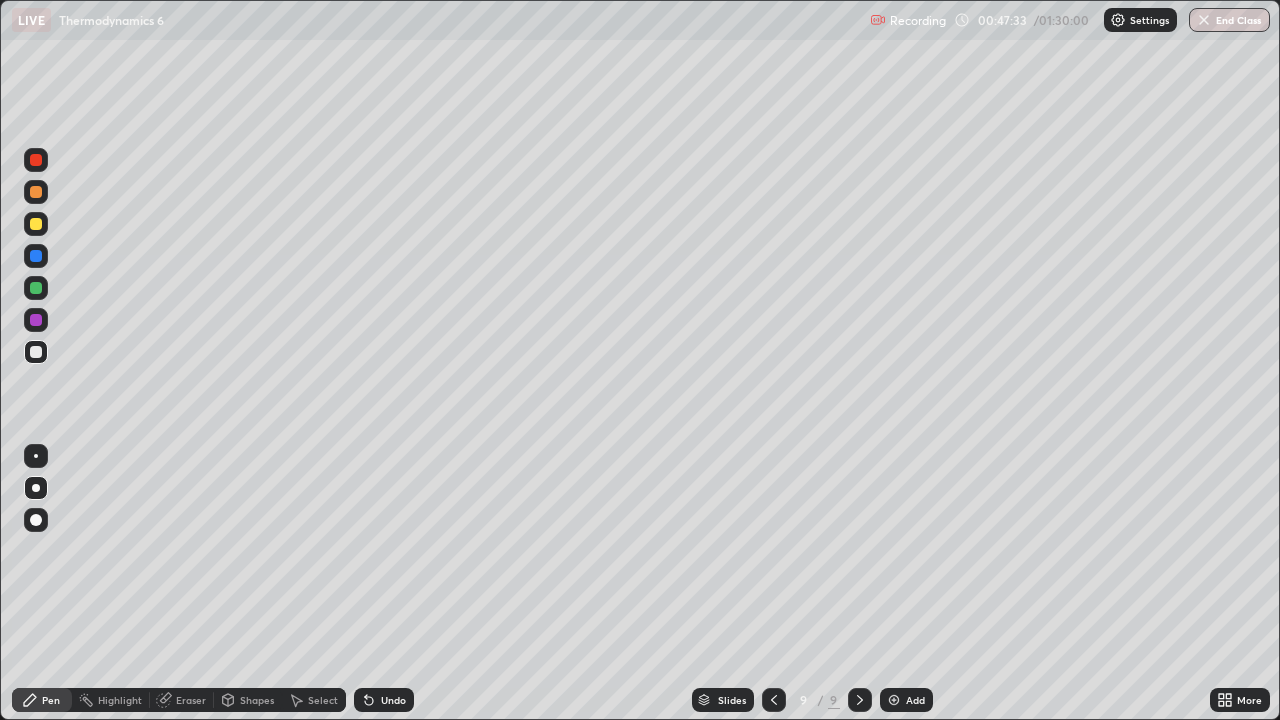 click at bounding box center (36, 320) 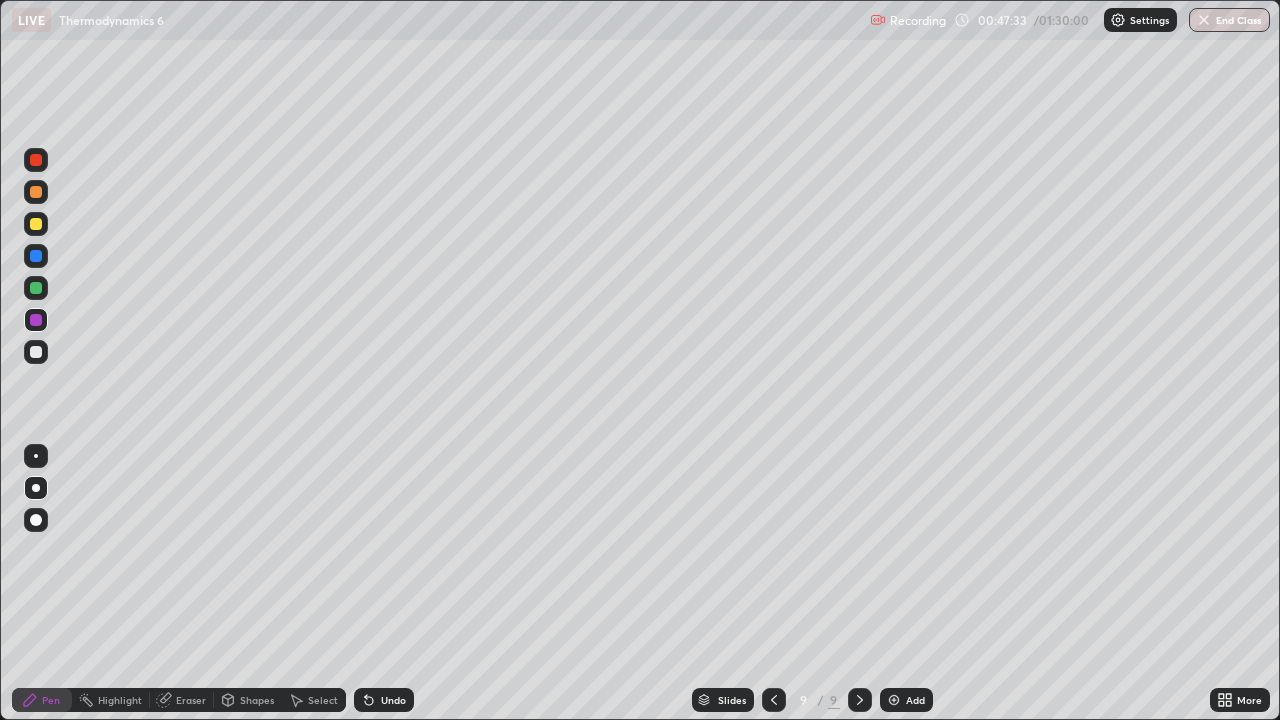 click at bounding box center (36, 288) 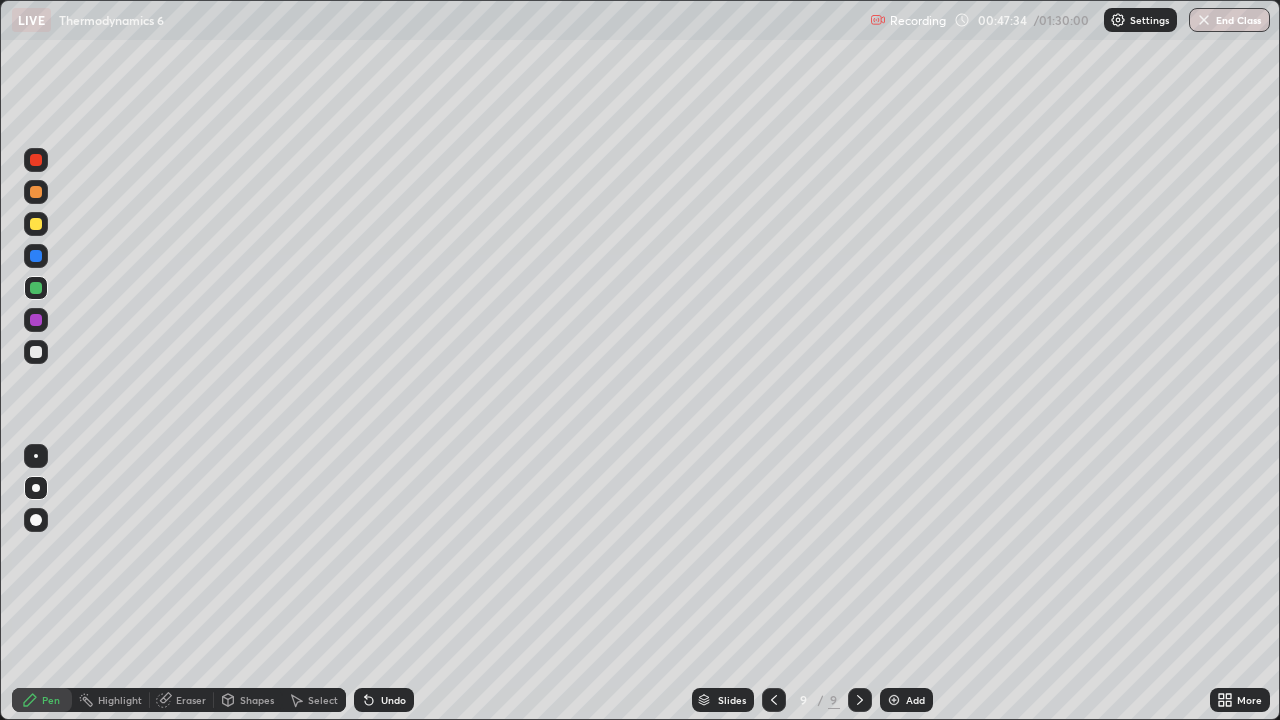 click at bounding box center (36, 352) 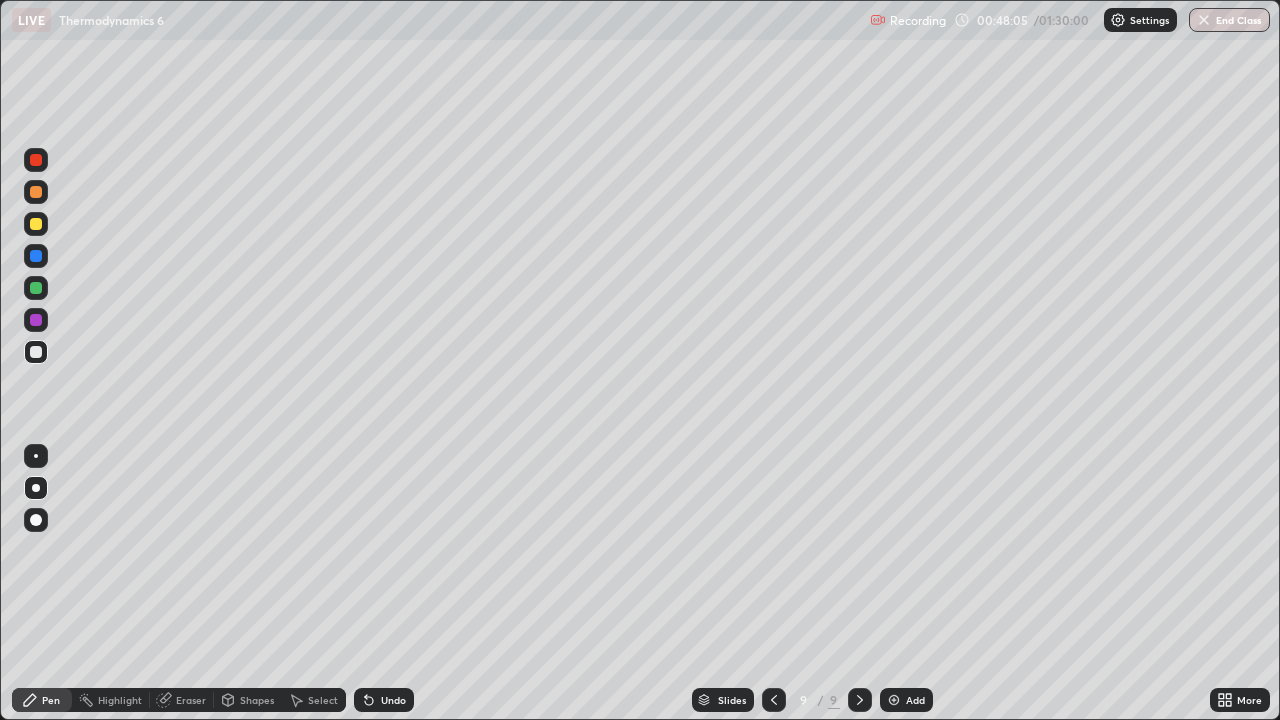 click at bounding box center (774, 700) 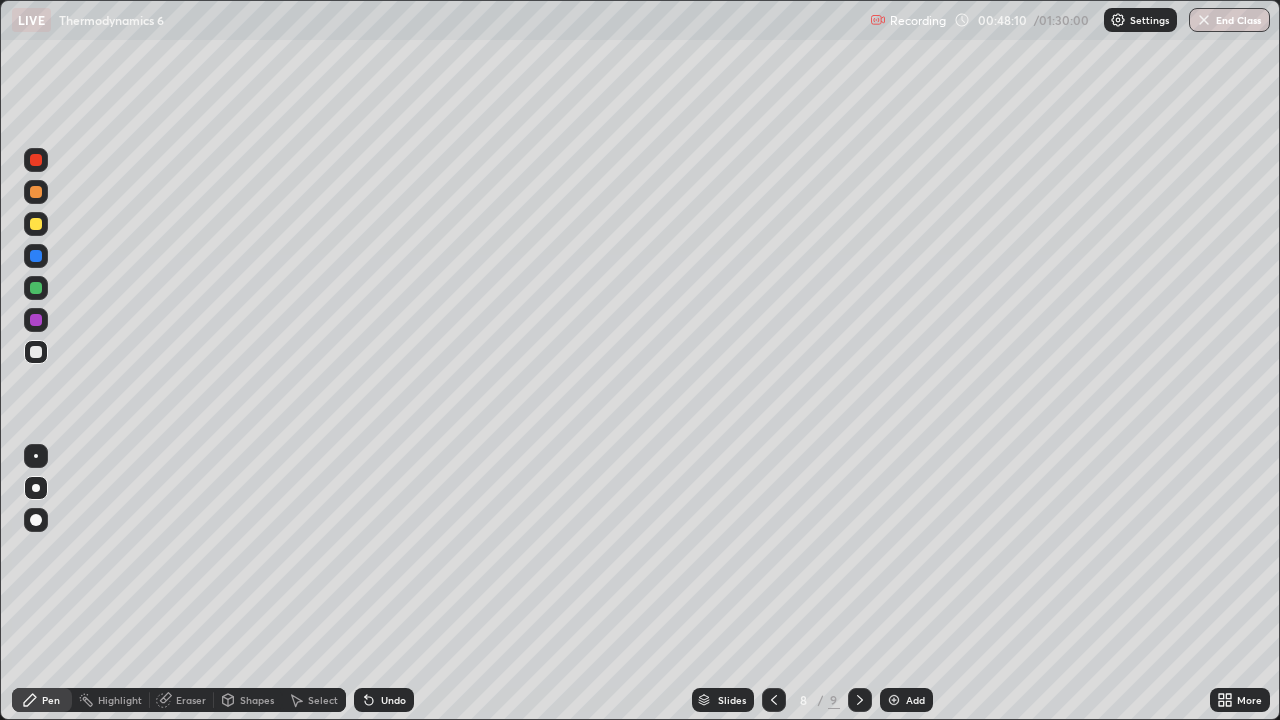 click at bounding box center [36, 352] 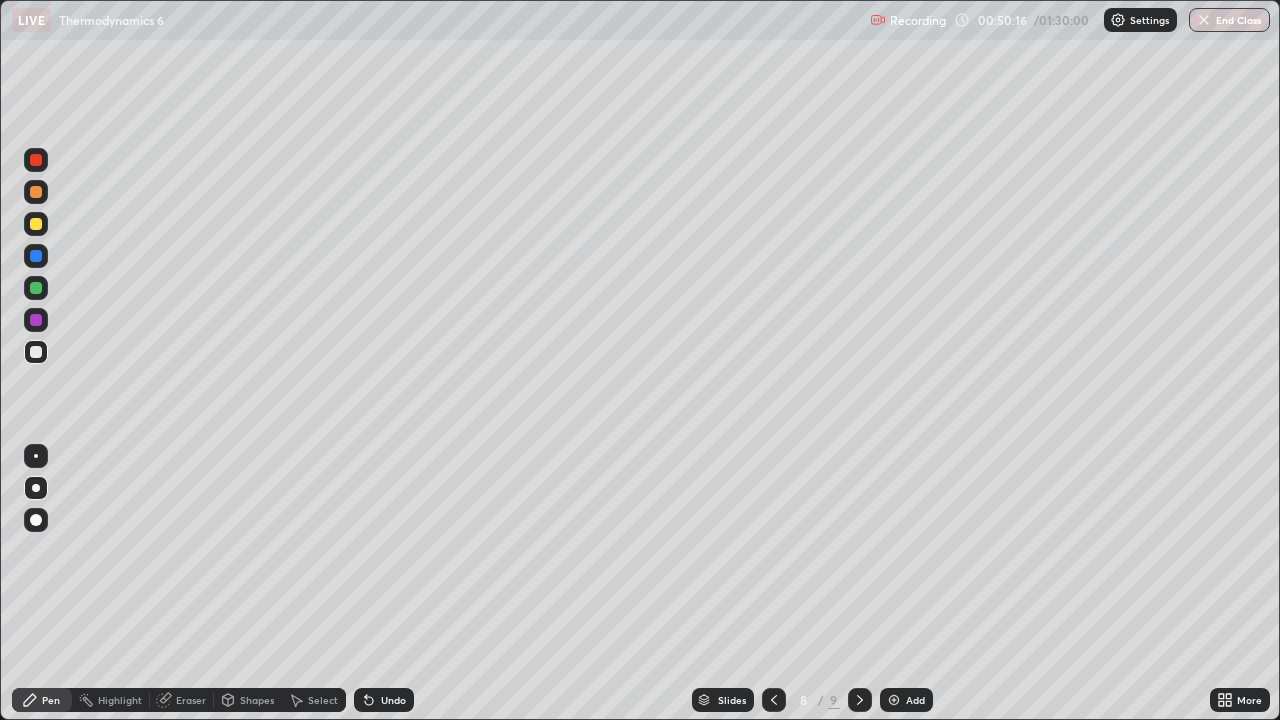 click 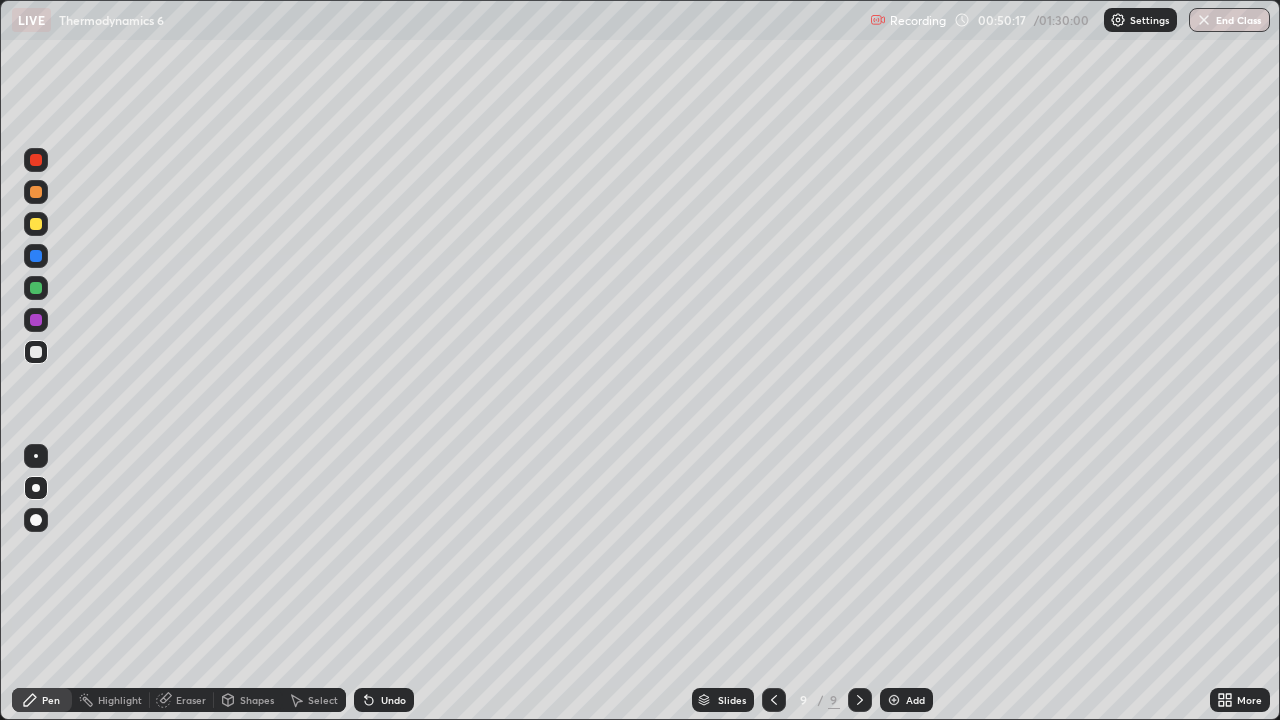 click at bounding box center (36, 352) 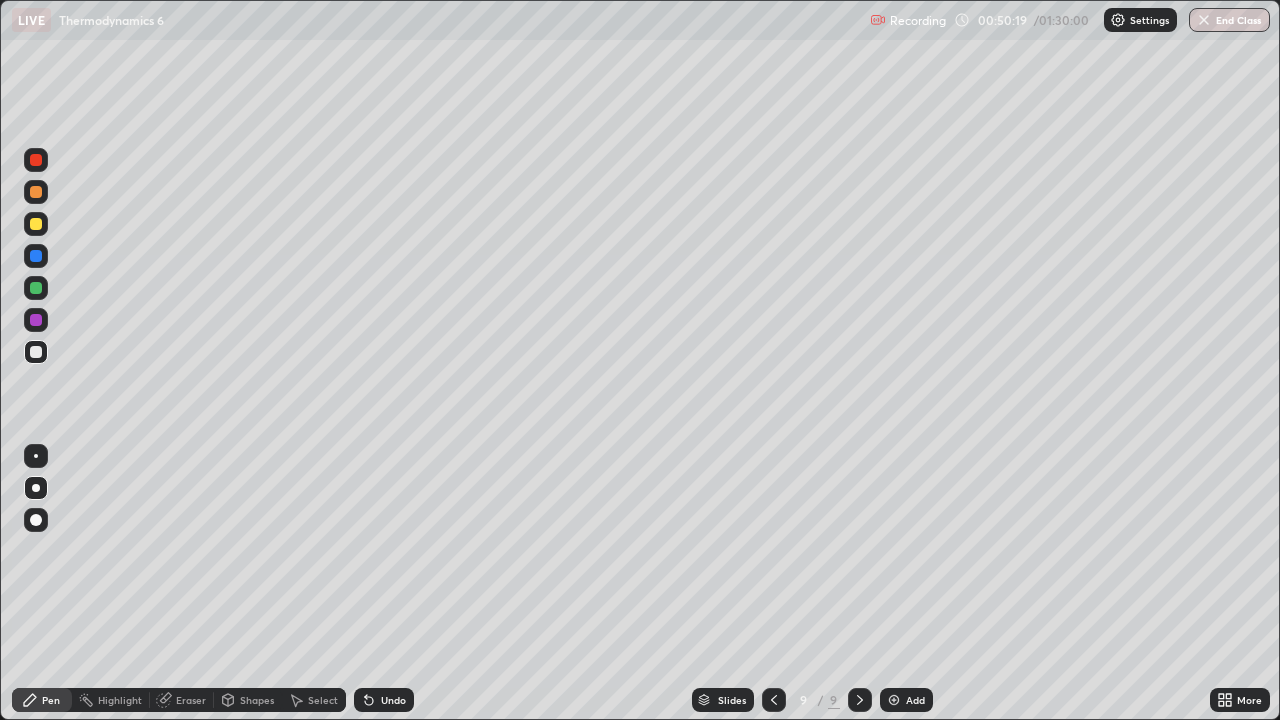 click on "Shapes" at bounding box center [248, 700] 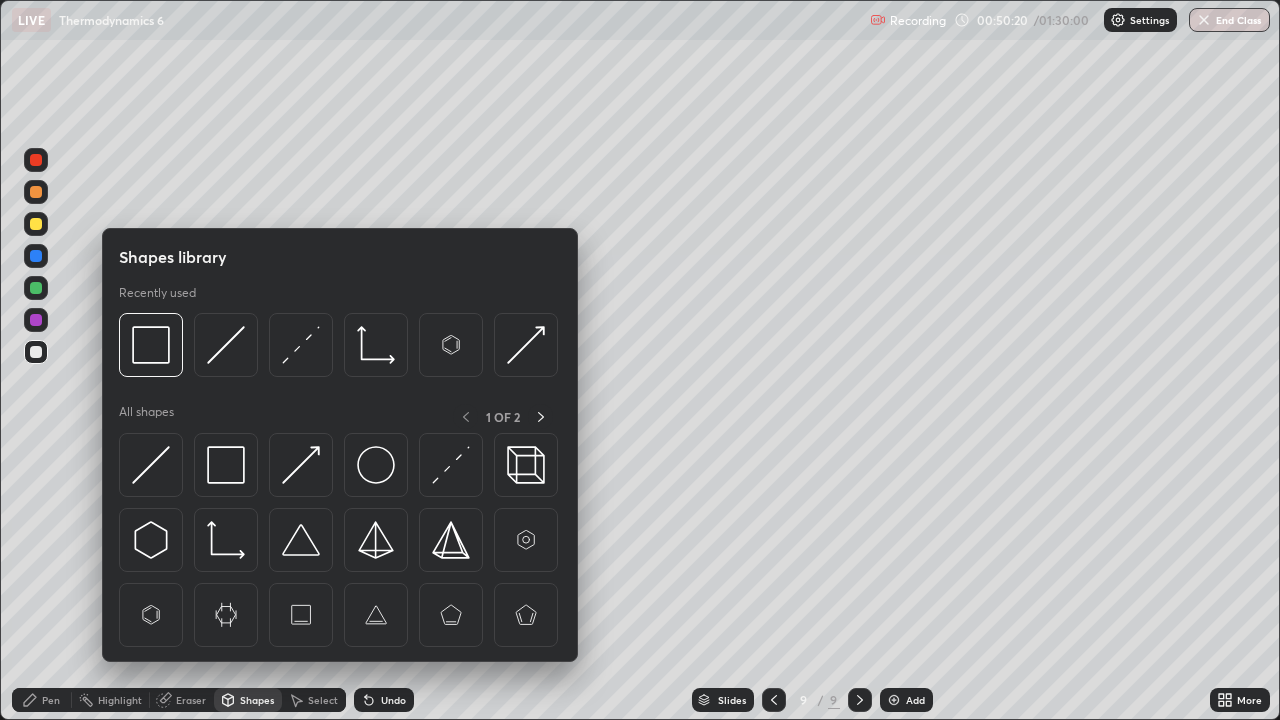 click on "Eraser" at bounding box center [191, 700] 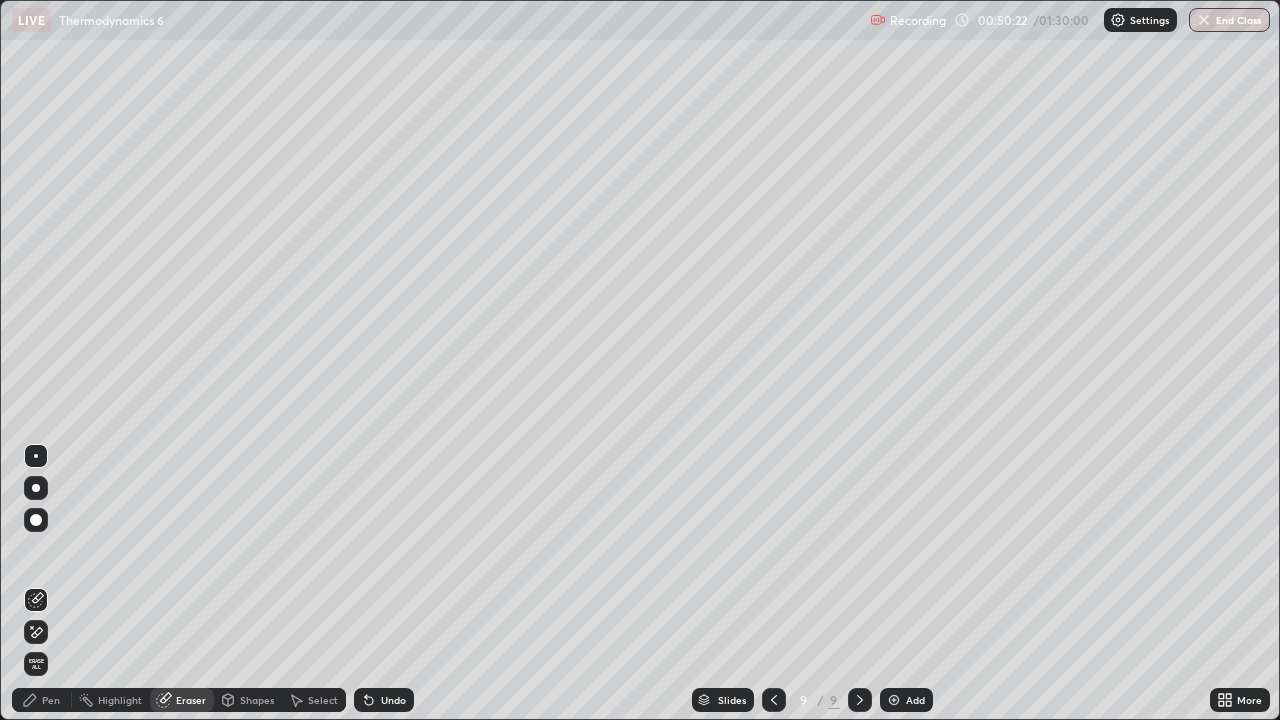 click on "Pen" at bounding box center (51, 700) 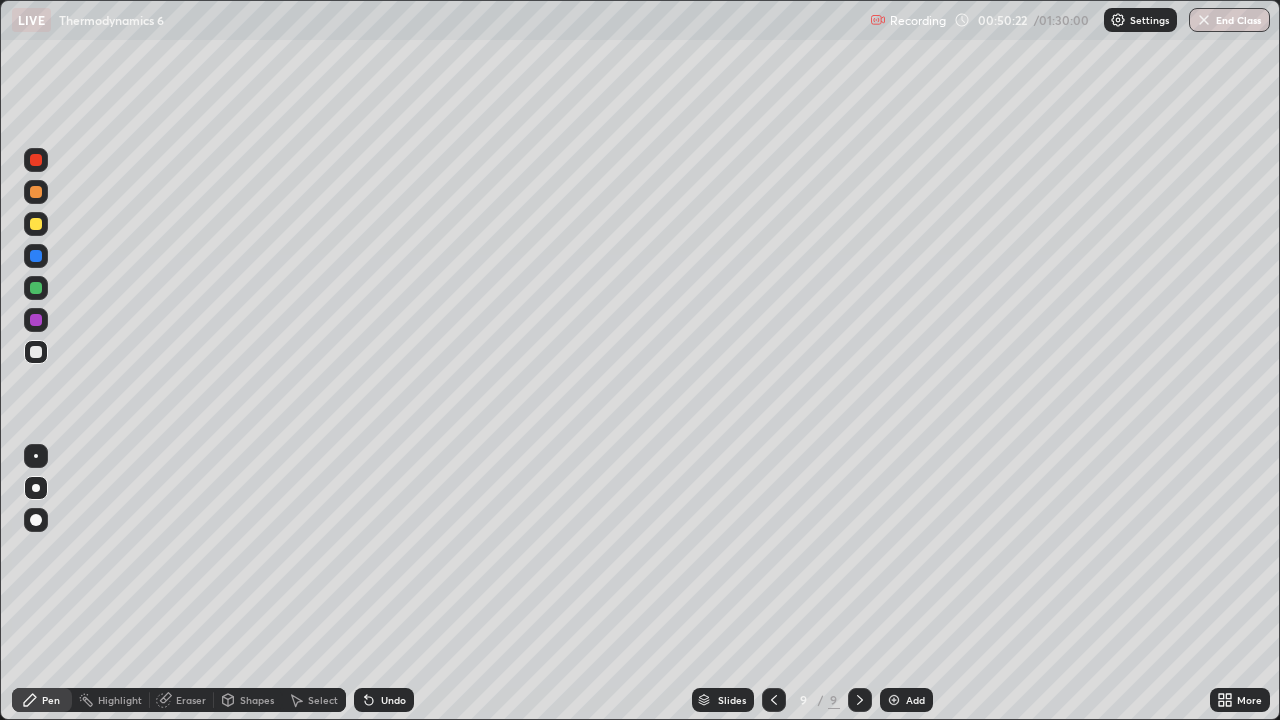 click at bounding box center [36, 352] 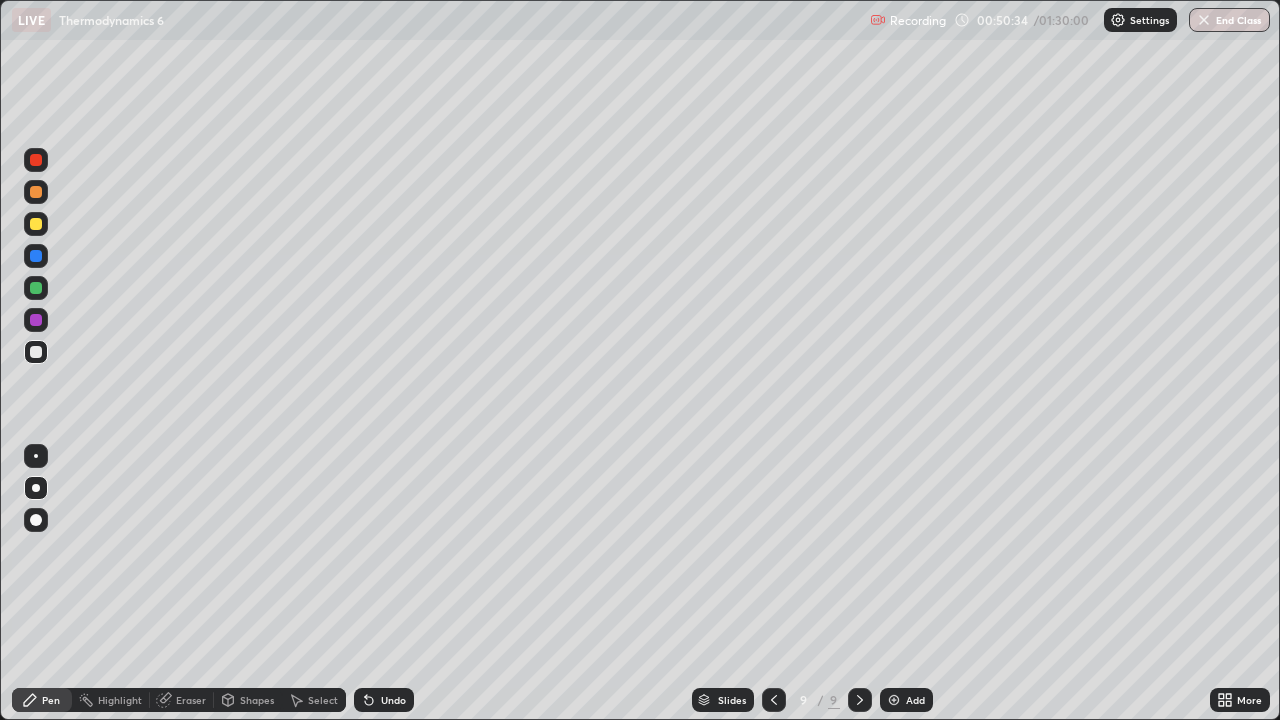 click on "Eraser" at bounding box center (182, 700) 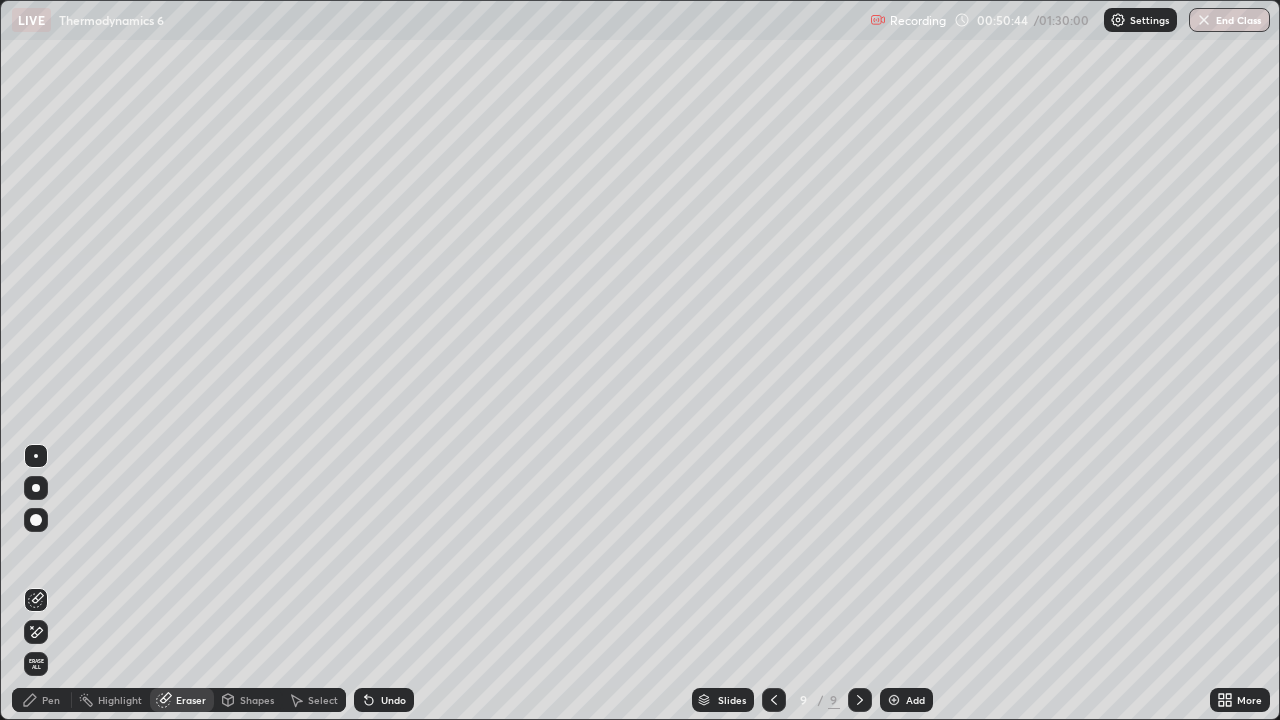 click 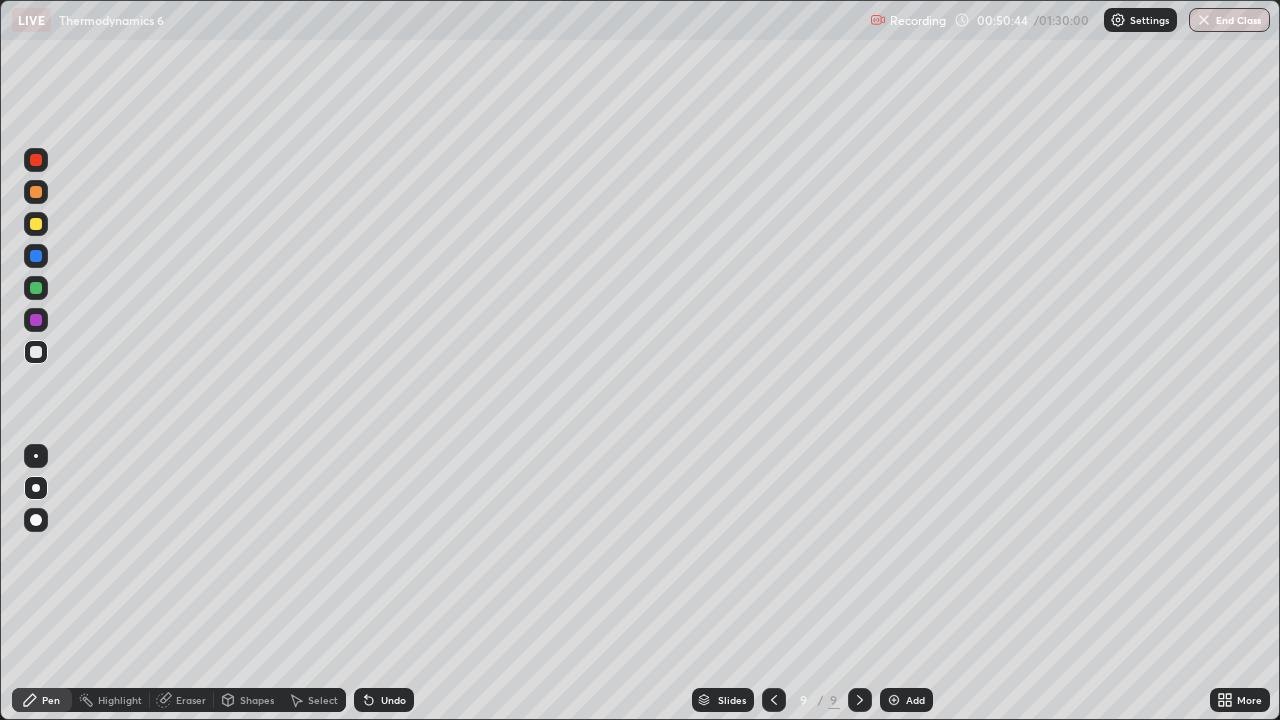 click at bounding box center (36, 288) 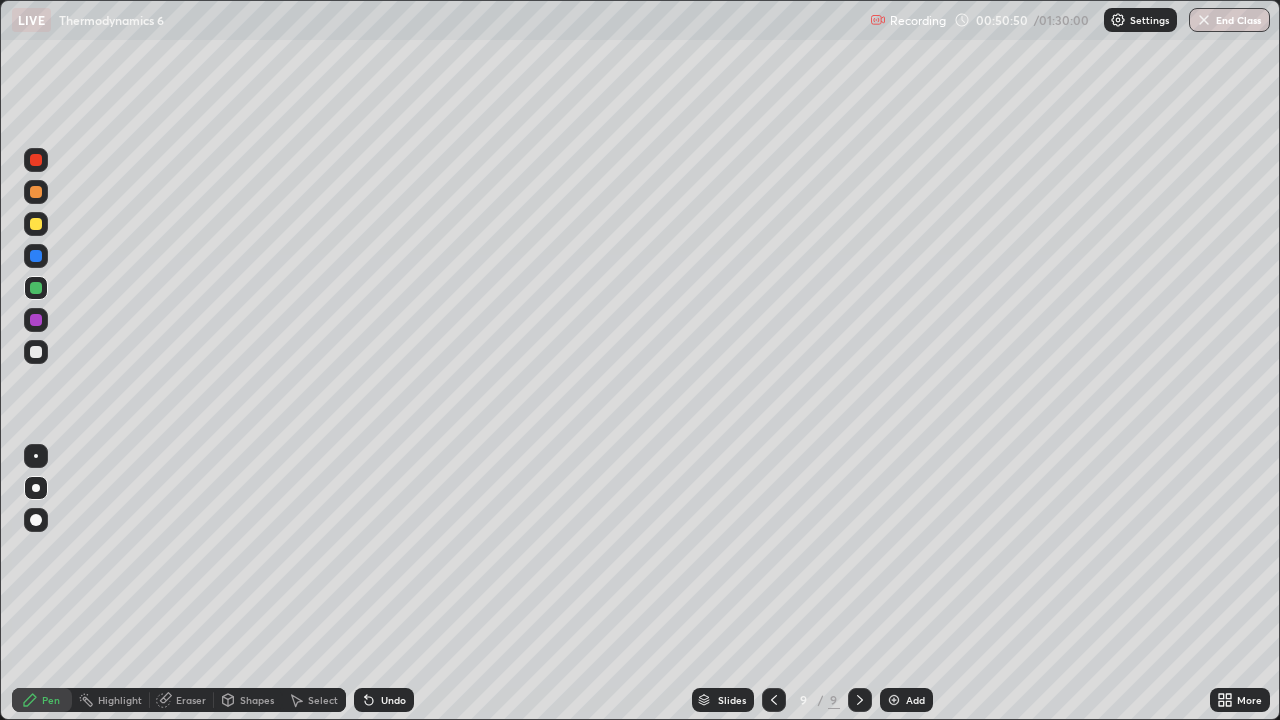 click on "Pen" at bounding box center (42, 700) 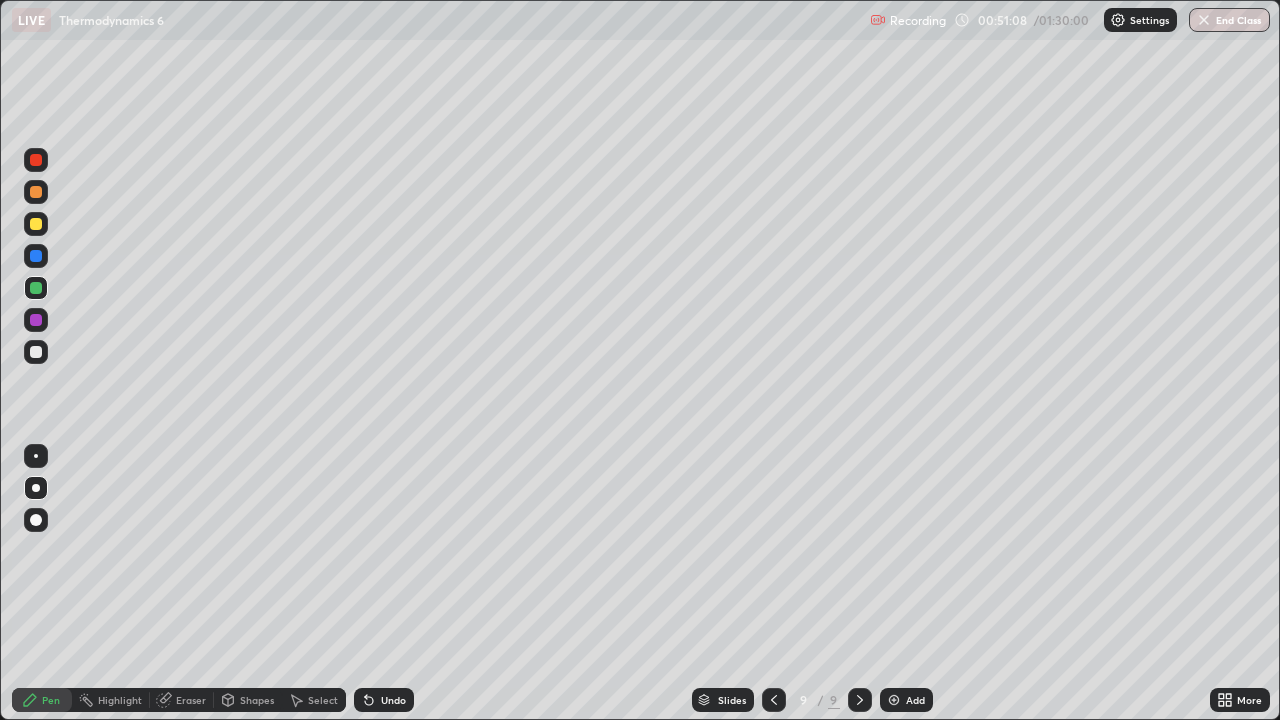 click on "Shapes" at bounding box center [248, 700] 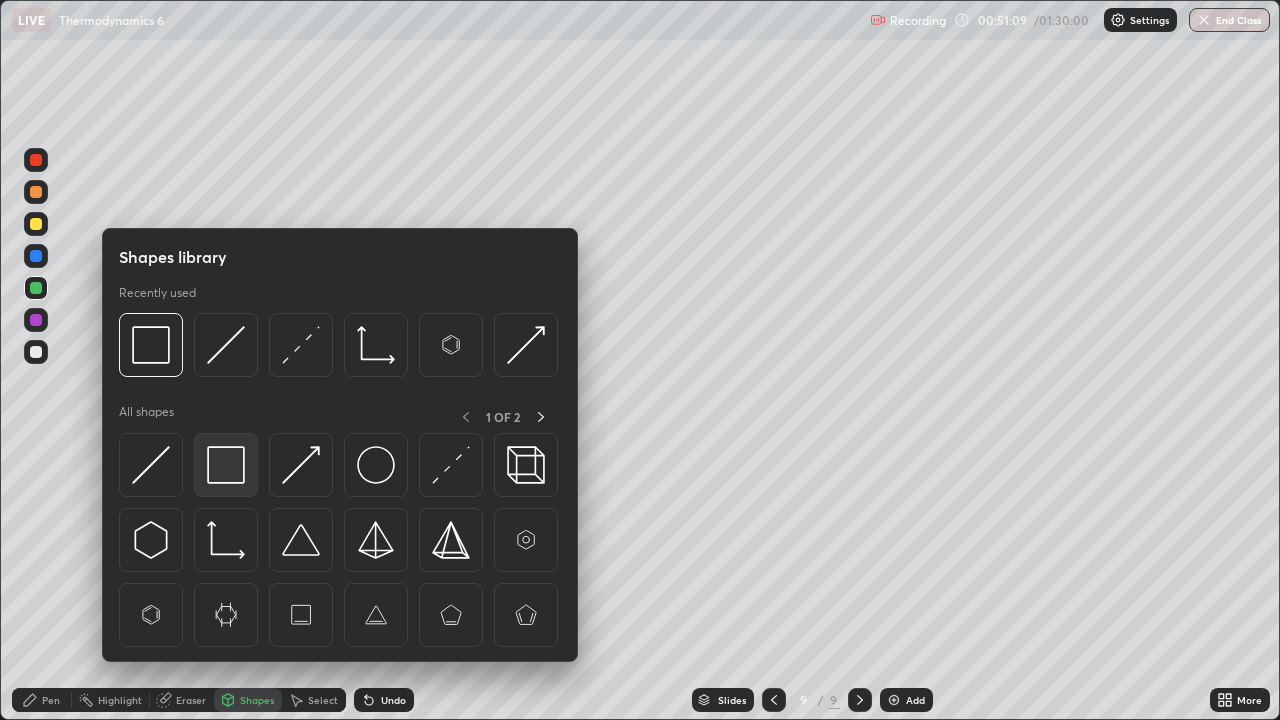 click at bounding box center [226, 465] 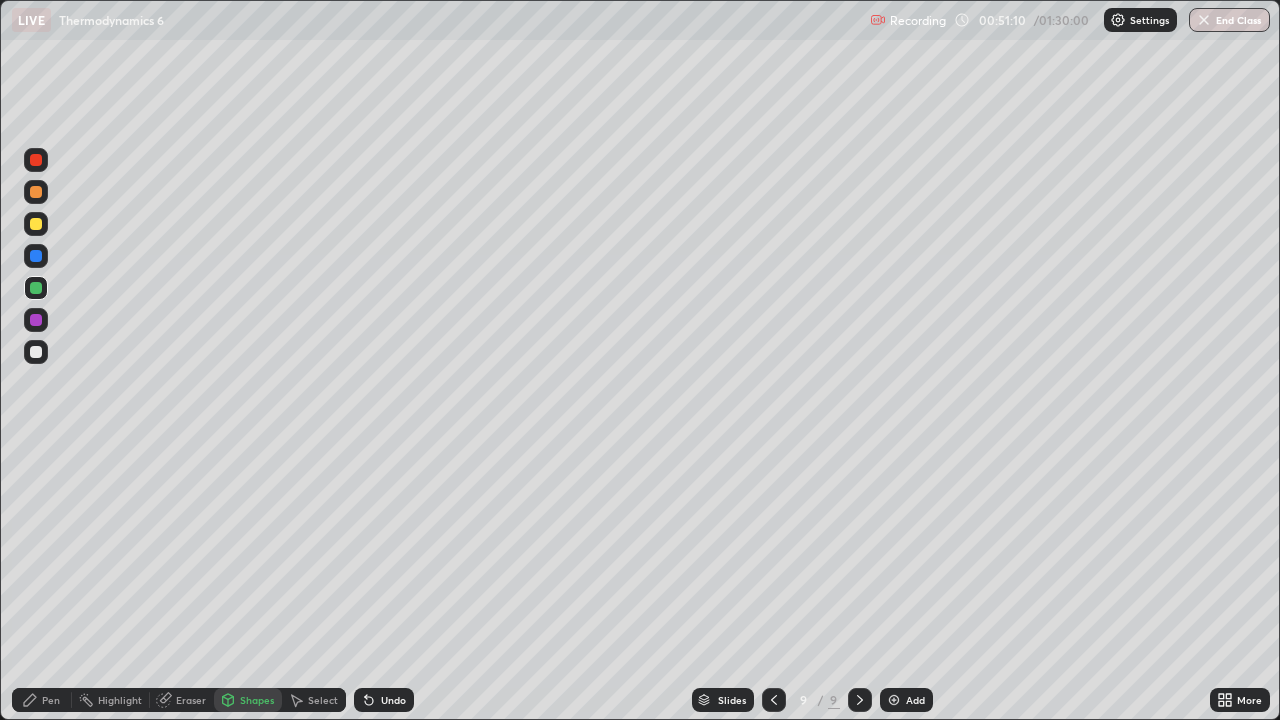 click at bounding box center [36, 352] 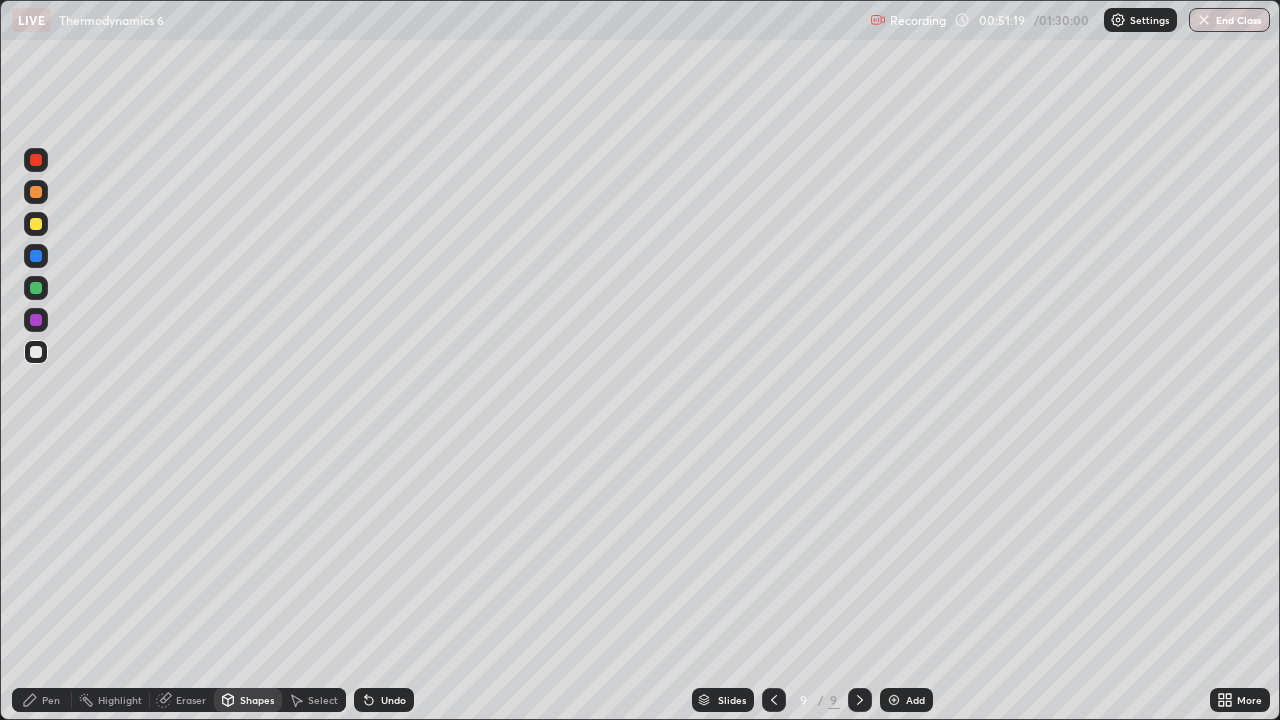 click at bounding box center (36, 352) 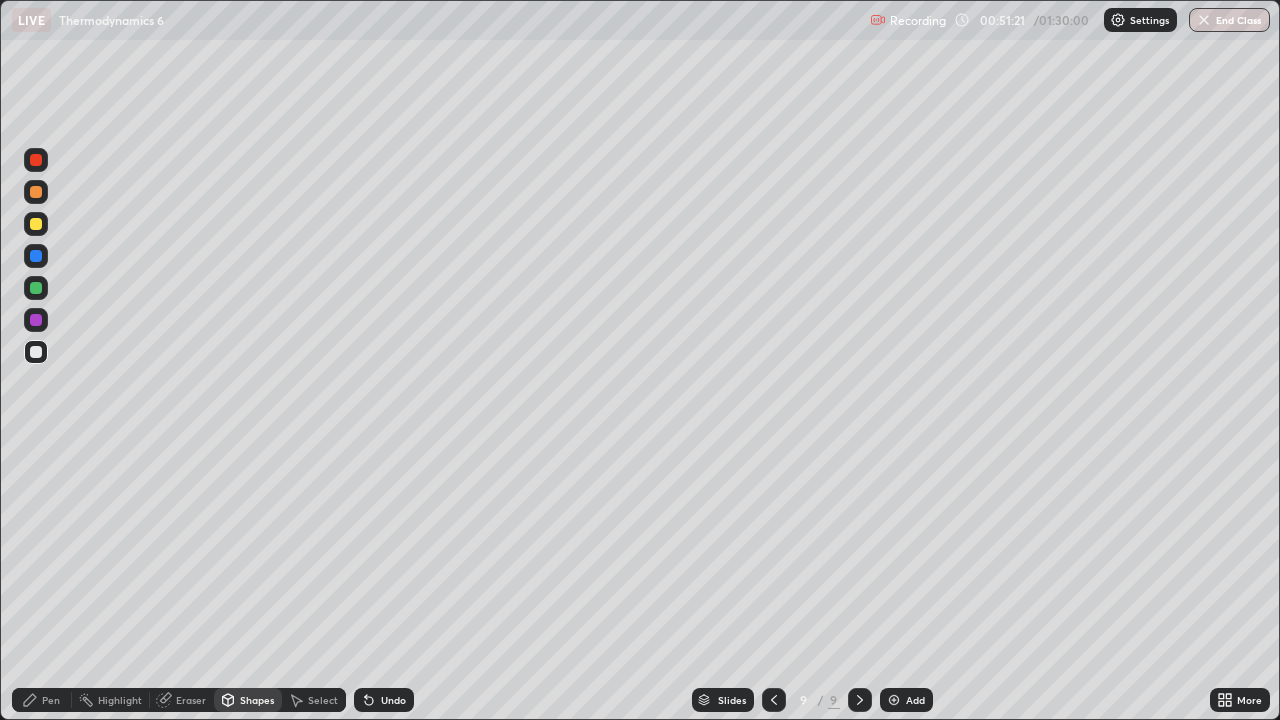 click on "Pen" at bounding box center [42, 700] 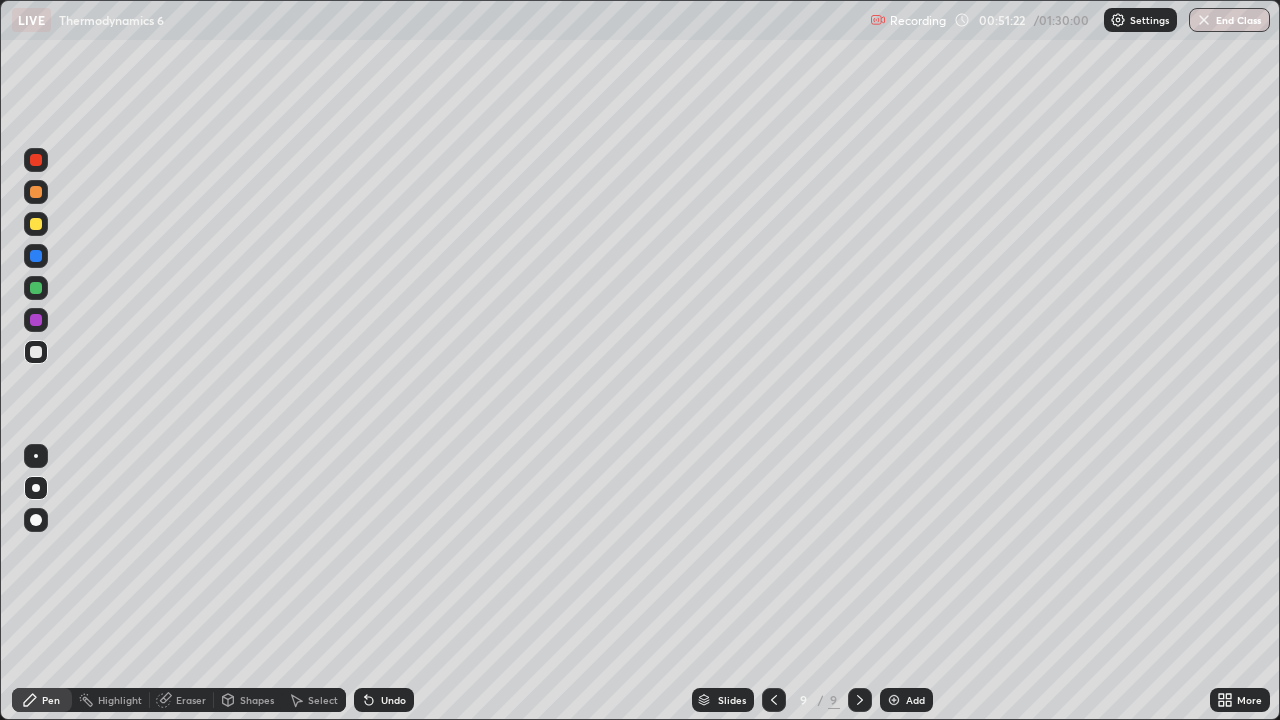 click at bounding box center [36, 352] 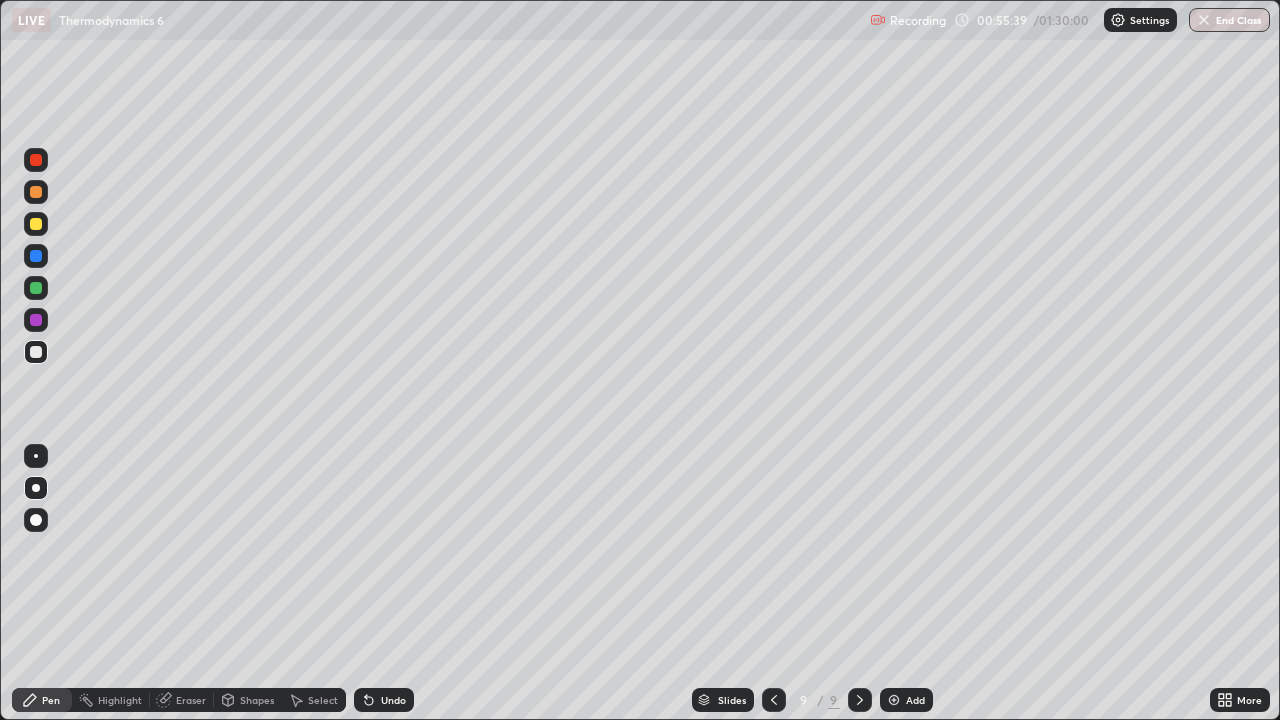 click on "Add" at bounding box center [915, 700] 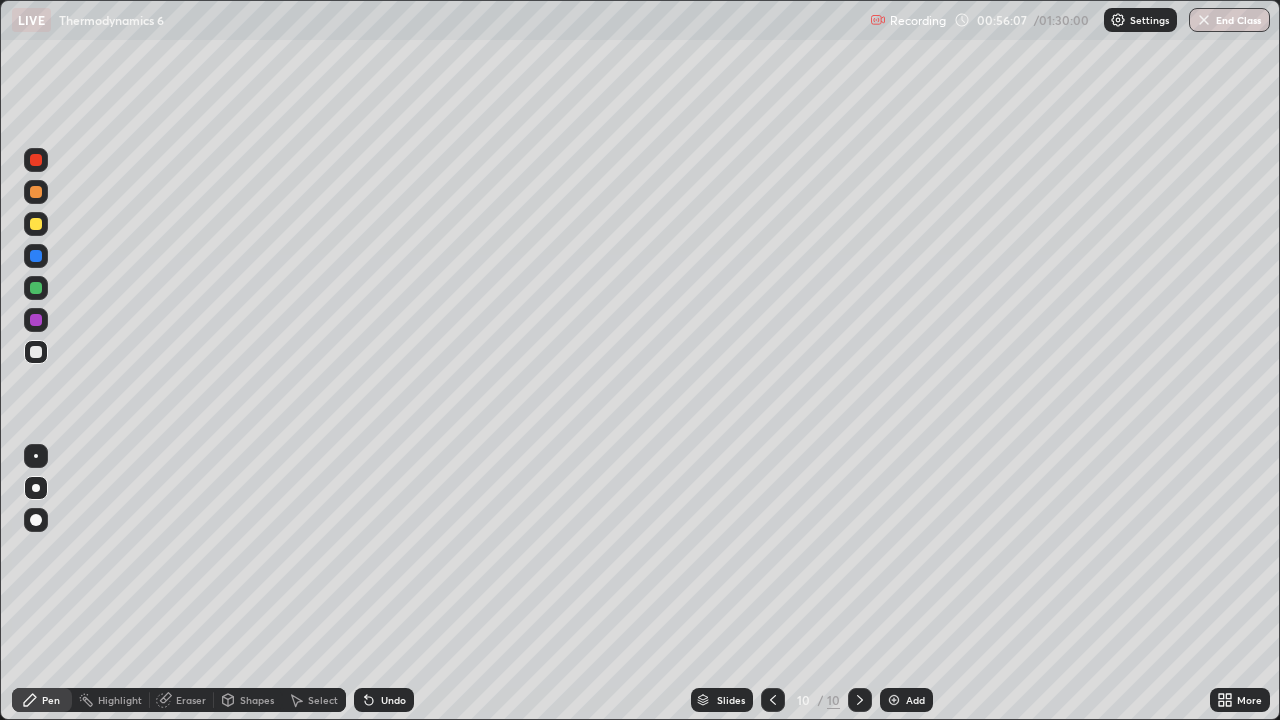 click 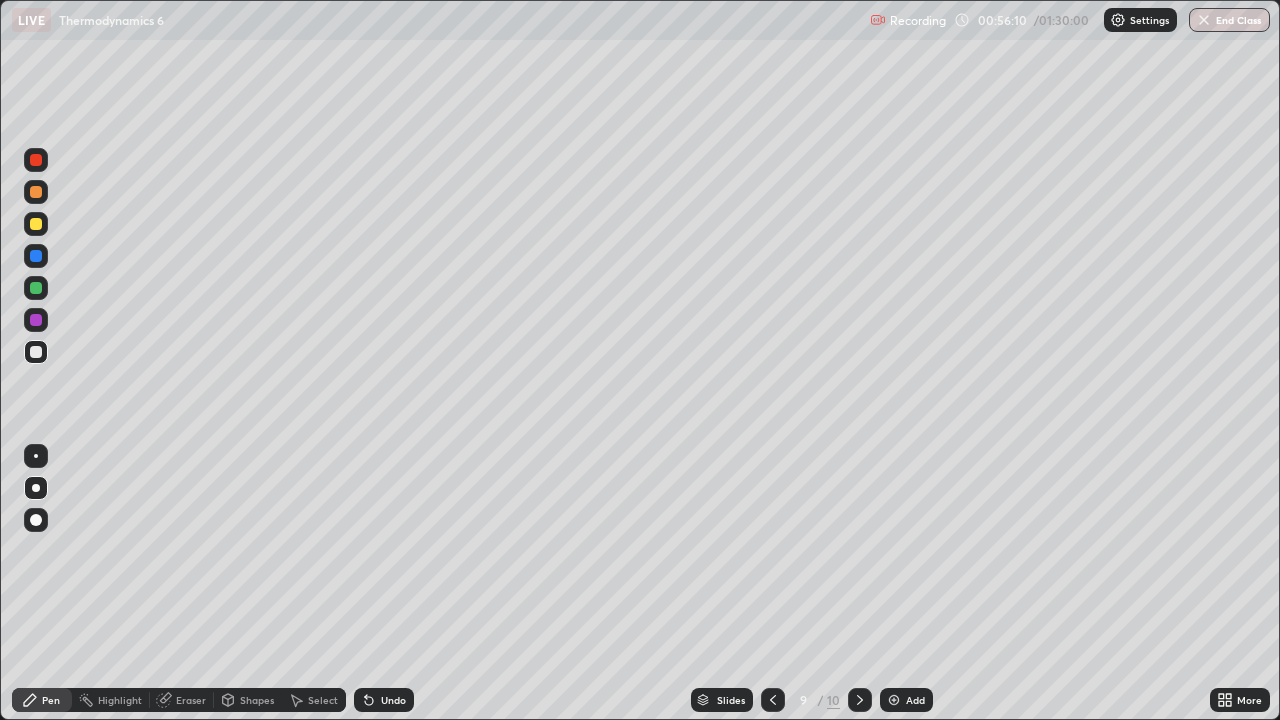 click at bounding box center [36, 488] 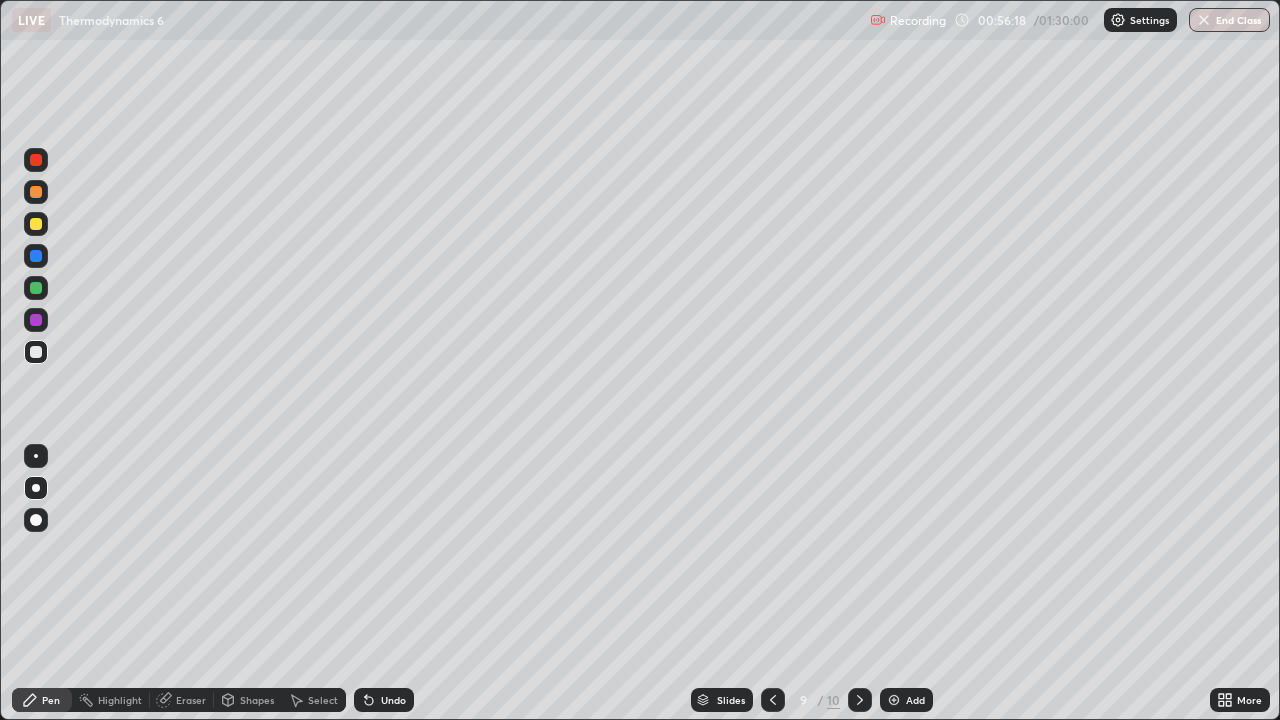 click at bounding box center (36, 352) 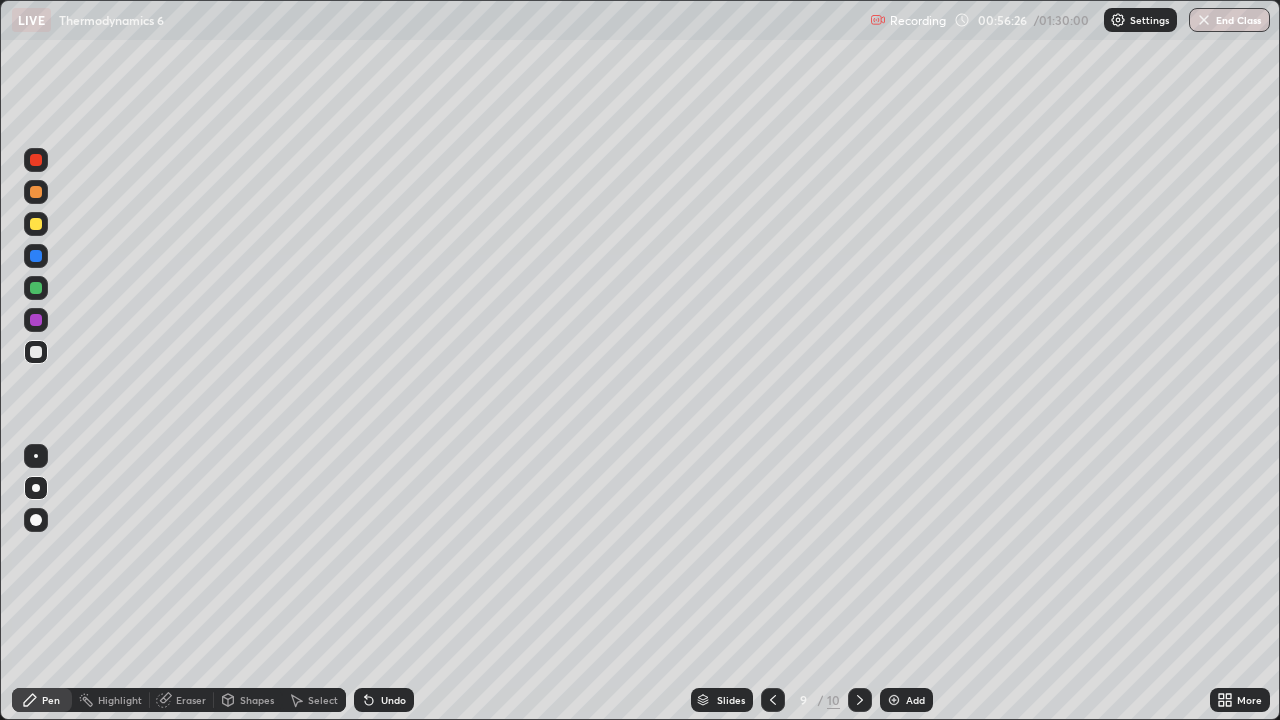 click at bounding box center [36, 352] 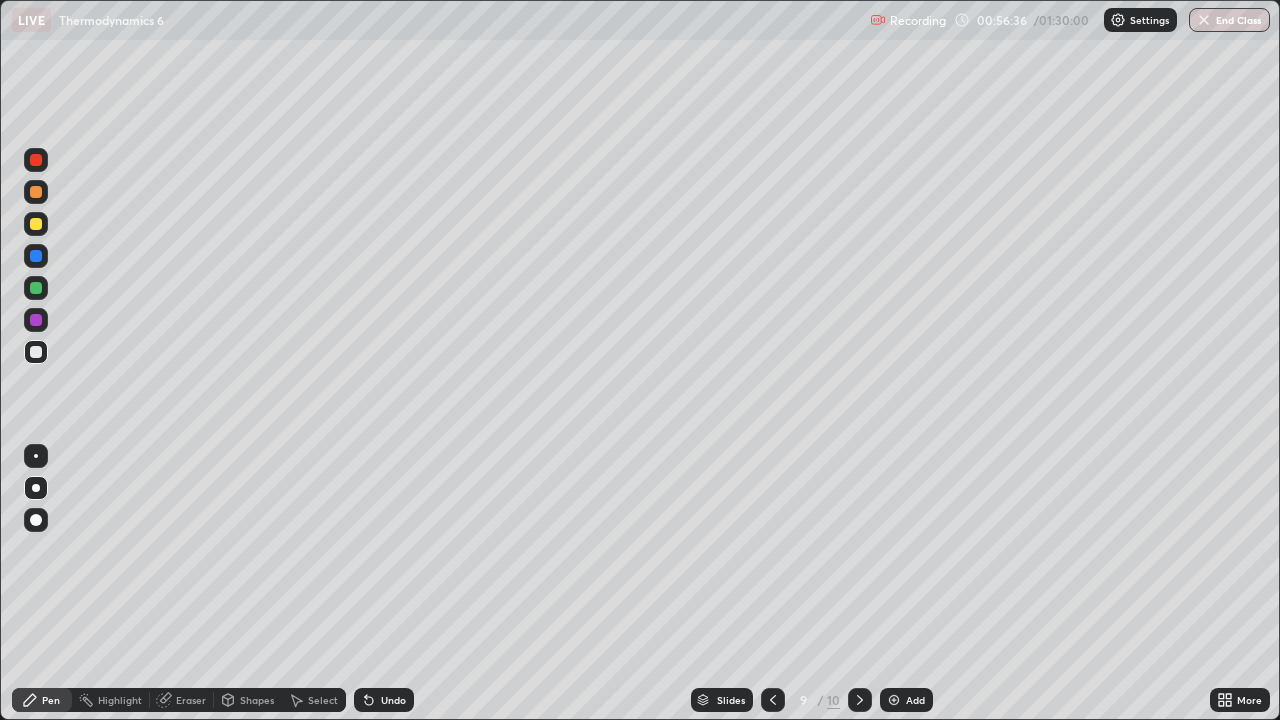 click on "Eraser" at bounding box center [191, 700] 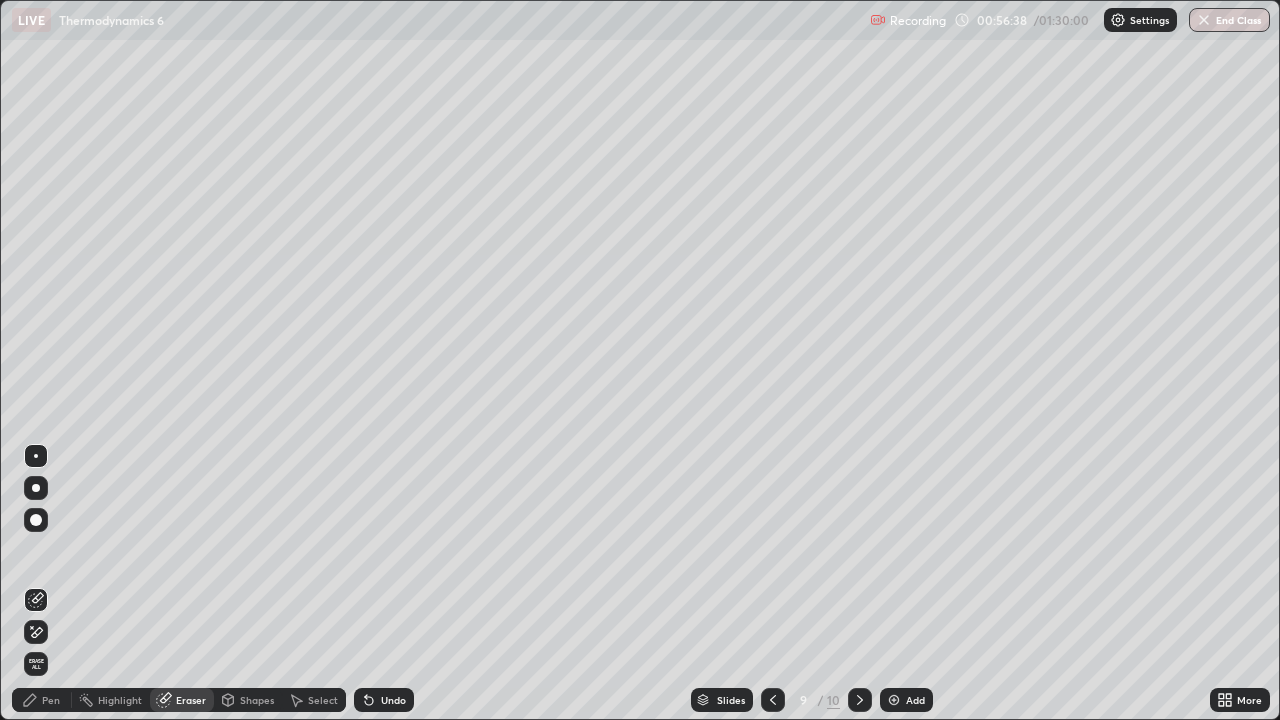 click on "Pen" at bounding box center (42, 700) 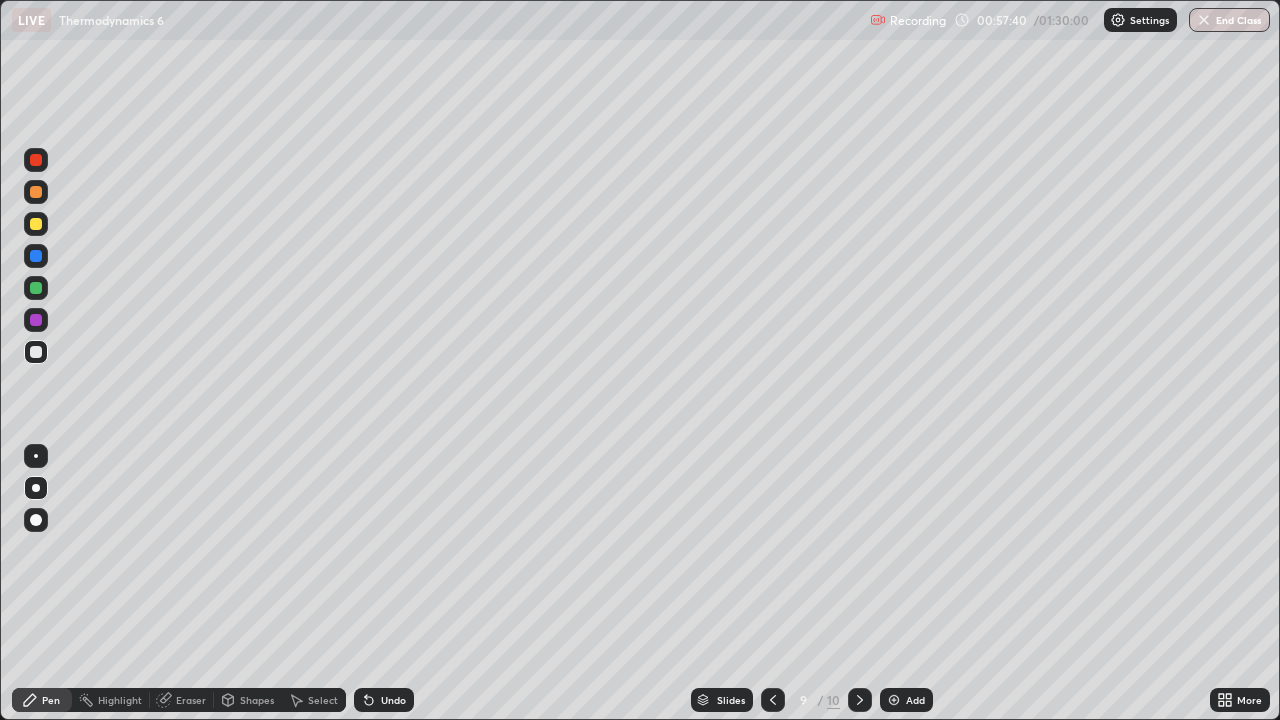 click on "Shapes" at bounding box center [257, 700] 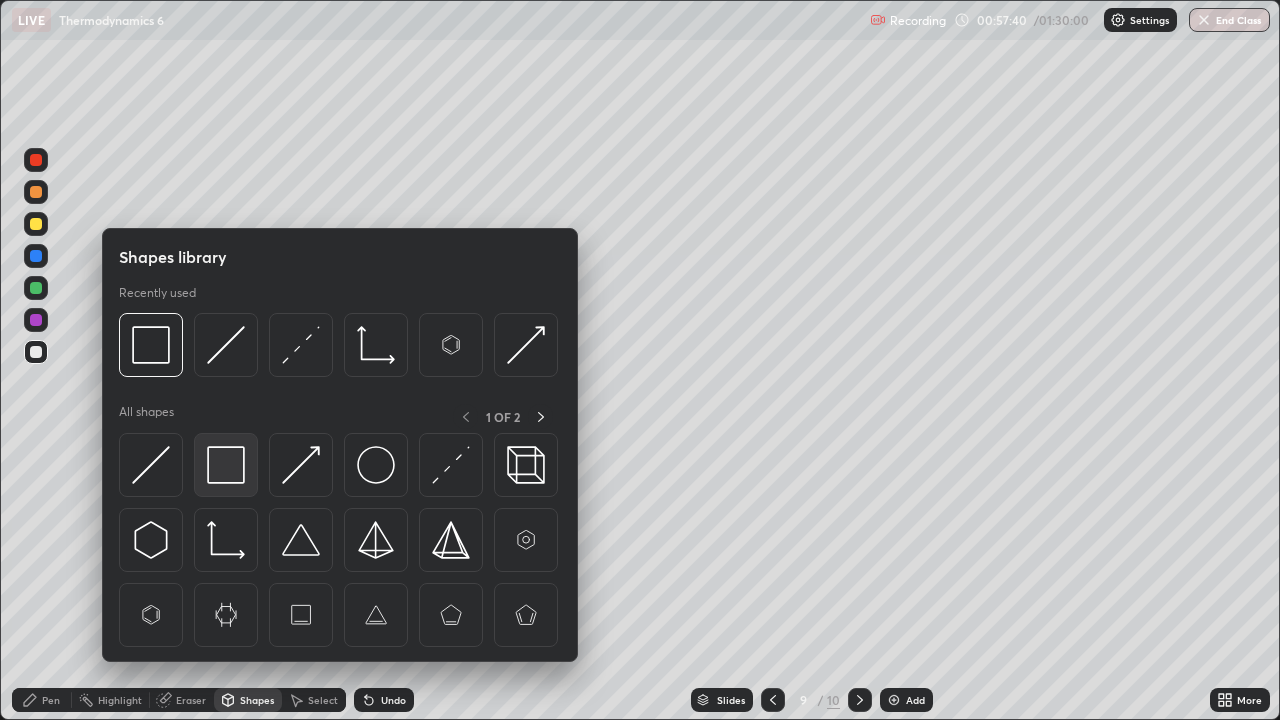 click at bounding box center [226, 465] 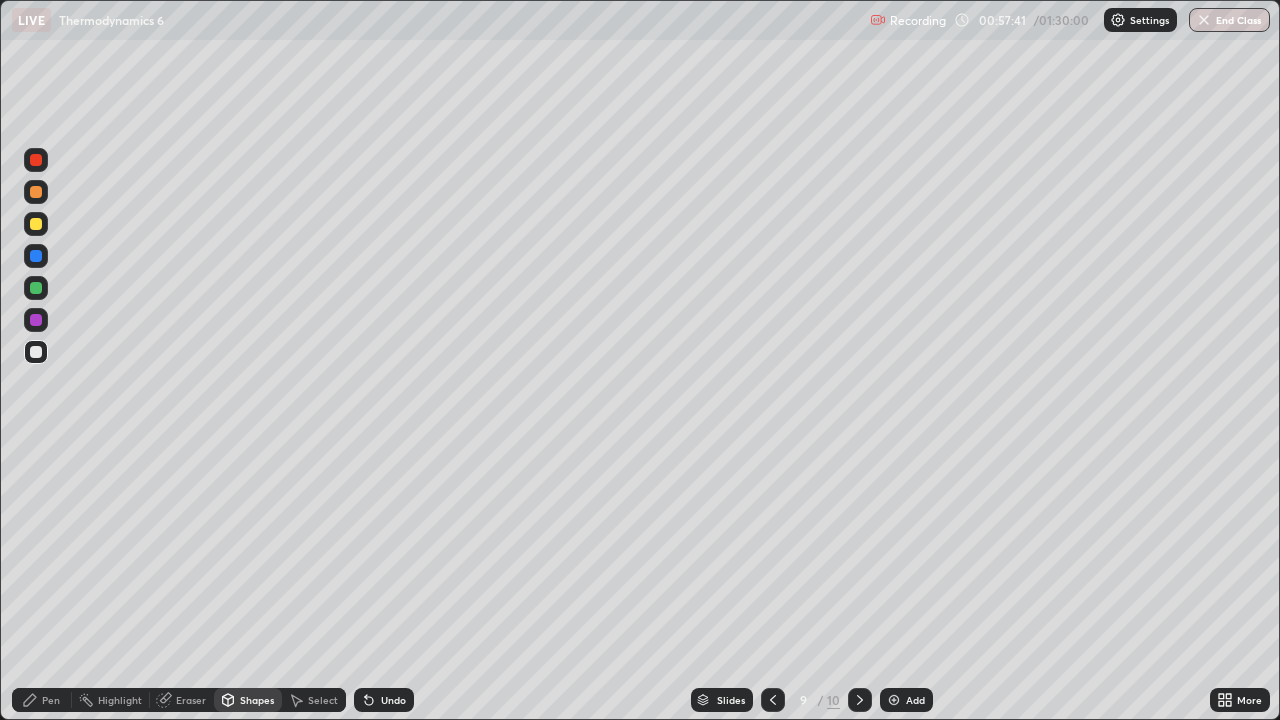 click at bounding box center (36, 288) 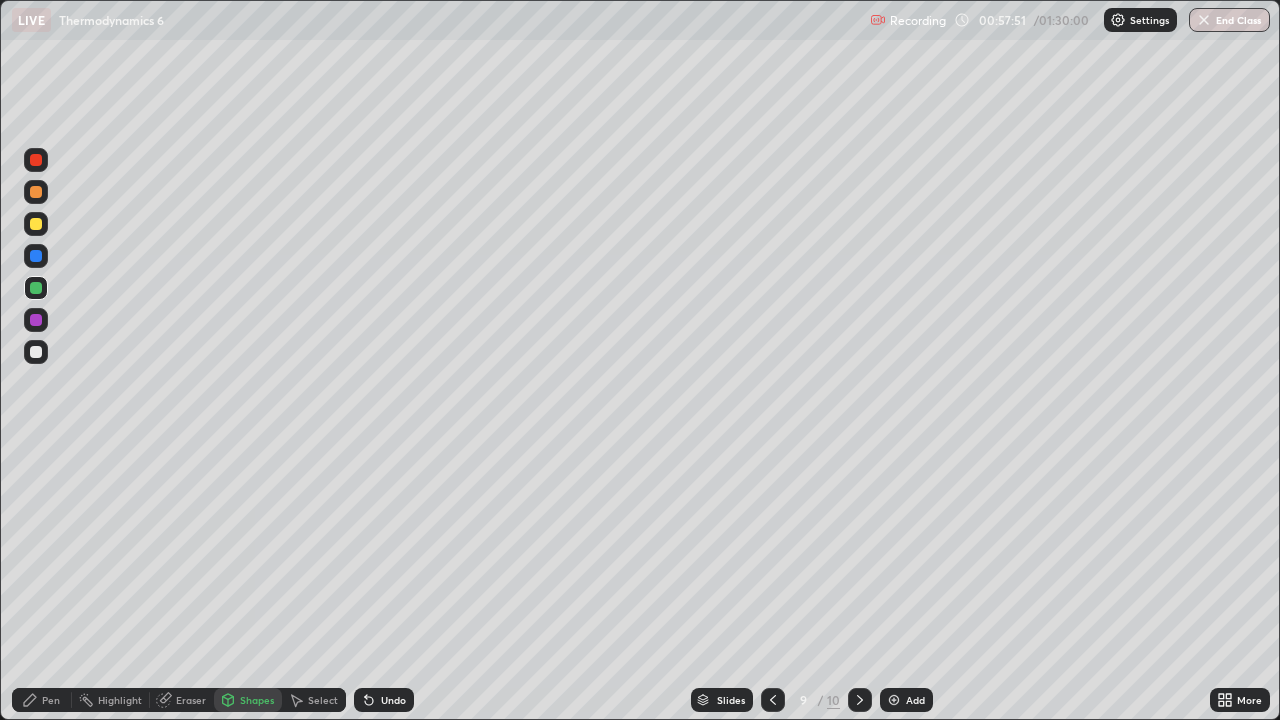 click at bounding box center [36, 352] 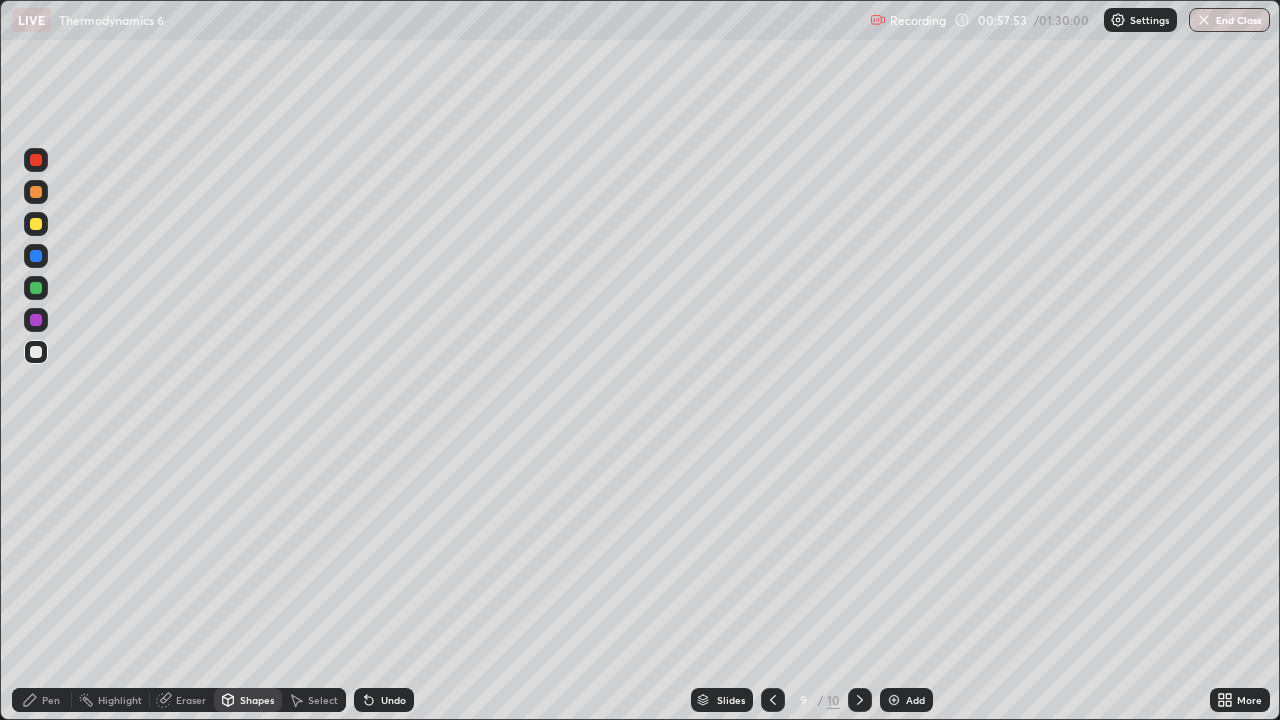 click on "Pen" at bounding box center (51, 700) 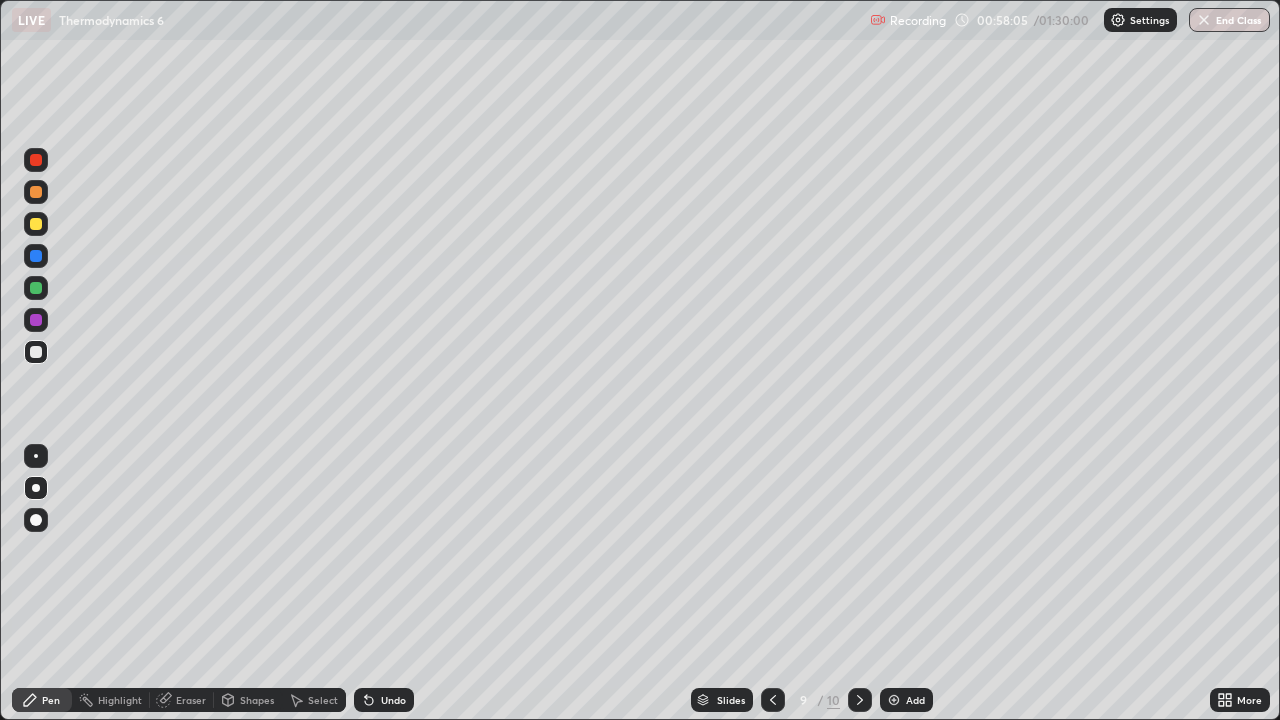 click on "Shapes" at bounding box center [248, 700] 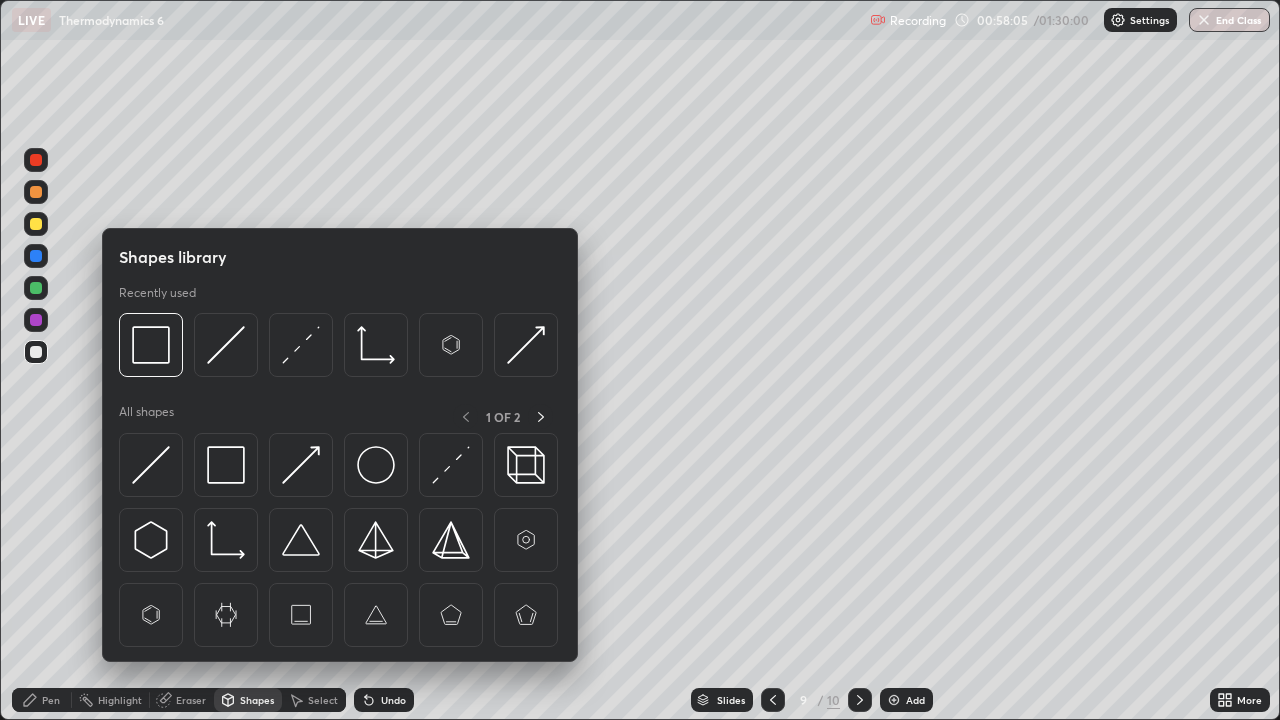 click on "Eraser" at bounding box center (191, 700) 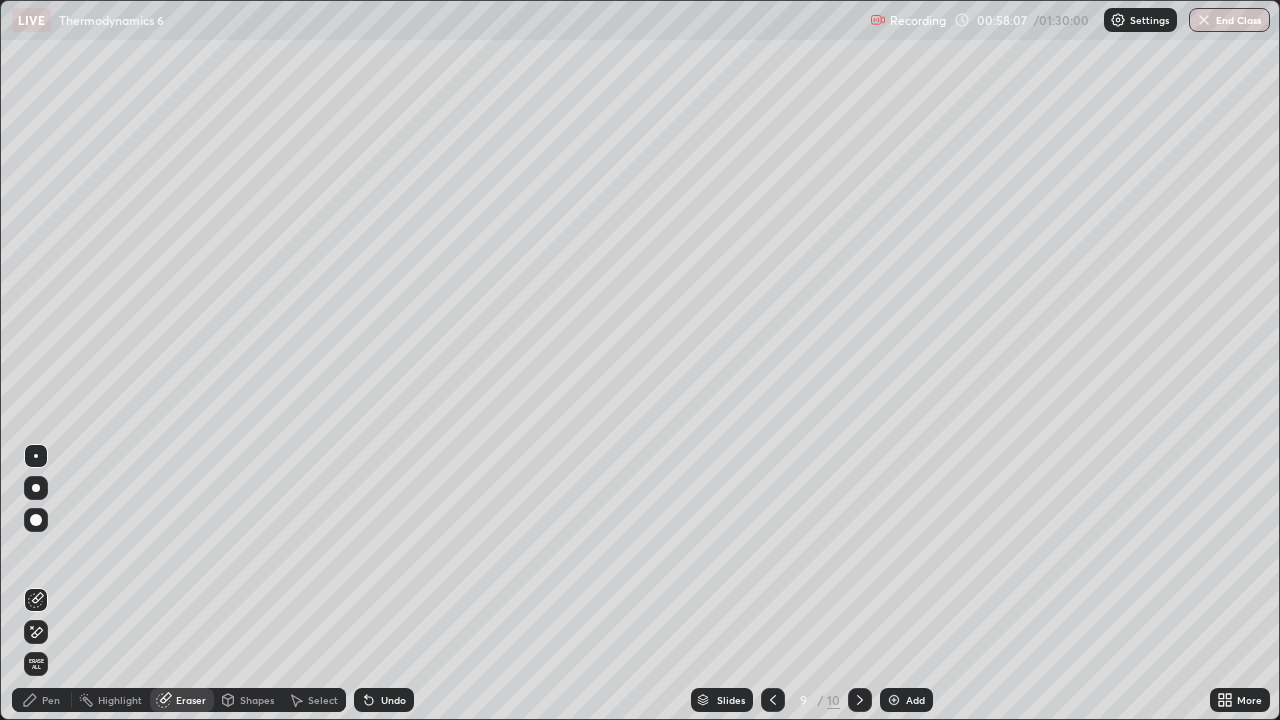 click on "Pen" at bounding box center [51, 700] 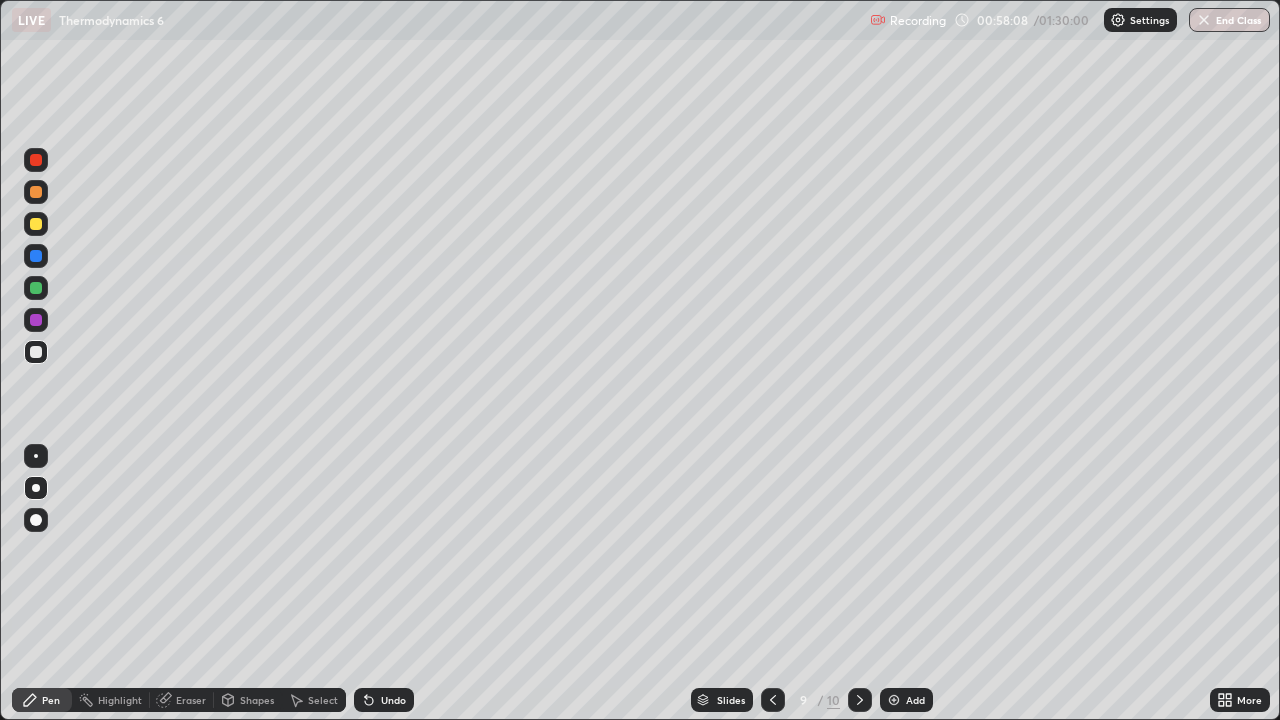 click at bounding box center [36, 352] 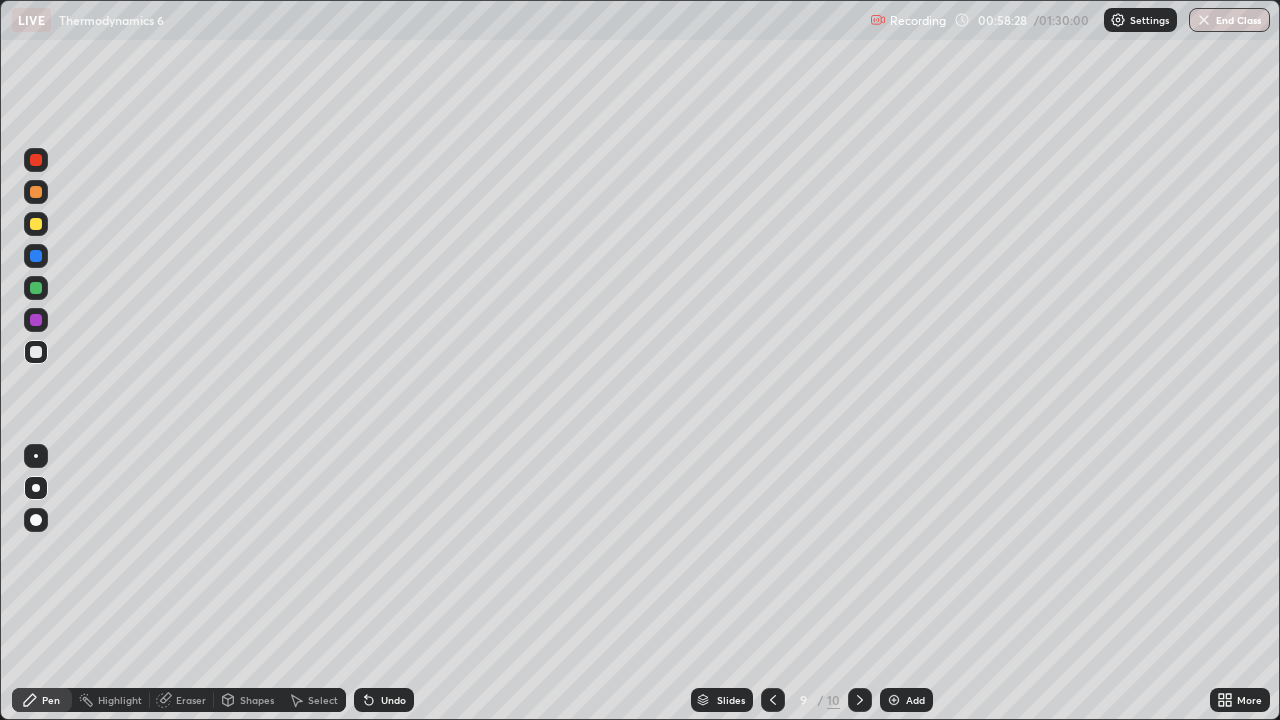 click on "Eraser" at bounding box center [191, 700] 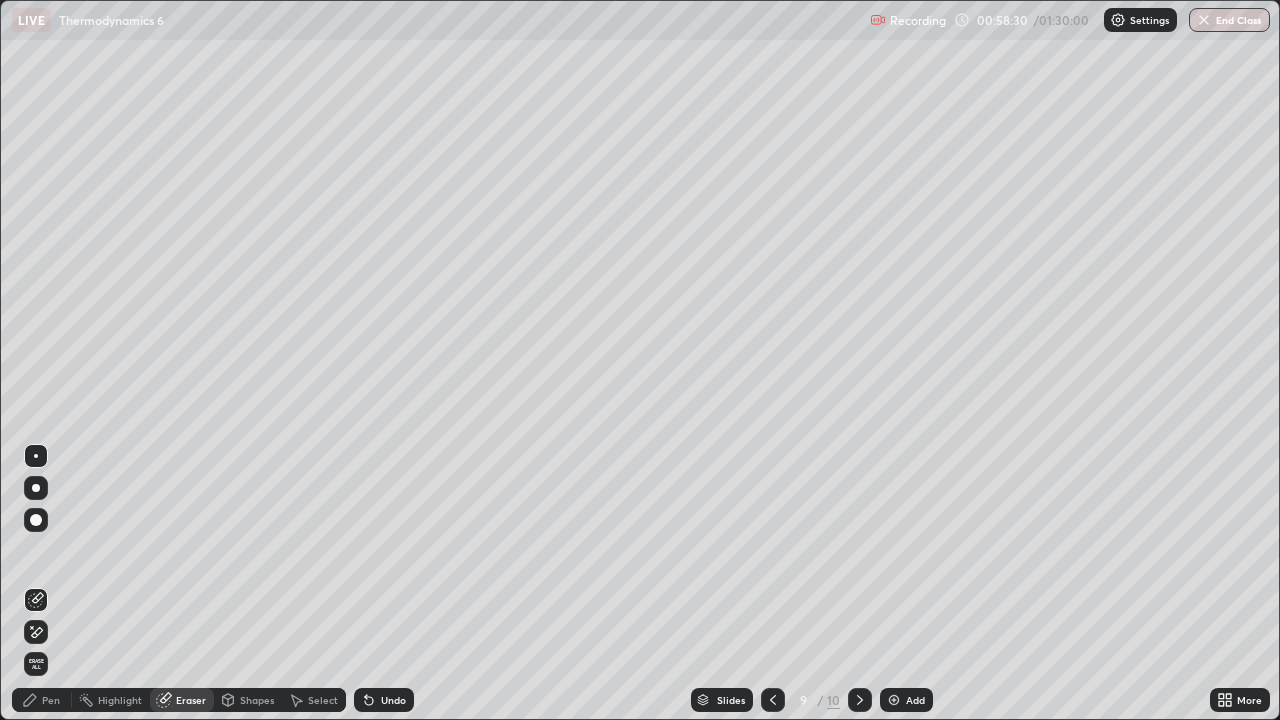 click on "Pen" at bounding box center (51, 700) 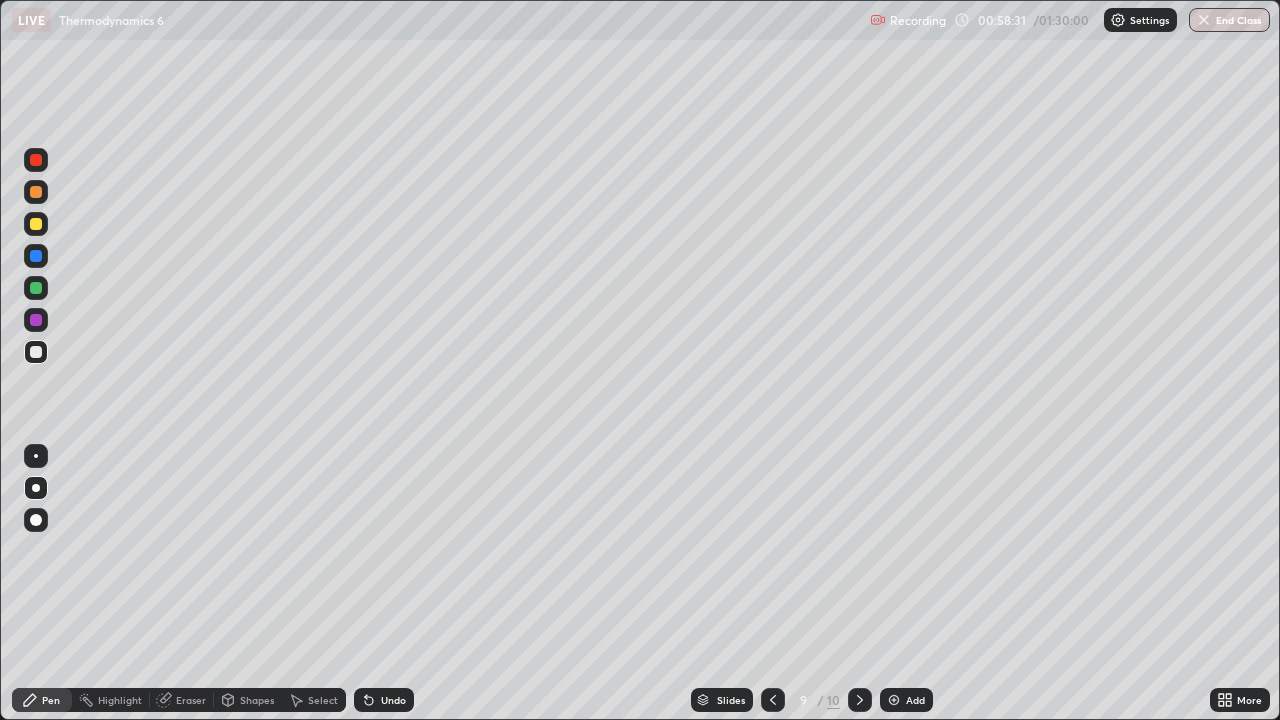 click at bounding box center [36, 352] 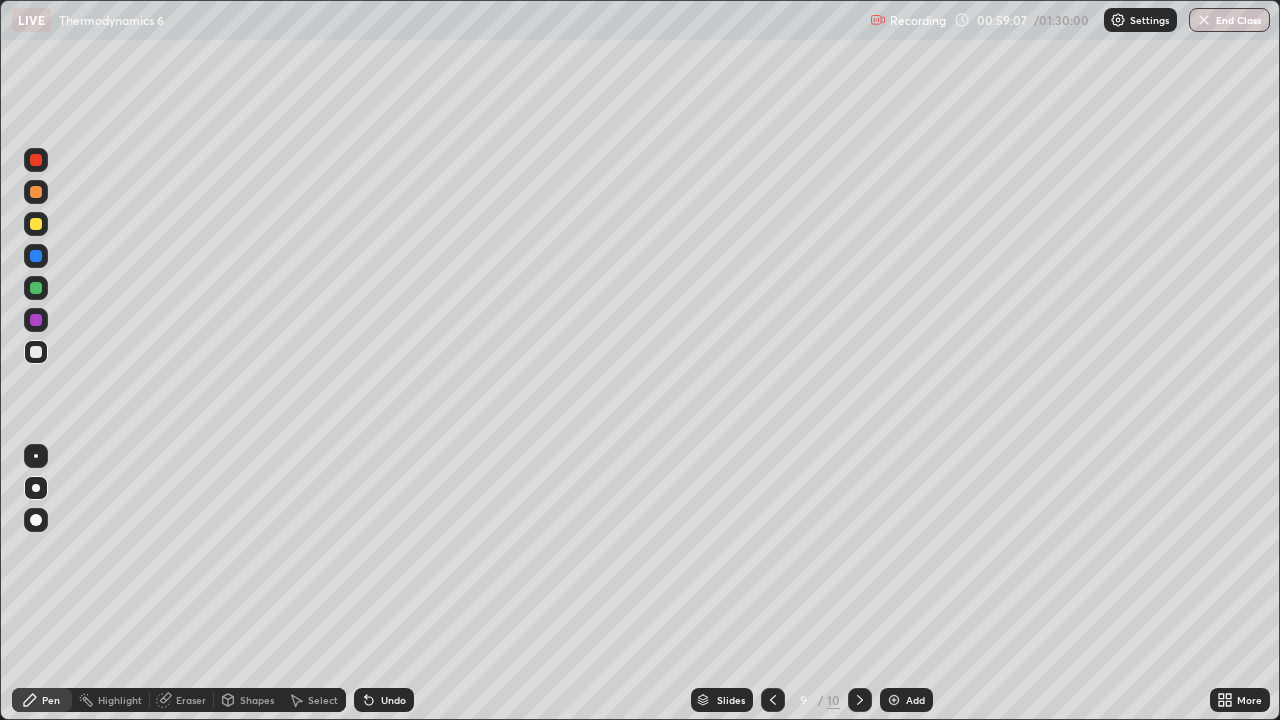click at bounding box center (36, 256) 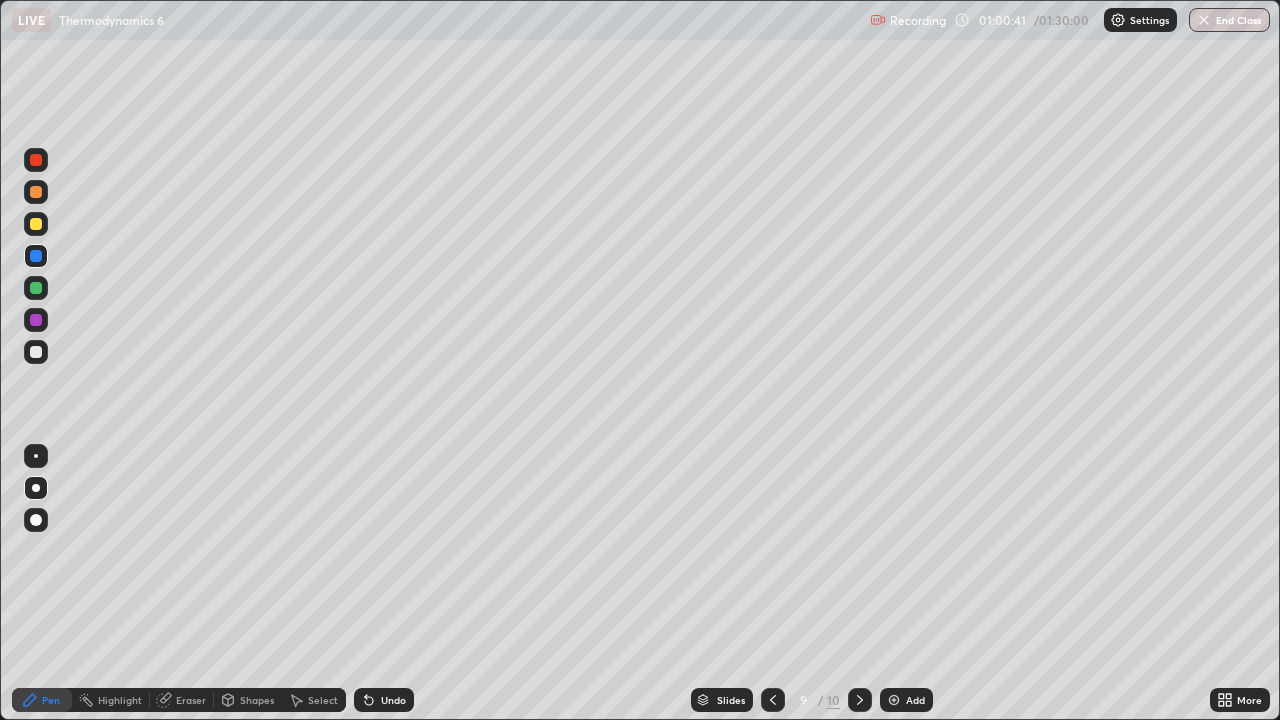 click on "Add" at bounding box center (915, 700) 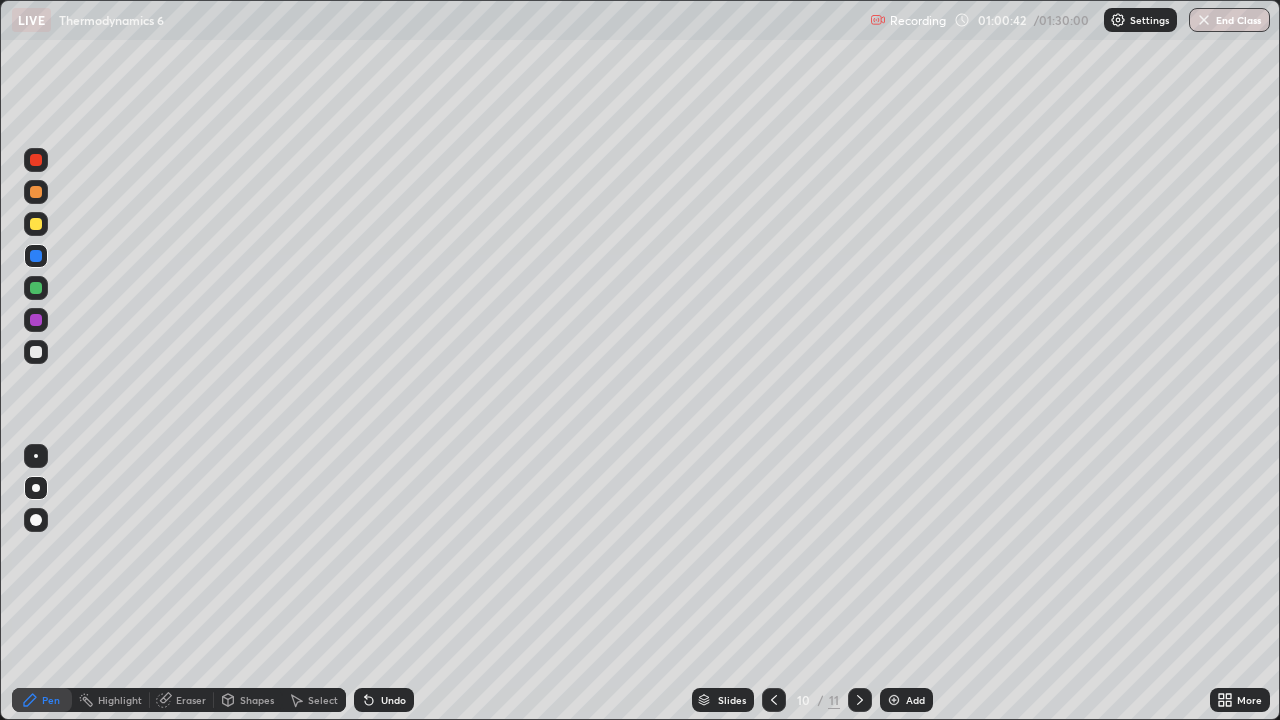 click at bounding box center [36, 488] 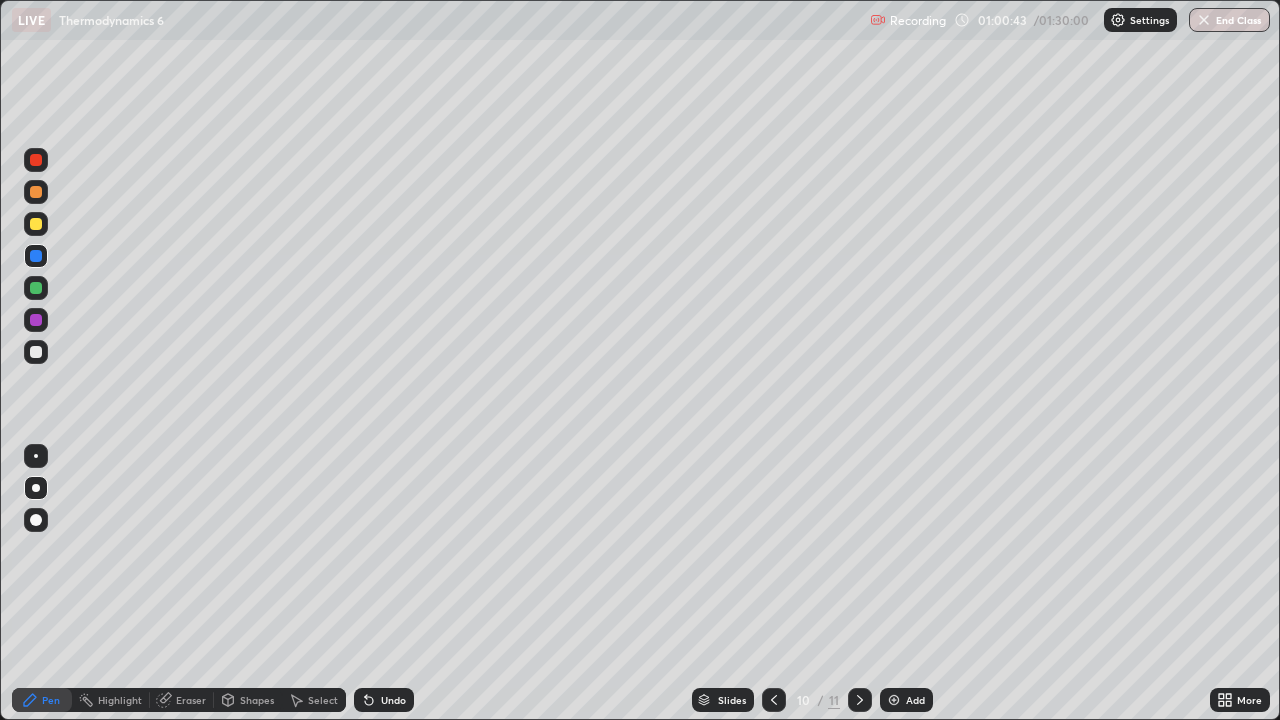 click at bounding box center (36, 352) 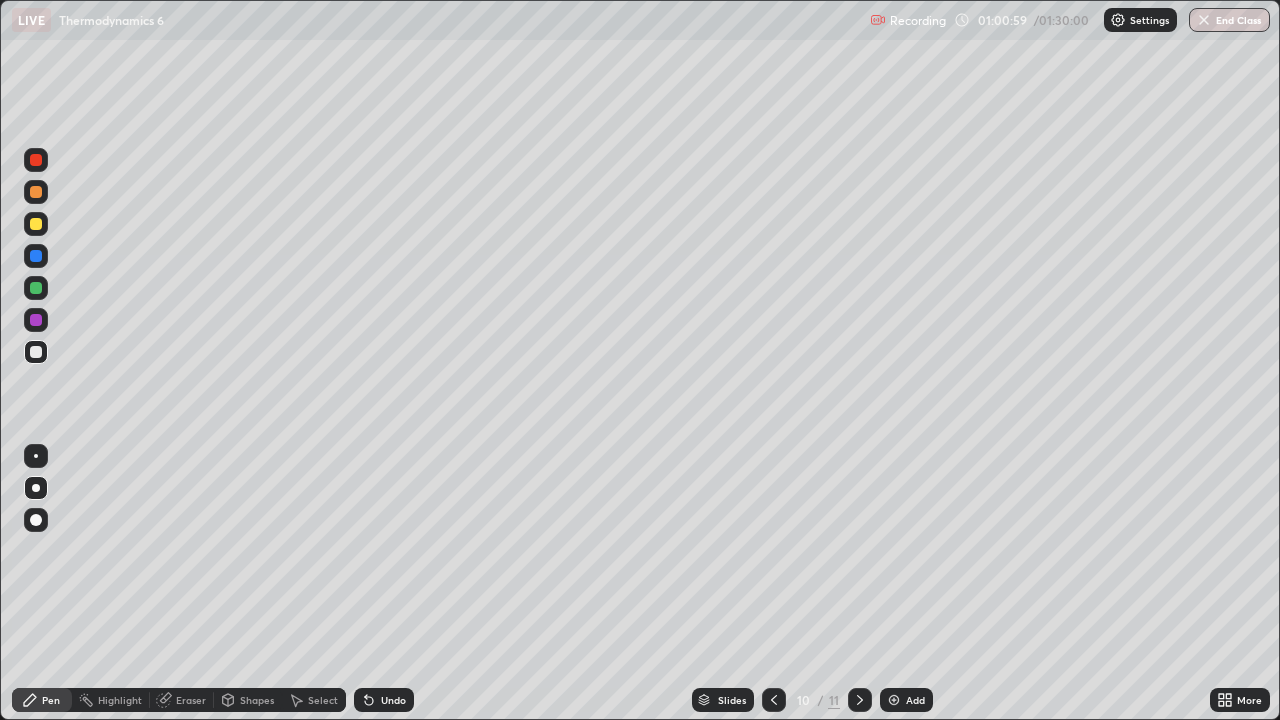click at bounding box center (36, 320) 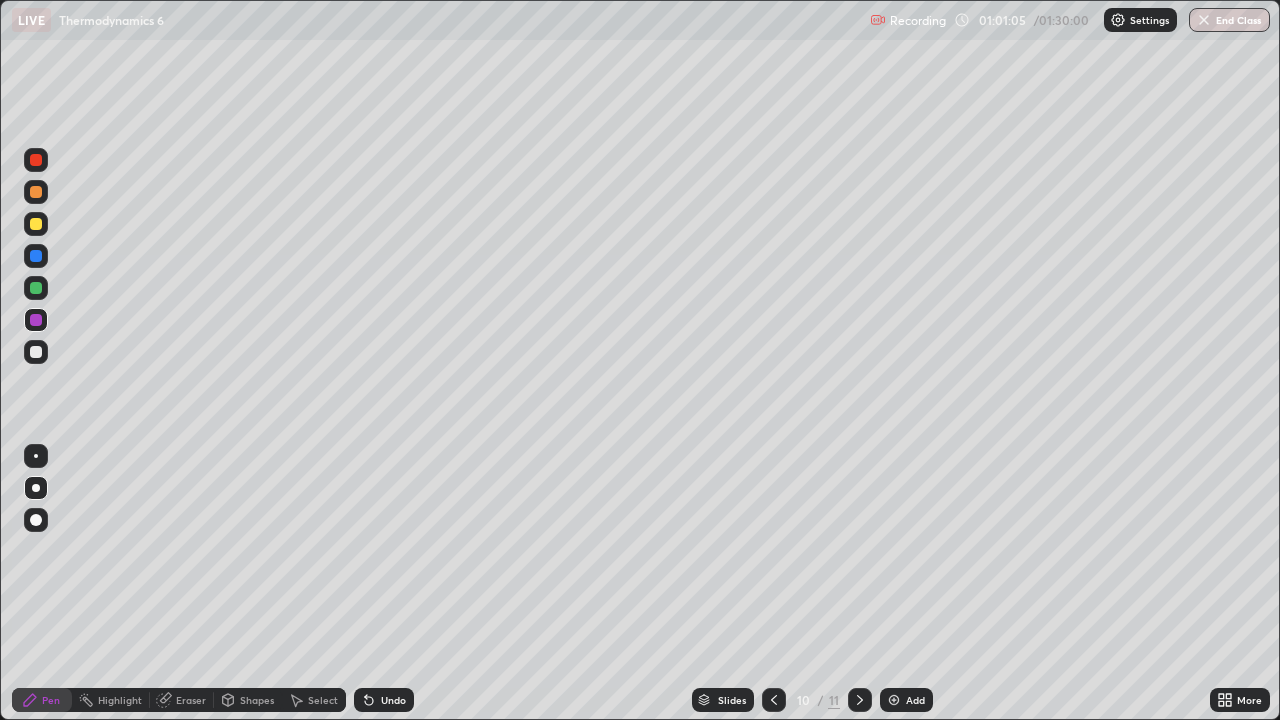 click 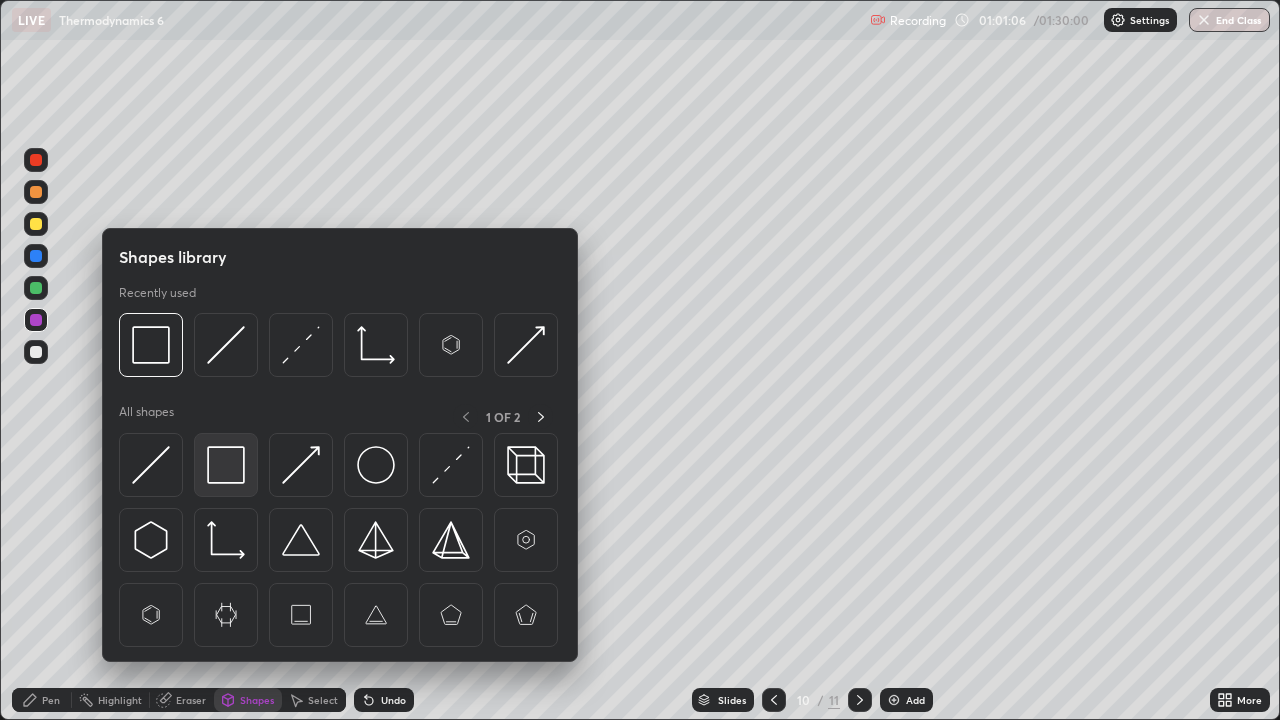 click at bounding box center (226, 465) 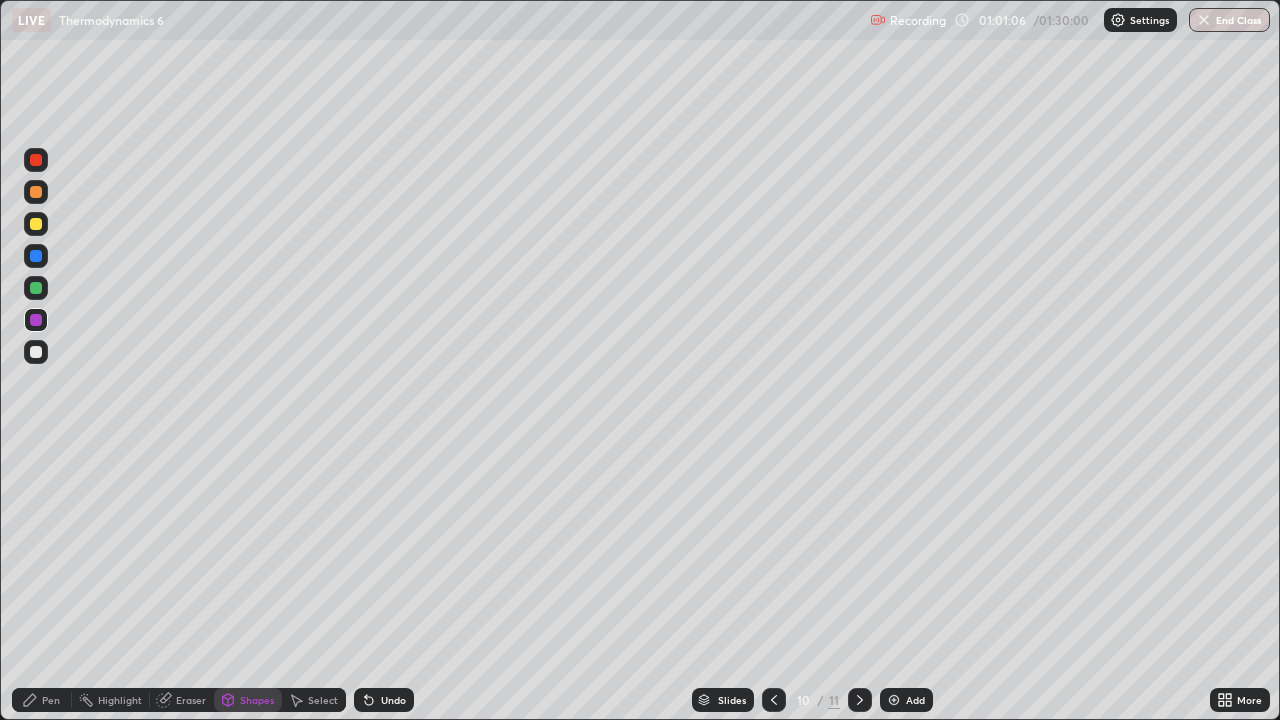 click at bounding box center [36, 352] 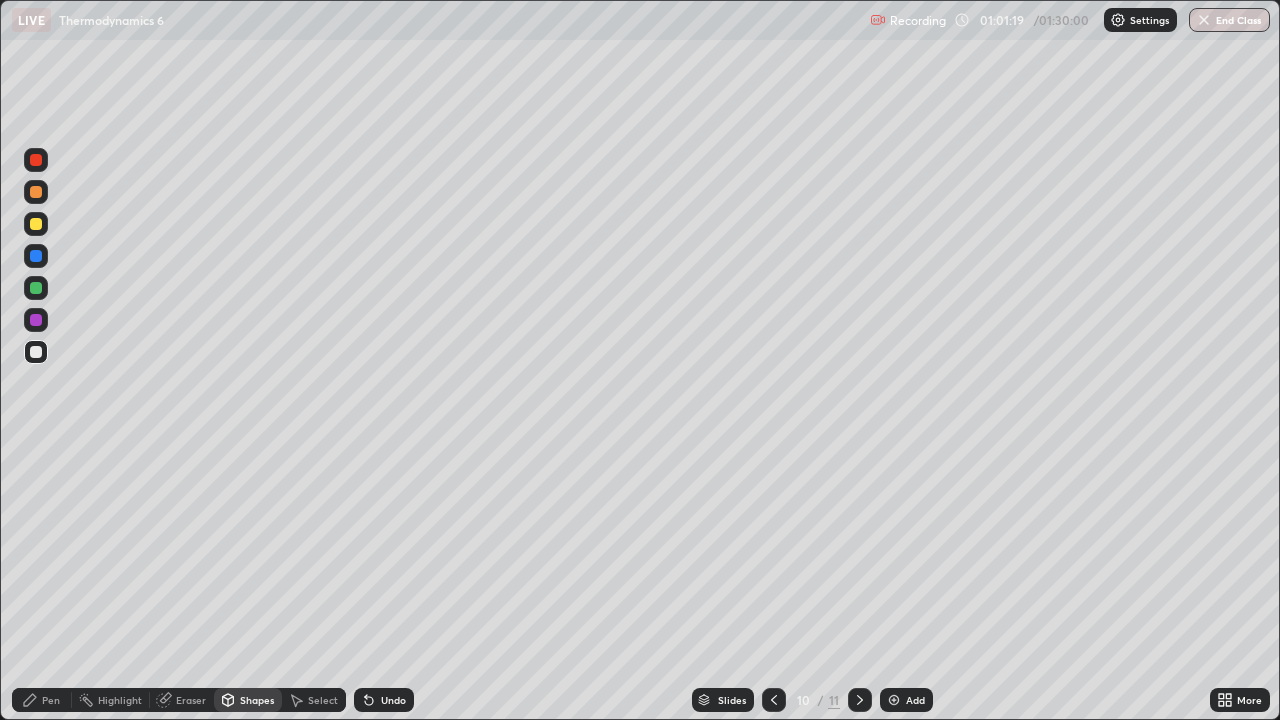 click at bounding box center (36, 352) 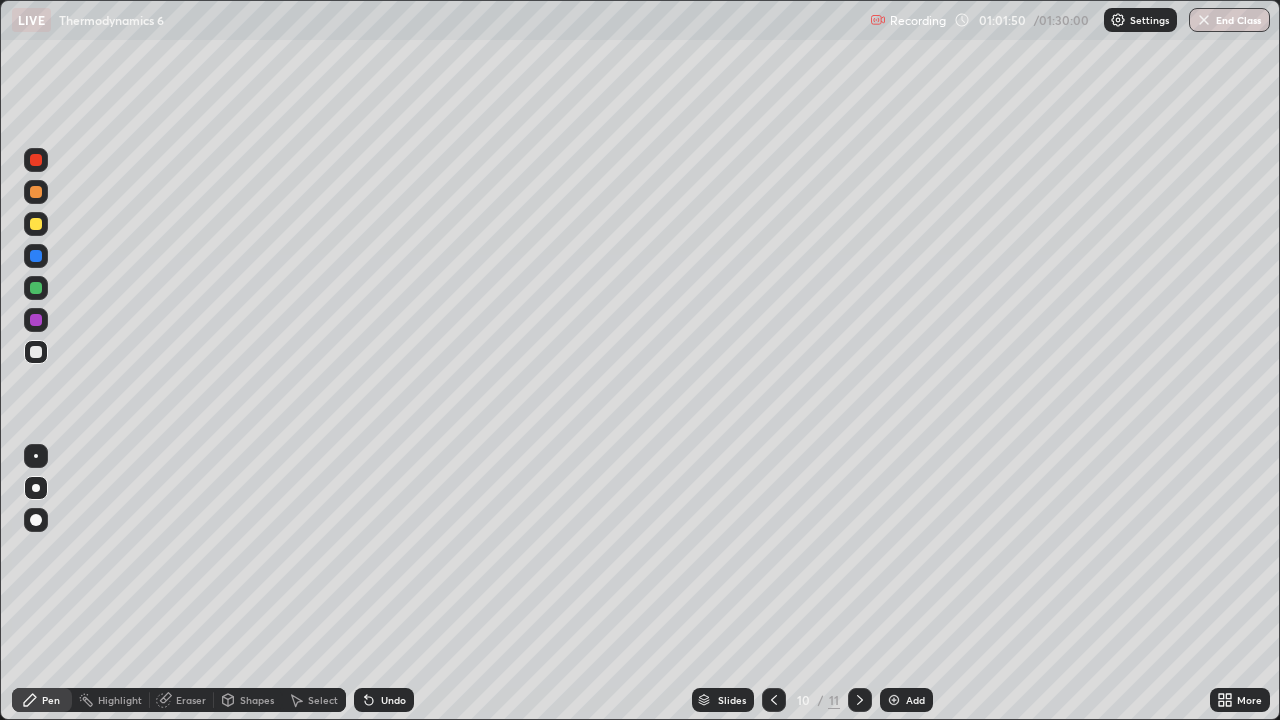 click at bounding box center (36, 320) 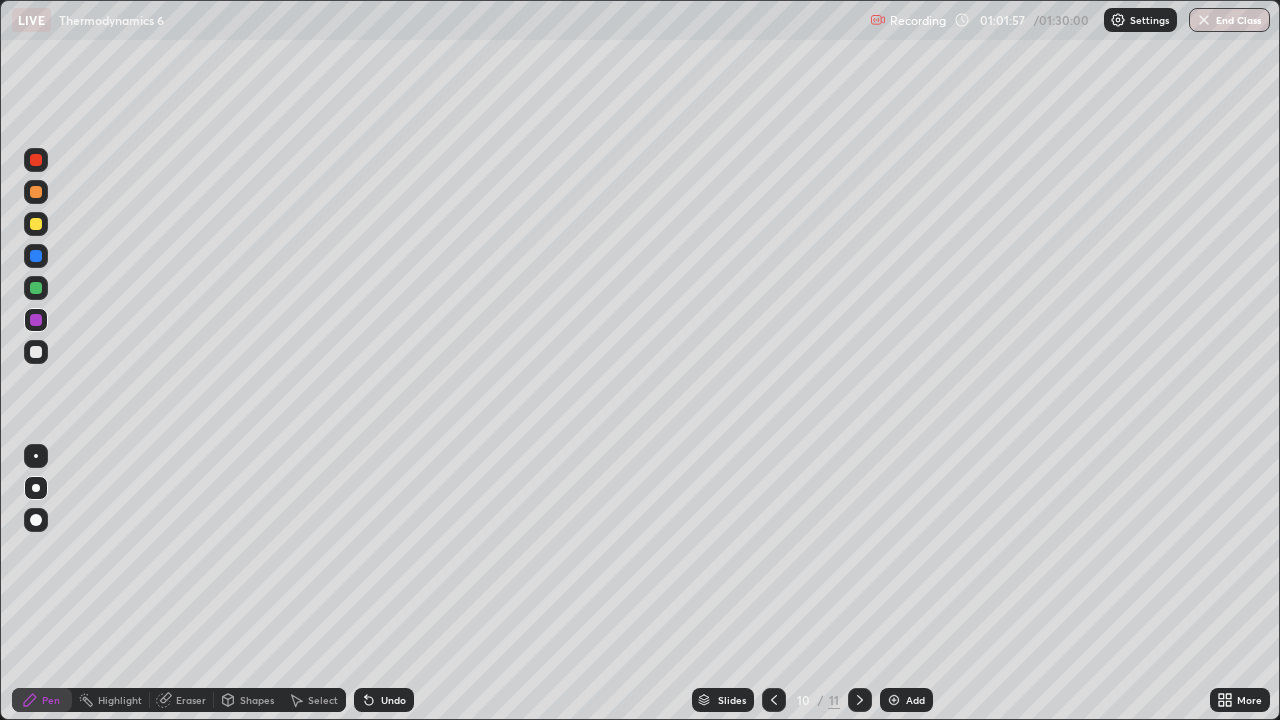 click on "Slides 10 / 11 Add" at bounding box center (812, 700) 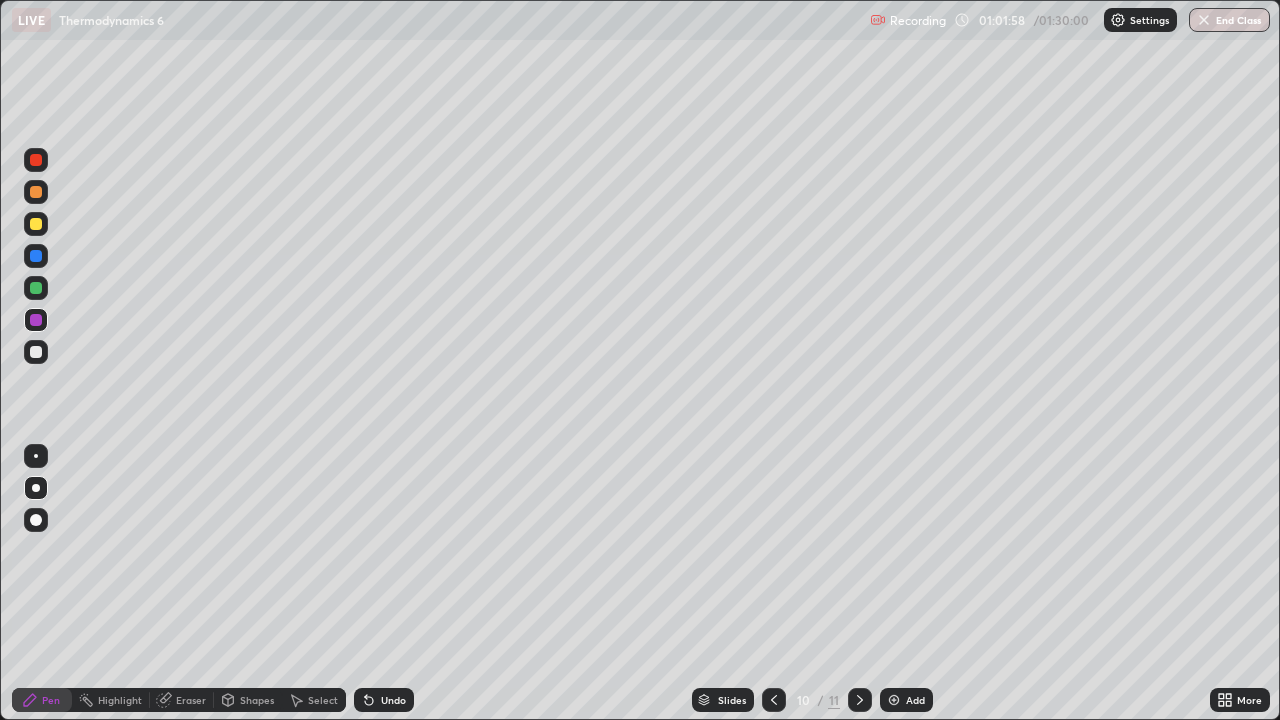 click on "Slides 10 / 11 Add" at bounding box center [812, 700] 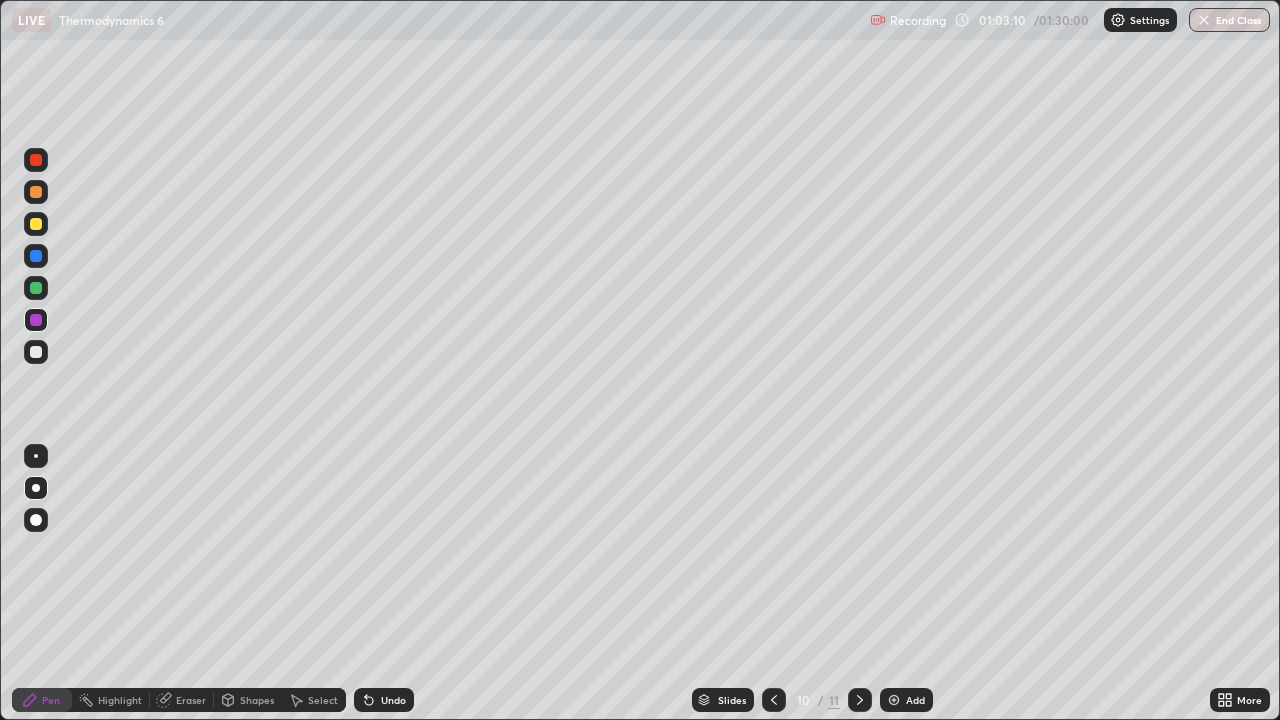 click on "Add" at bounding box center (906, 700) 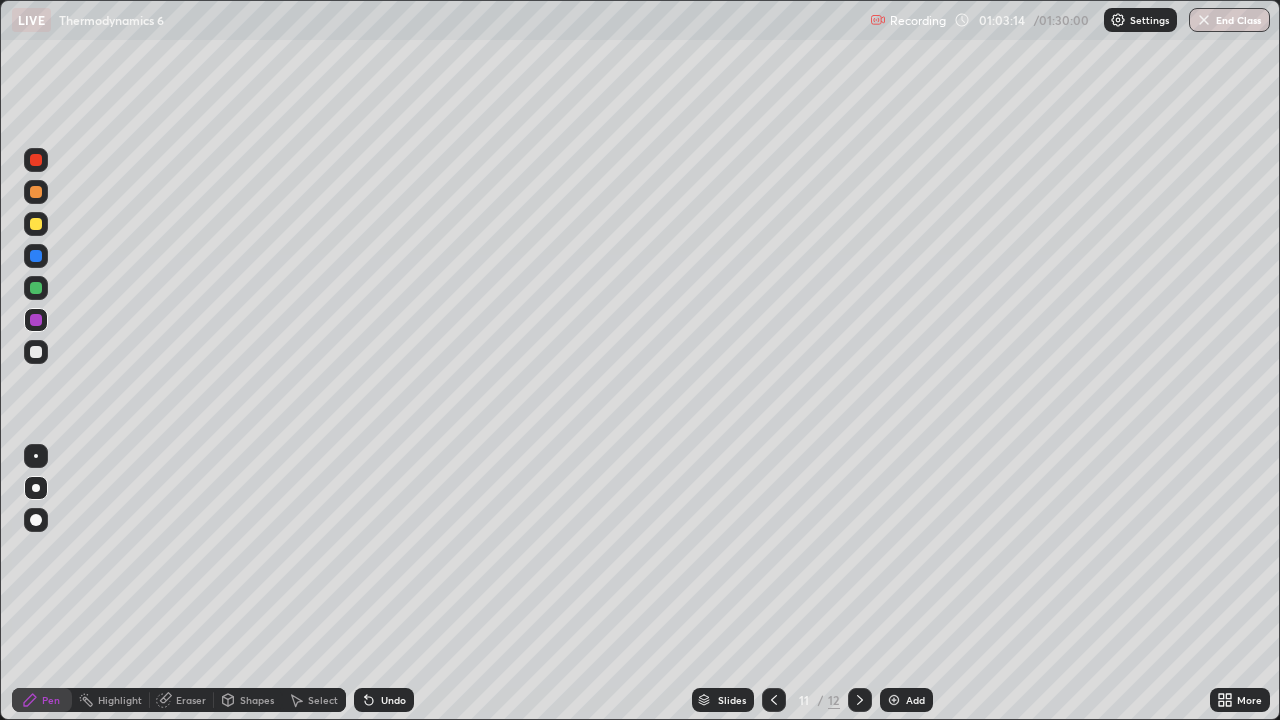 click at bounding box center (36, 352) 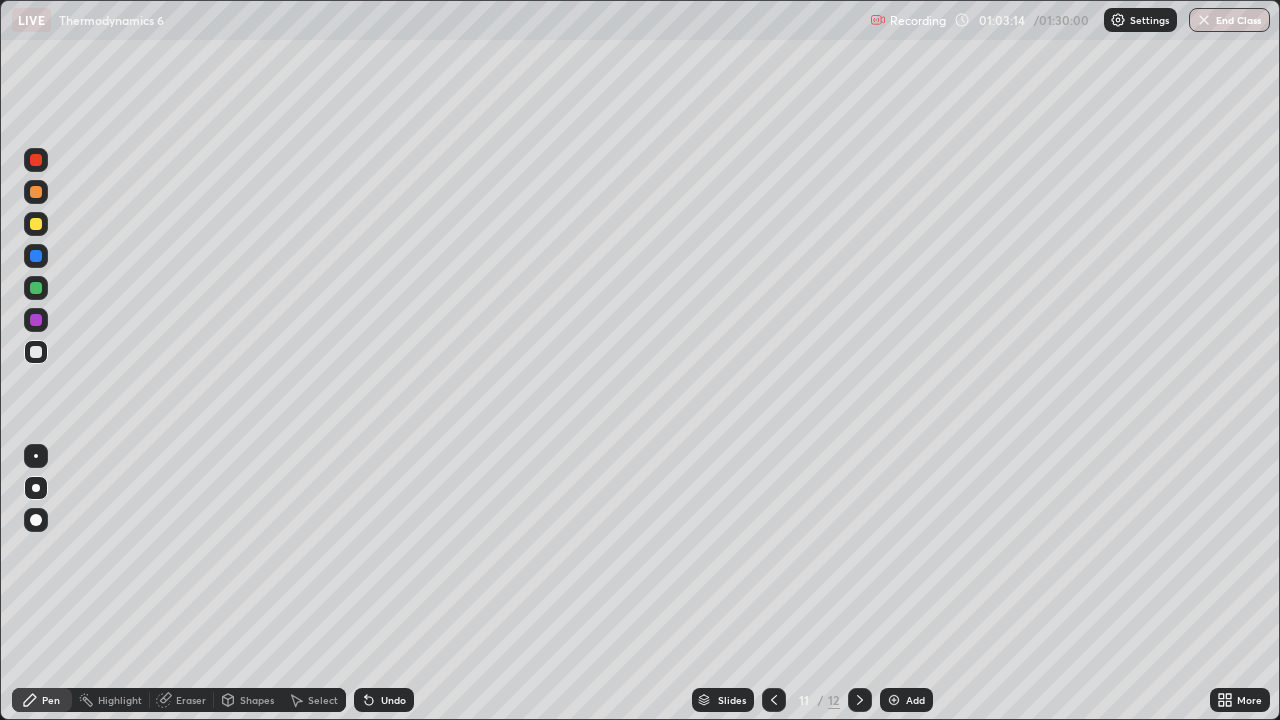 click at bounding box center [36, 488] 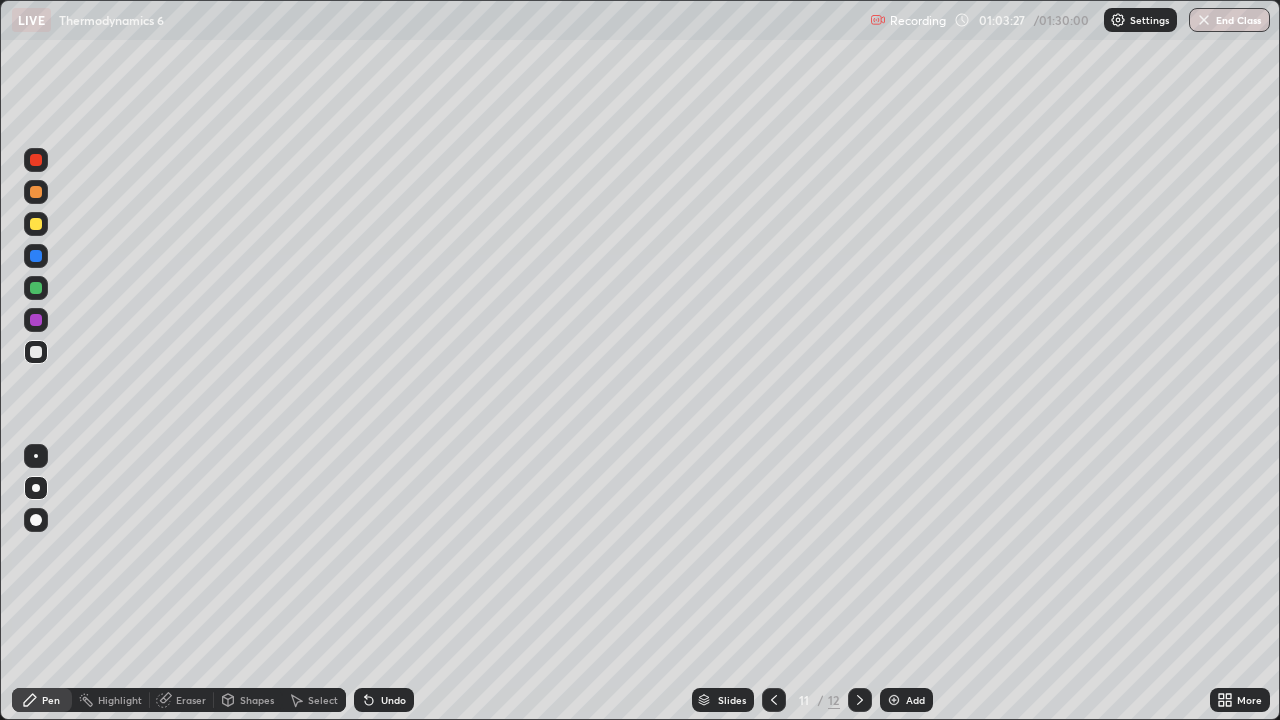 click on "Eraser" at bounding box center [191, 700] 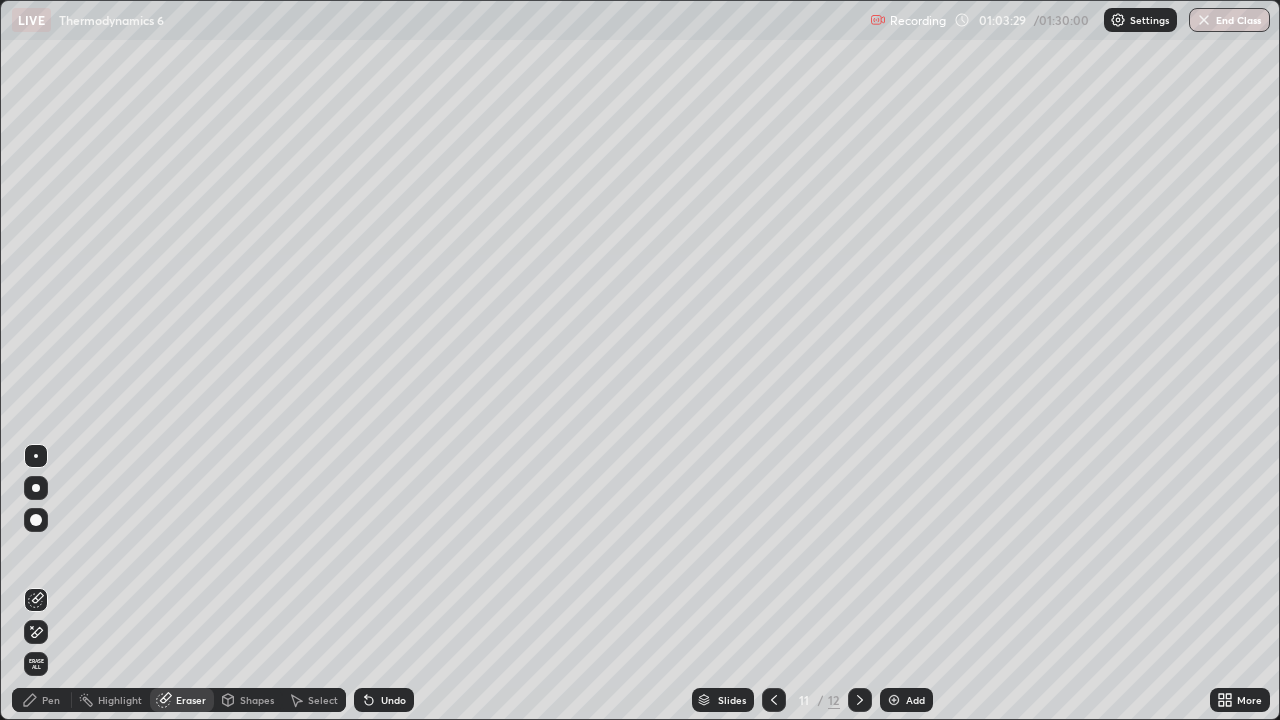 click on "Pen" at bounding box center (51, 700) 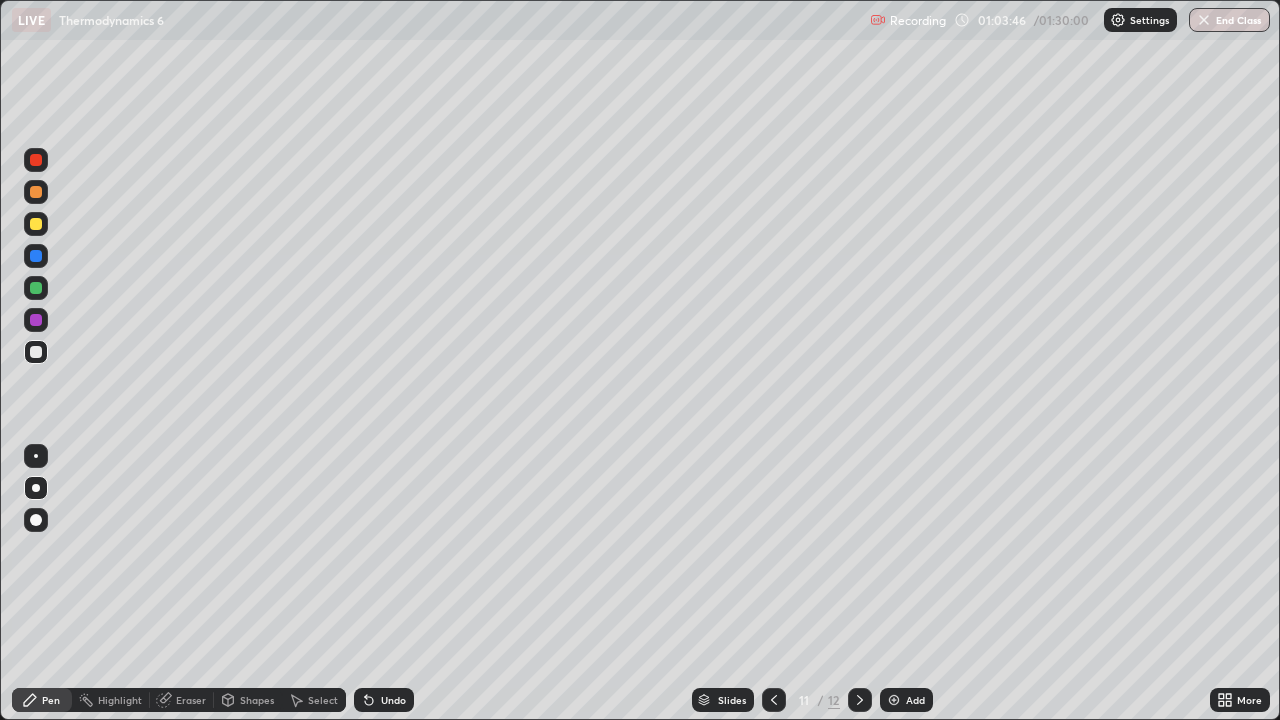 click at bounding box center (36, 352) 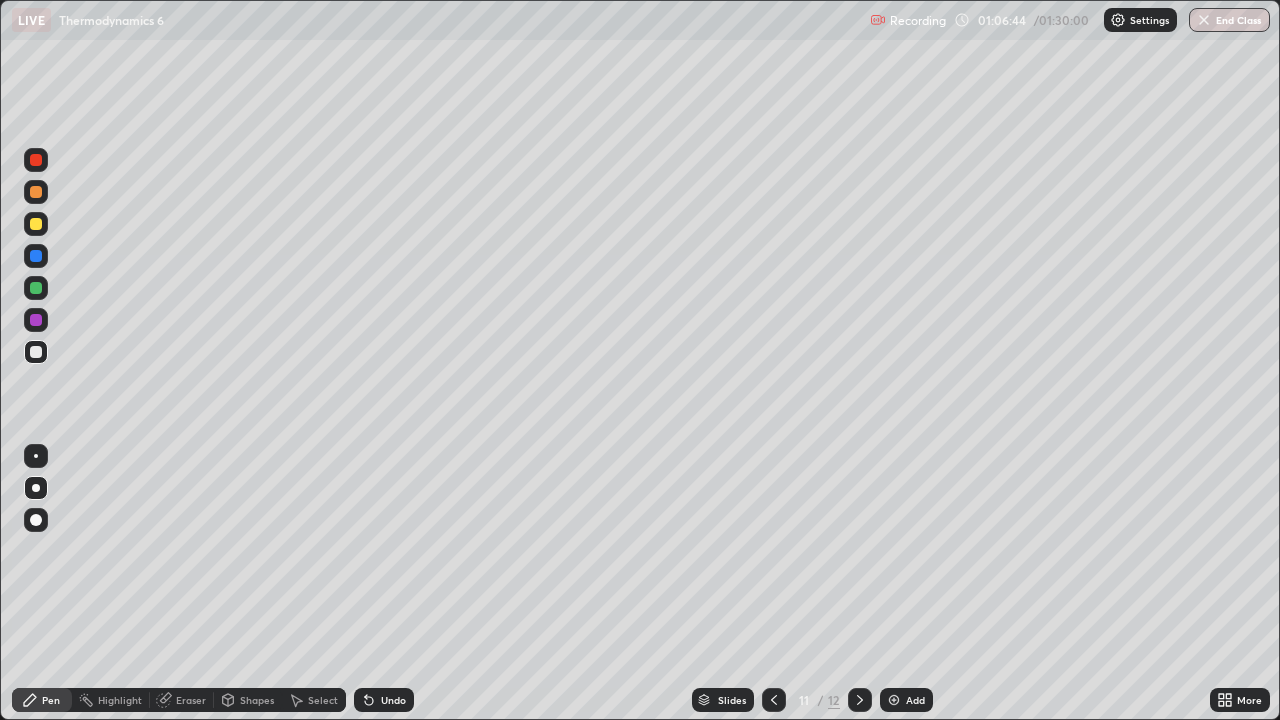 click on "Eraser" at bounding box center [182, 700] 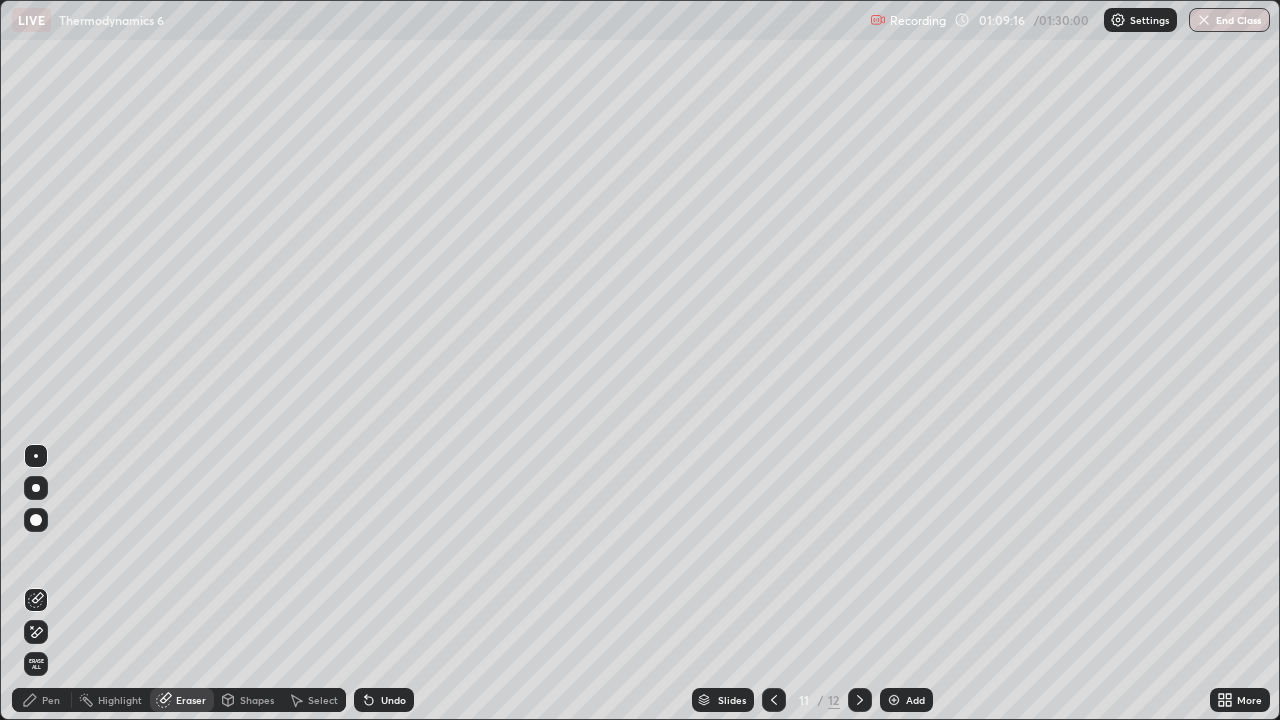 click at bounding box center (36, 488) 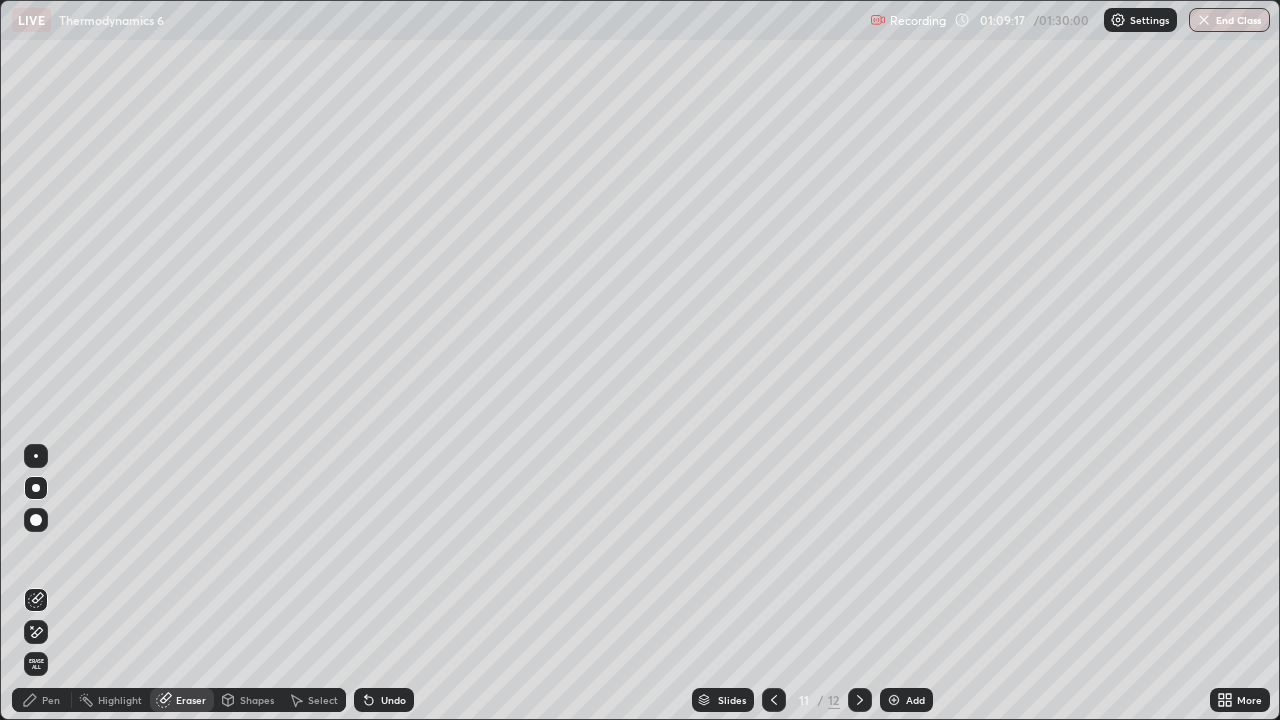 click on "Pen" at bounding box center [51, 700] 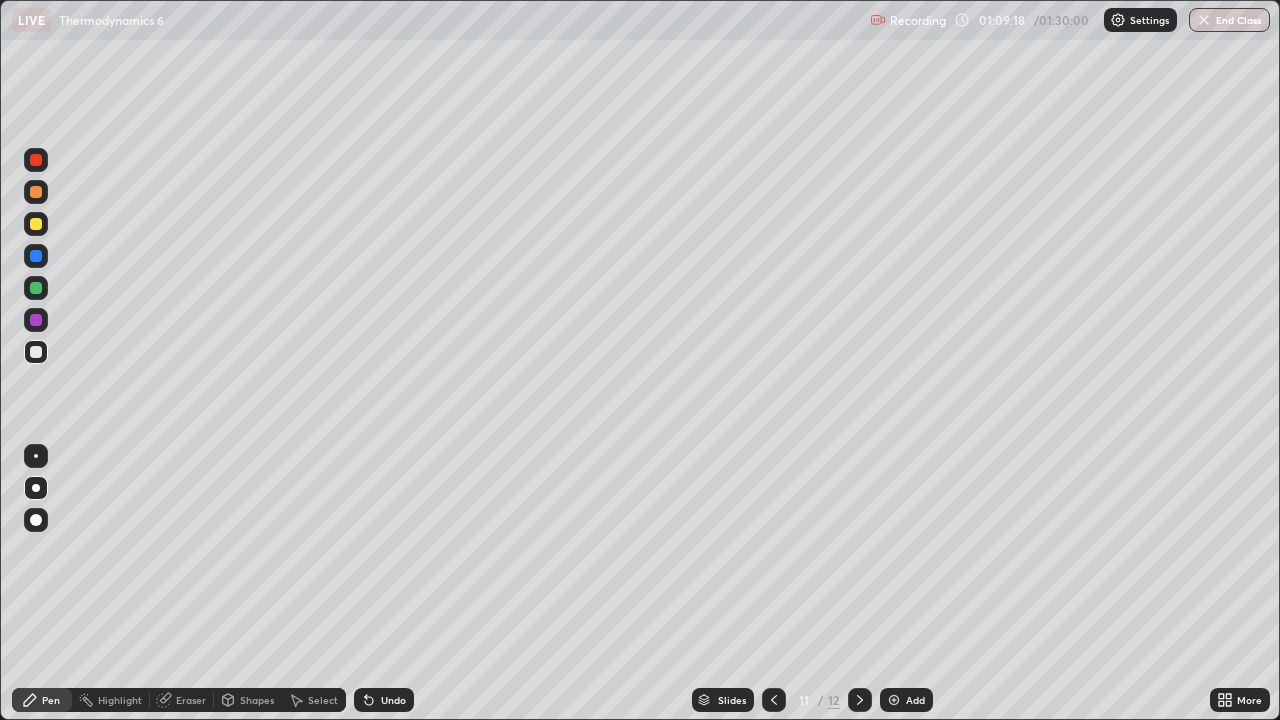 click at bounding box center [36, 320] 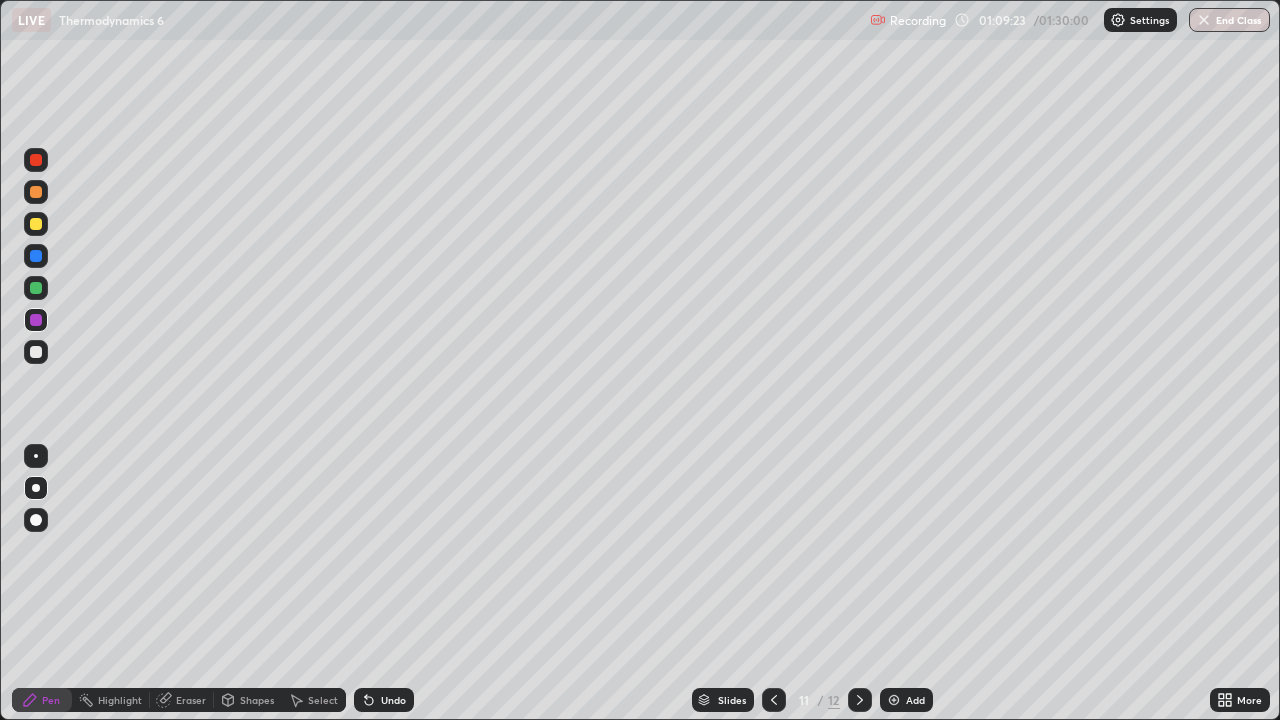 click at bounding box center [36, 288] 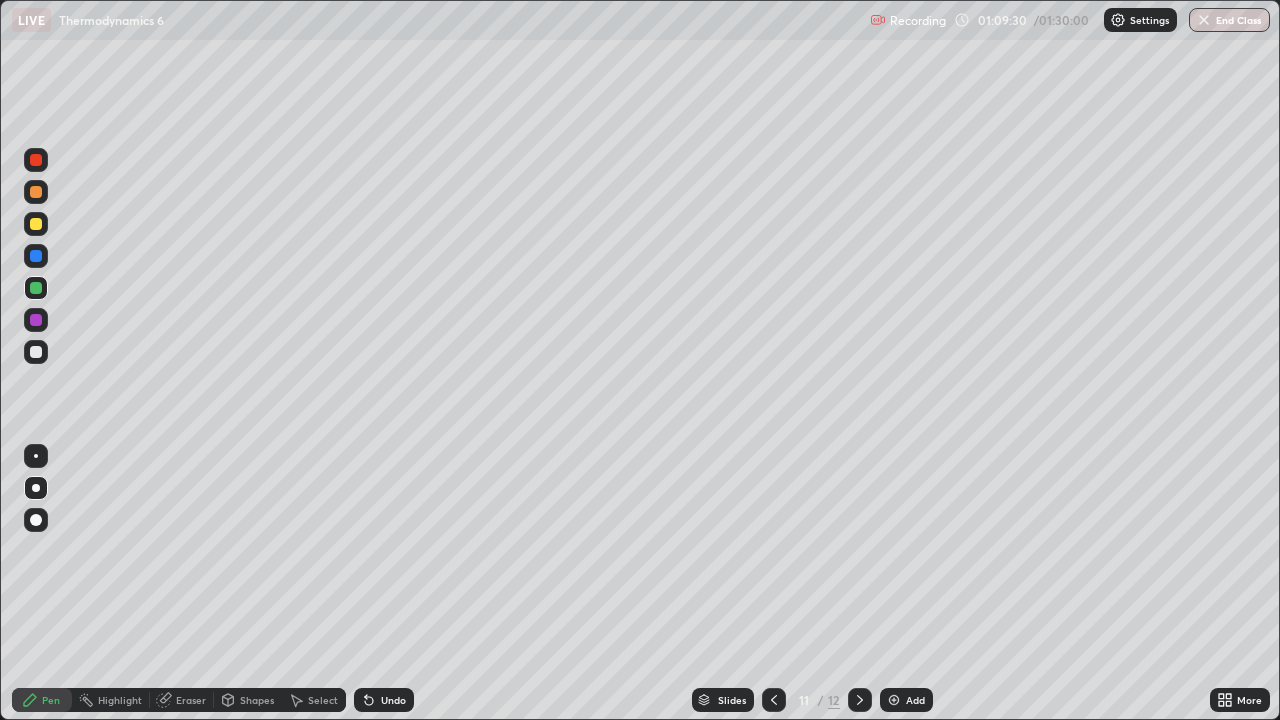 click at bounding box center (36, 224) 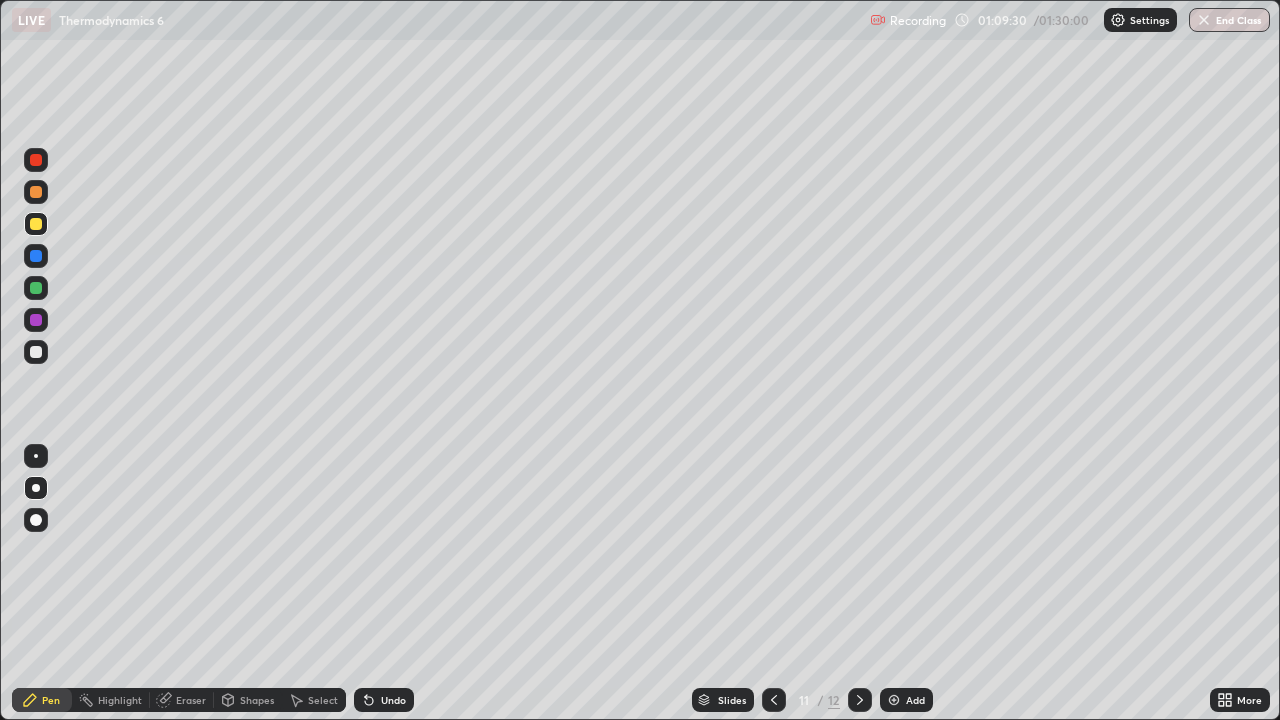 click at bounding box center (36, 352) 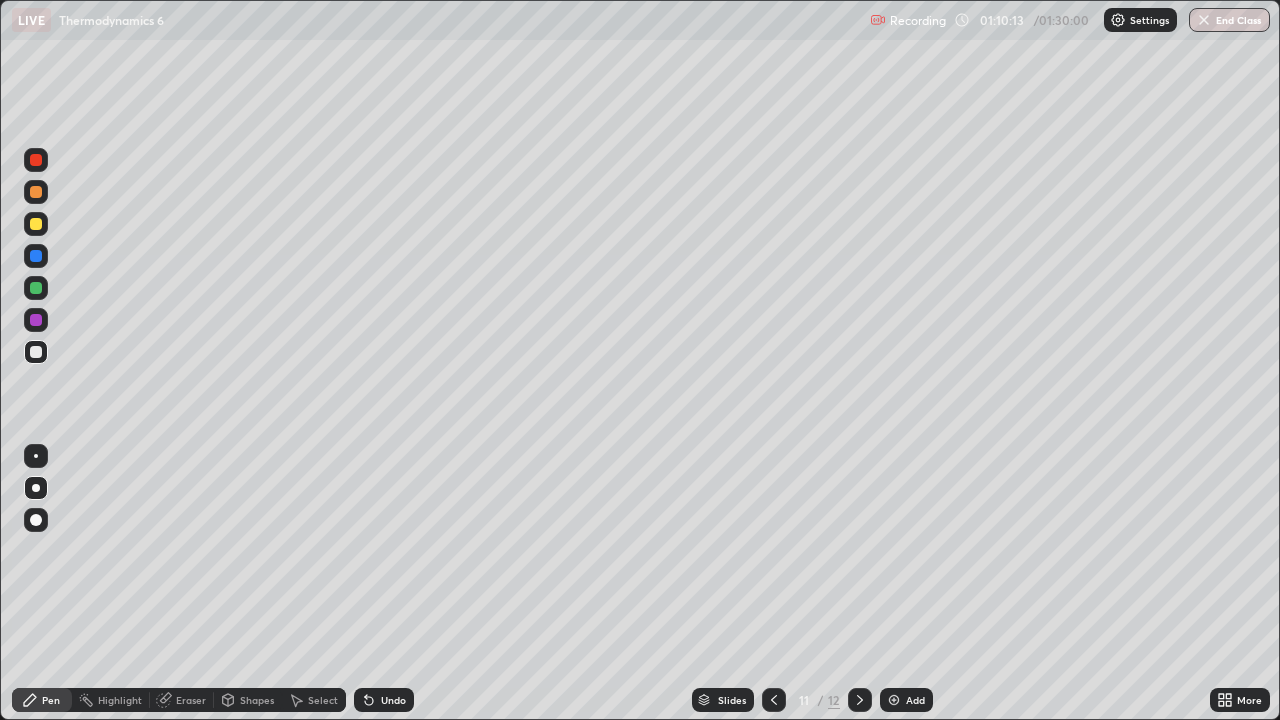 click at bounding box center (36, 224) 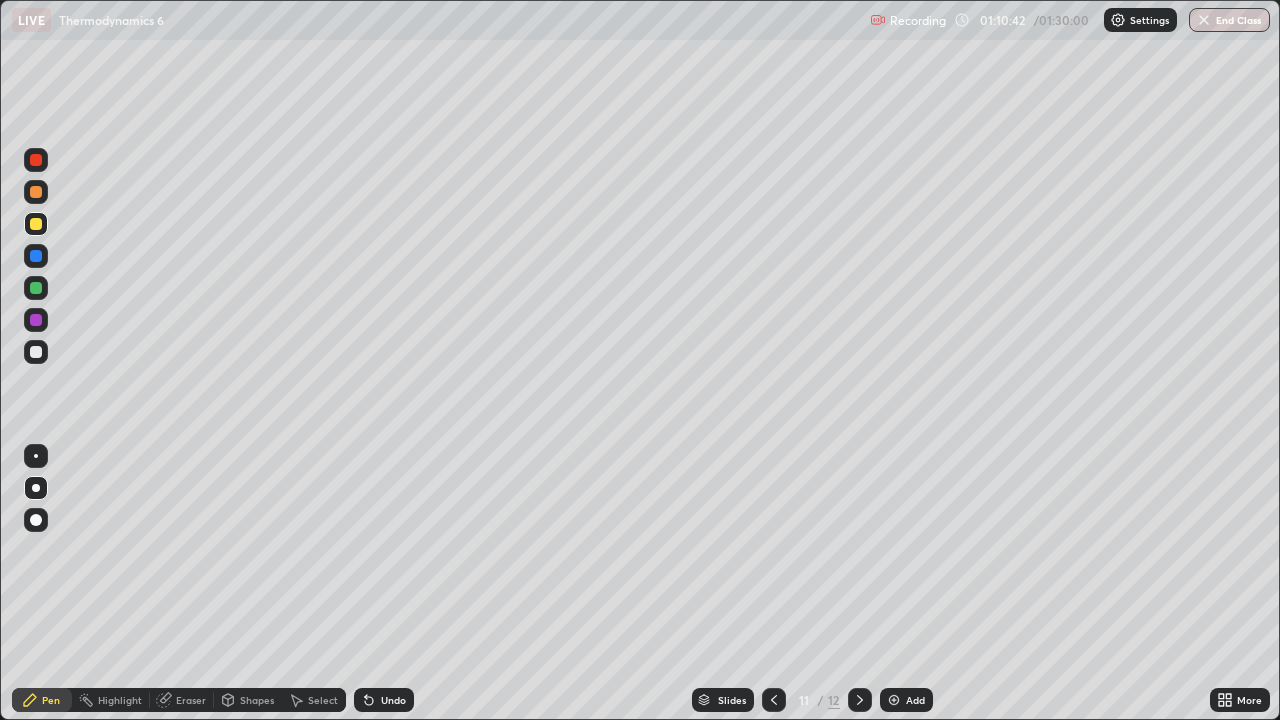 click at bounding box center [36, 224] 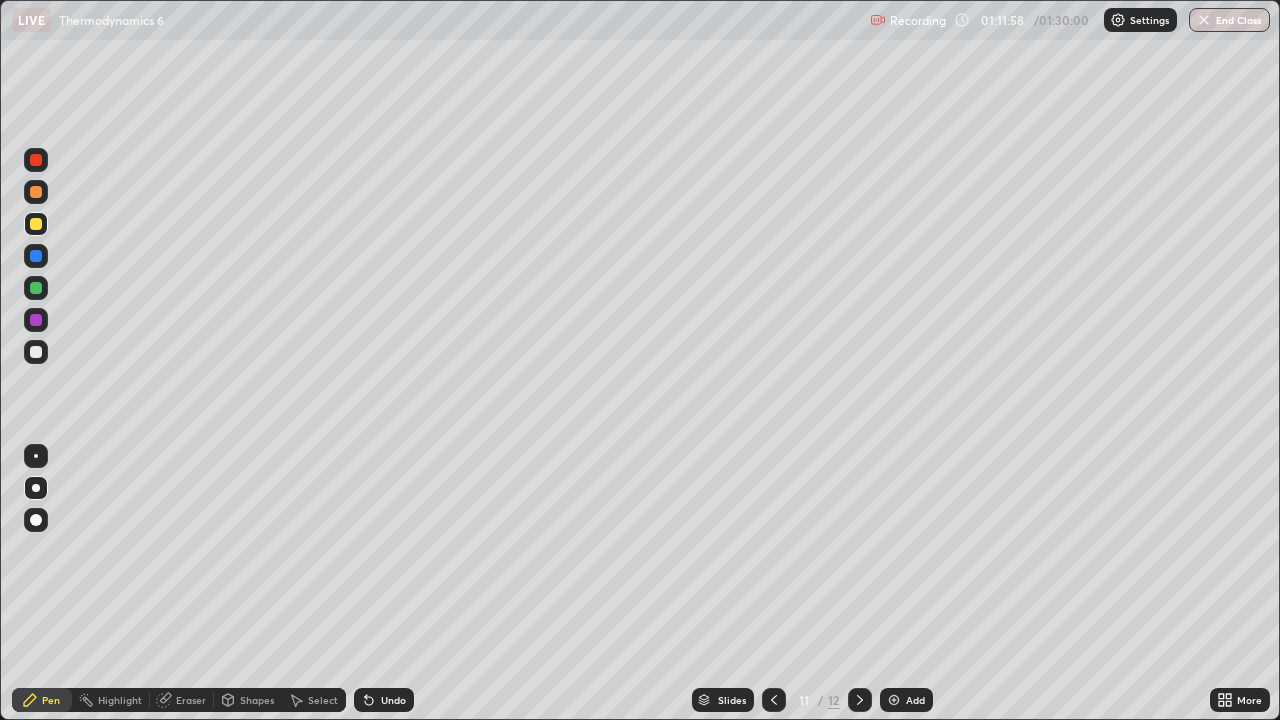 click at bounding box center [36, 352] 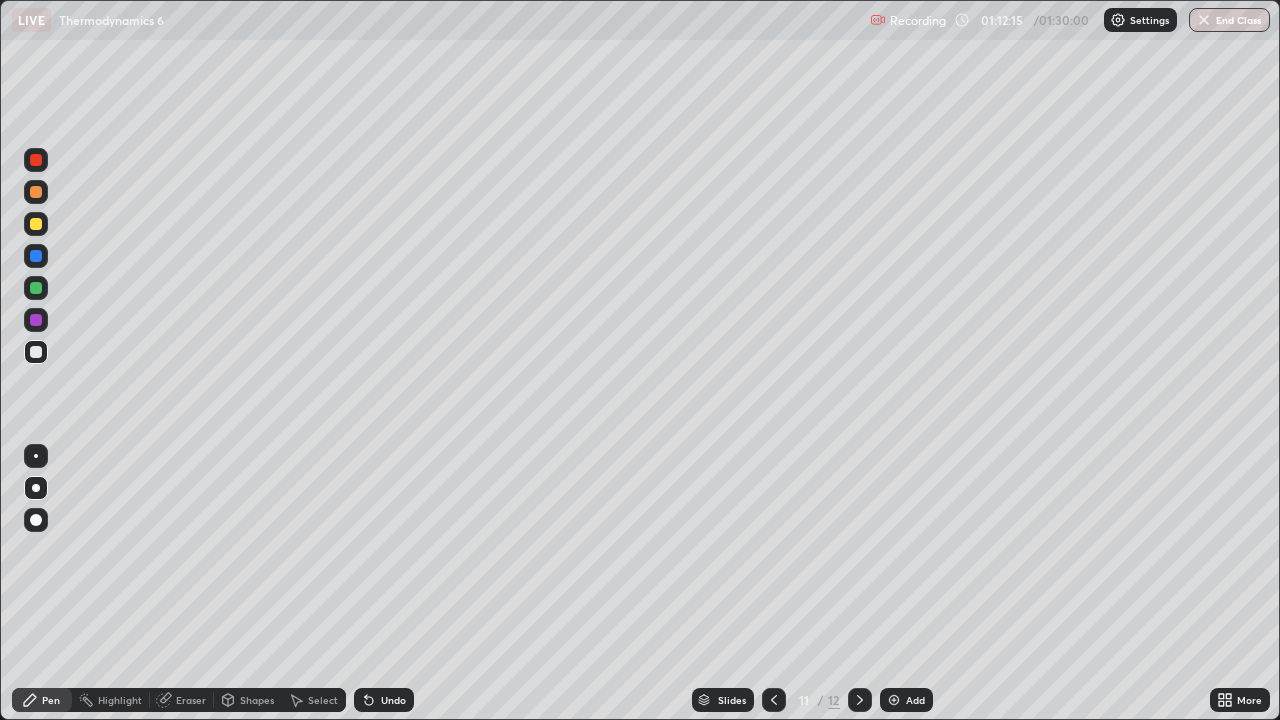 click at bounding box center (36, 352) 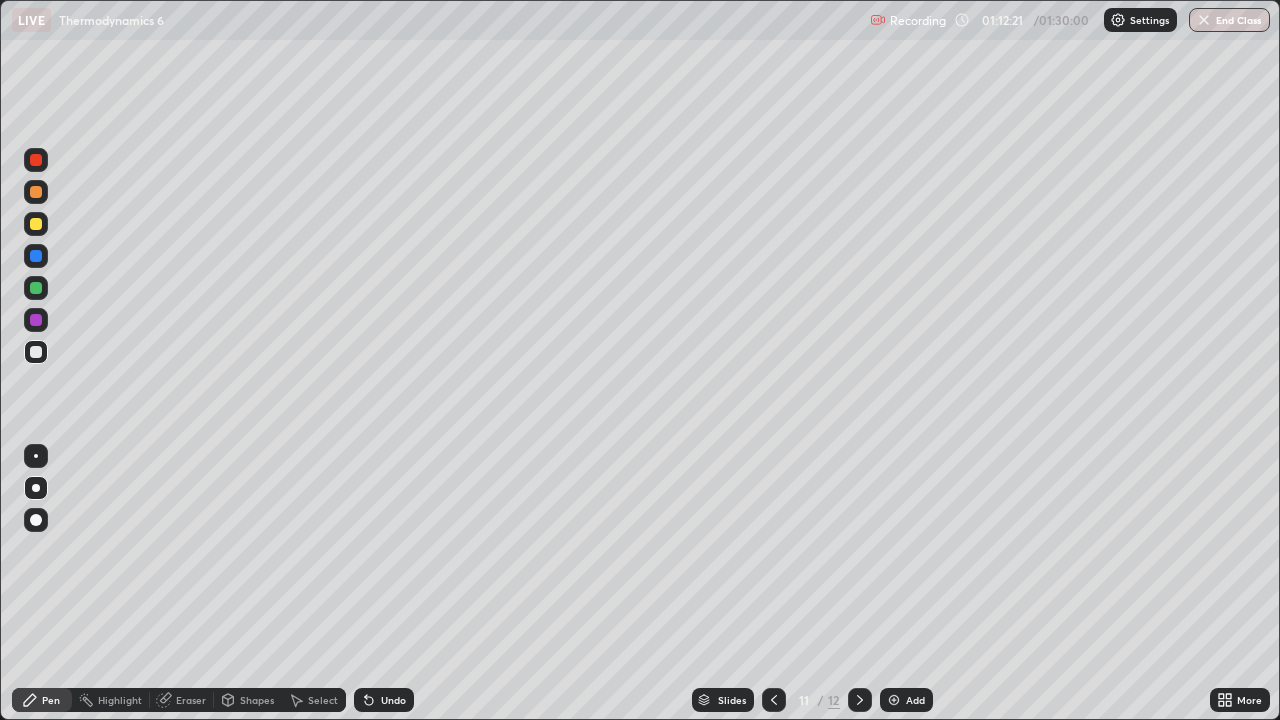 click 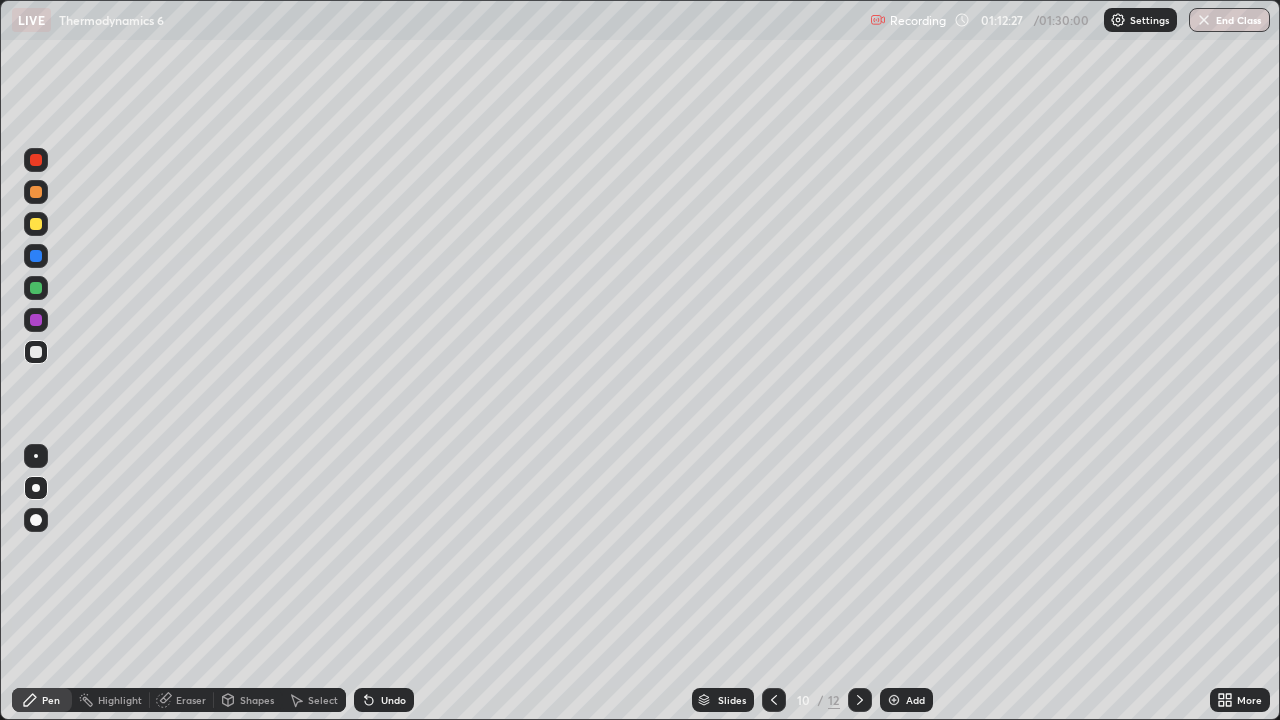 click 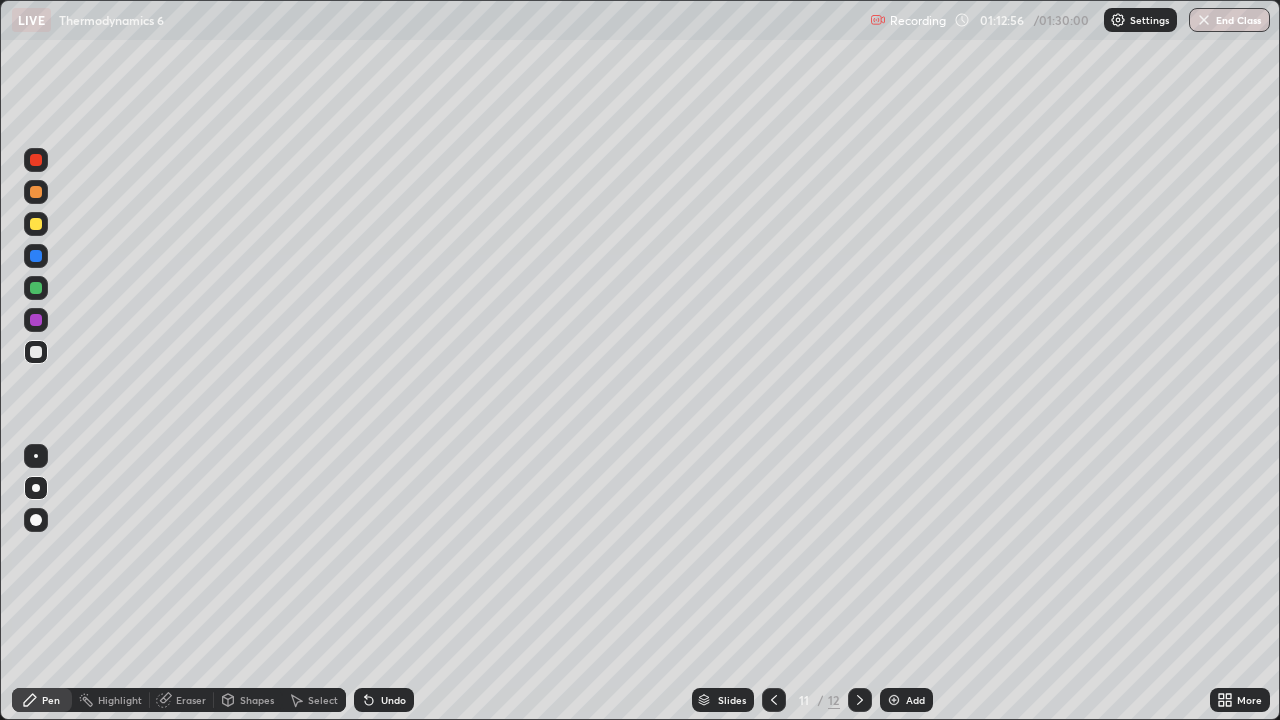 click at bounding box center (36, 352) 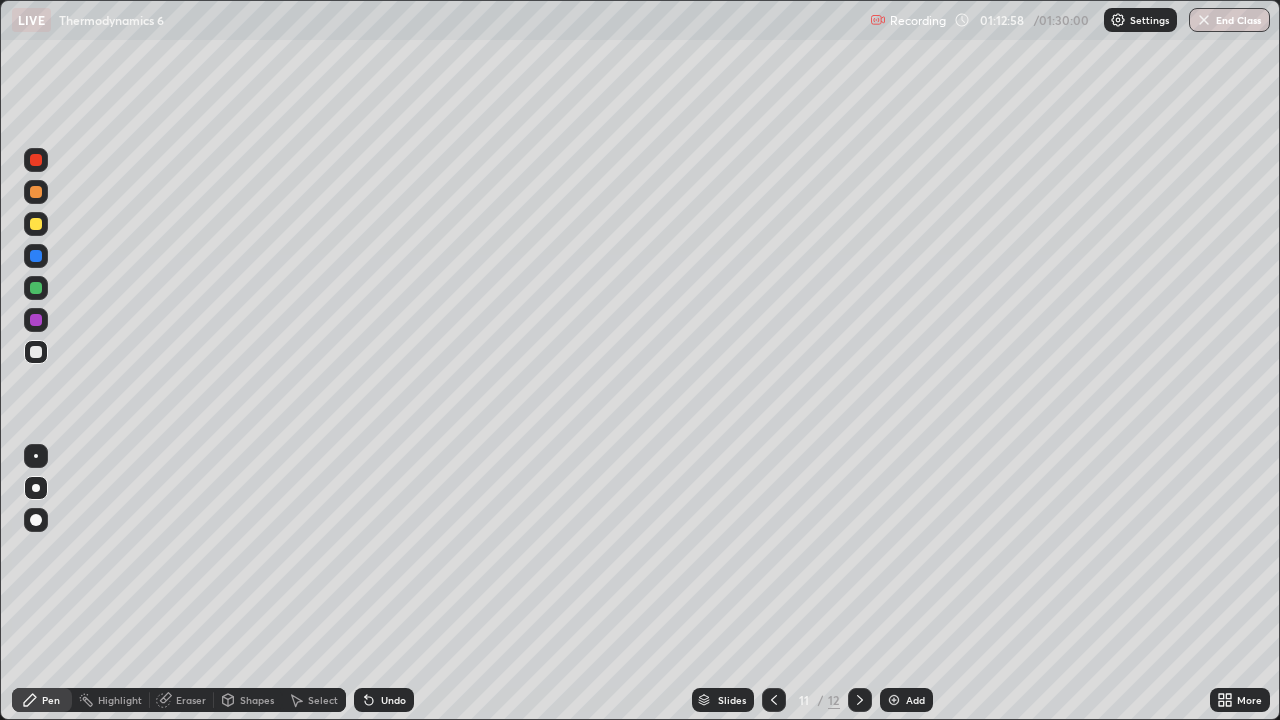 click at bounding box center [36, 352] 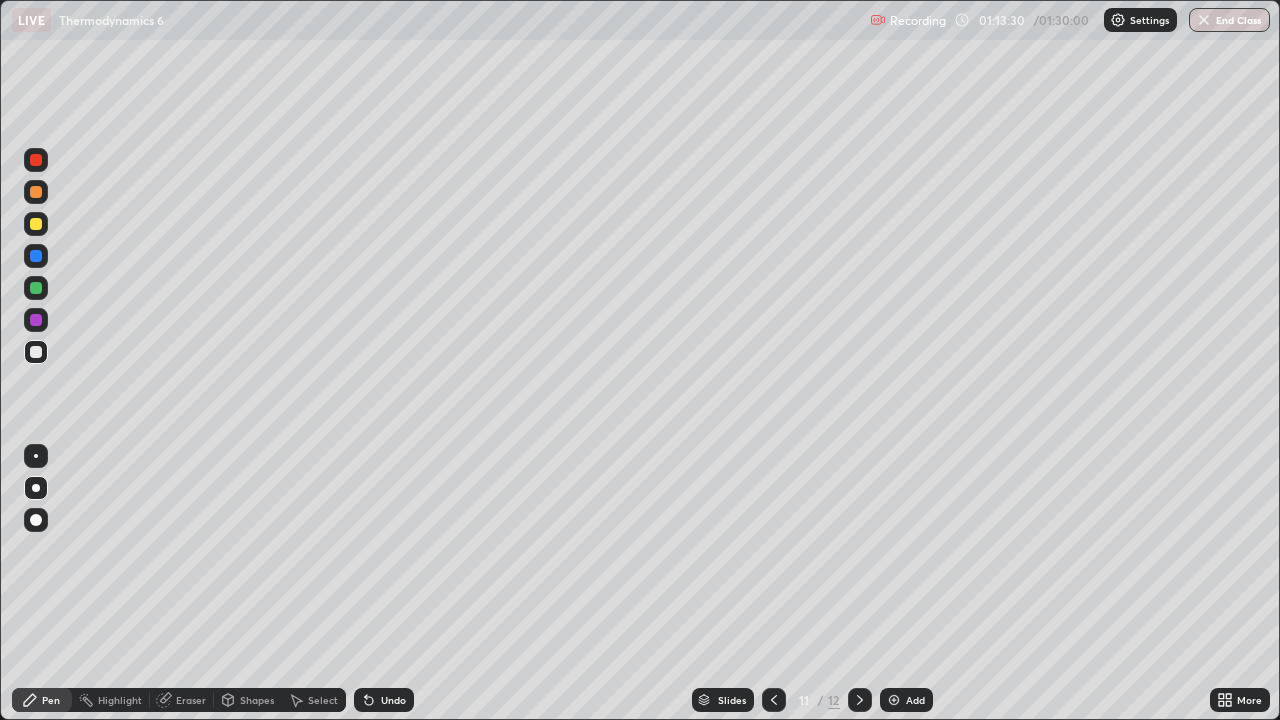click at bounding box center (36, 288) 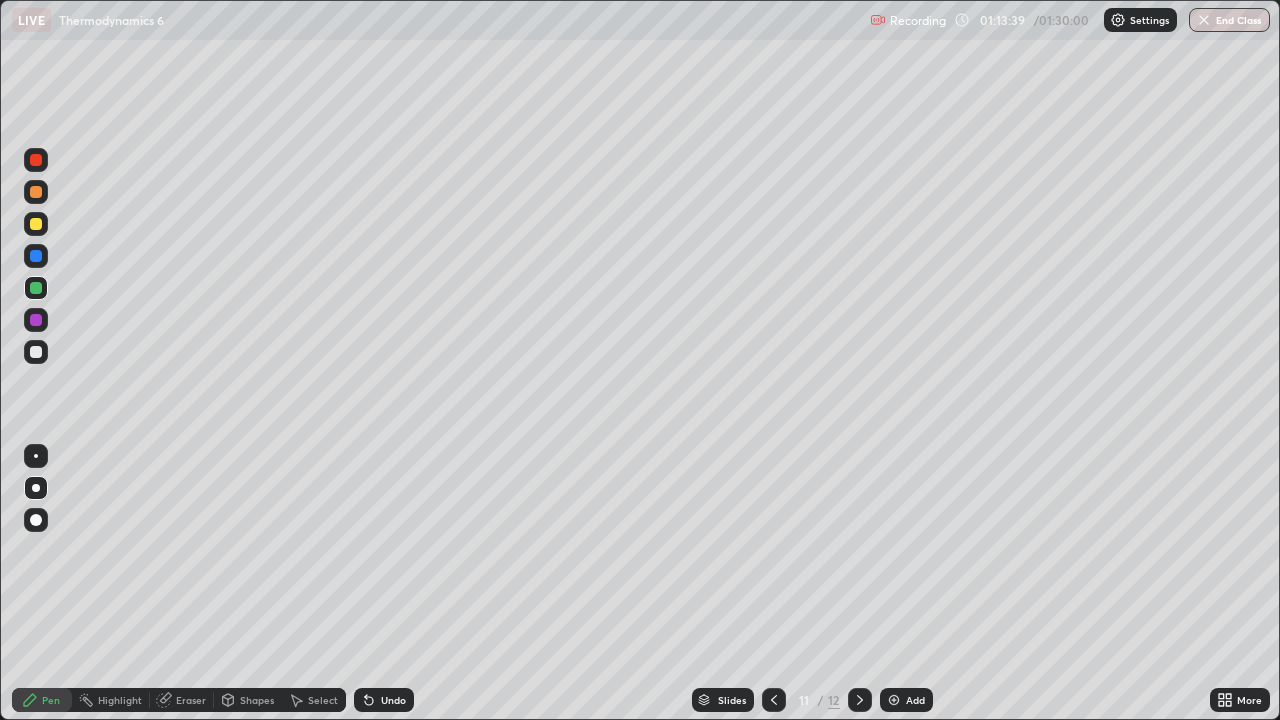 click at bounding box center [36, 352] 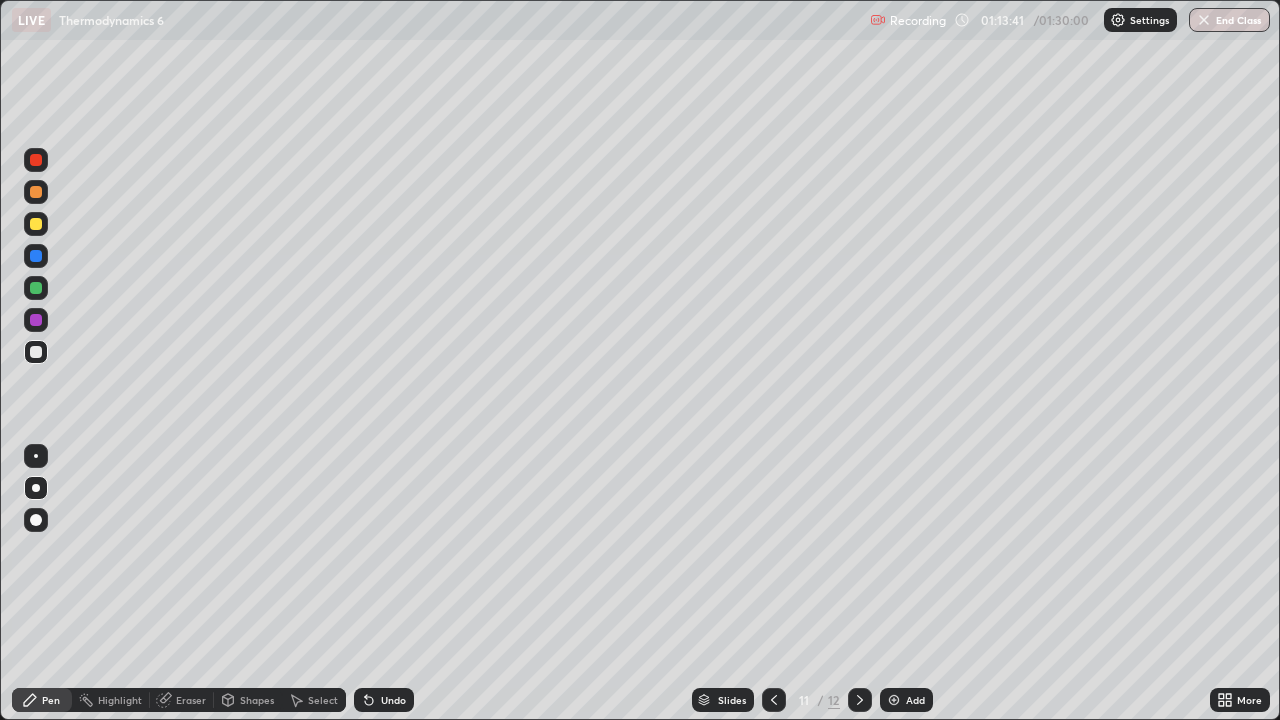 click at bounding box center [36, 288] 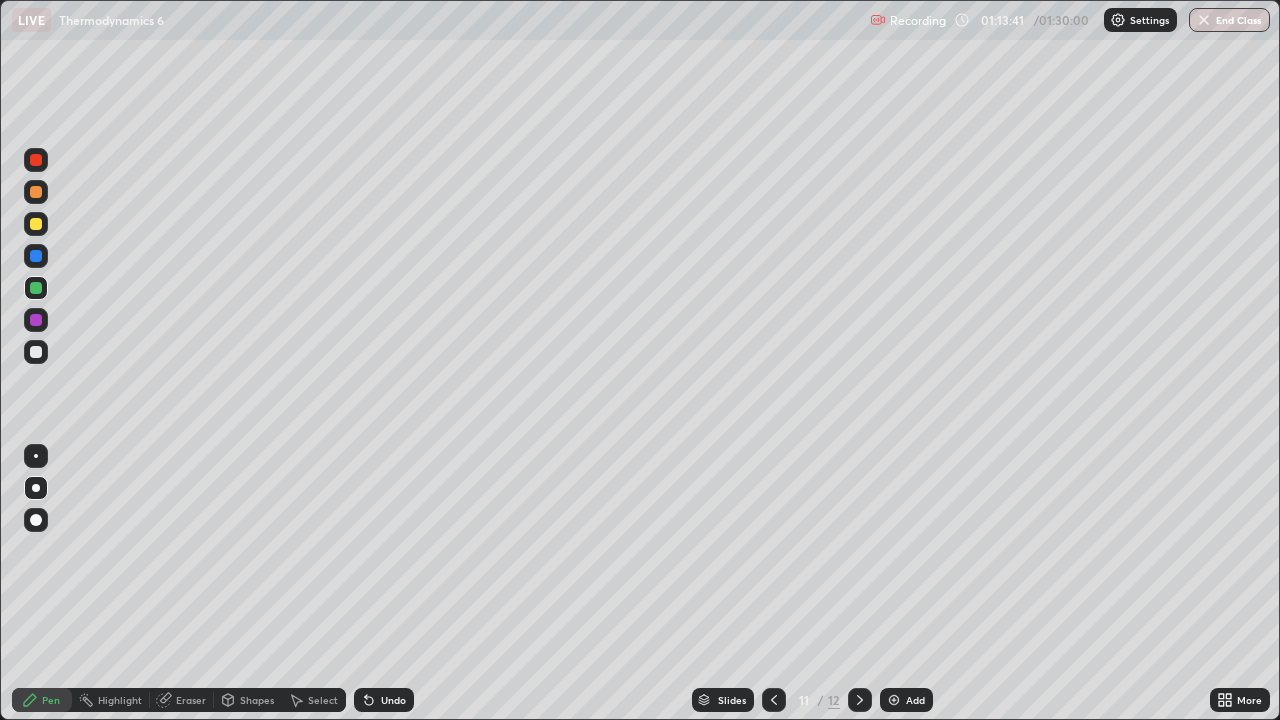 click at bounding box center [36, 256] 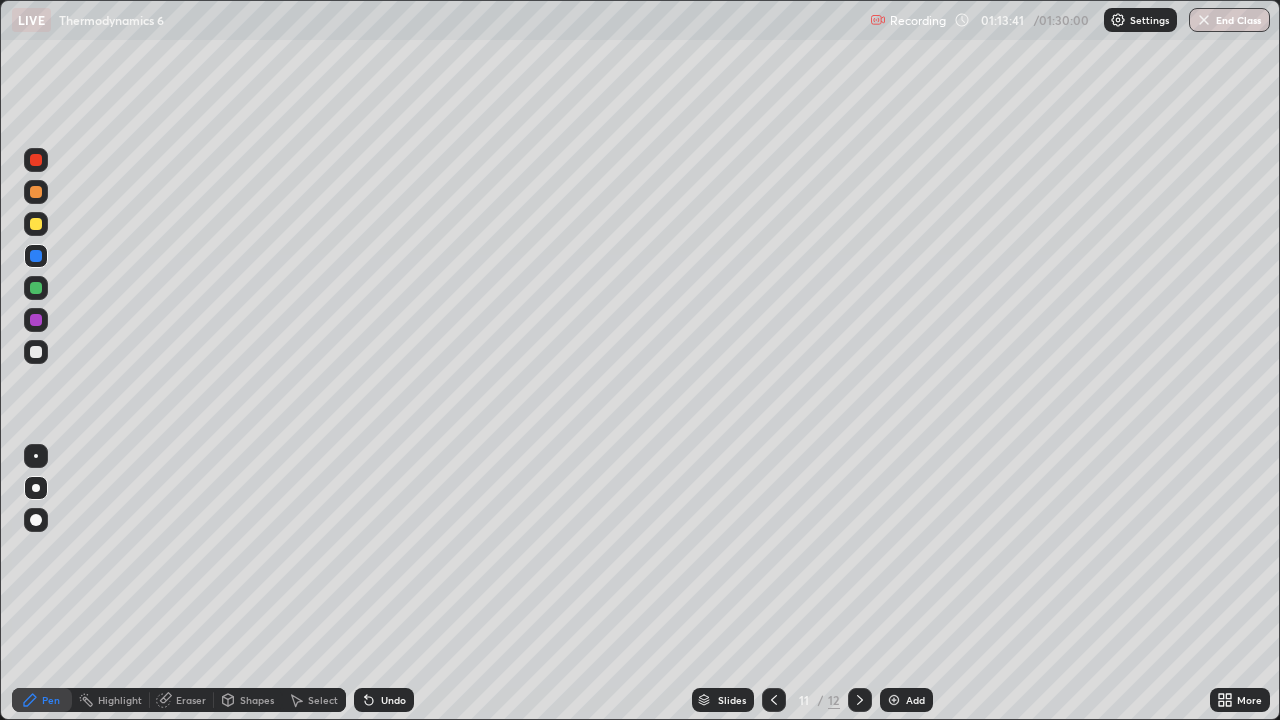click at bounding box center (36, 224) 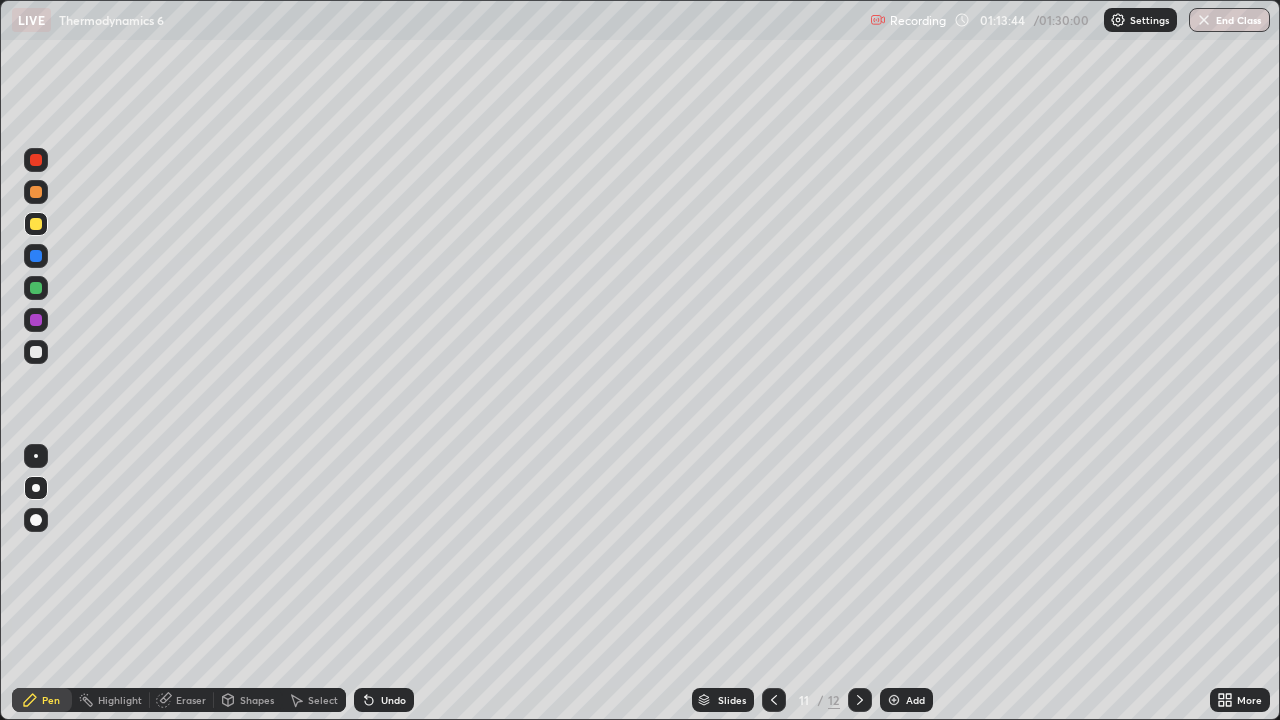 click at bounding box center (36, 288) 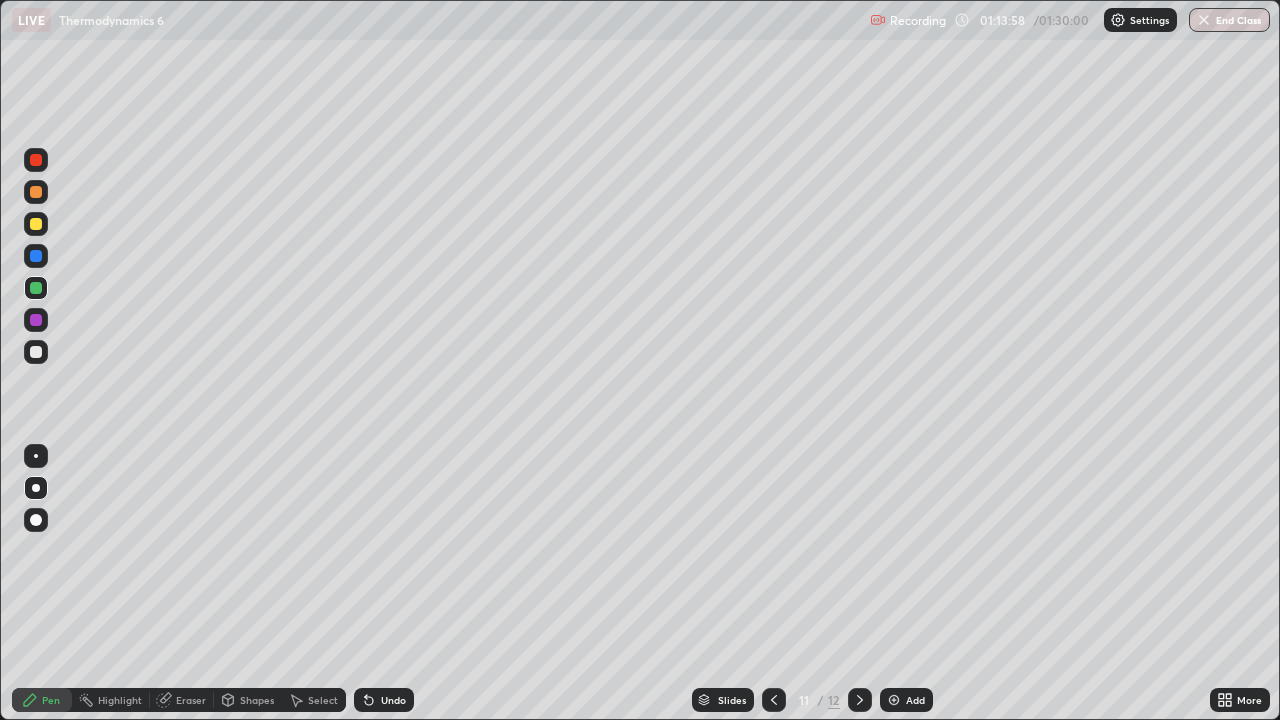 click on "Eraser" at bounding box center [191, 700] 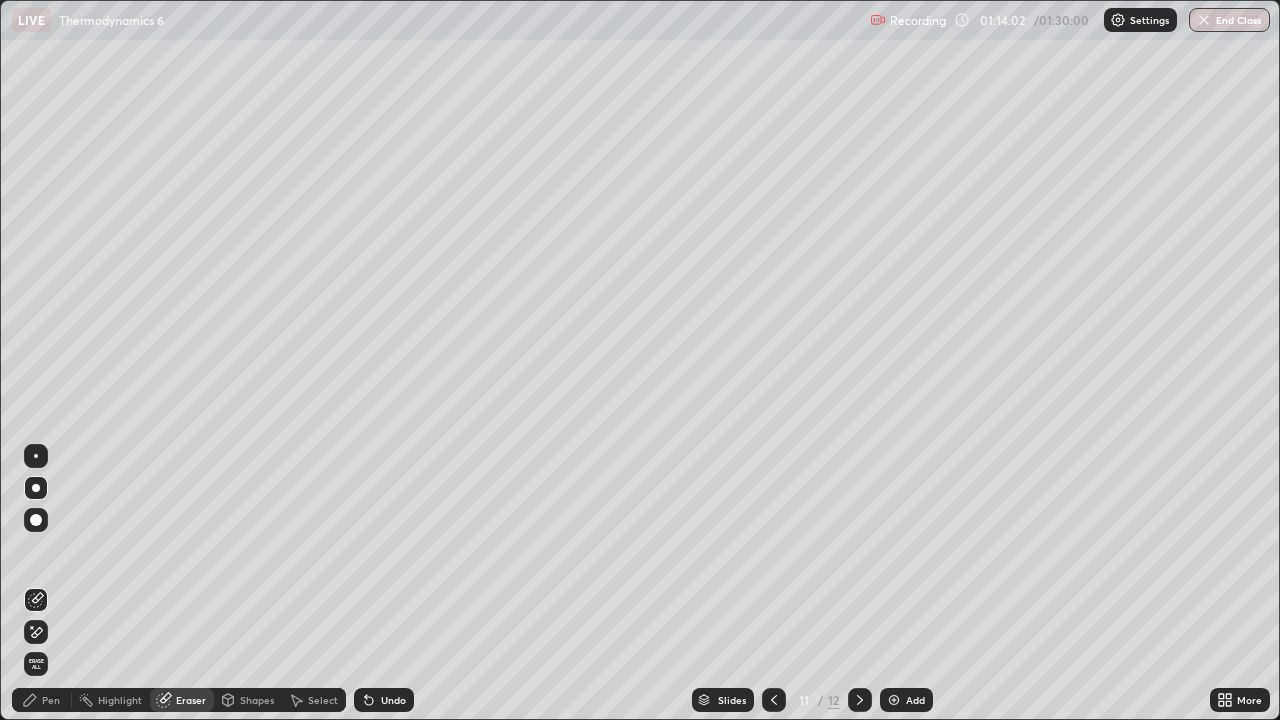 click on "Pen" at bounding box center [51, 700] 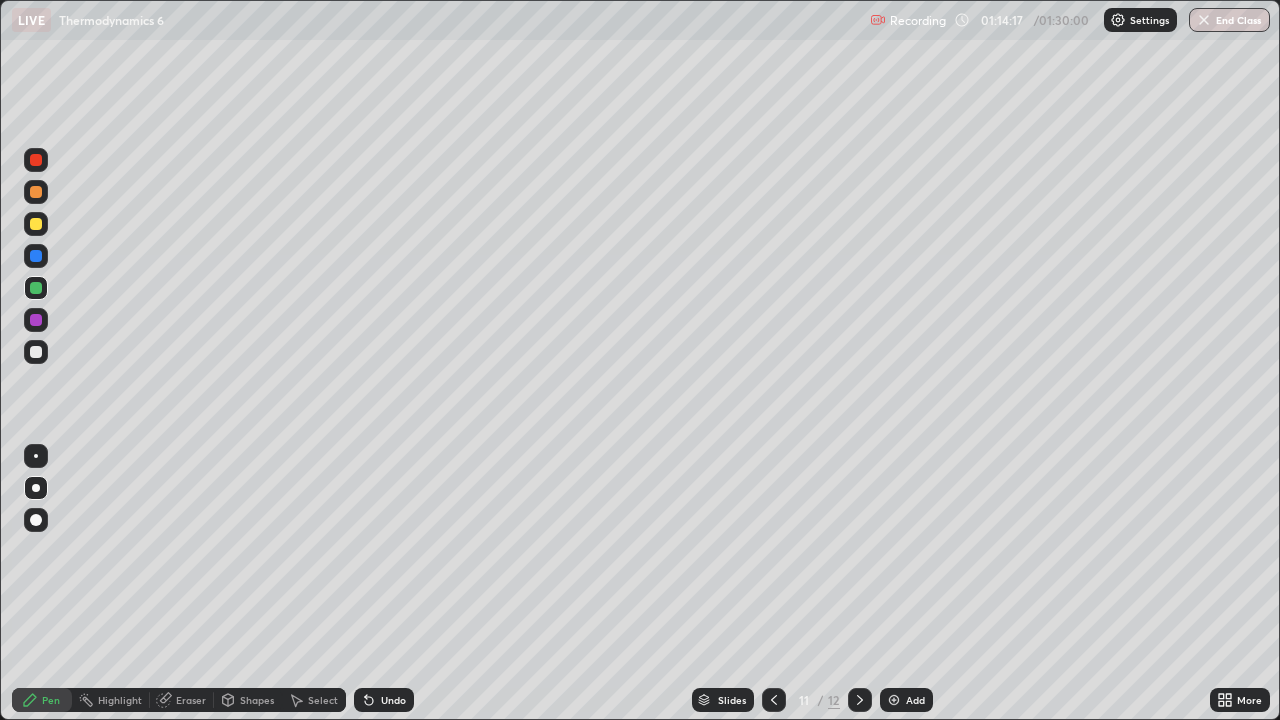 click on "Shapes" at bounding box center [248, 700] 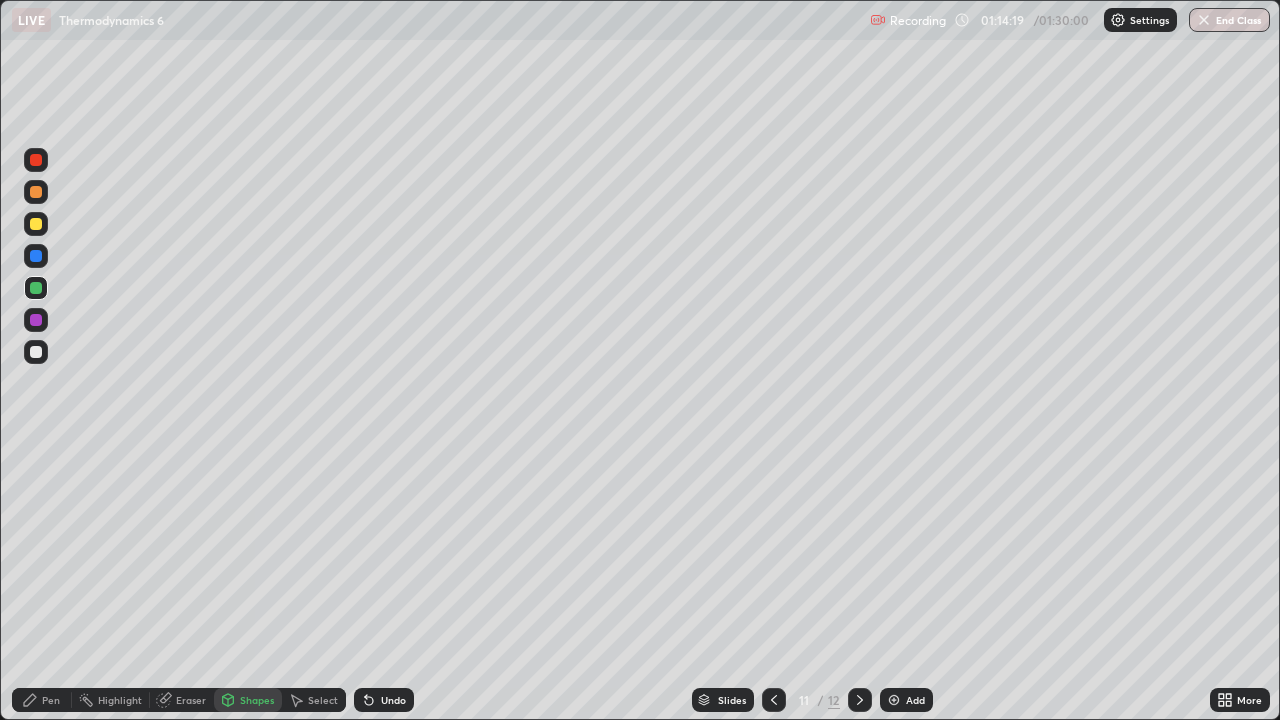 click on "Eraser" at bounding box center [191, 700] 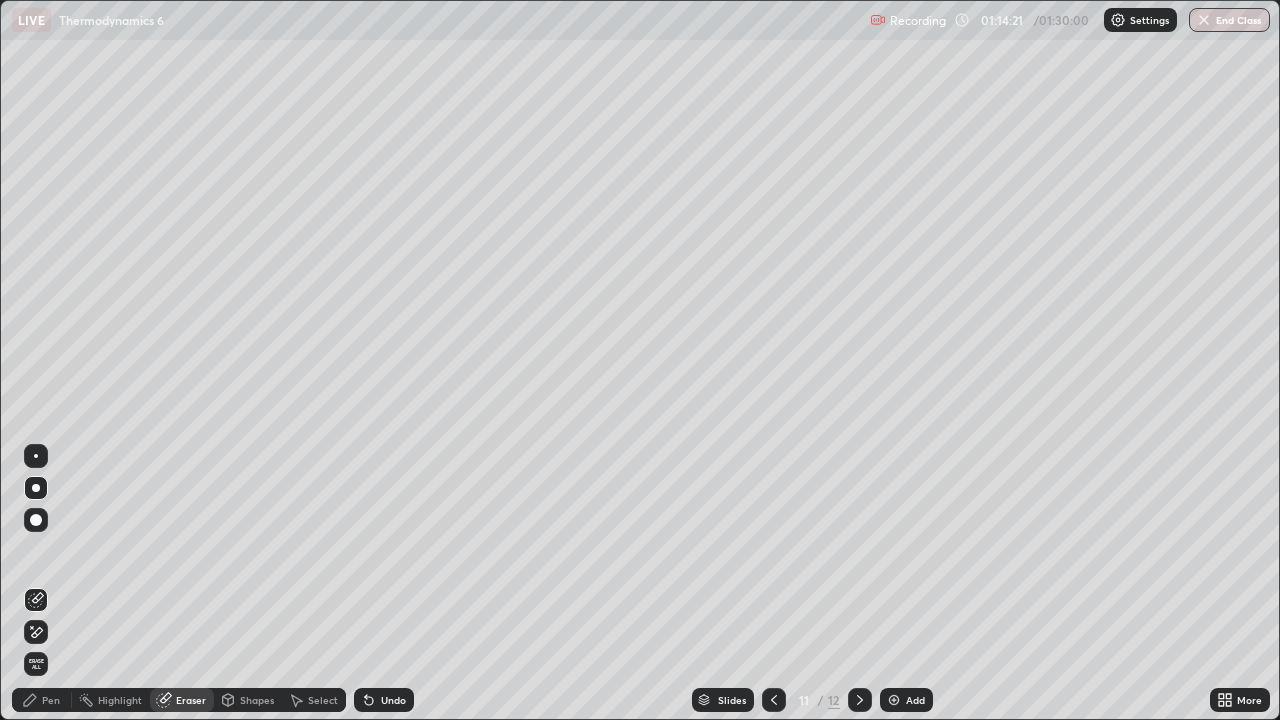 click on "Pen" at bounding box center [51, 700] 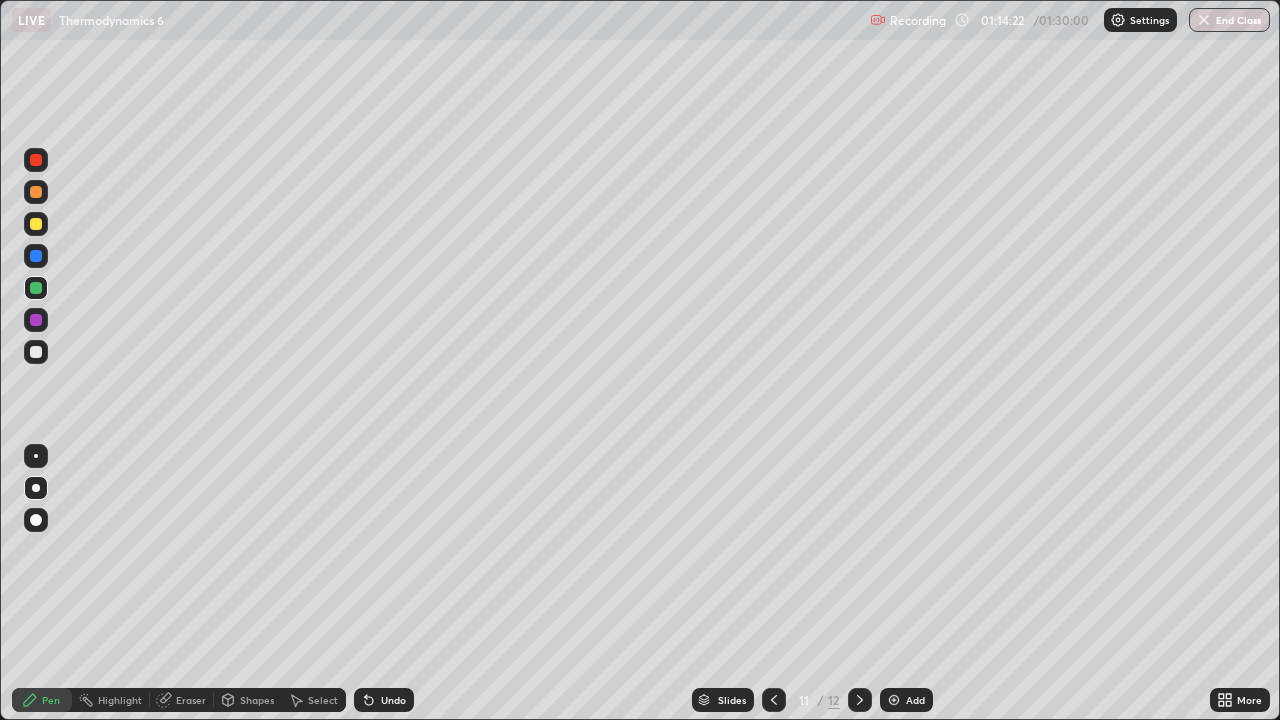 click at bounding box center (36, 352) 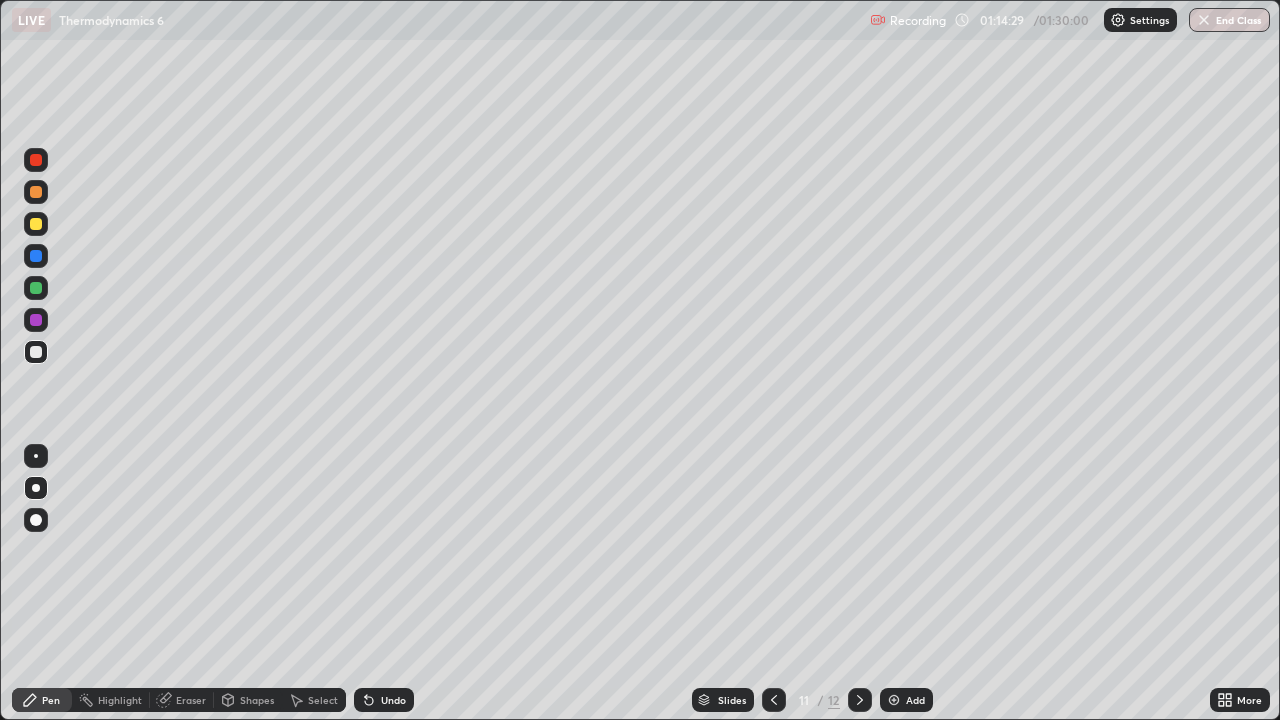 click on "Eraser" at bounding box center [191, 700] 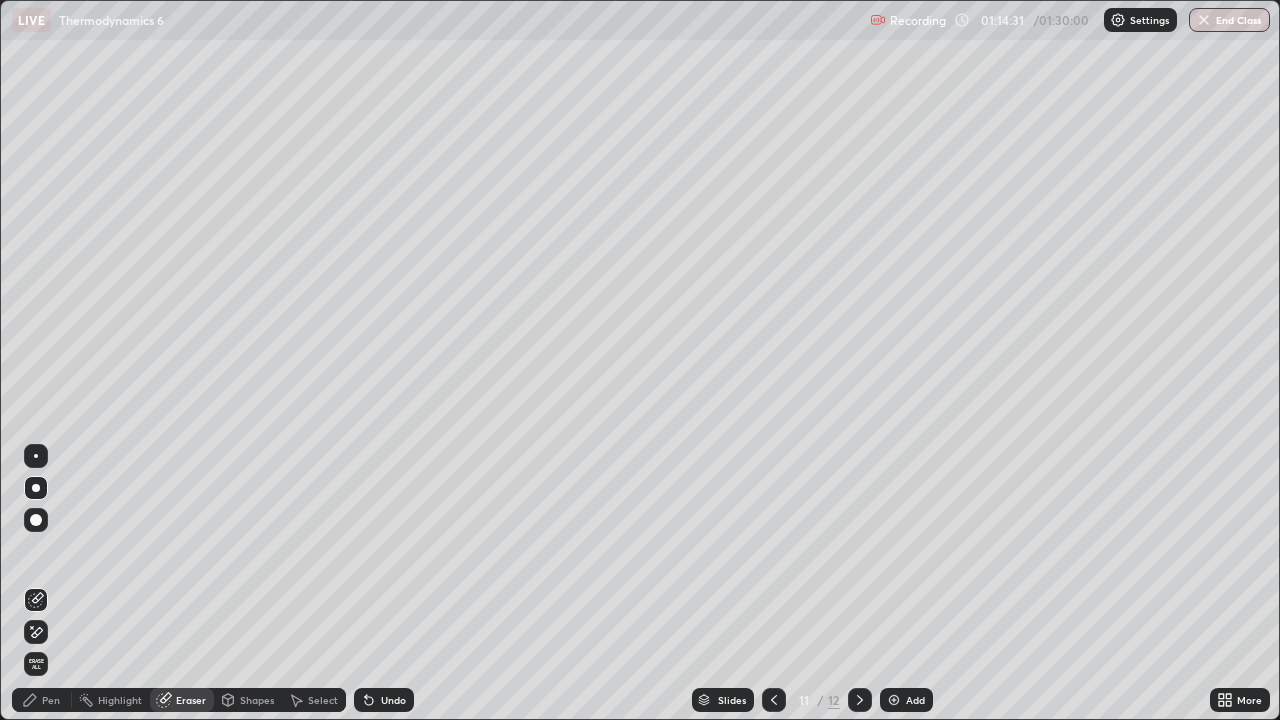 click on "Pen" at bounding box center (51, 700) 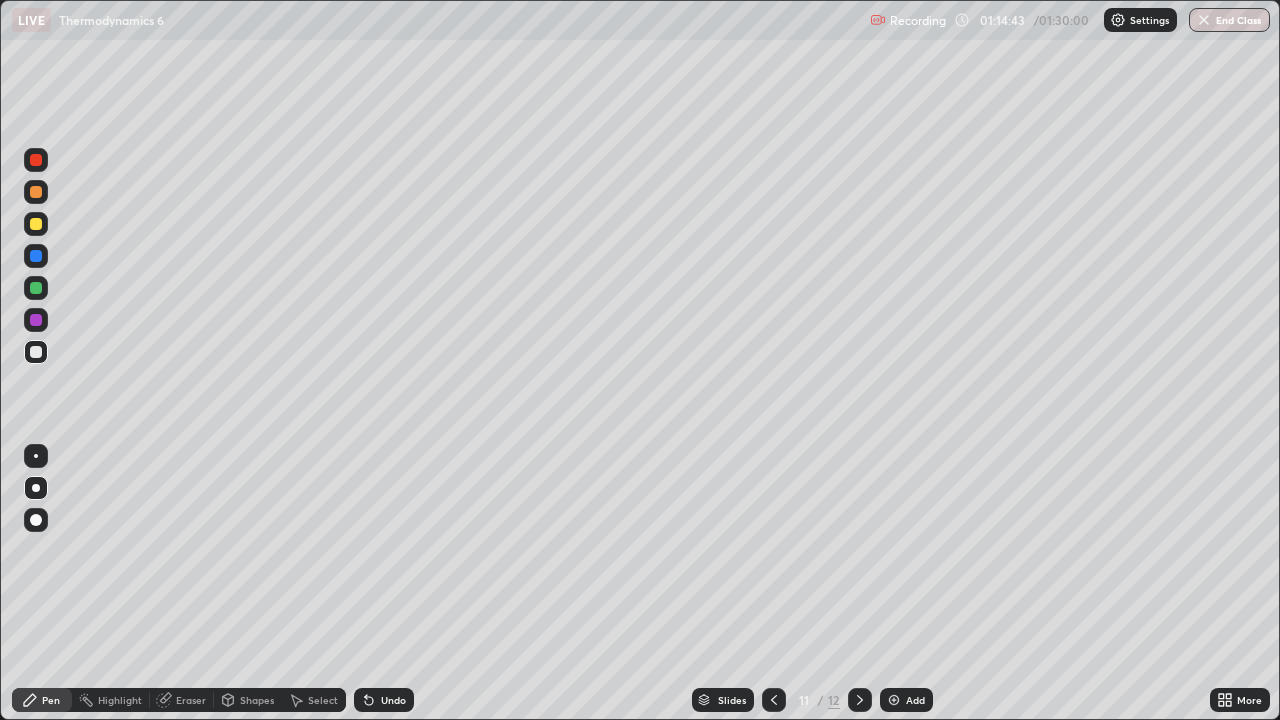 click at bounding box center (36, 224) 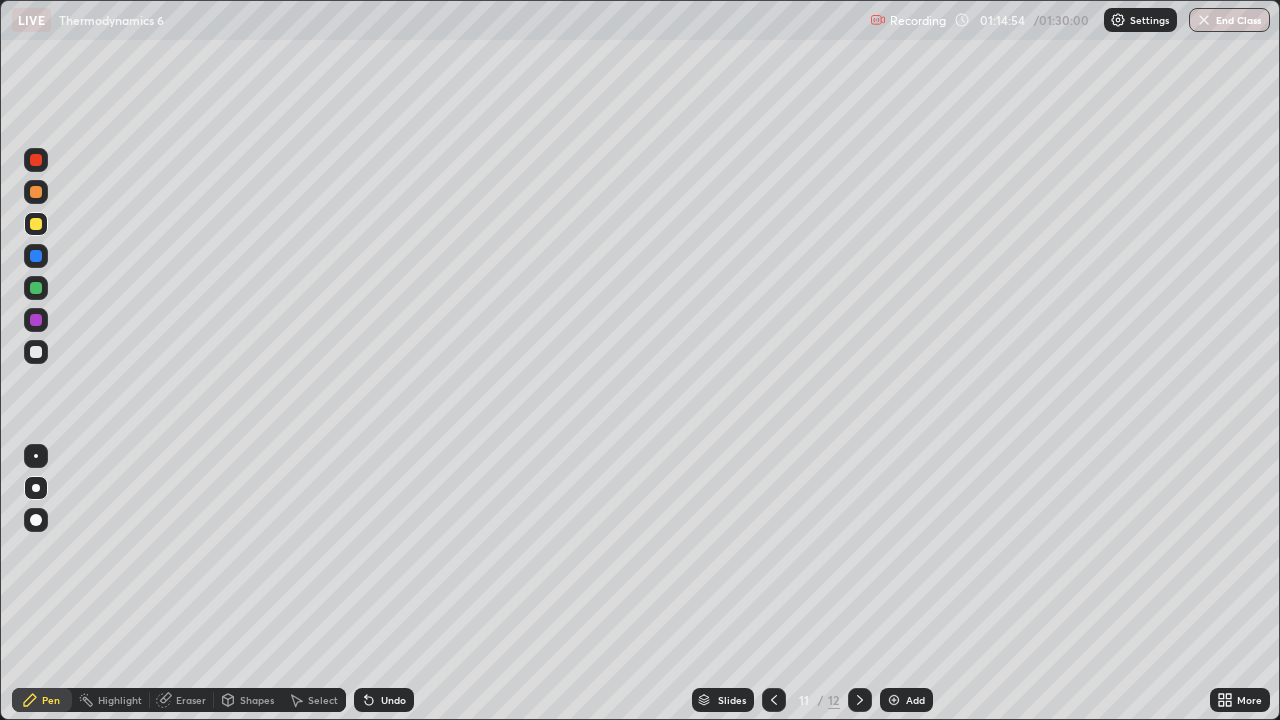 click at bounding box center (36, 288) 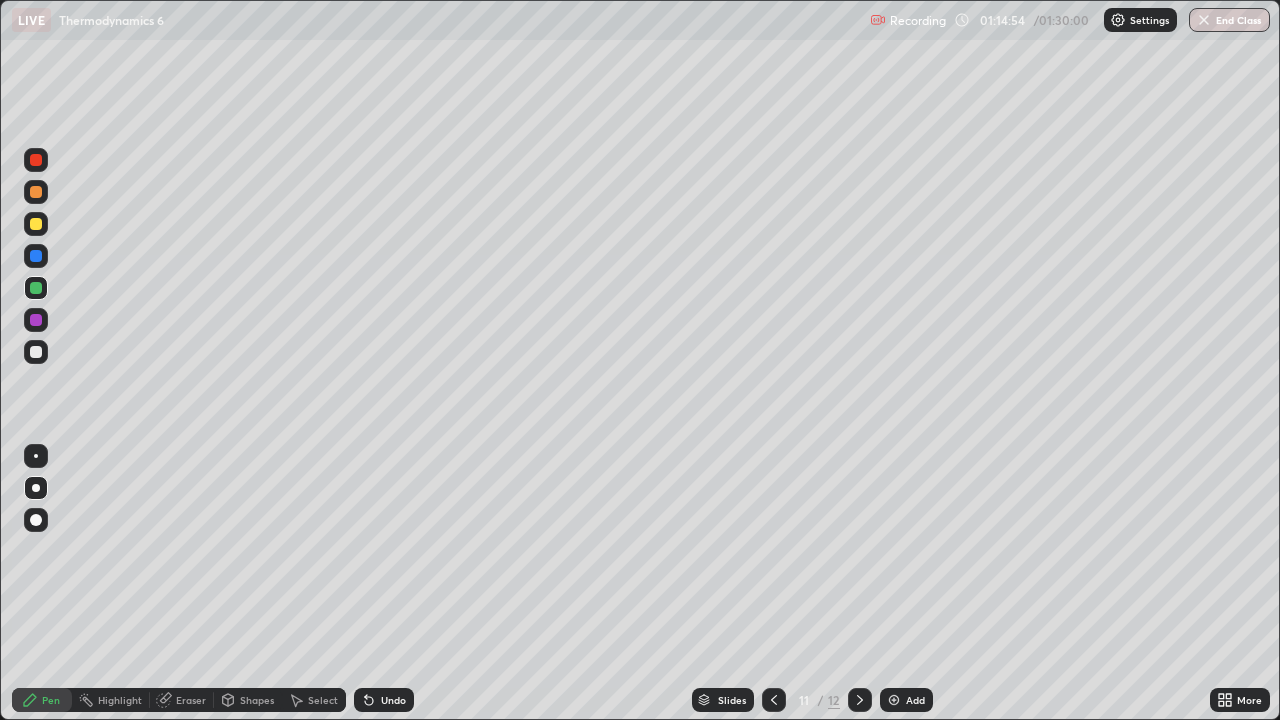 click at bounding box center [36, 224] 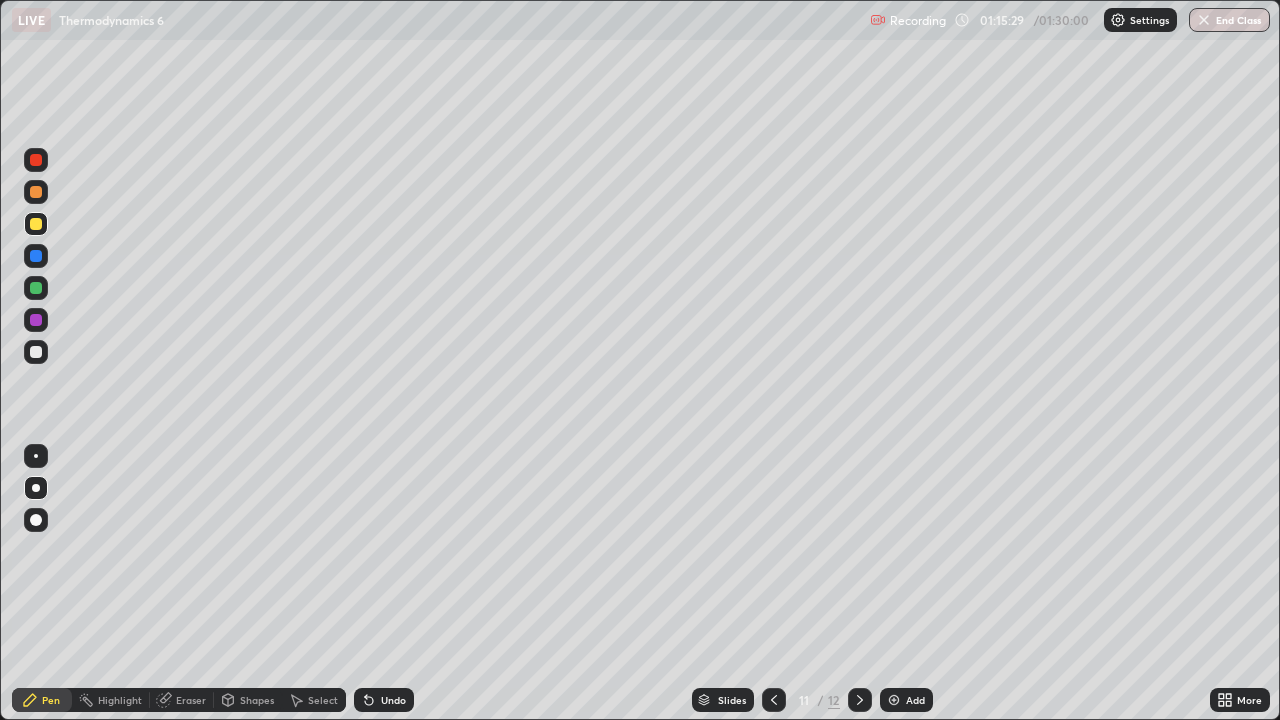 click on "Eraser" at bounding box center (191, 700) 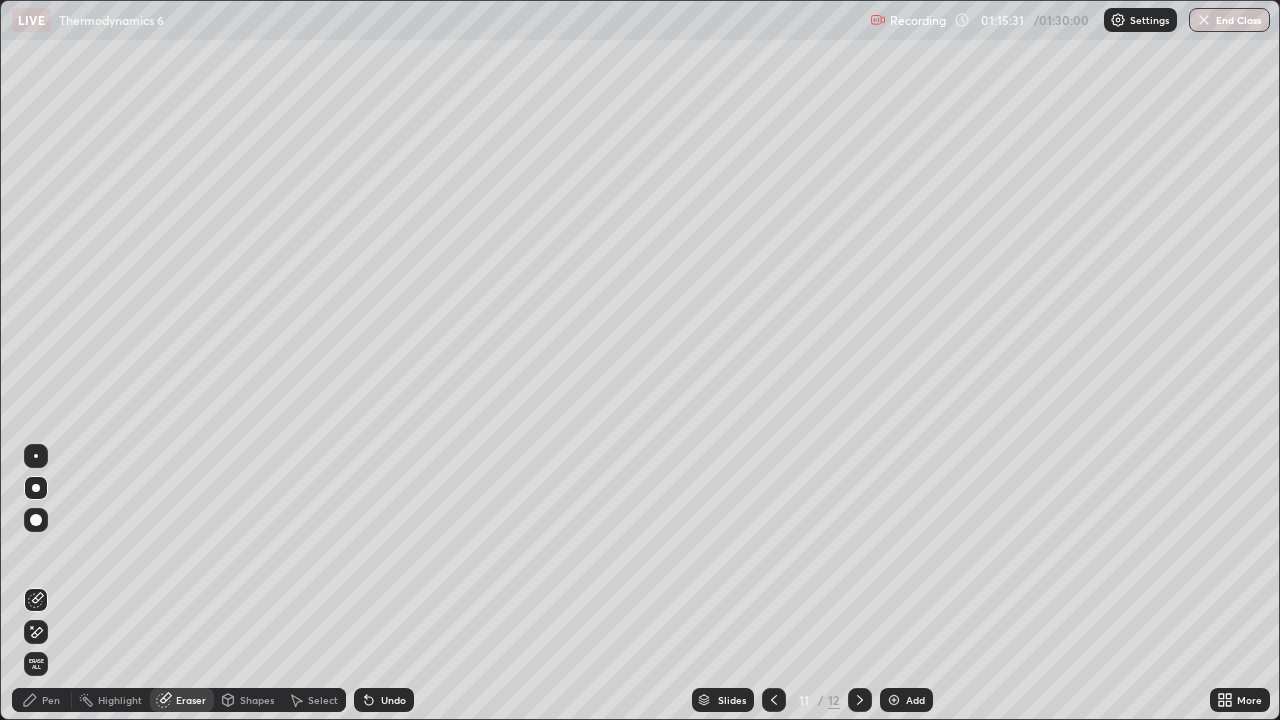 click on "Pen" at bounding box center (51, 700) 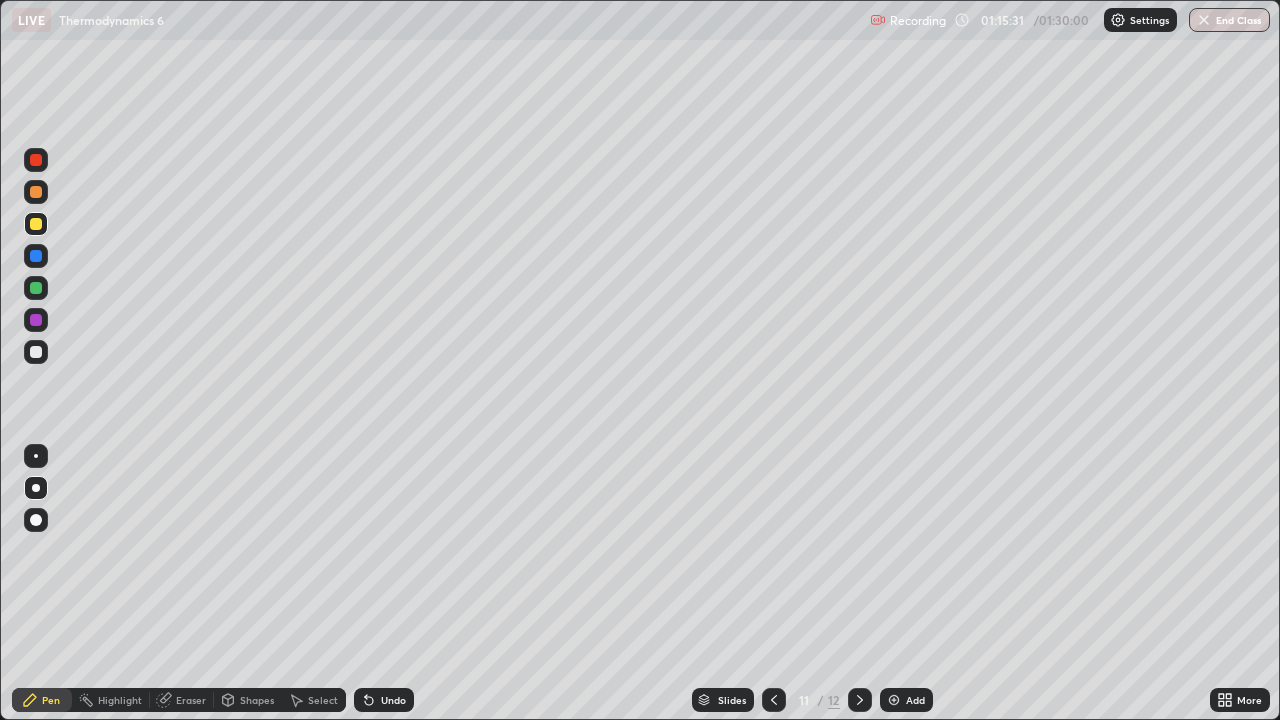 click at bounding box center (36, 320) 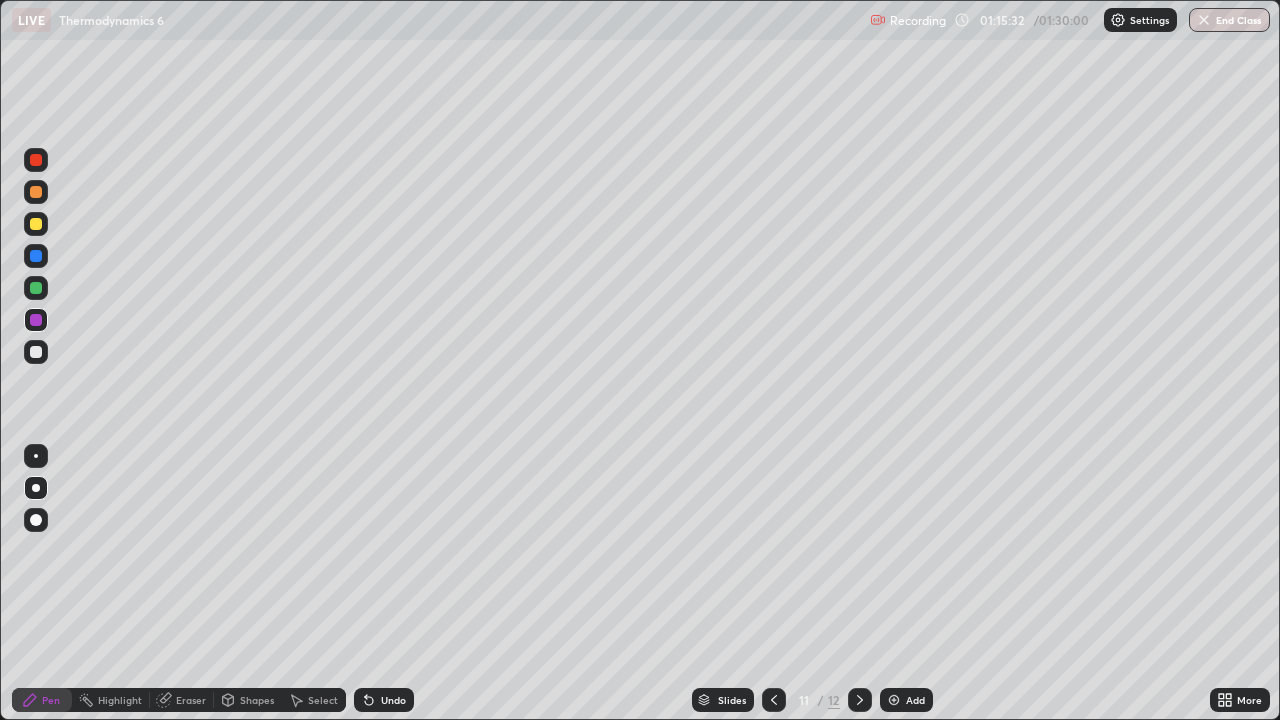 click at bounding box center (36, 352) 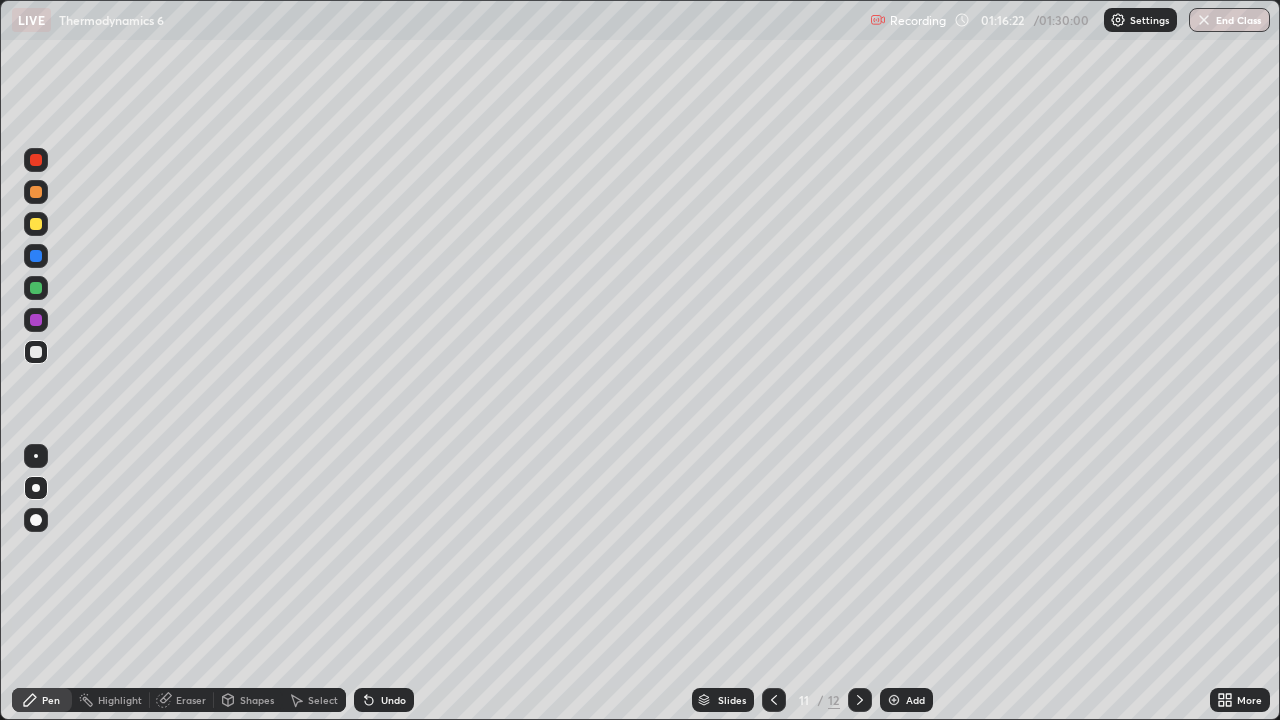 click at bounding box center (36, 288) 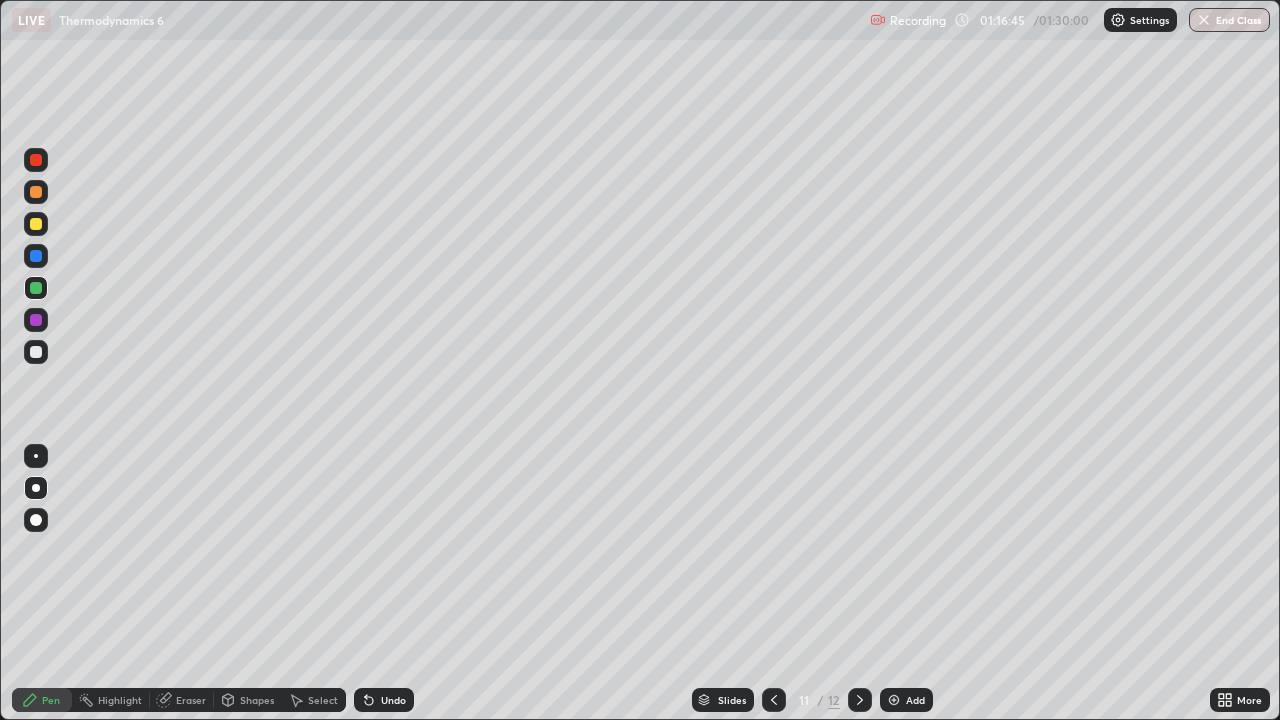 click on "Add" at bounding box center (906, 700) 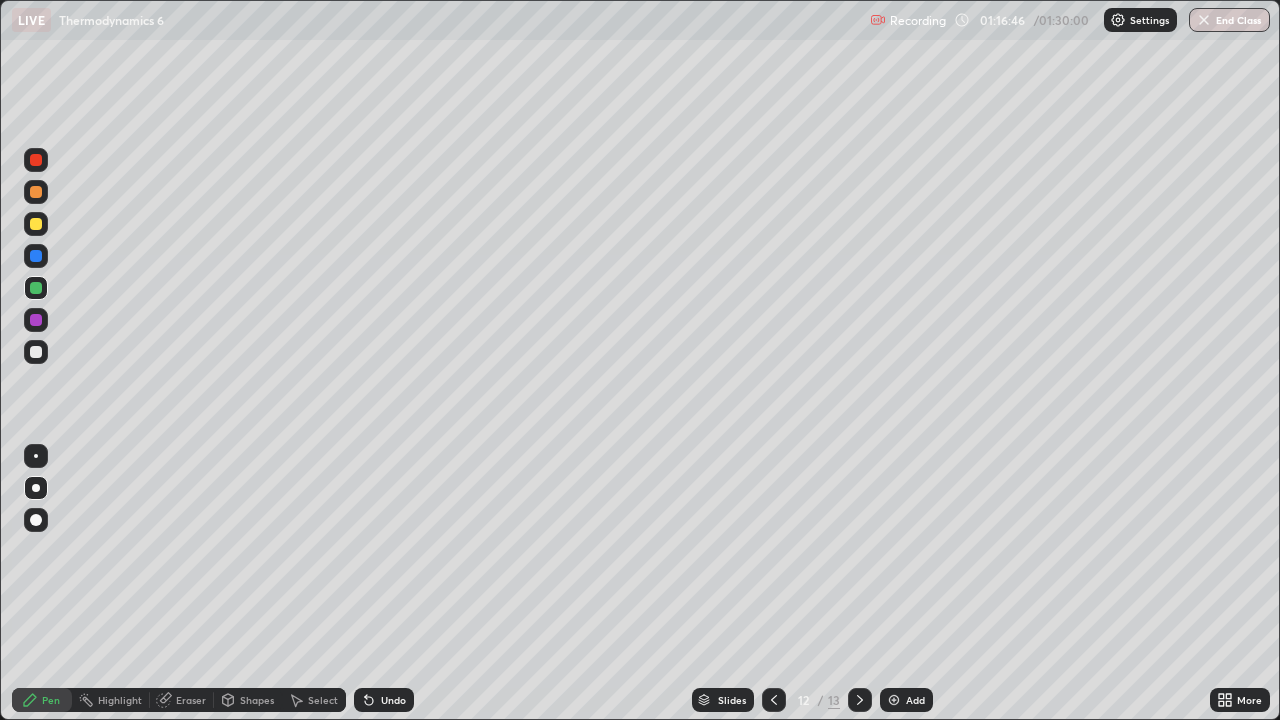 click at bounding box center [36, 488] 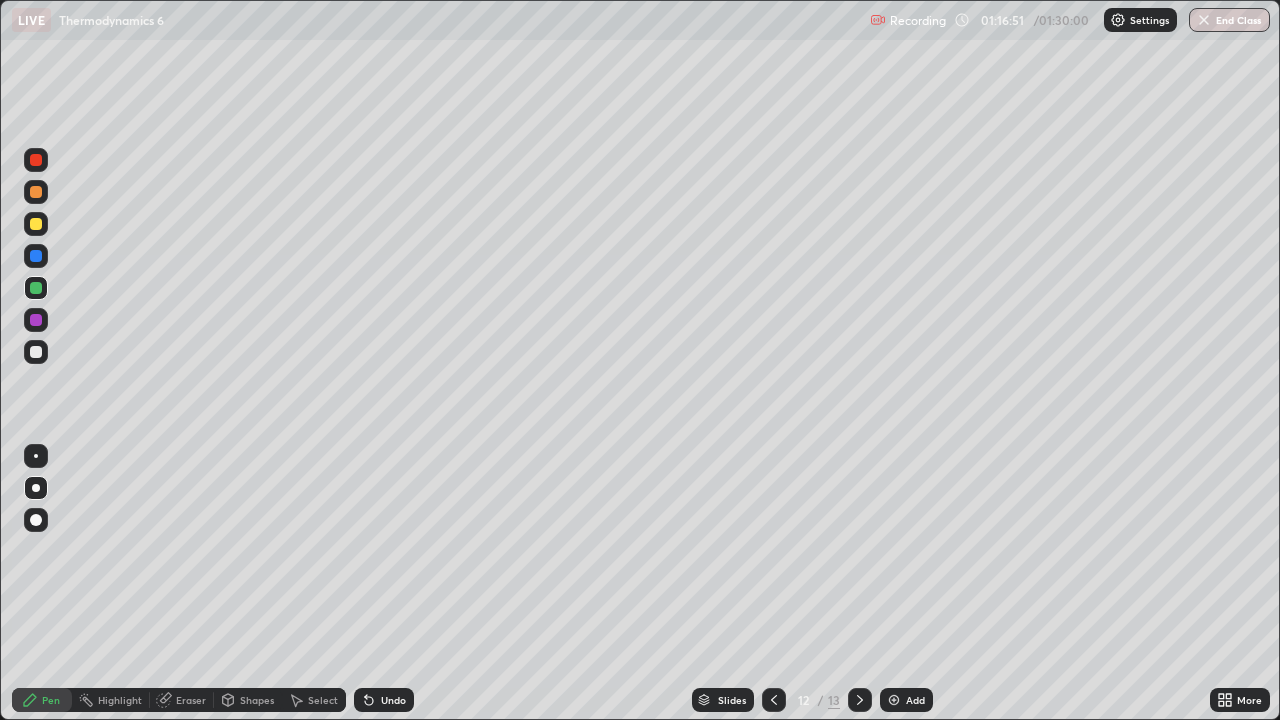 click at bounding box center (36, 488) 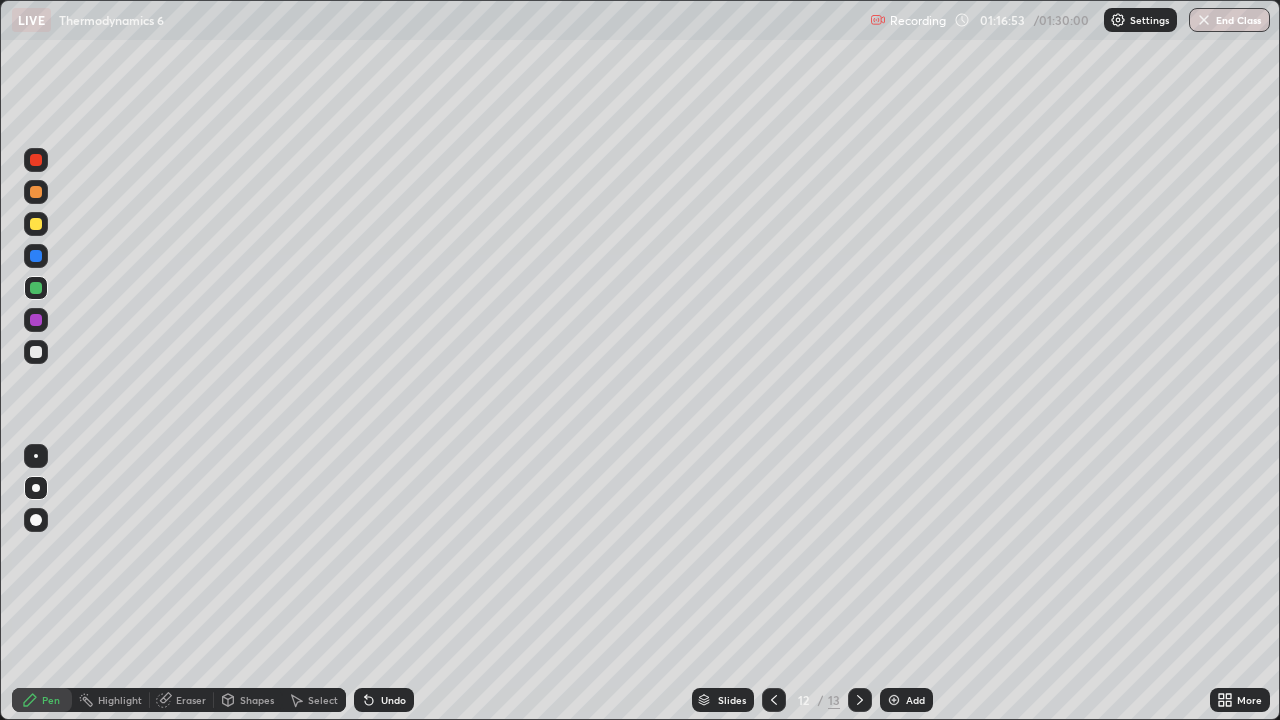 click at bounding box center [36, 352] 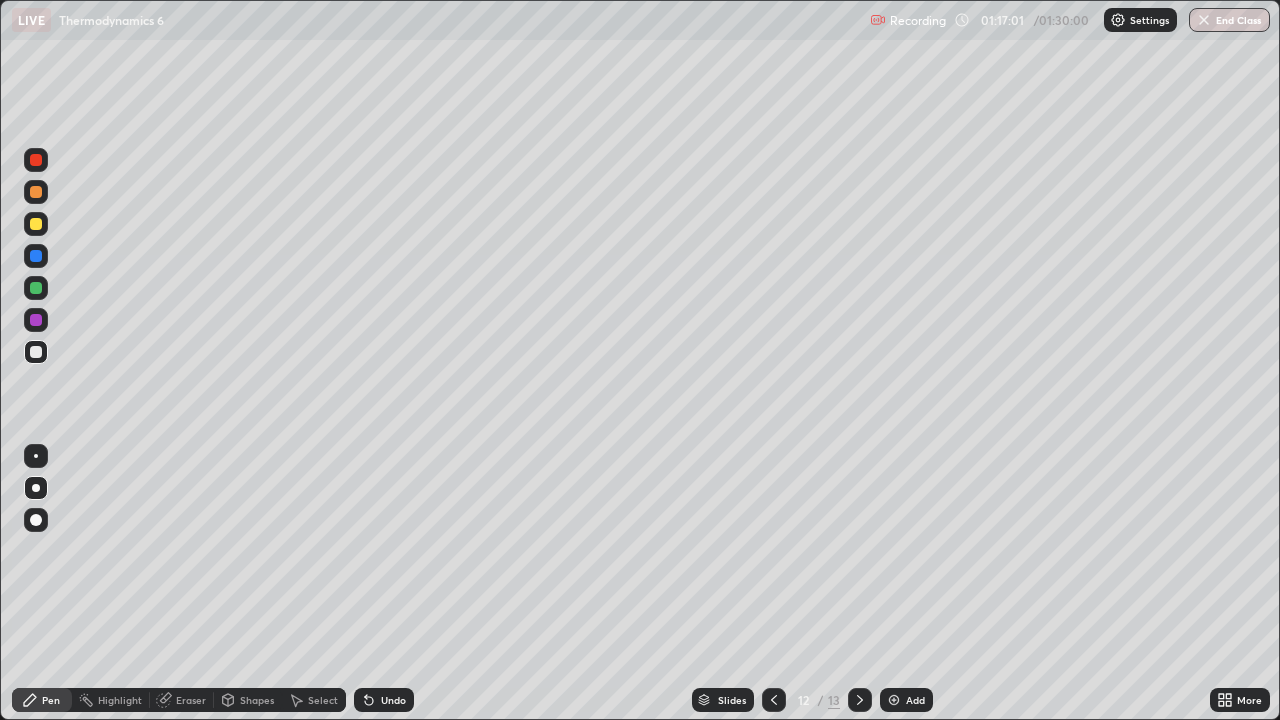 click 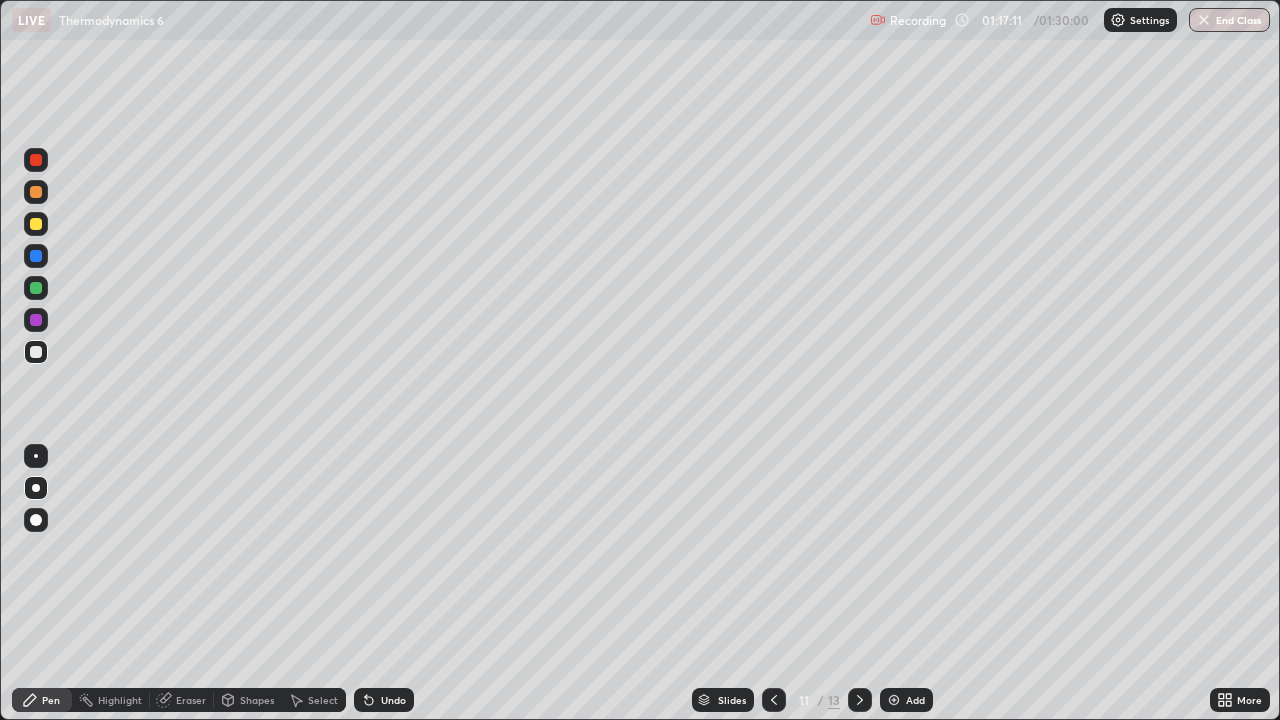 click on "/" at bounding box center (821, 700) 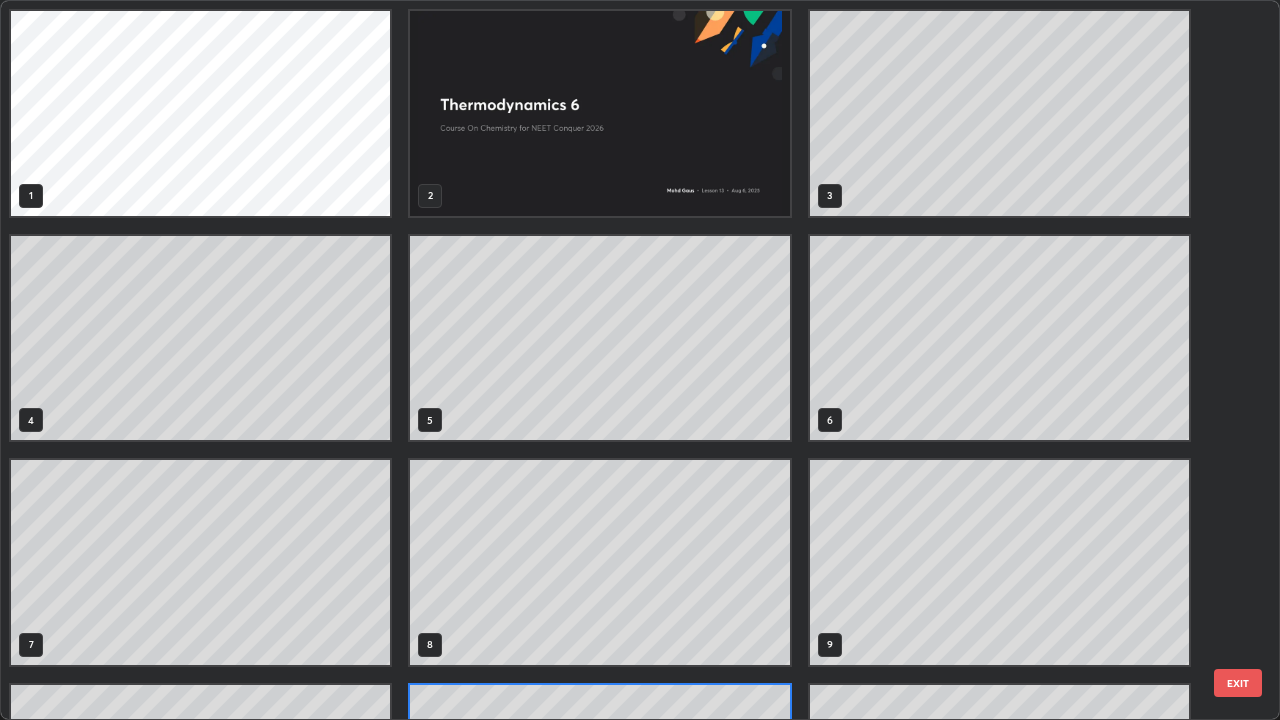 scroll, scrollTop: 180, scrollLeft: 0, axis: vertical 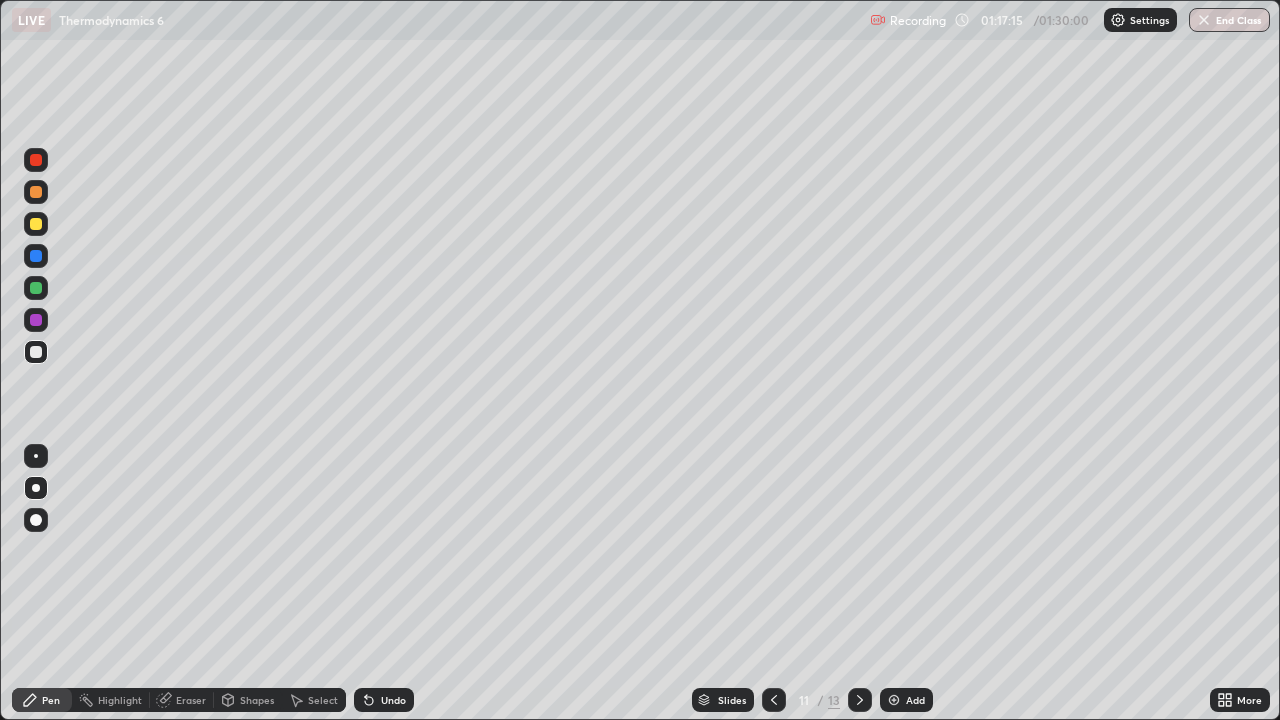 click 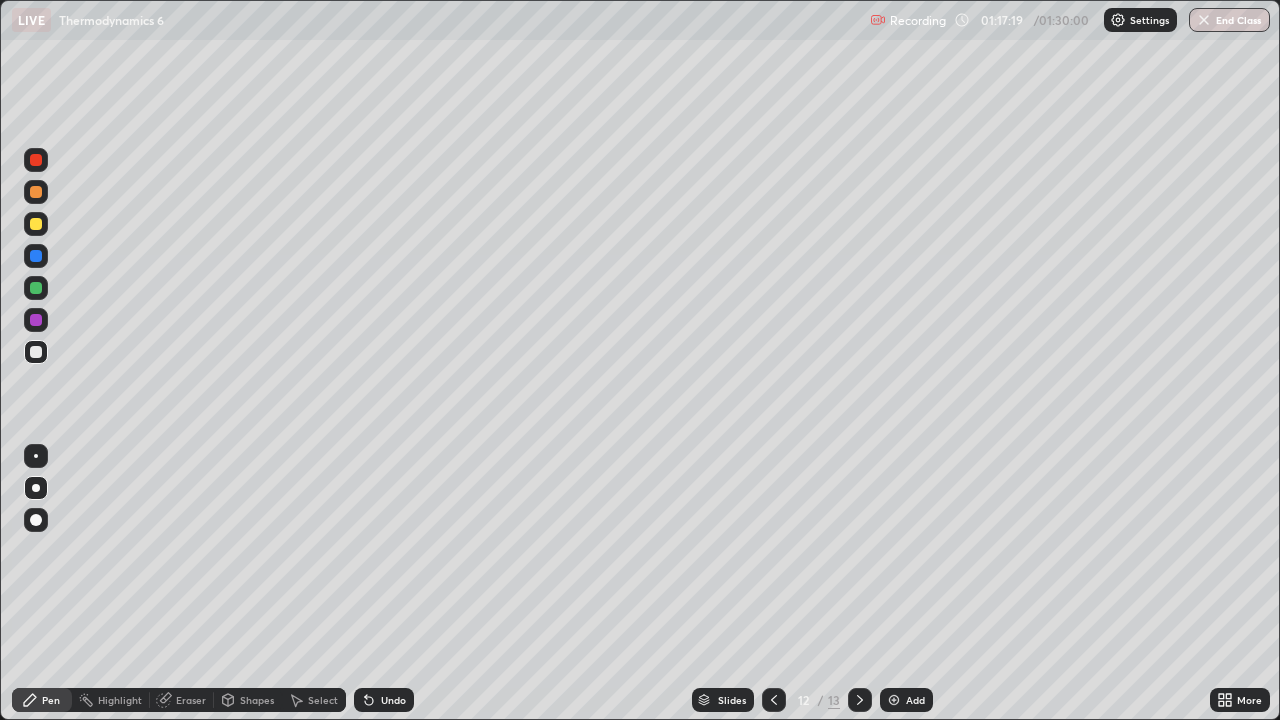 click at bounding box center (36, 352) 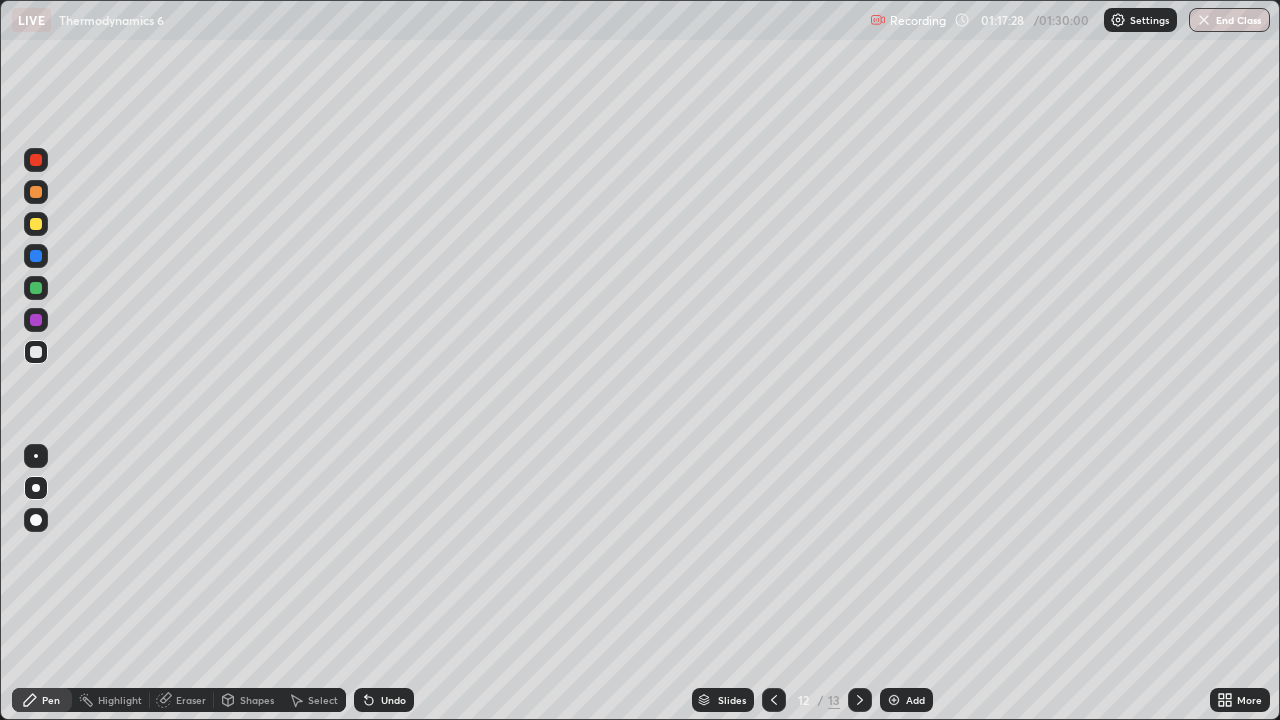 click at bounding box center [36, 352] 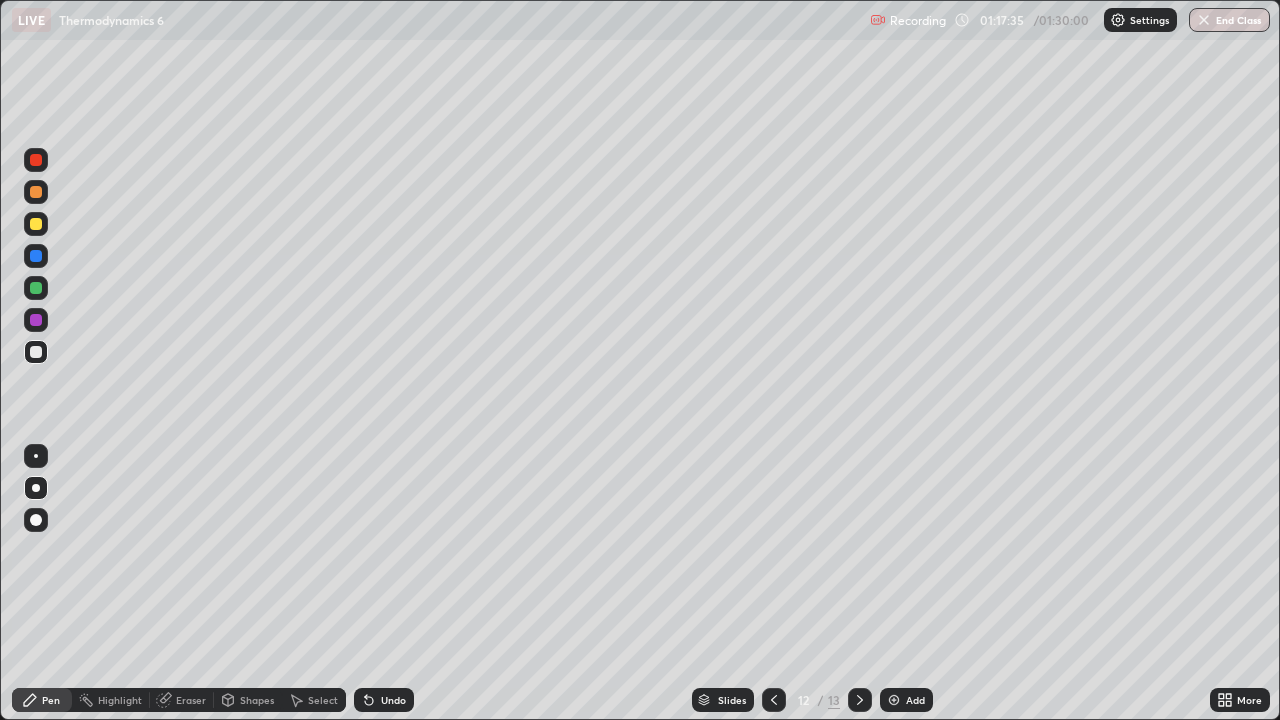 click at bounding box center (36, 224) 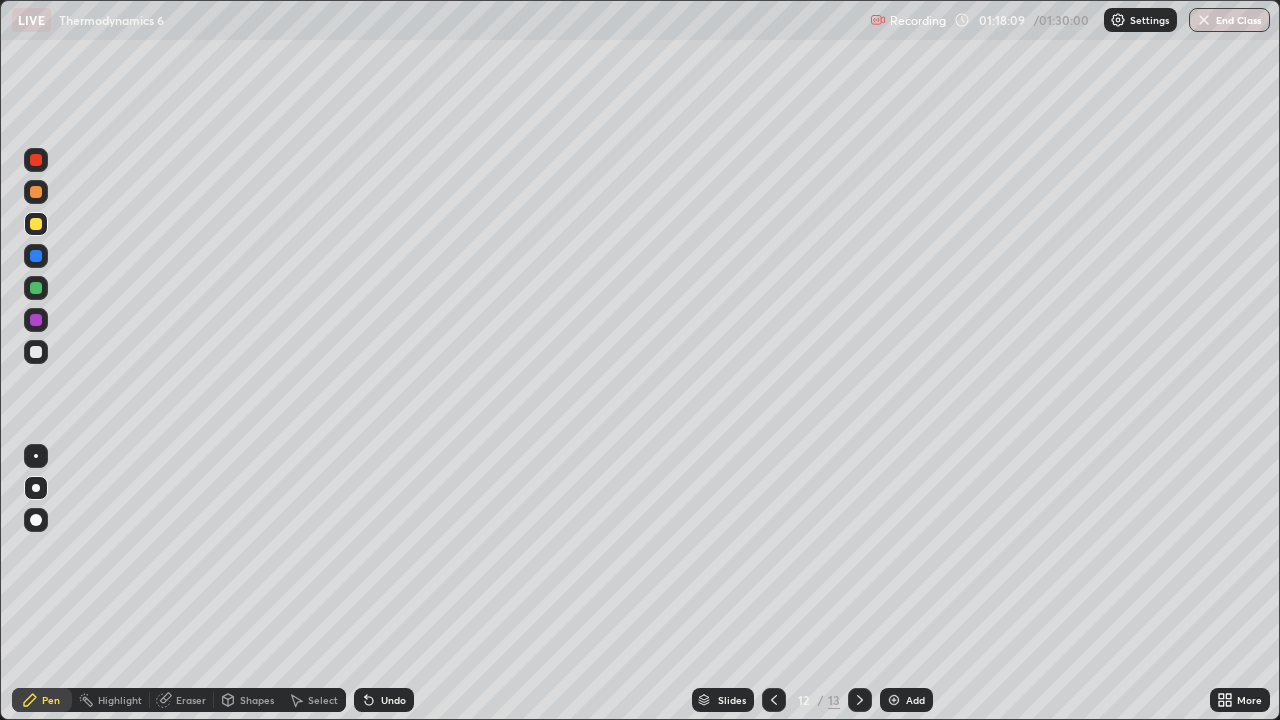 click at bounding box center (36, 352) 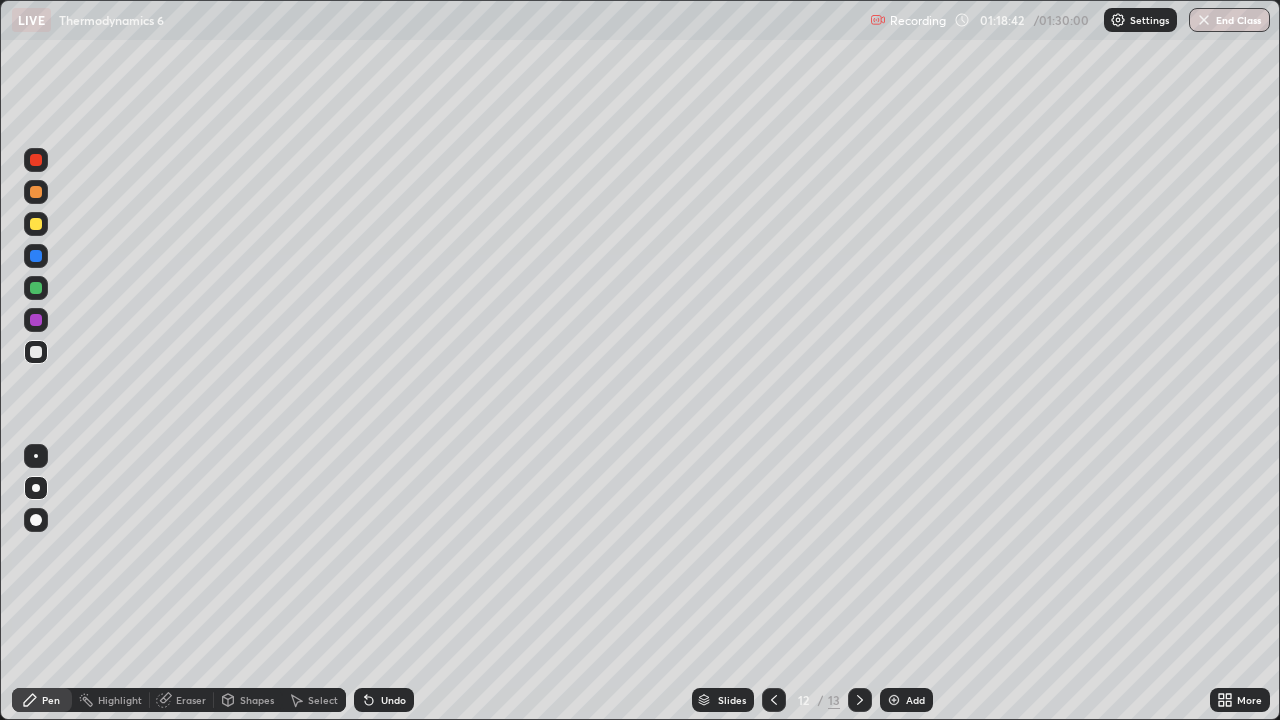 click at bounding box center [774, 700] 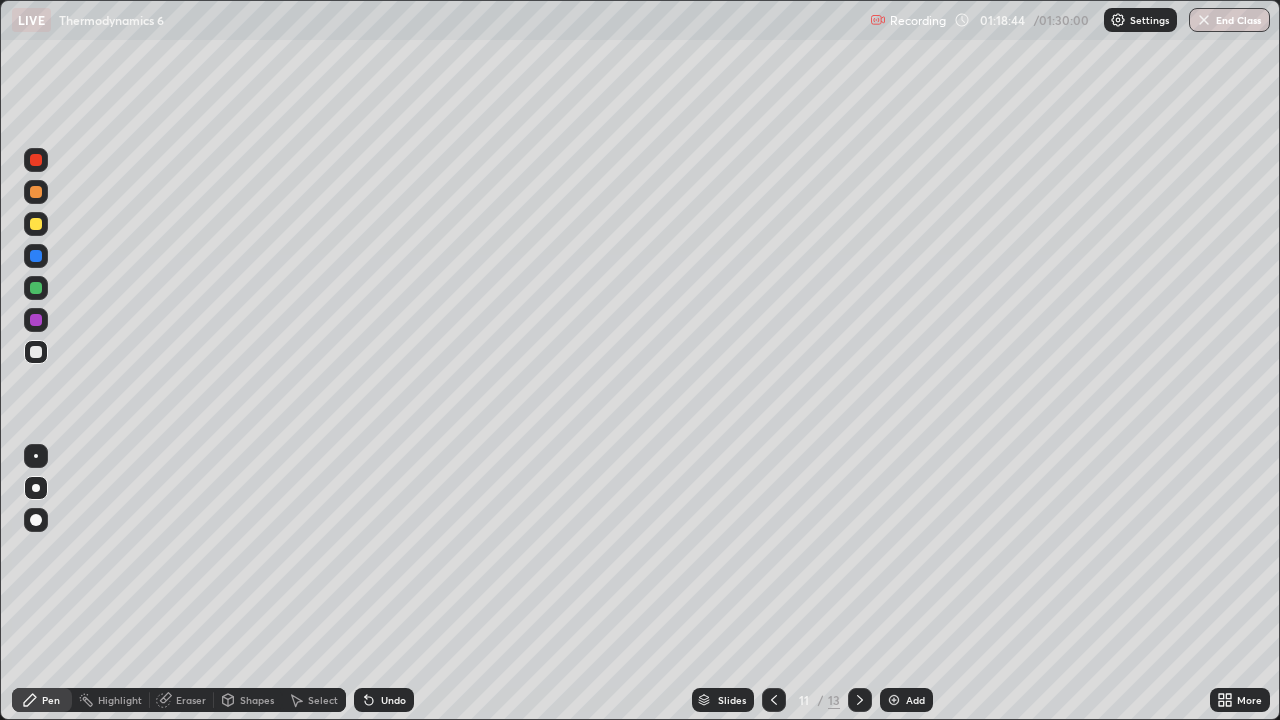 click 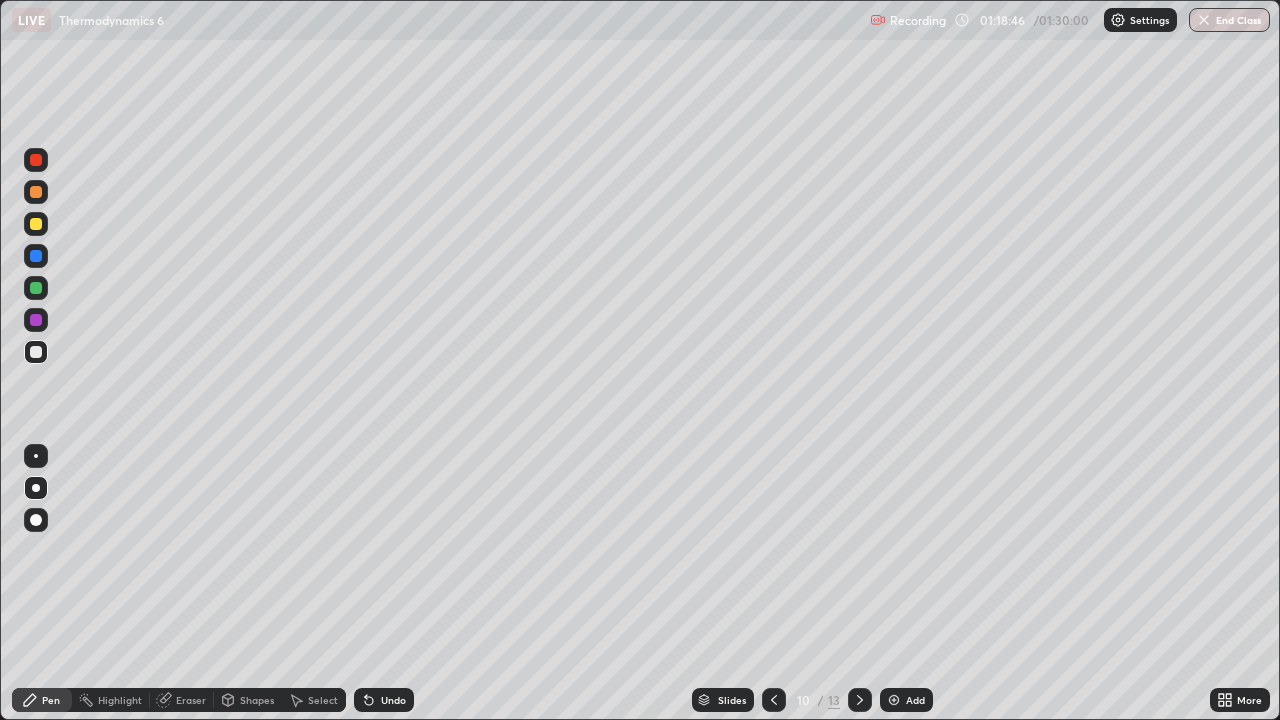 click 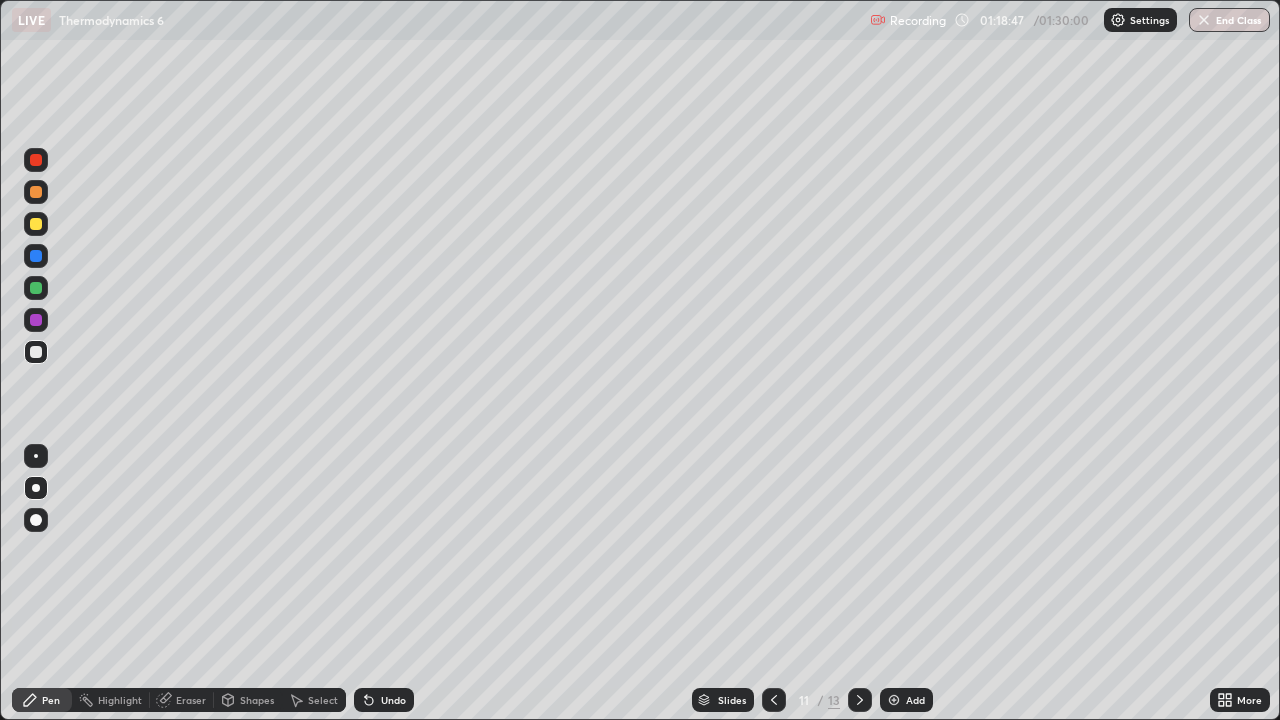 click 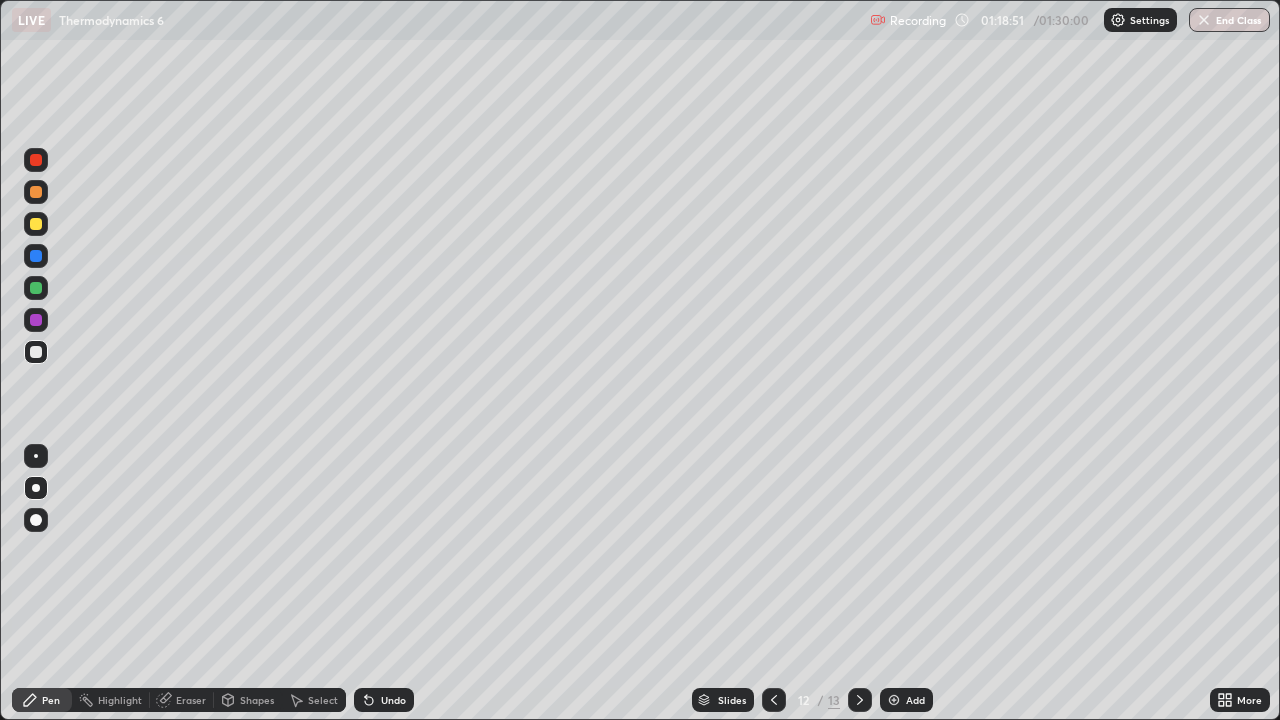 click 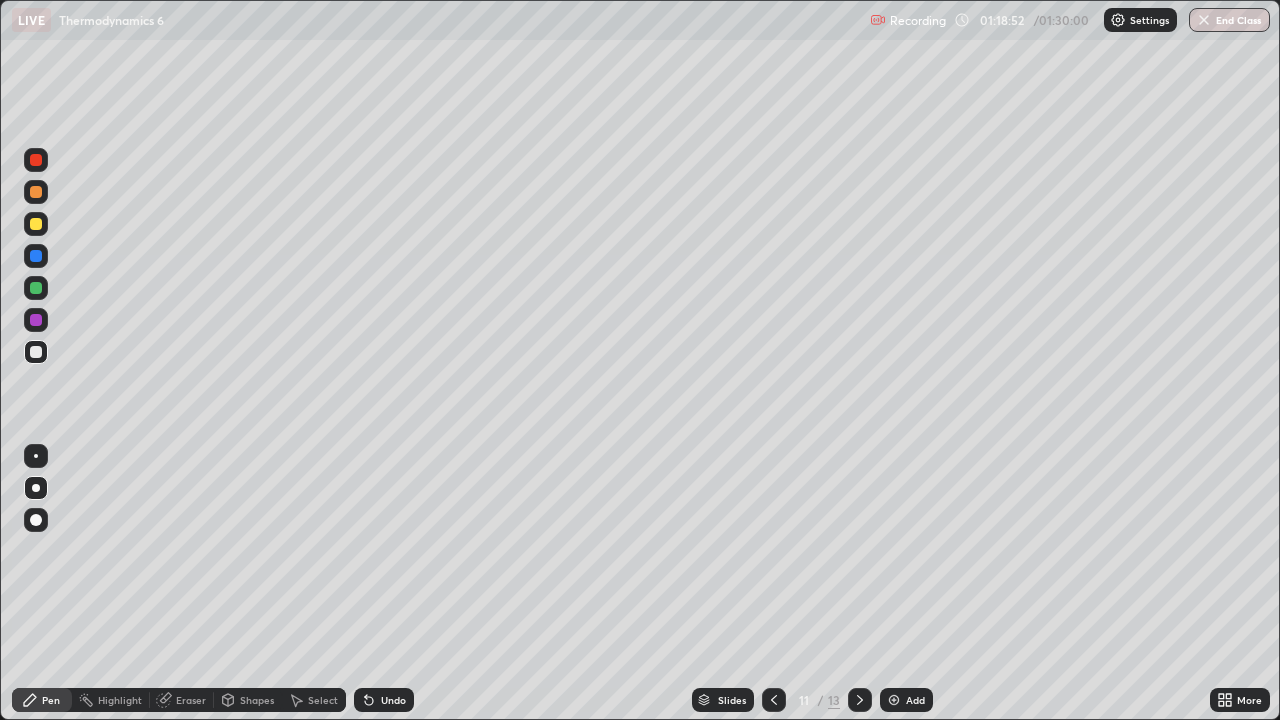 click 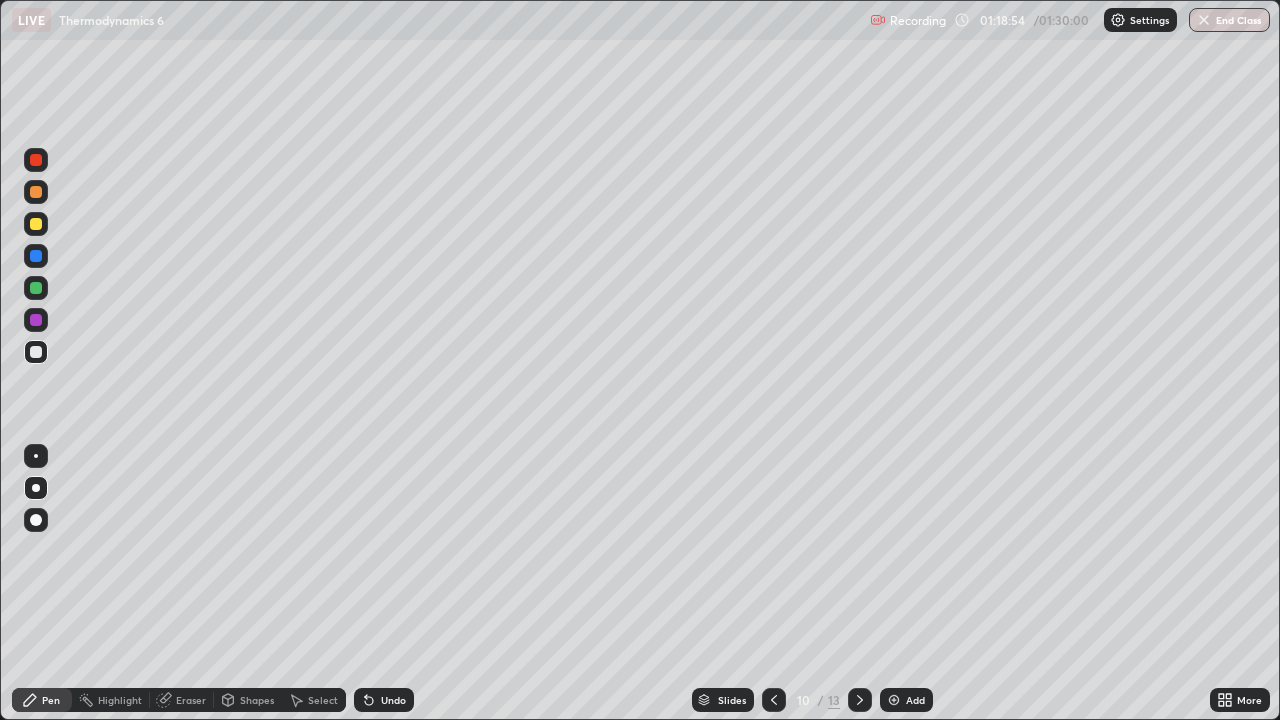 click 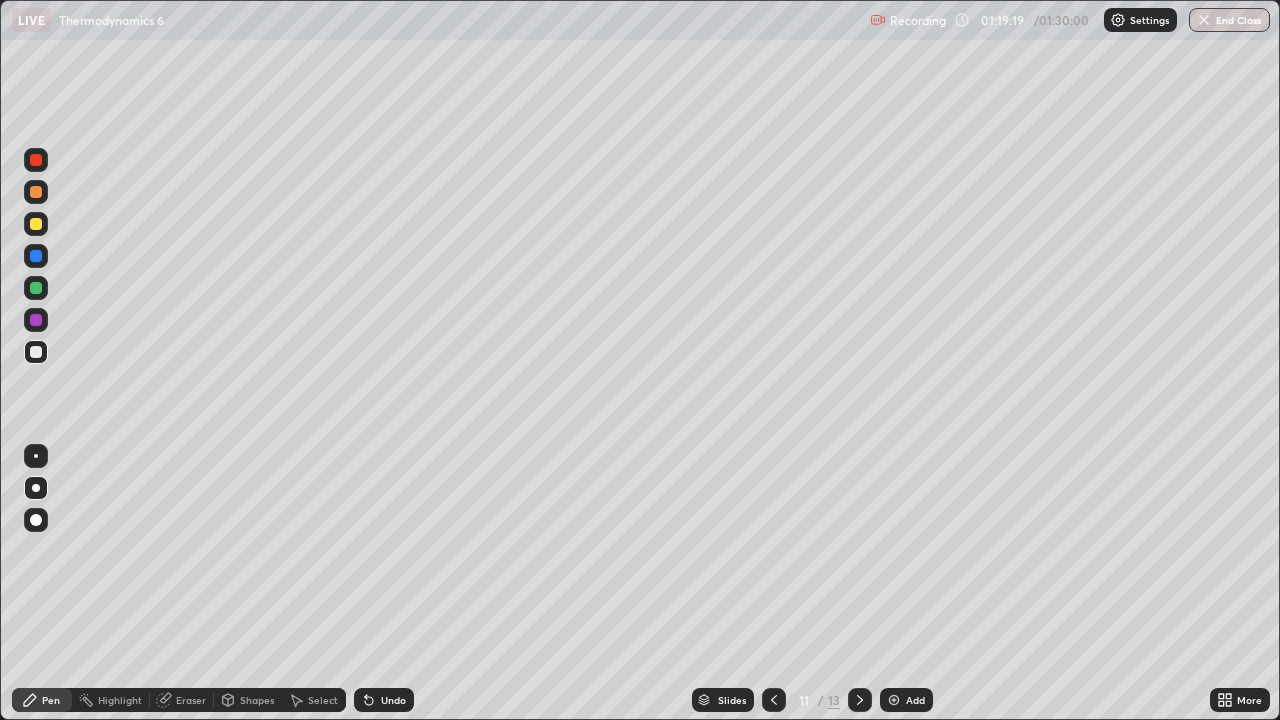 click 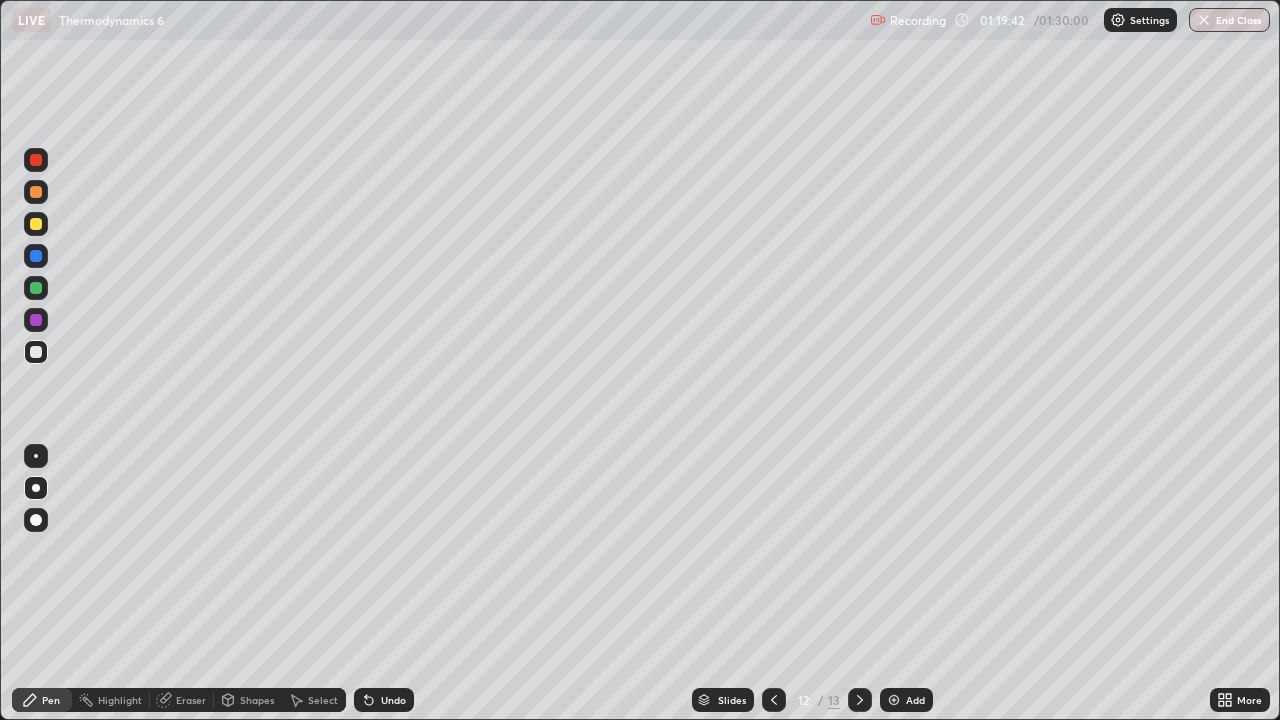 click 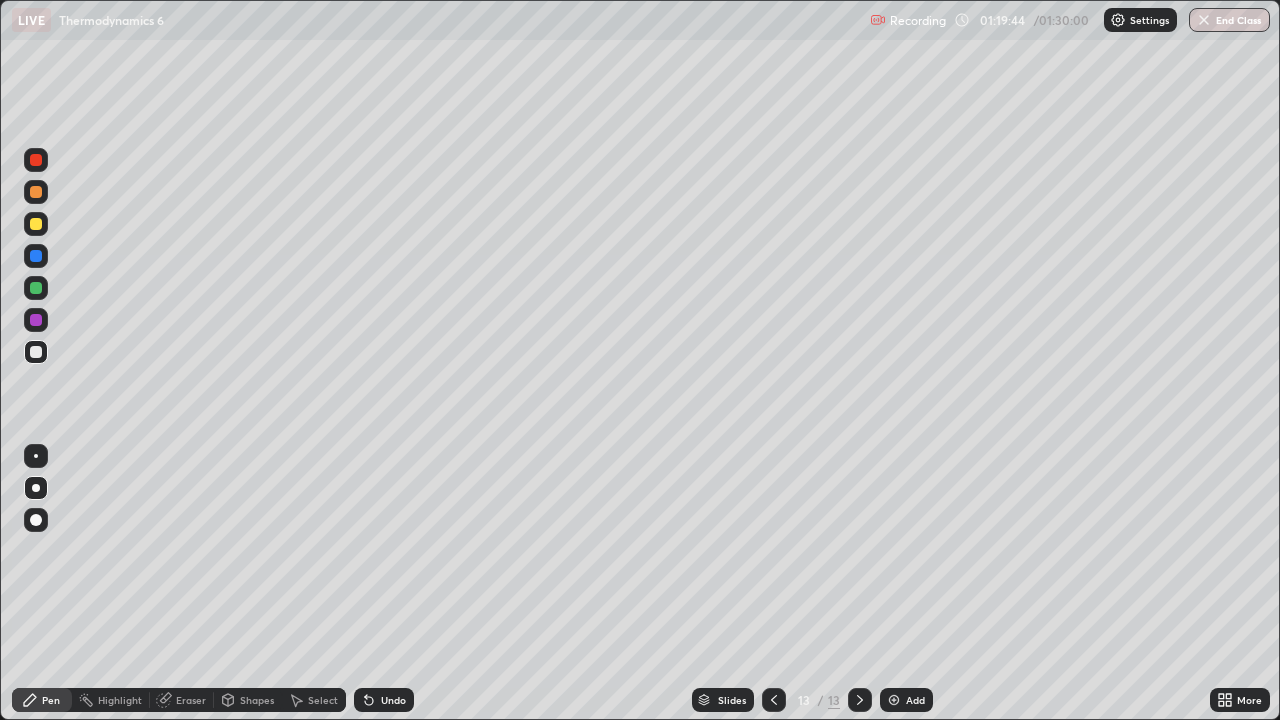 click at bounding box center (36, 352) 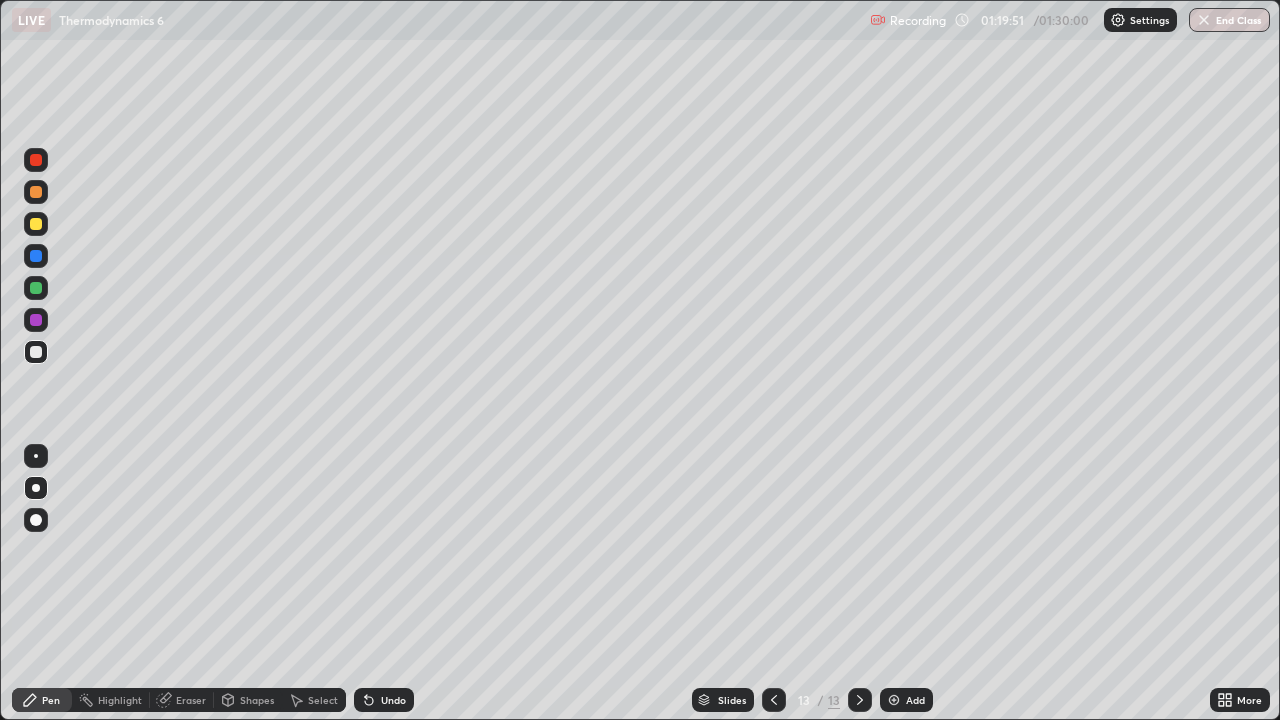 click at bounding box center (36, 352) 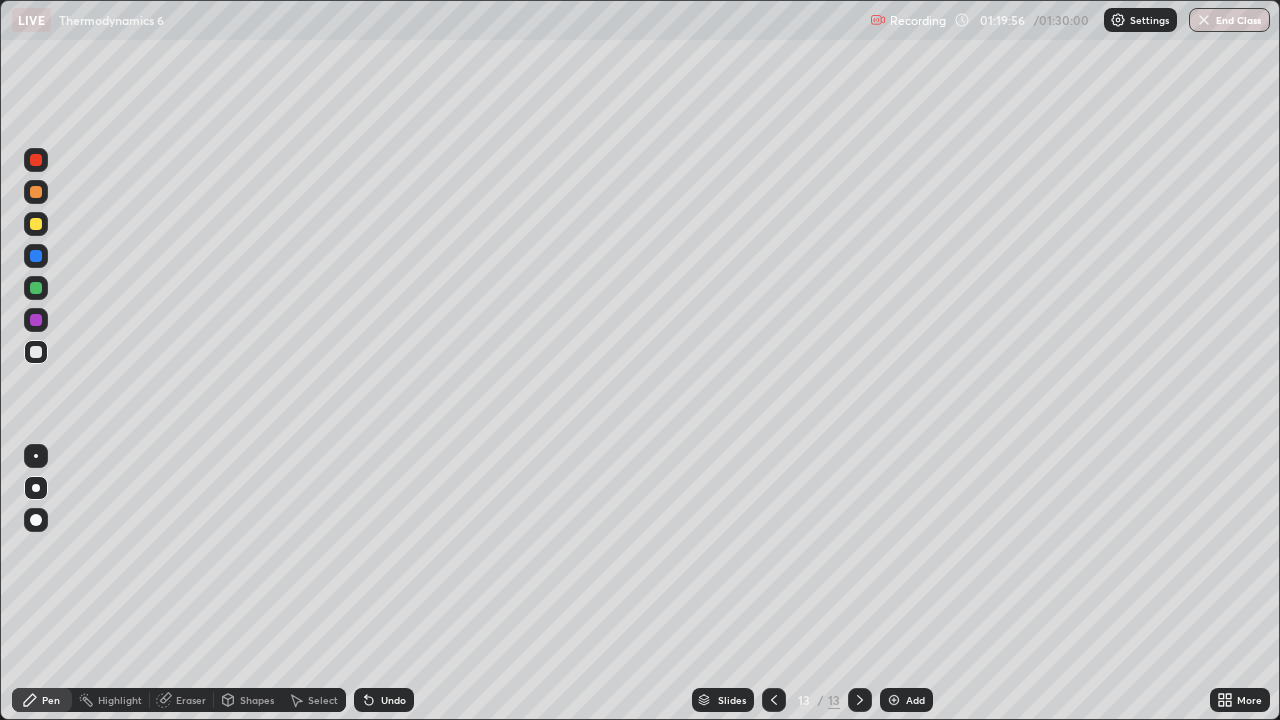 click at bounding box center (774, 700) 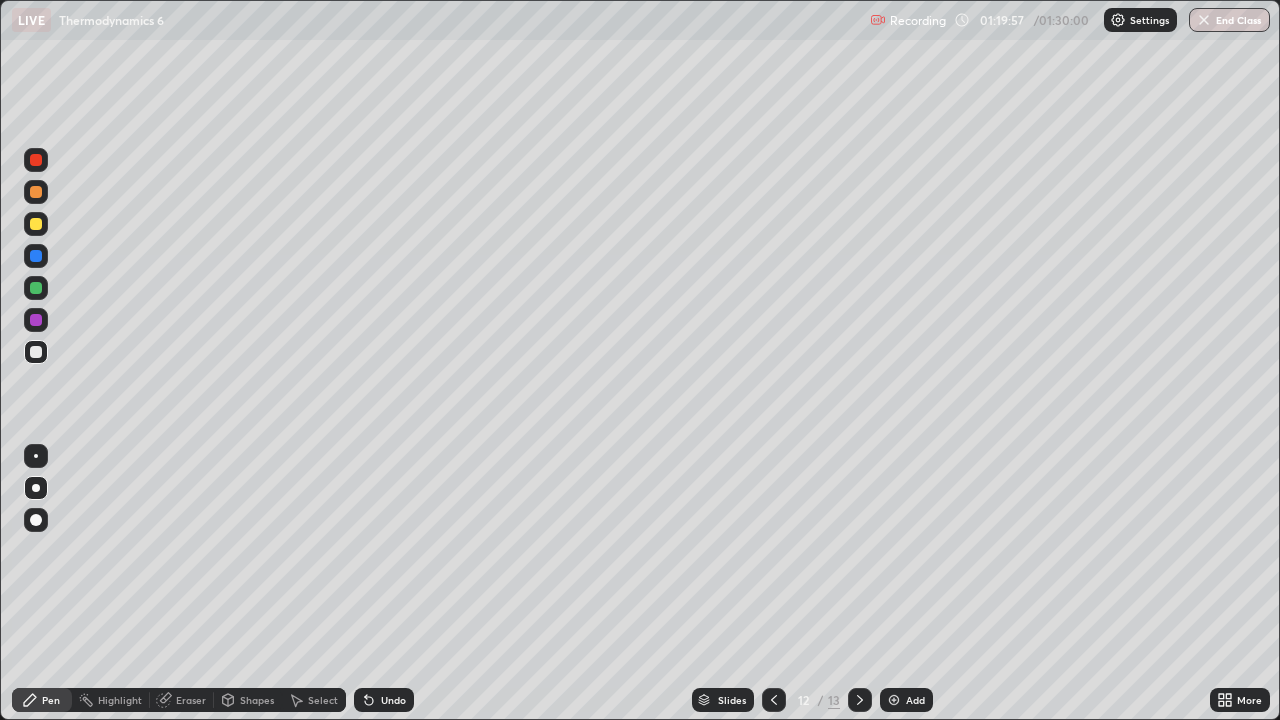 click at bounding box center (774, 700) 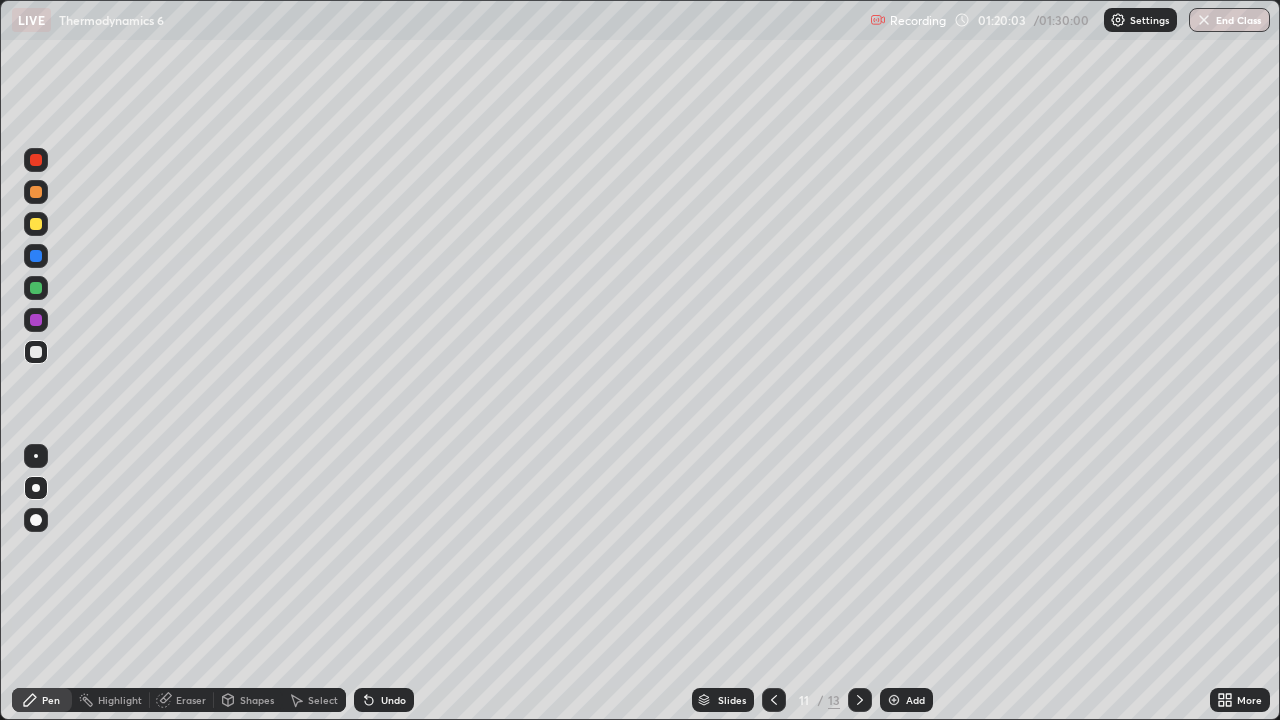 click 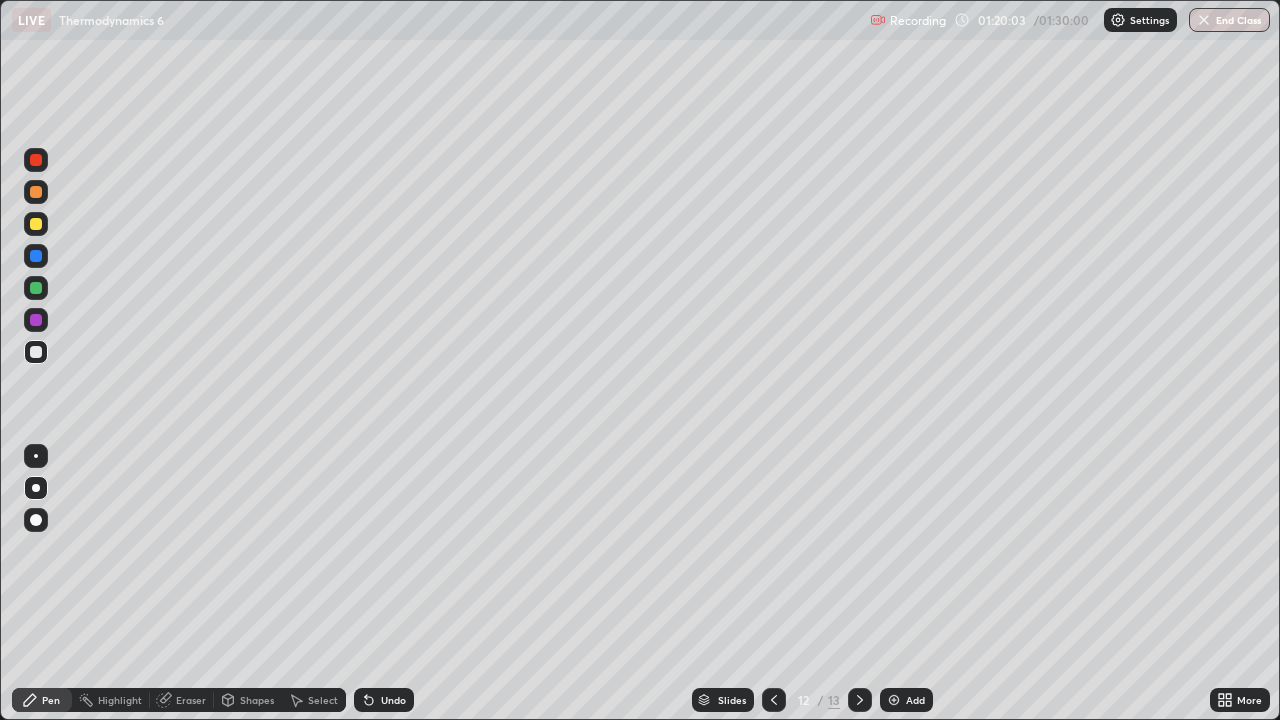 click 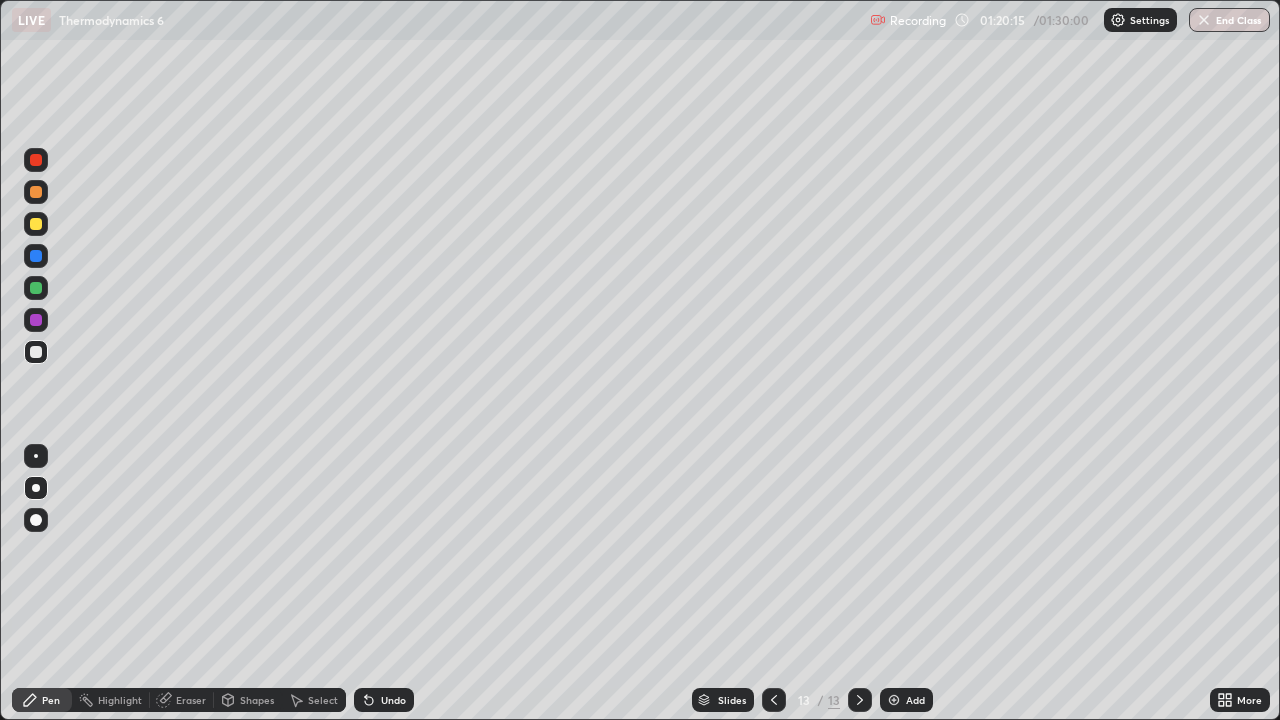 click at bounding box center (36, 224) 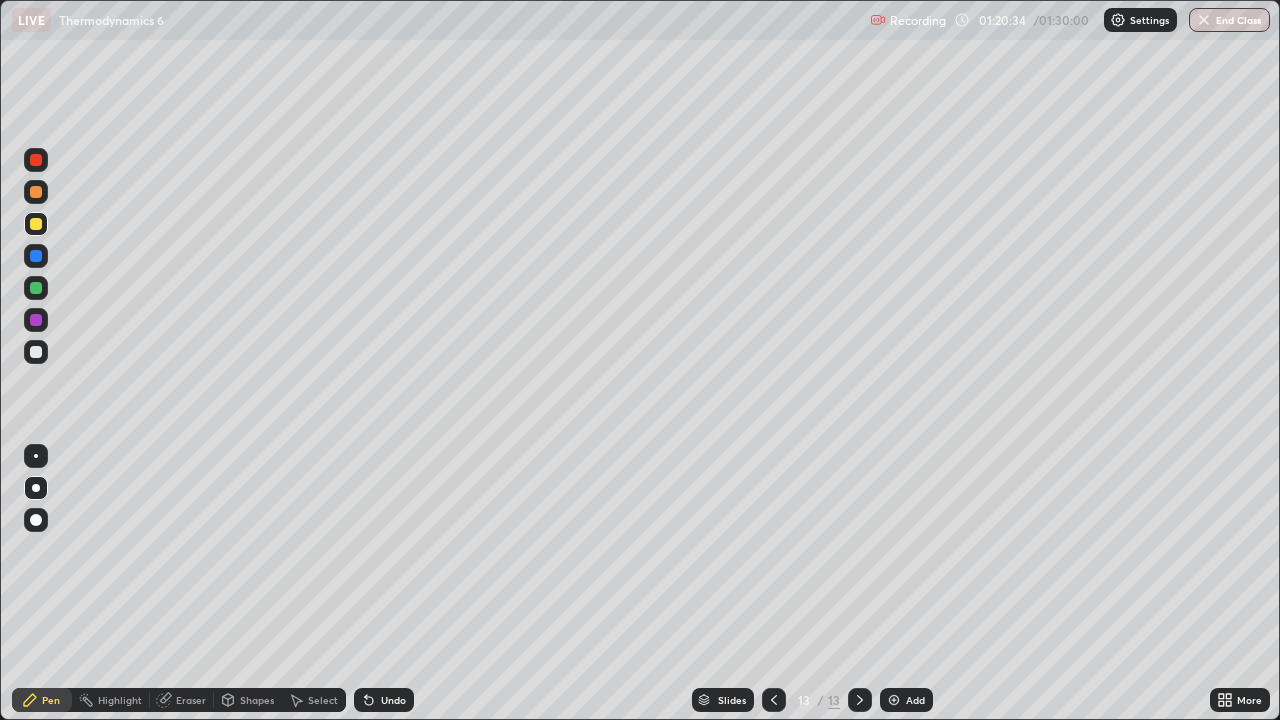 click 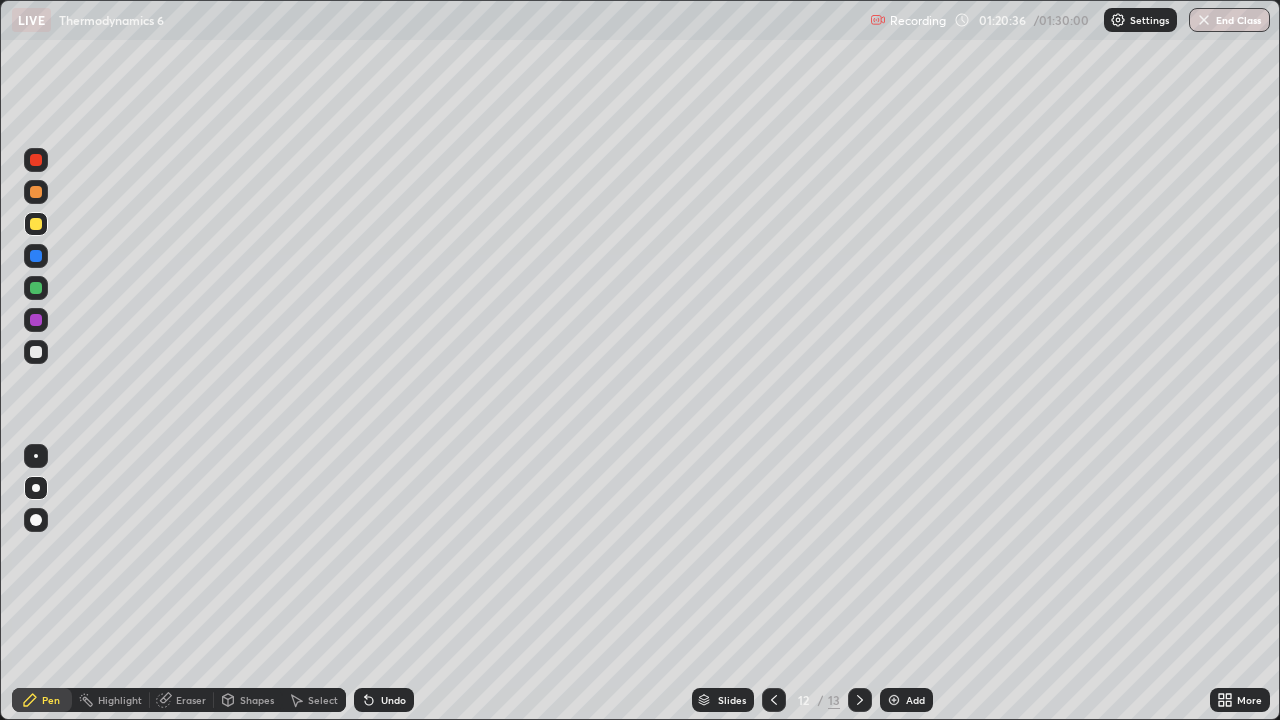 click 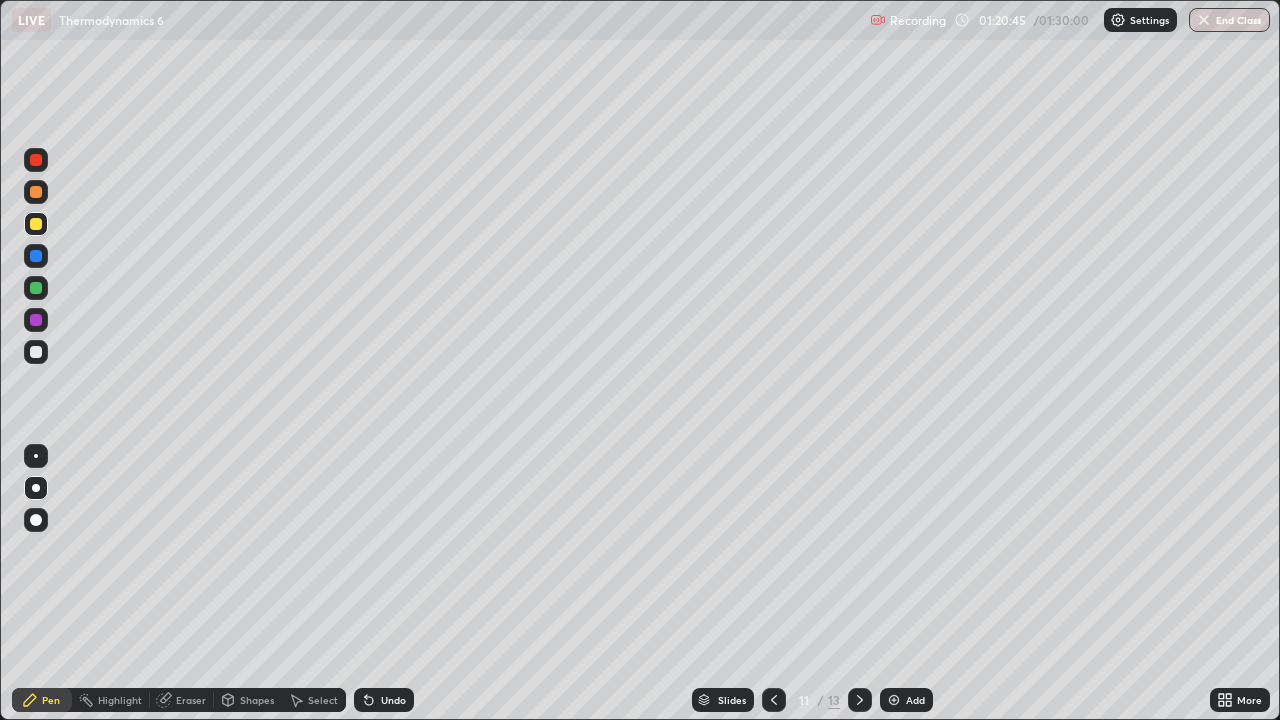 click 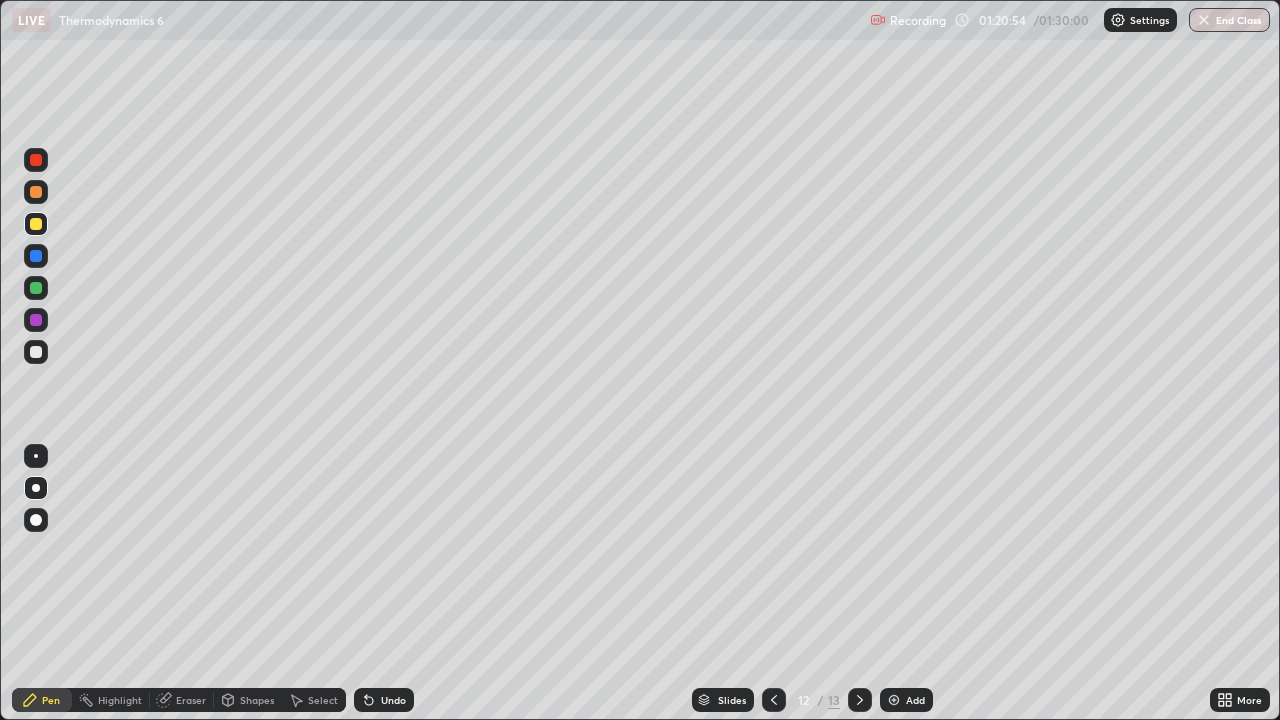 click 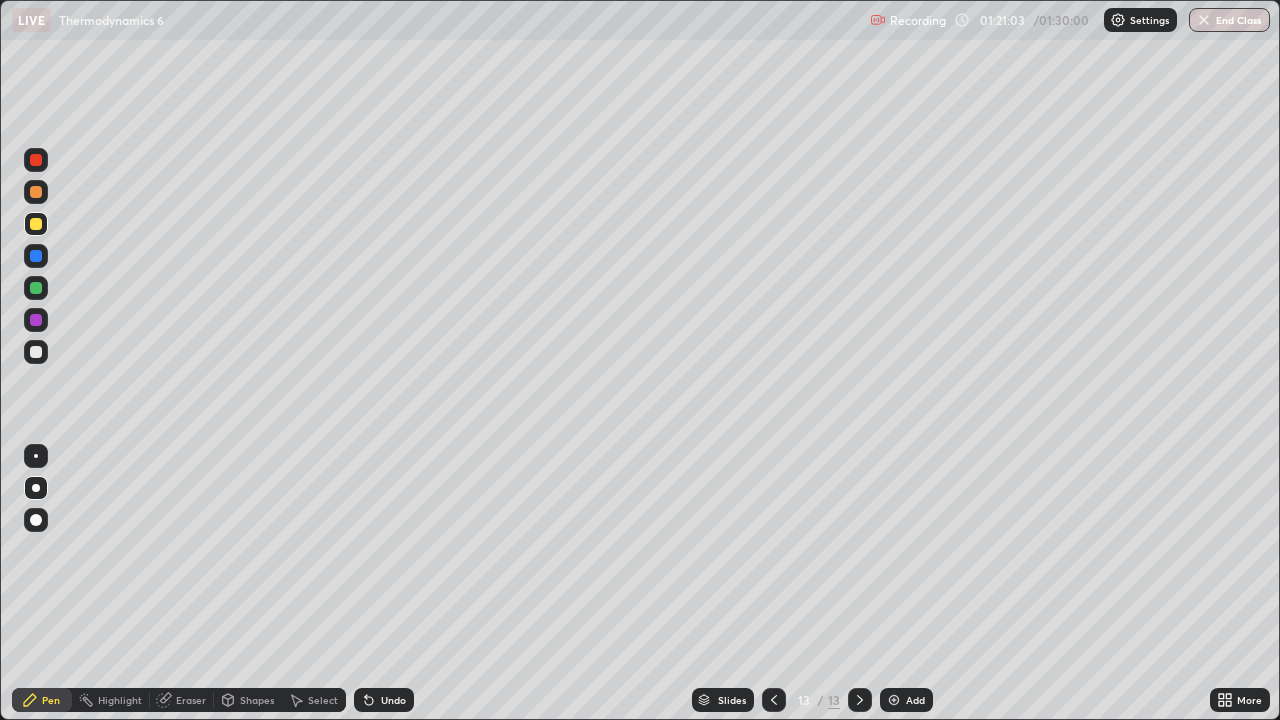 click on "Eraser" at bounding box center (182, 700) 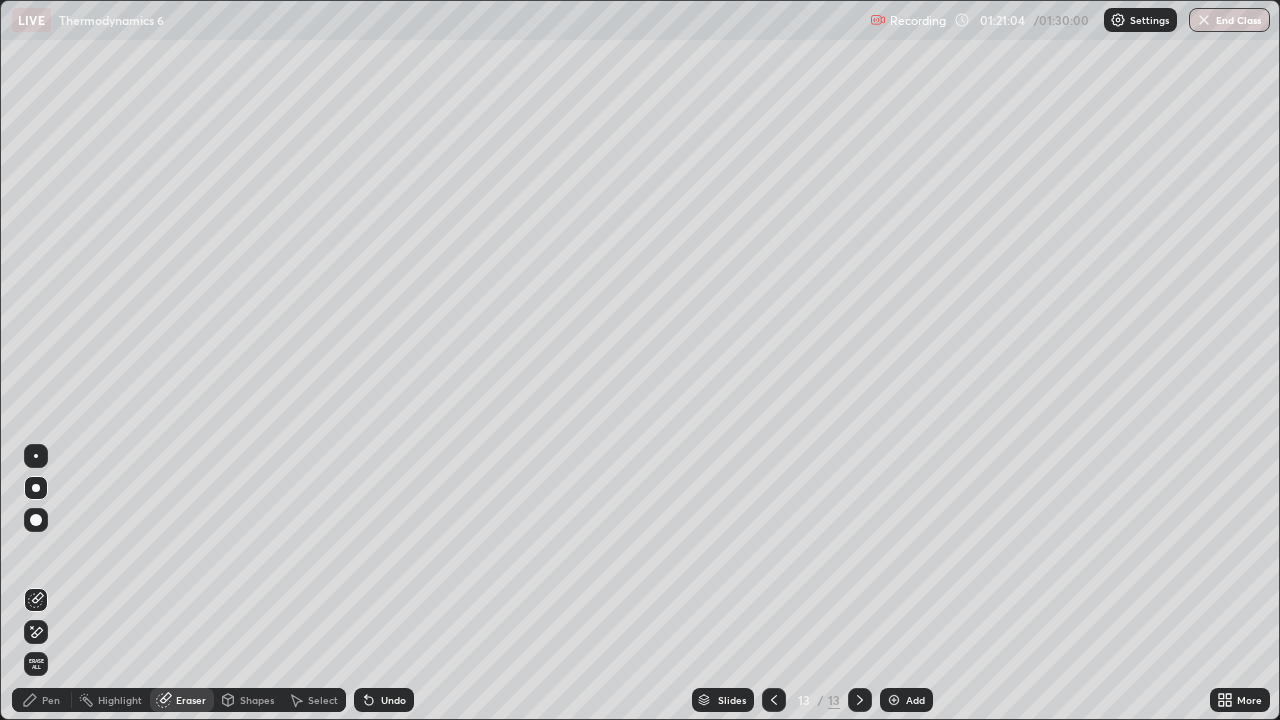 click on "Pen" at bounding box center [51, 700] 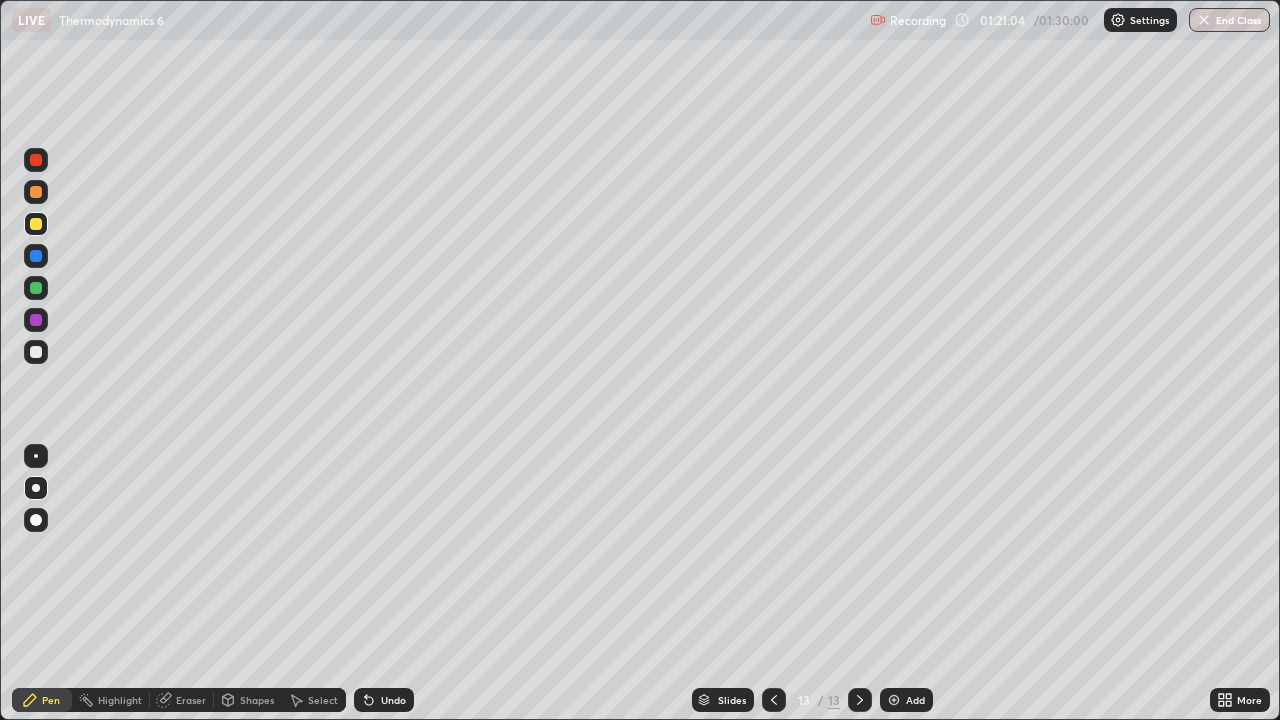 click at bounding box center [36, 352] 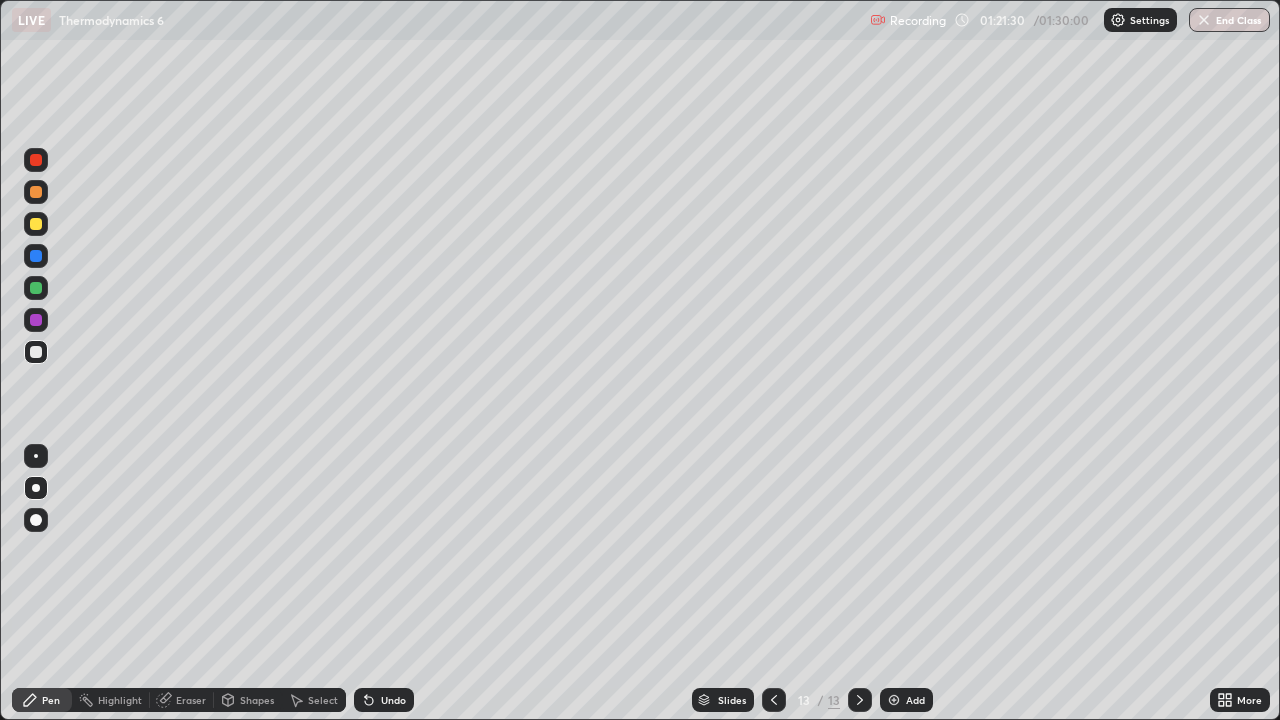 click at bounding box center [36, 352] 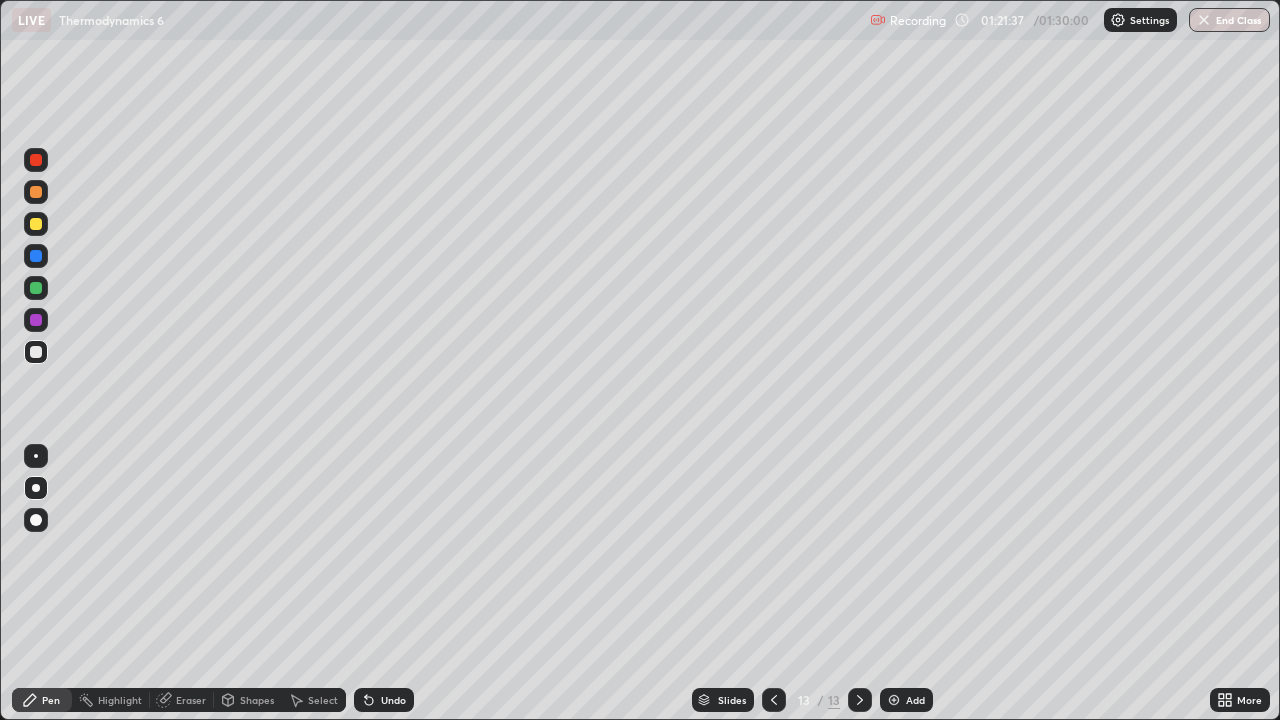 click at bounding box center (36, 352) 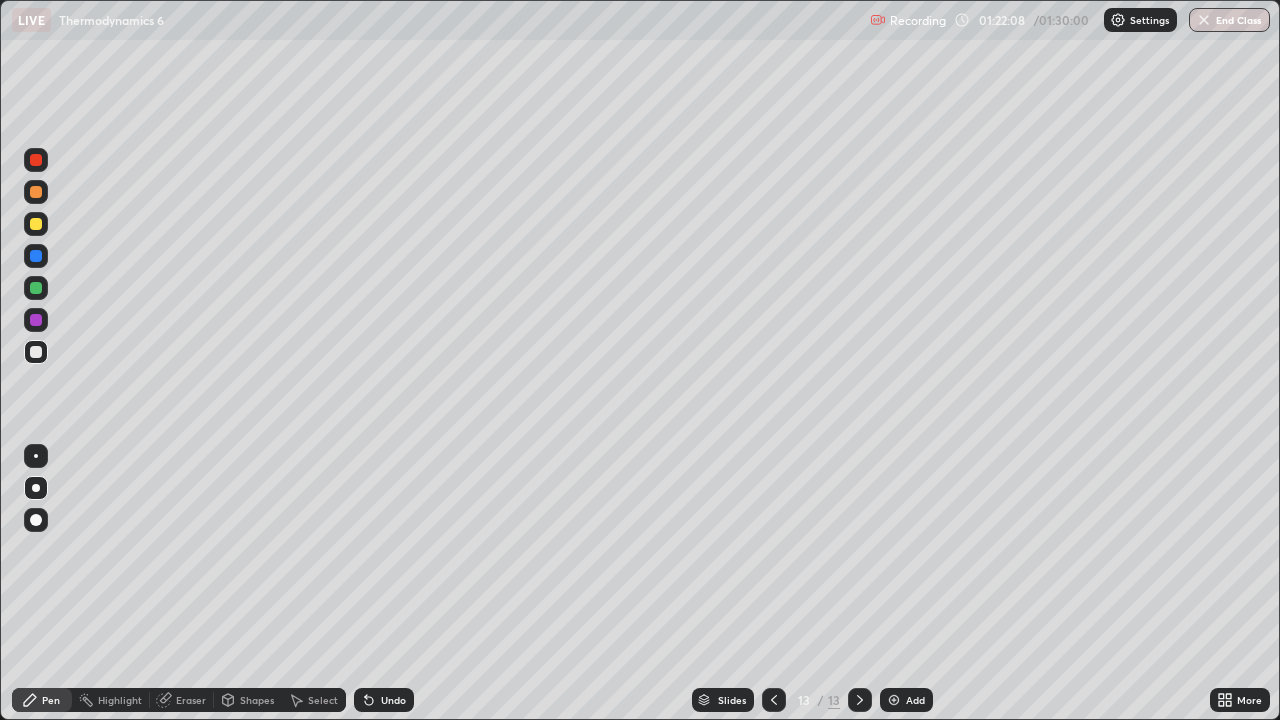 click at bounding box center (36, 224) 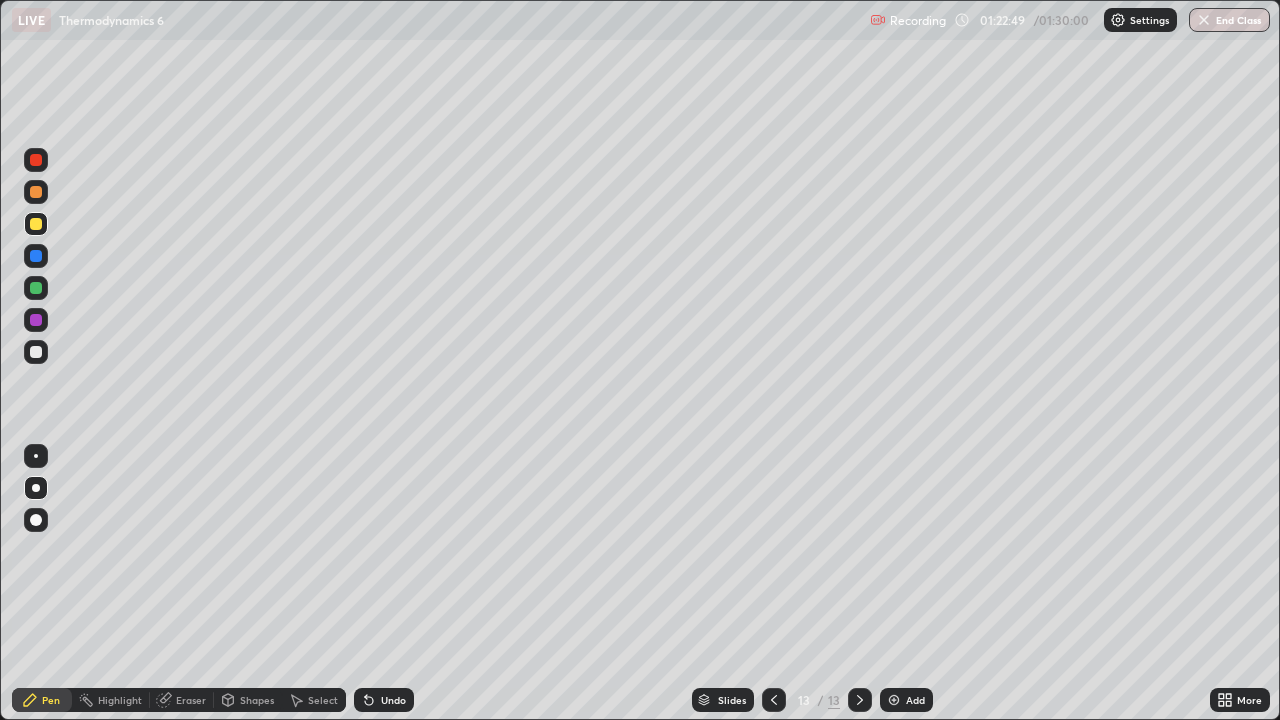 click at bounding box center [36, 352] 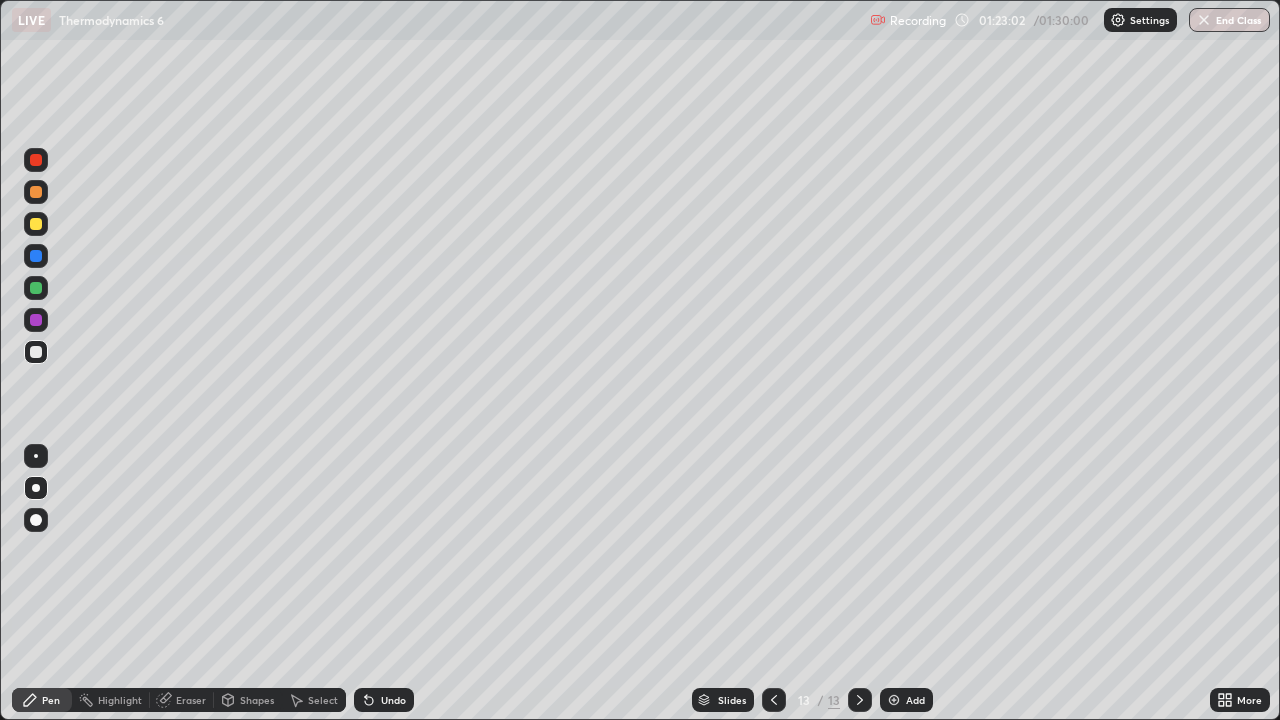 click 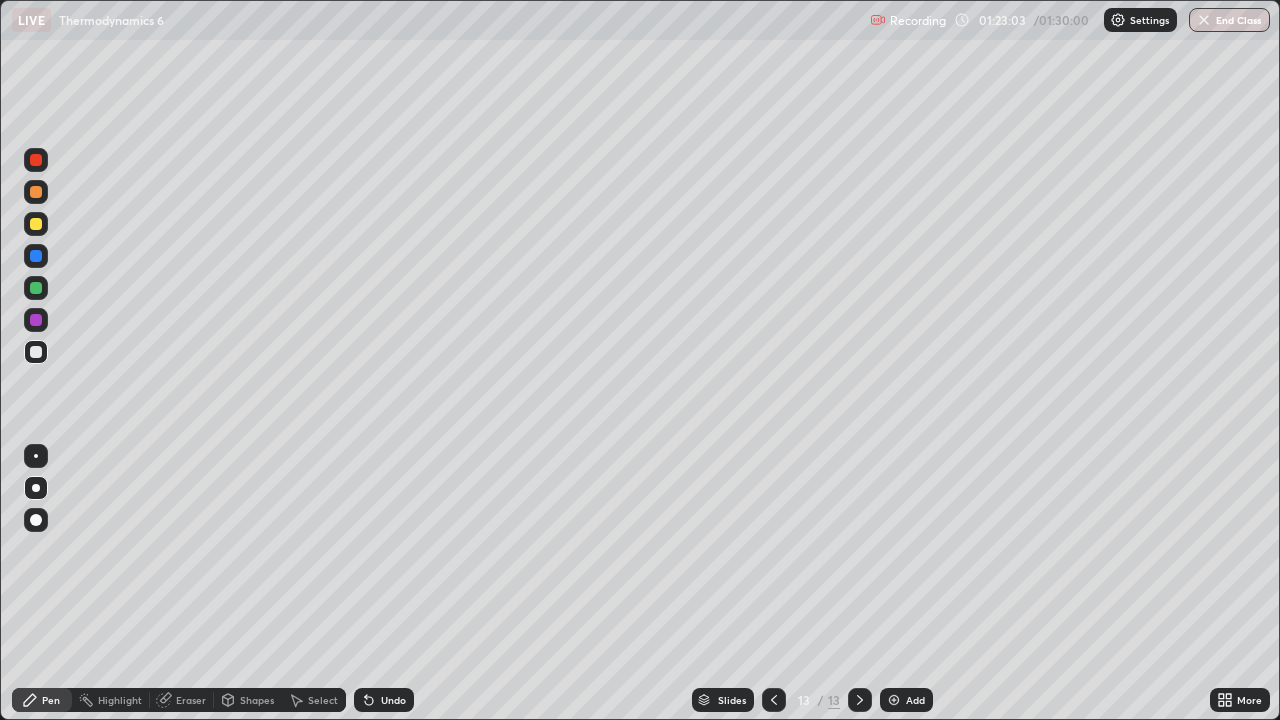 click at bounding box center [894, 700] 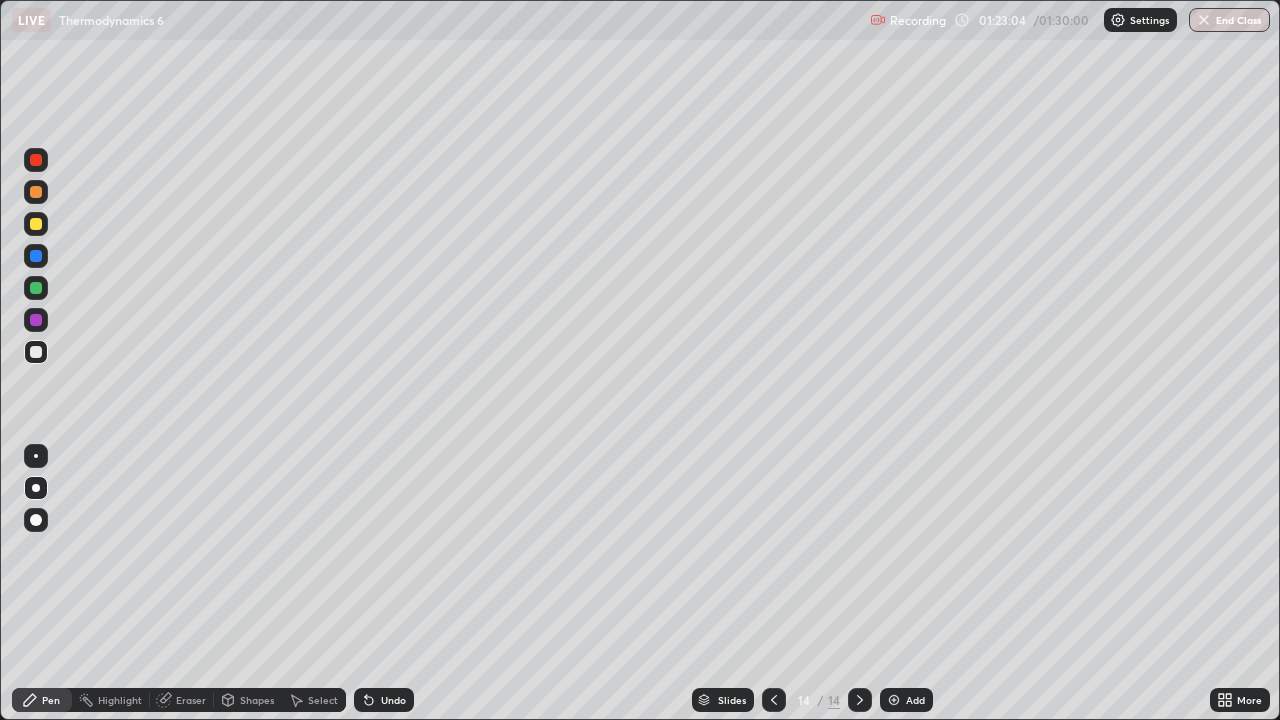 click at bounding box center [36, 352] 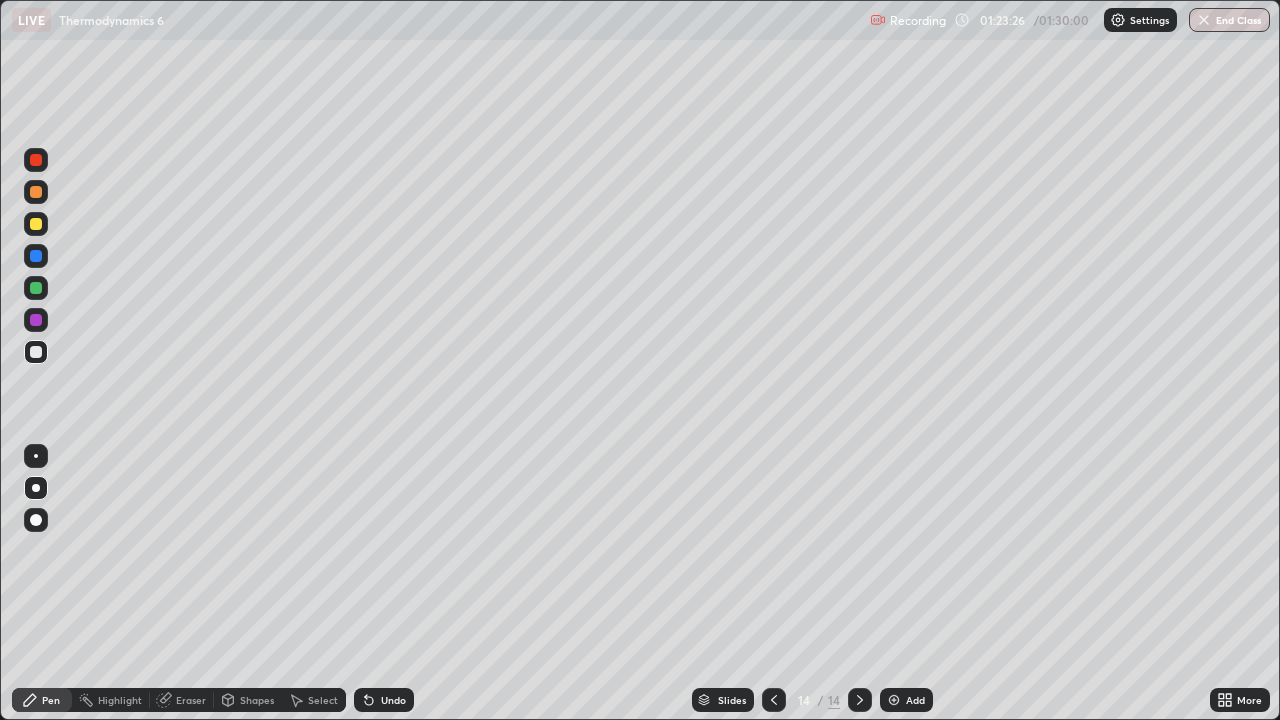click at bounding box center [36, 352] 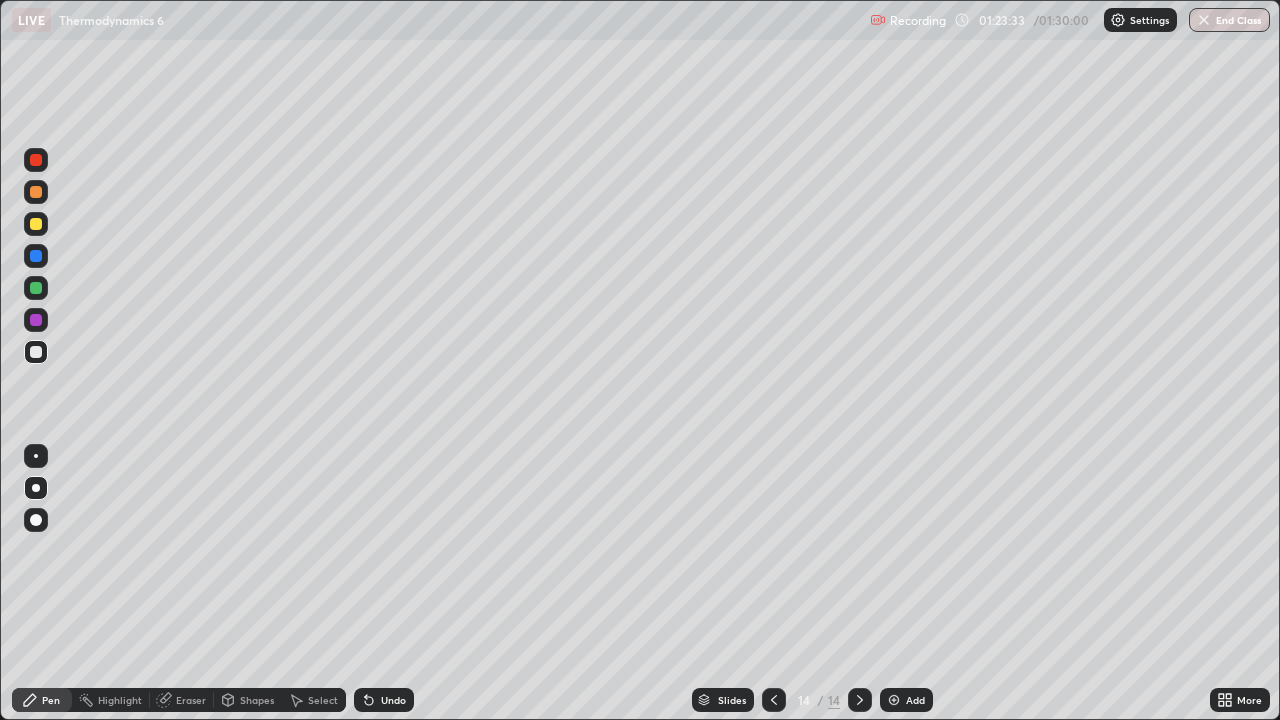 click at bounding box center [36, 224] 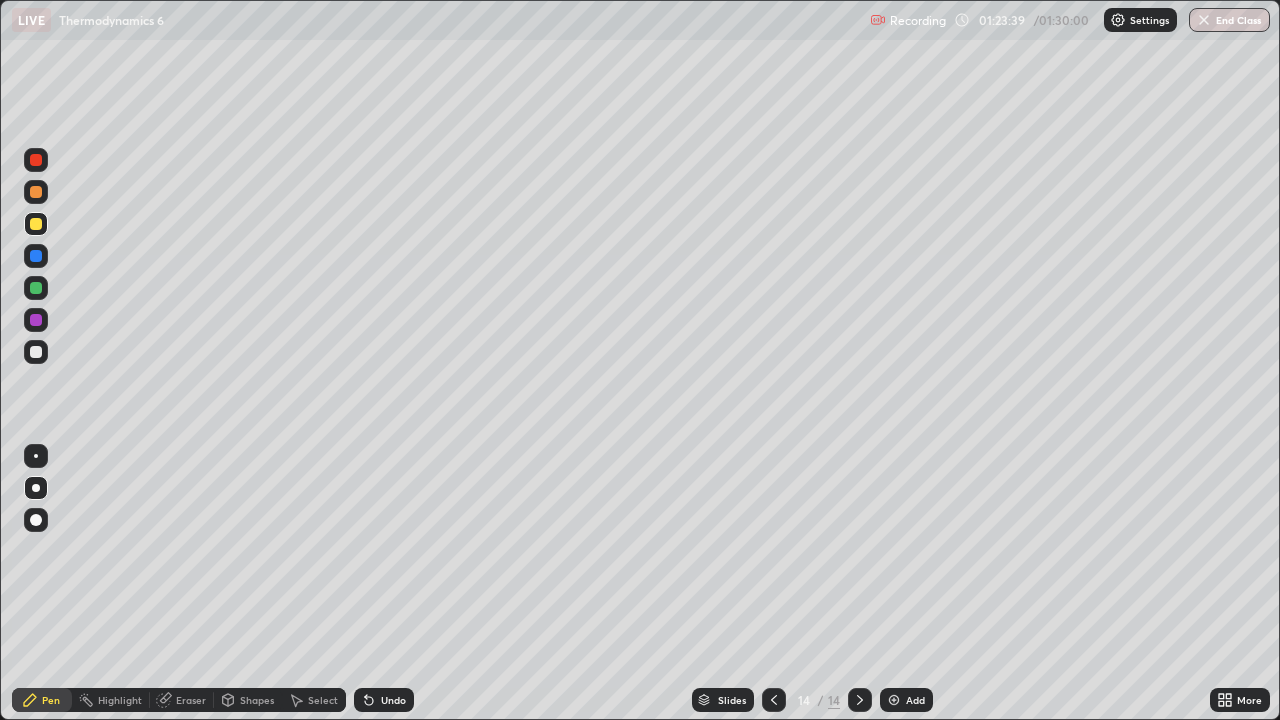 click 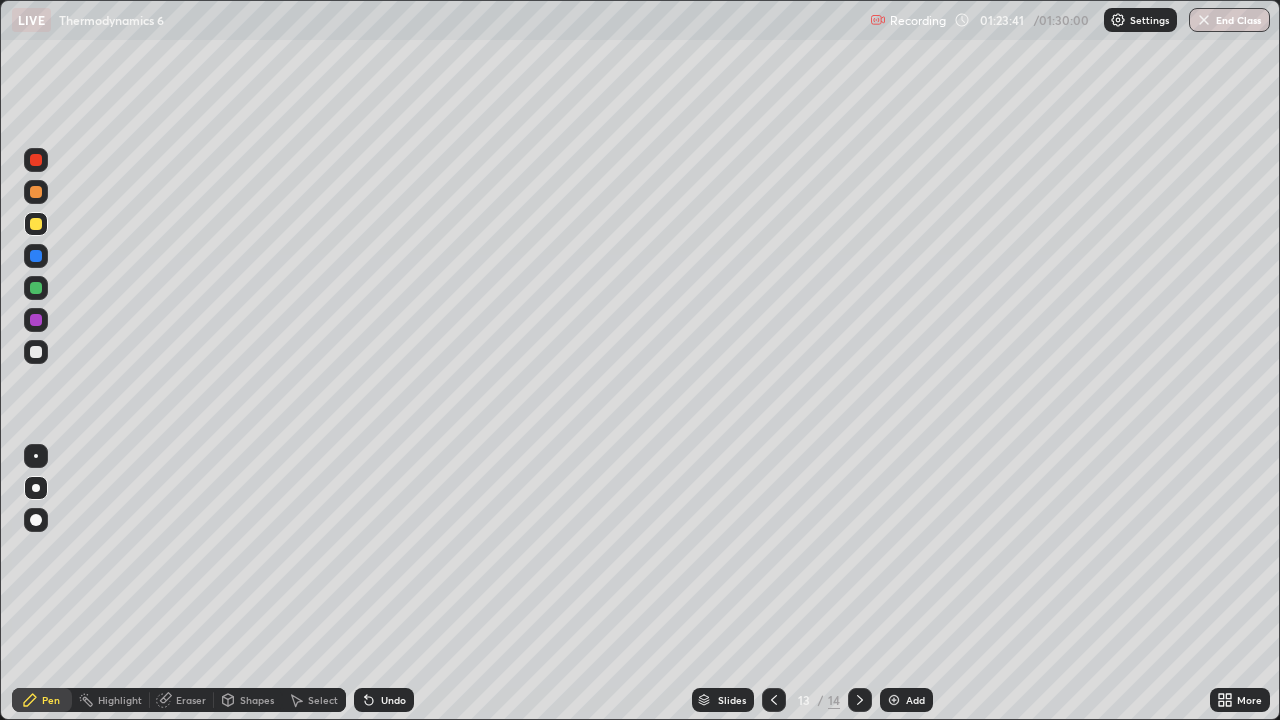 click 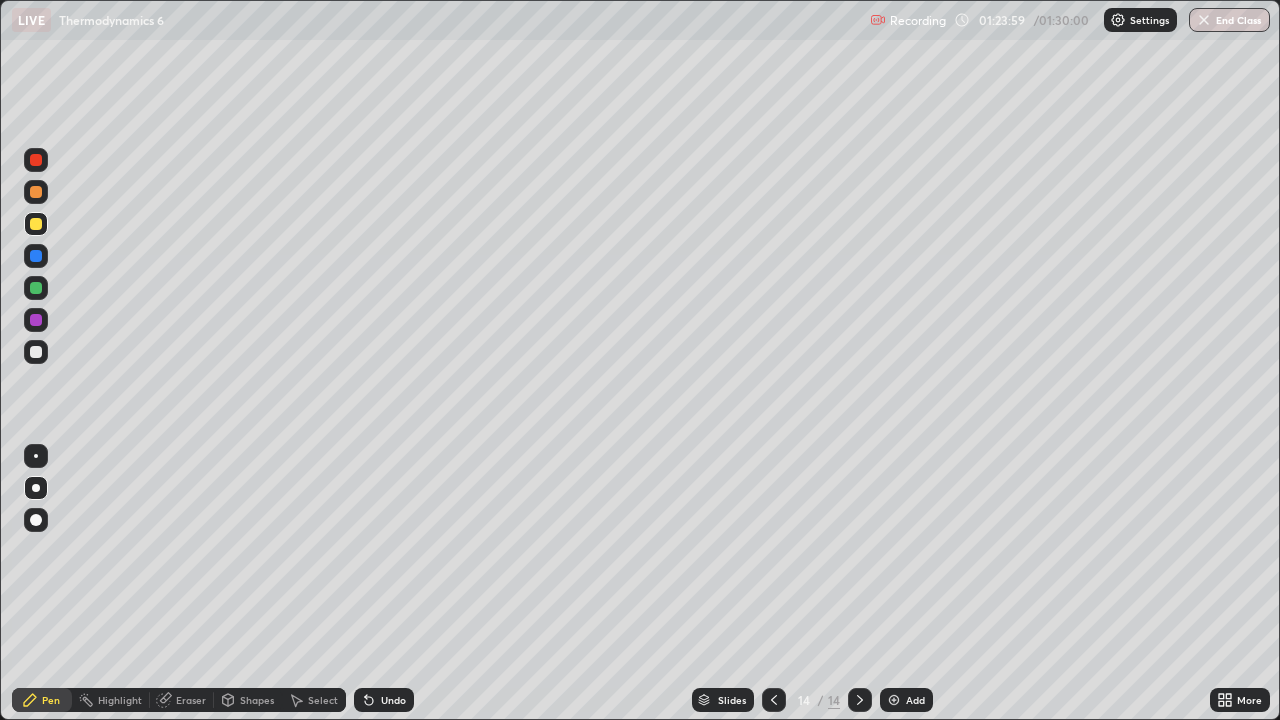 click at bounding box center (36, 352) 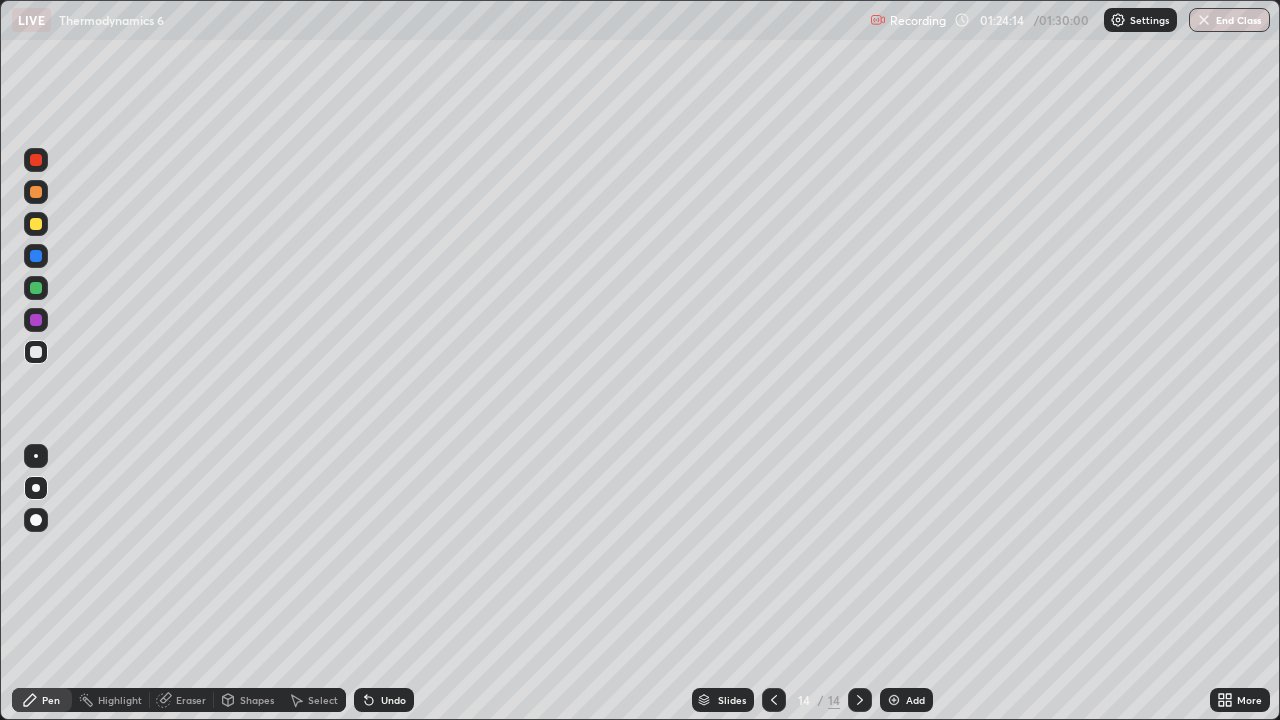 click 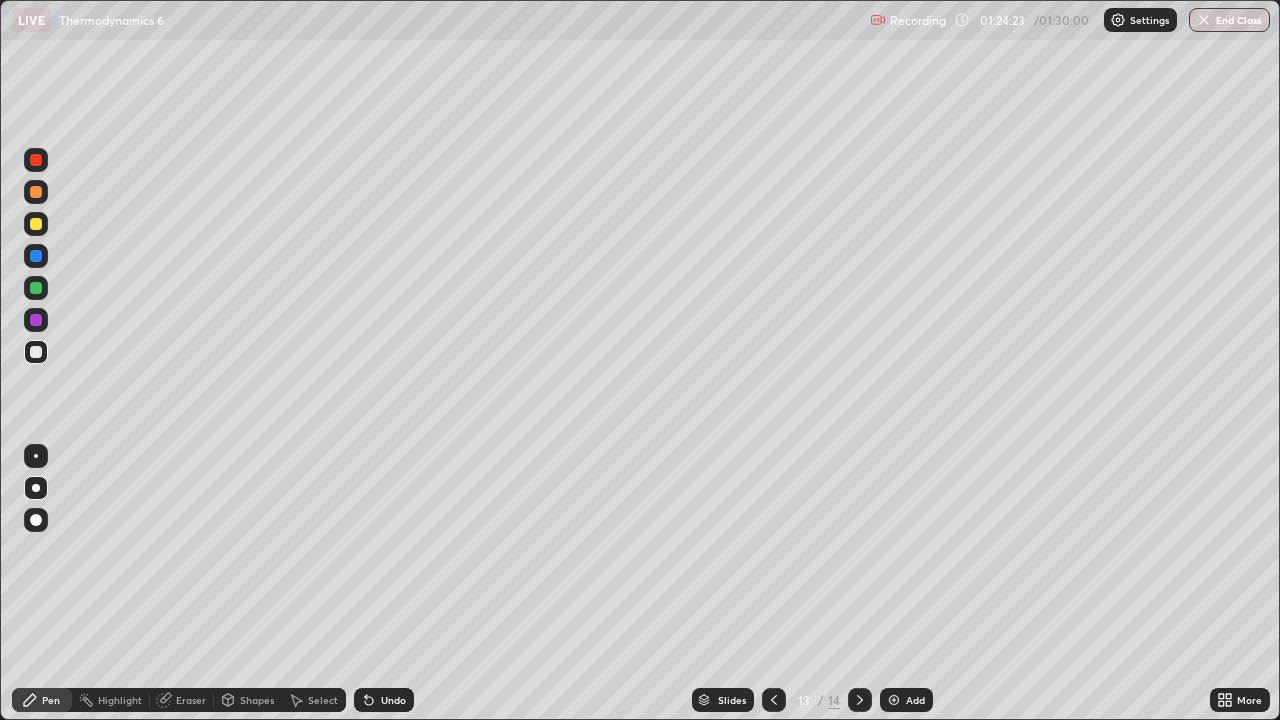 click on "Add" at bounding box center [915, 700] 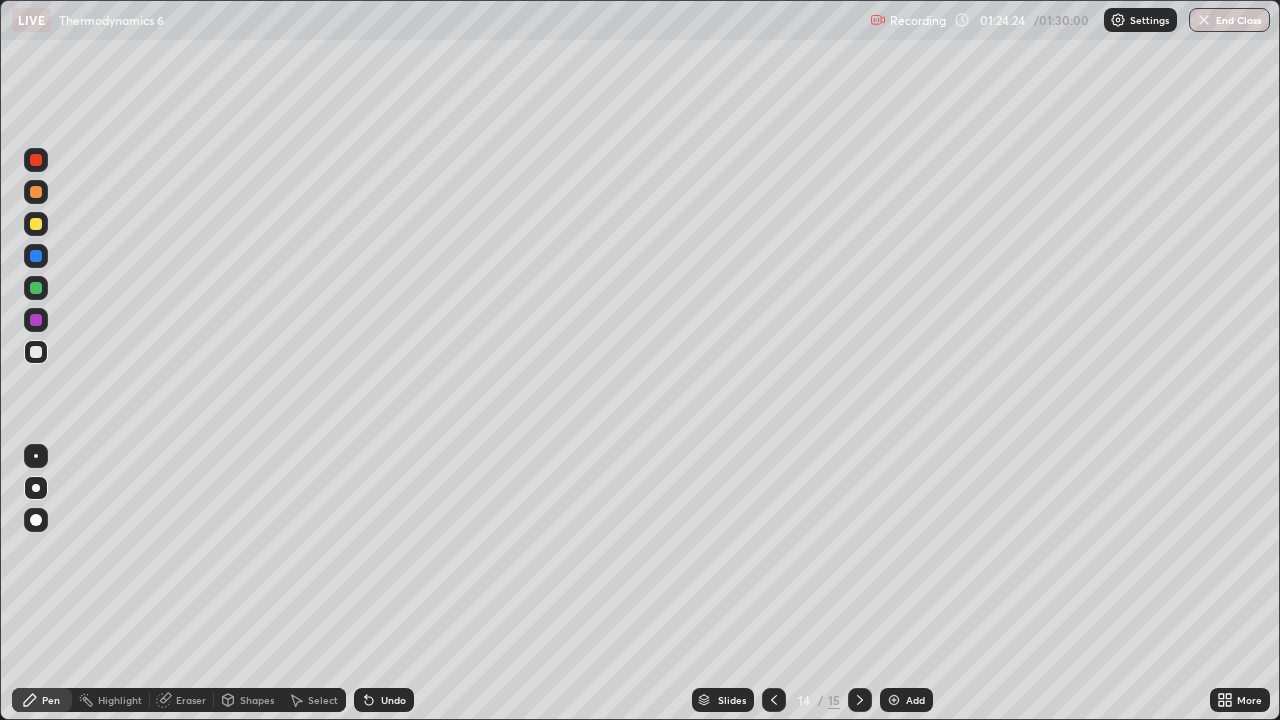 click on "Add" at bounding box center [906, 700] 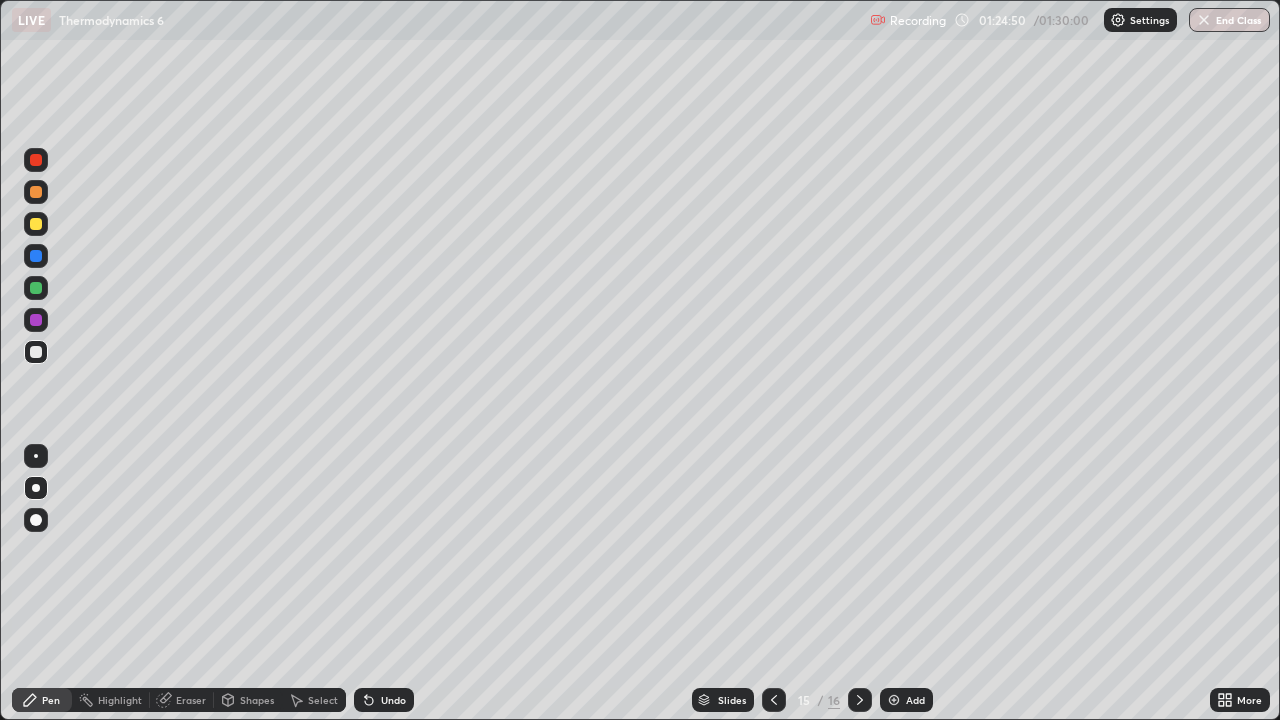 click 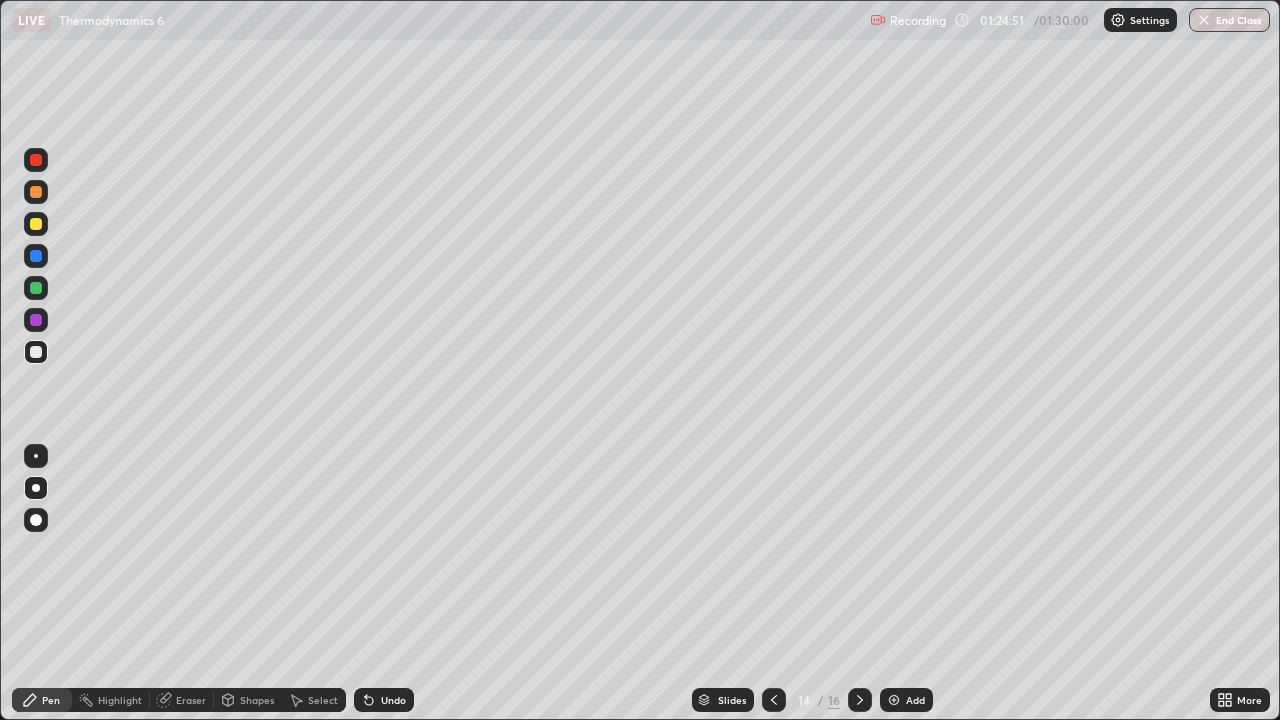 click 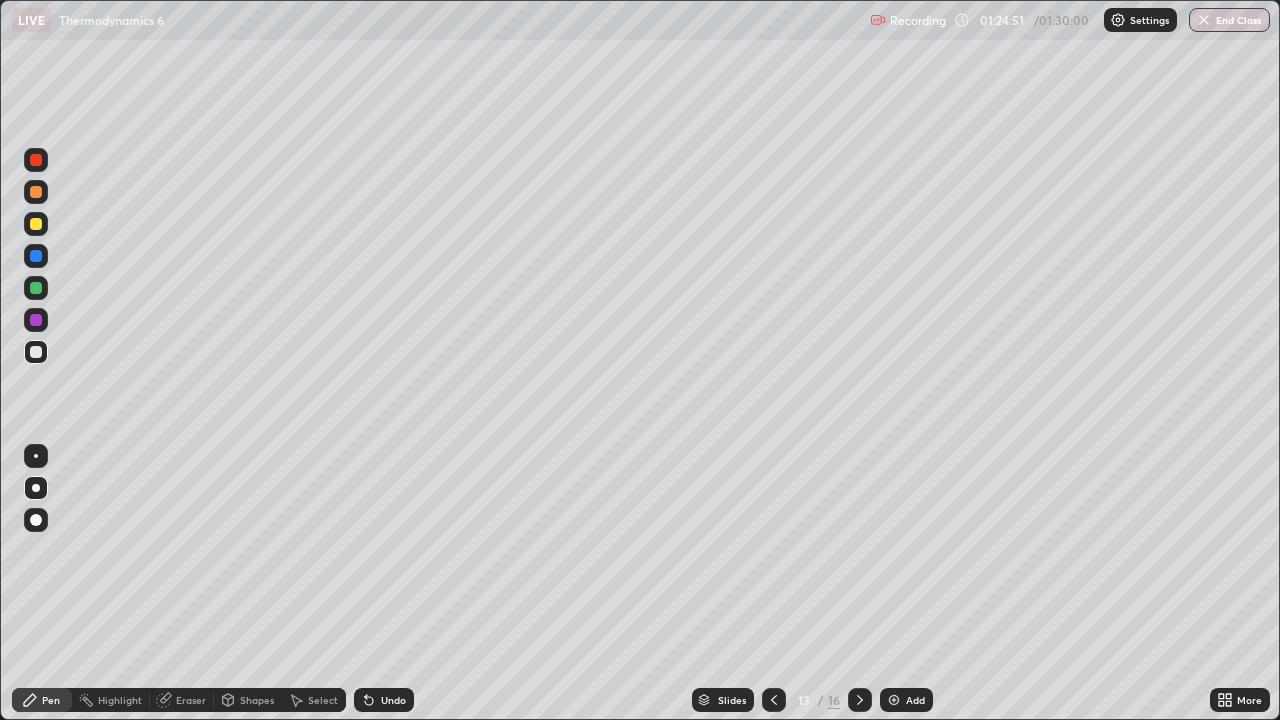 click 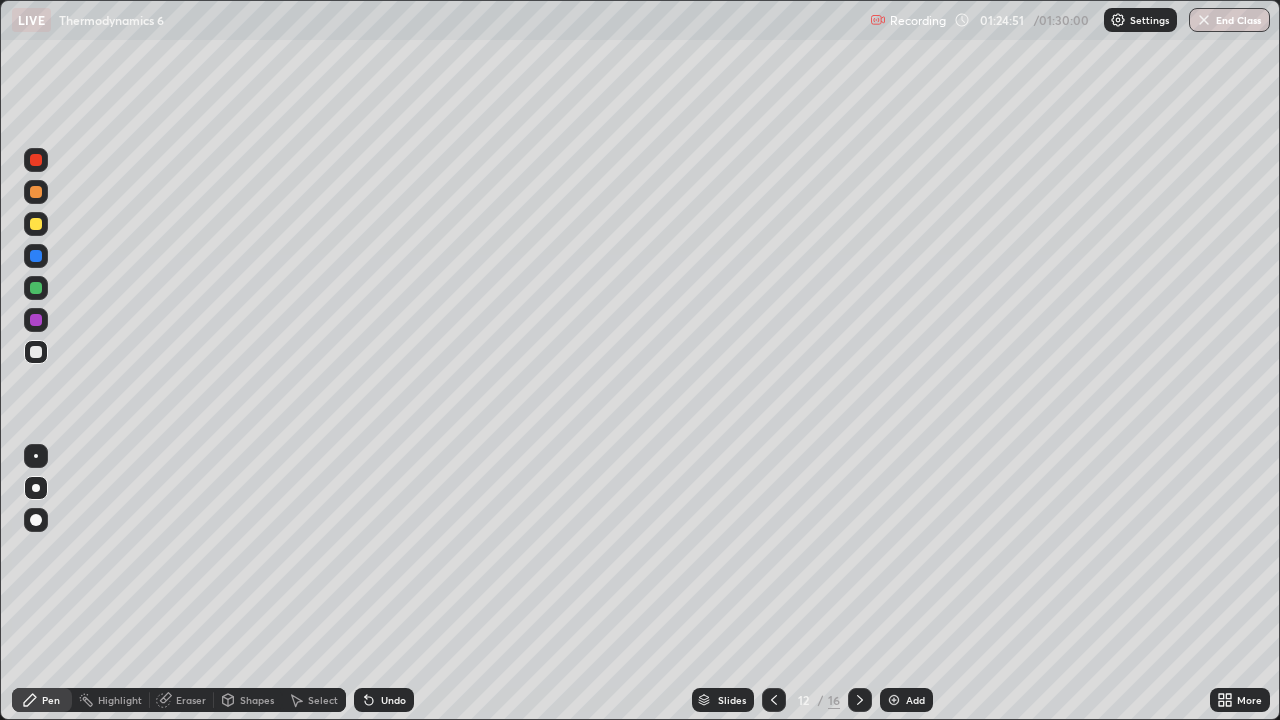 click 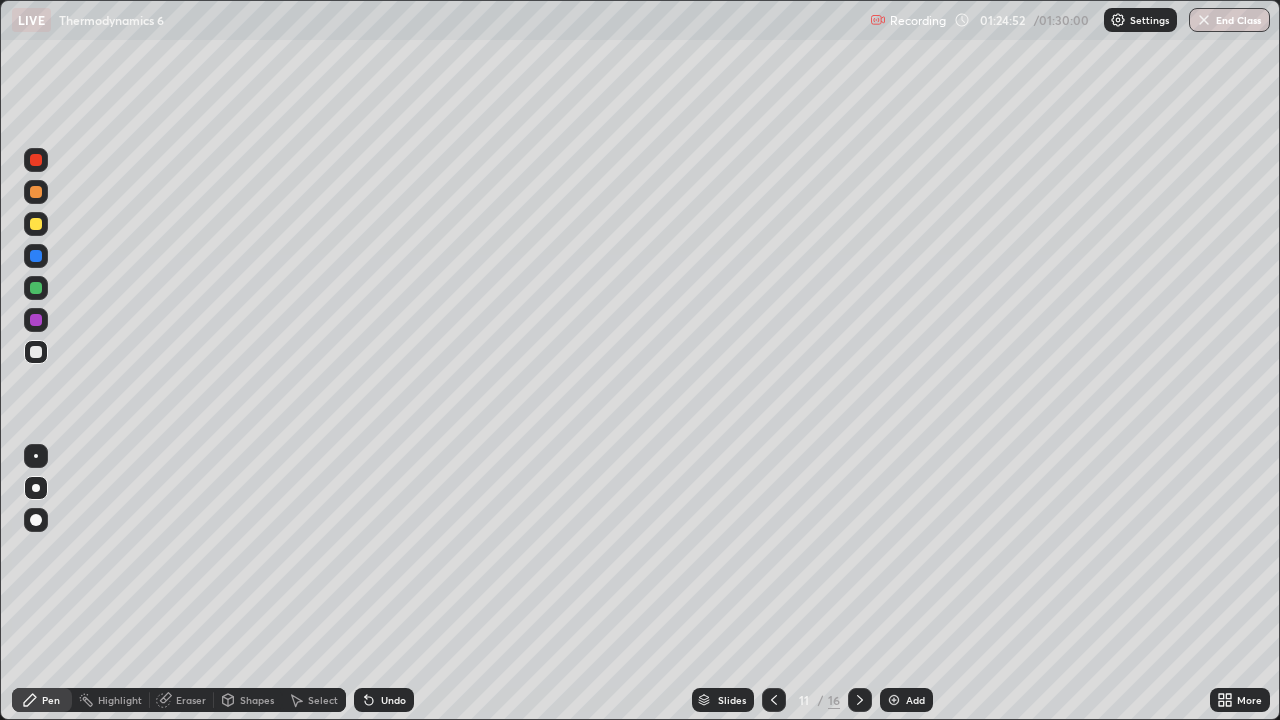 click 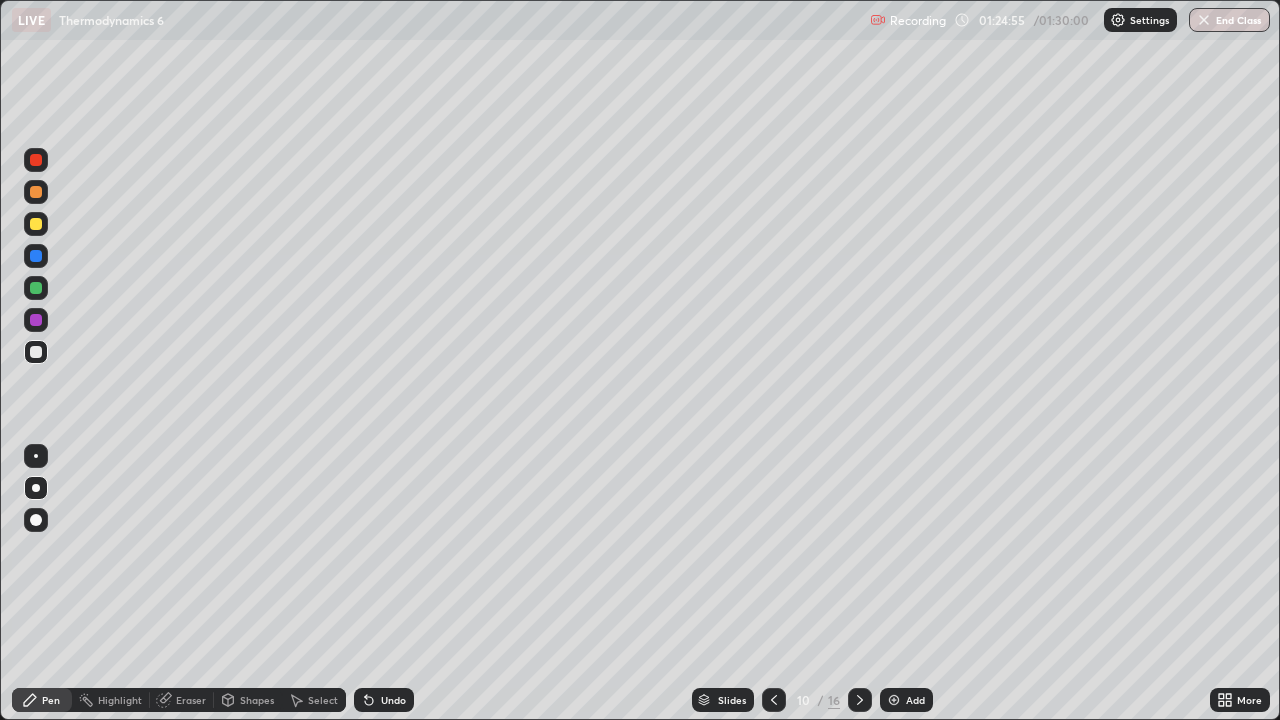 click at bounding box center [860, 700] 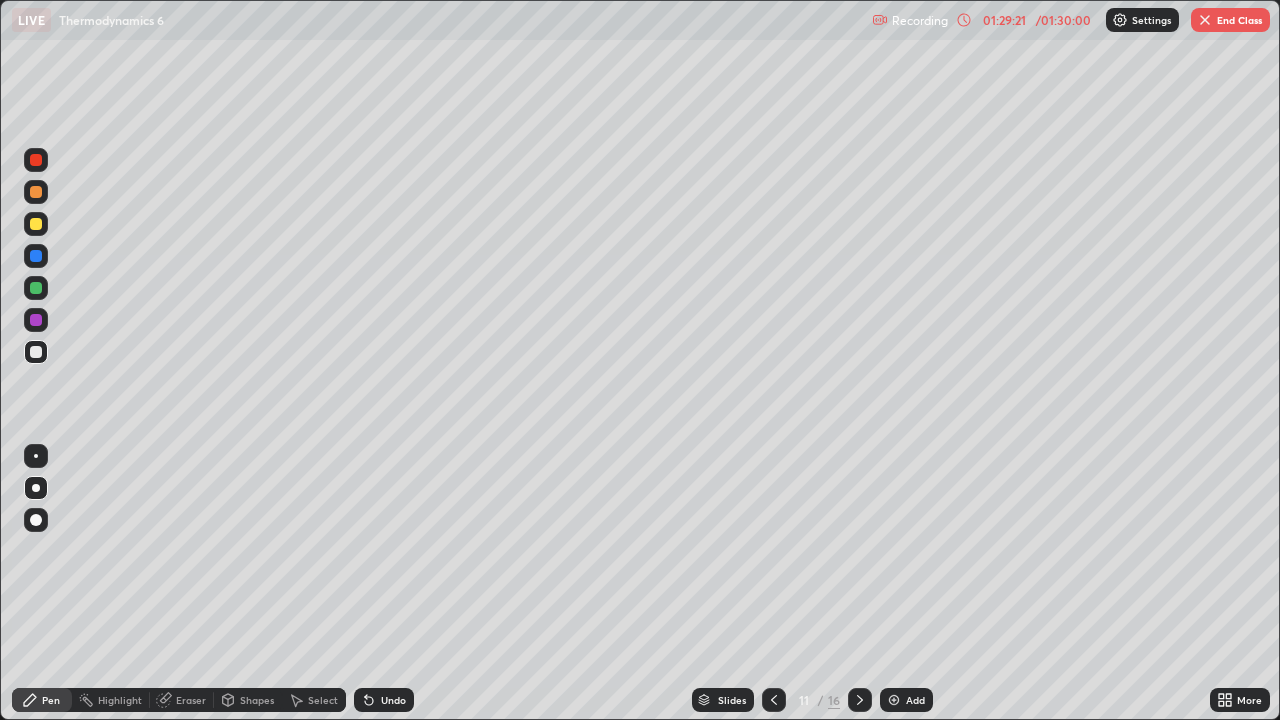 click 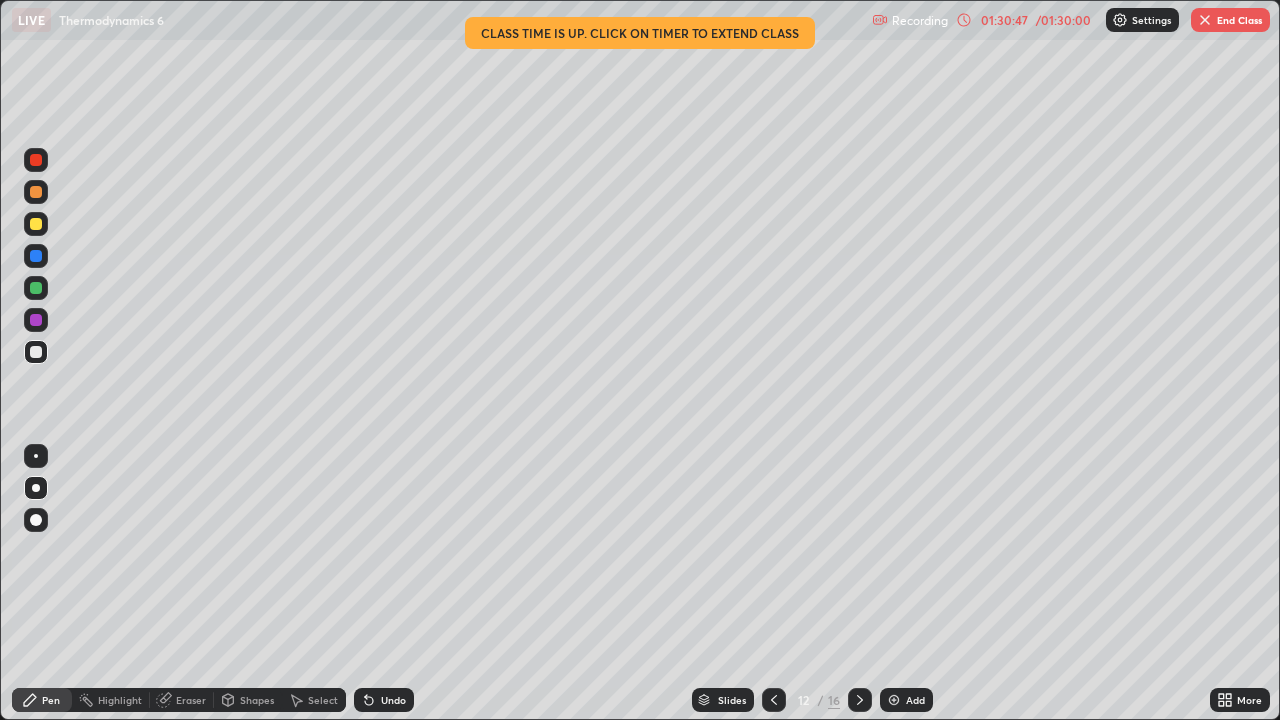 click 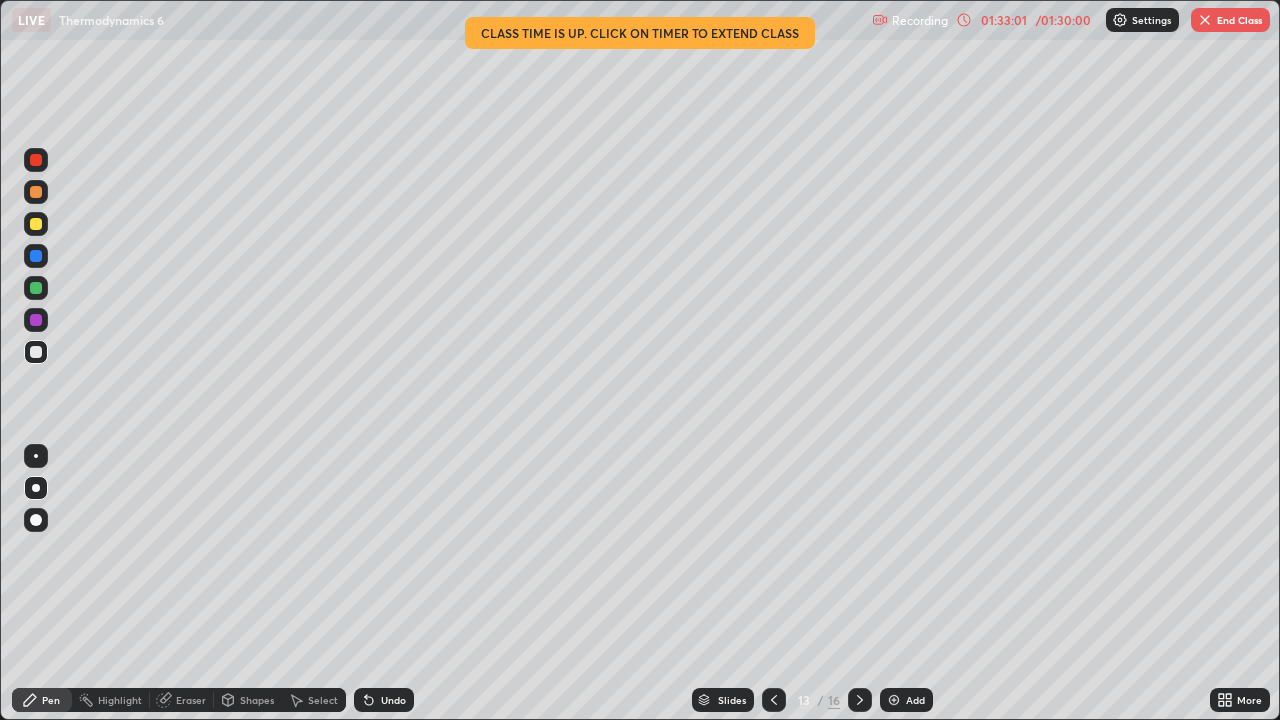 click 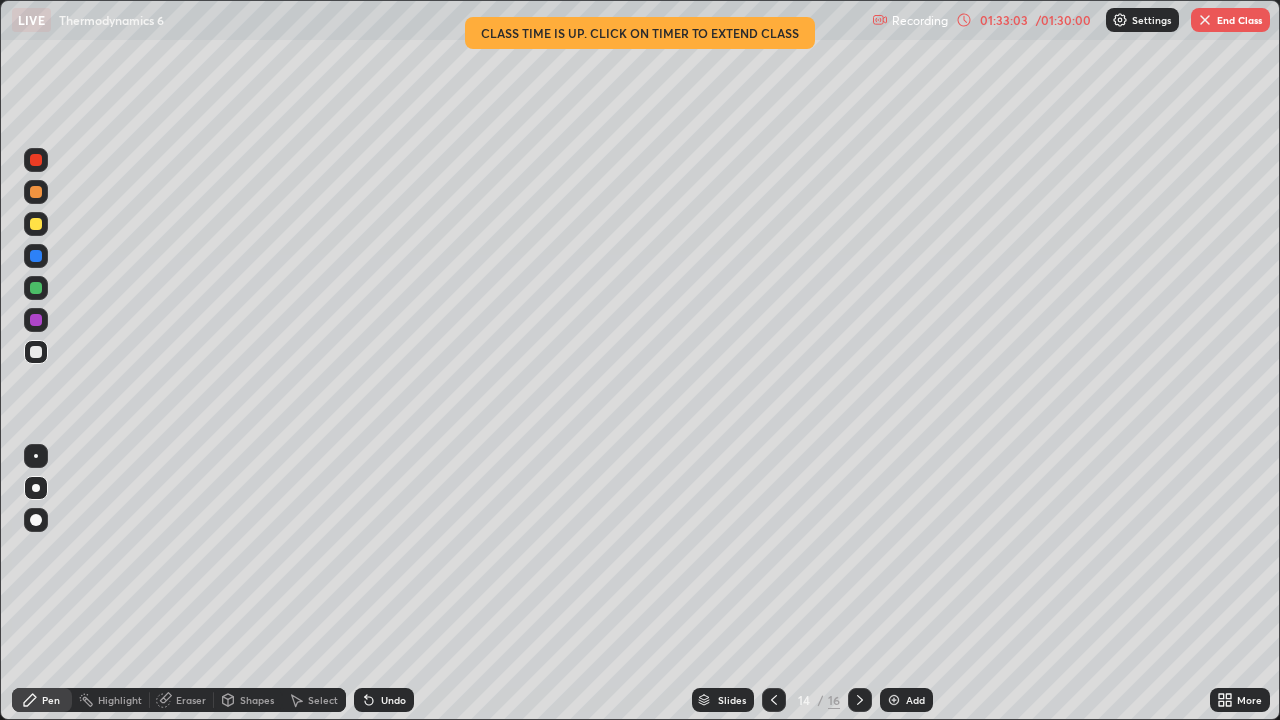 click 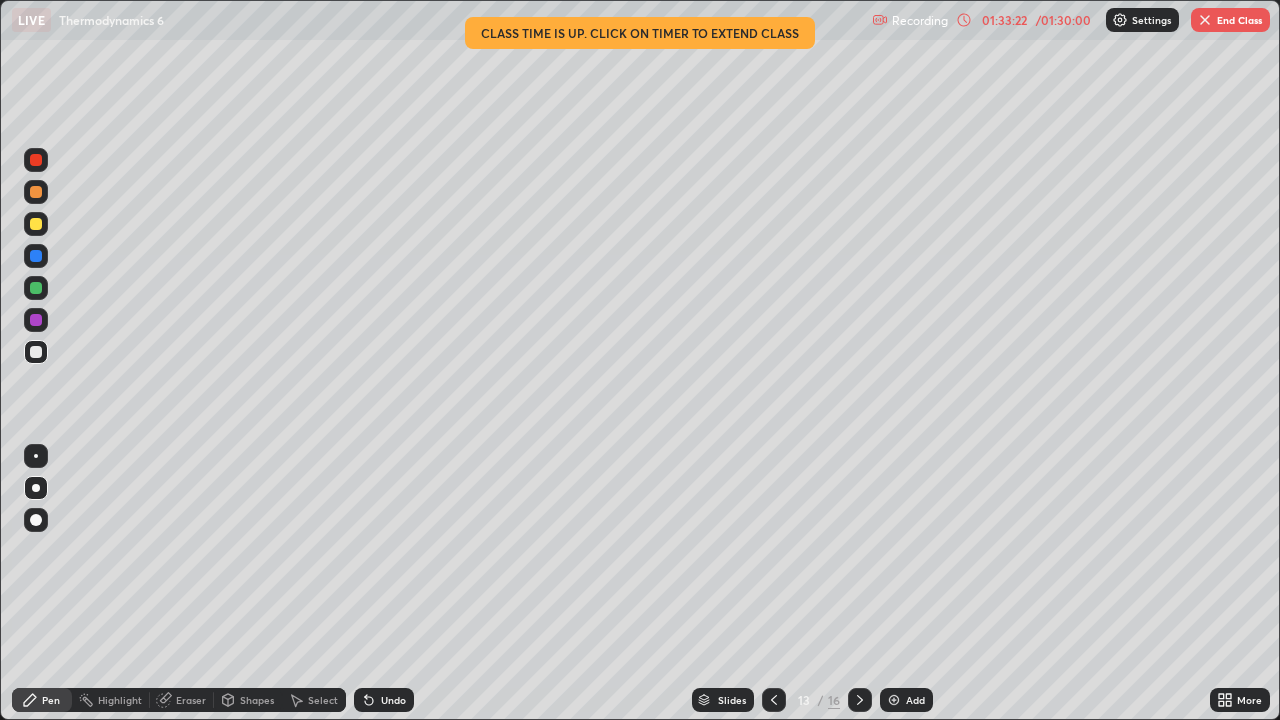 click 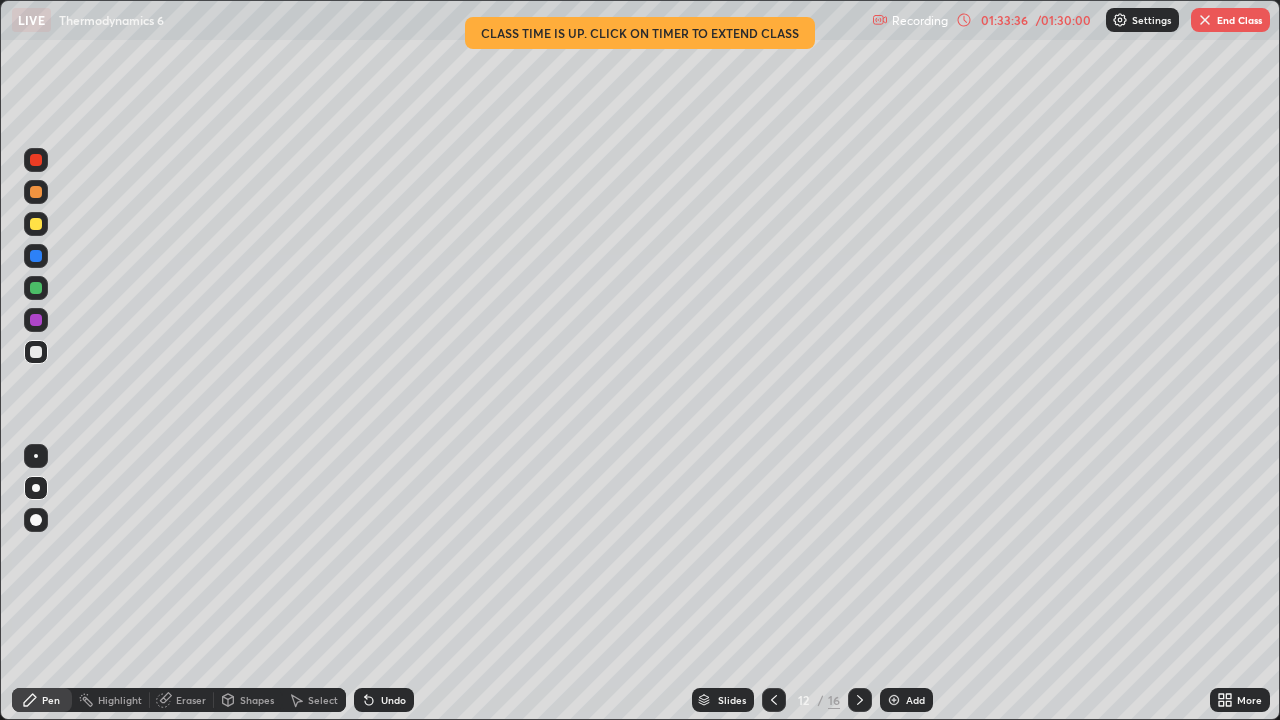 click at bounding box center [774, 700] 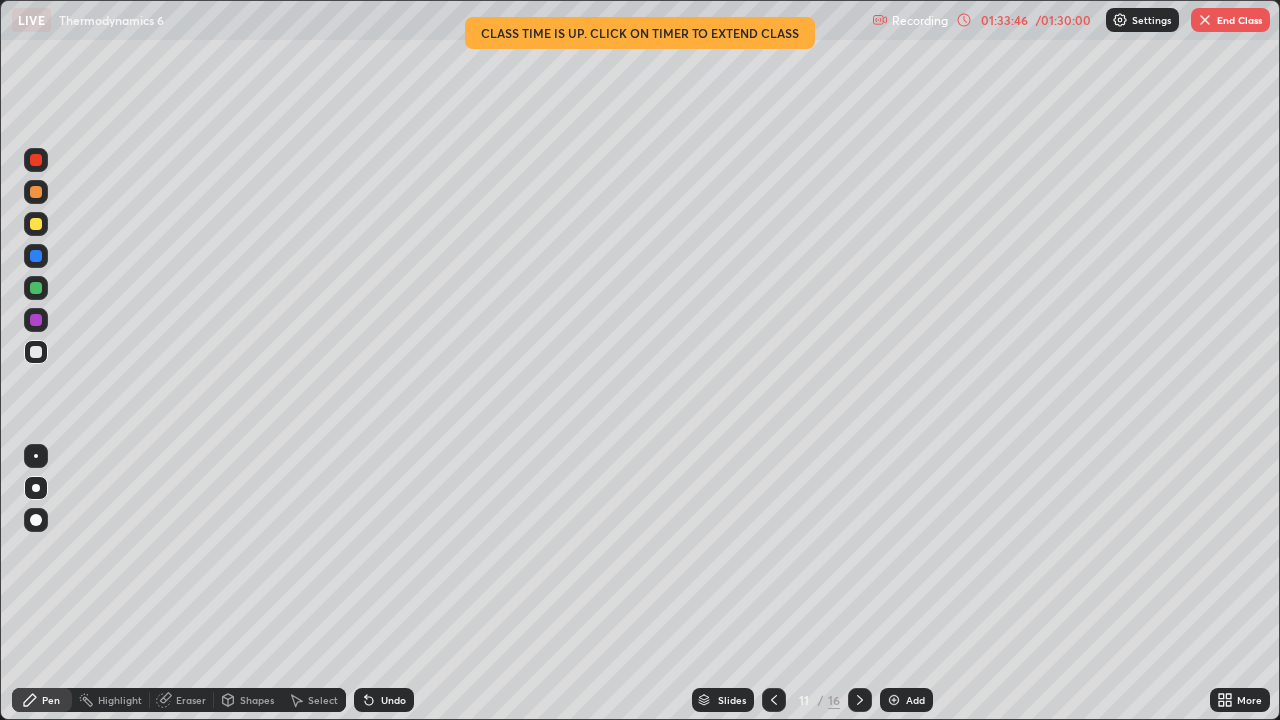 click 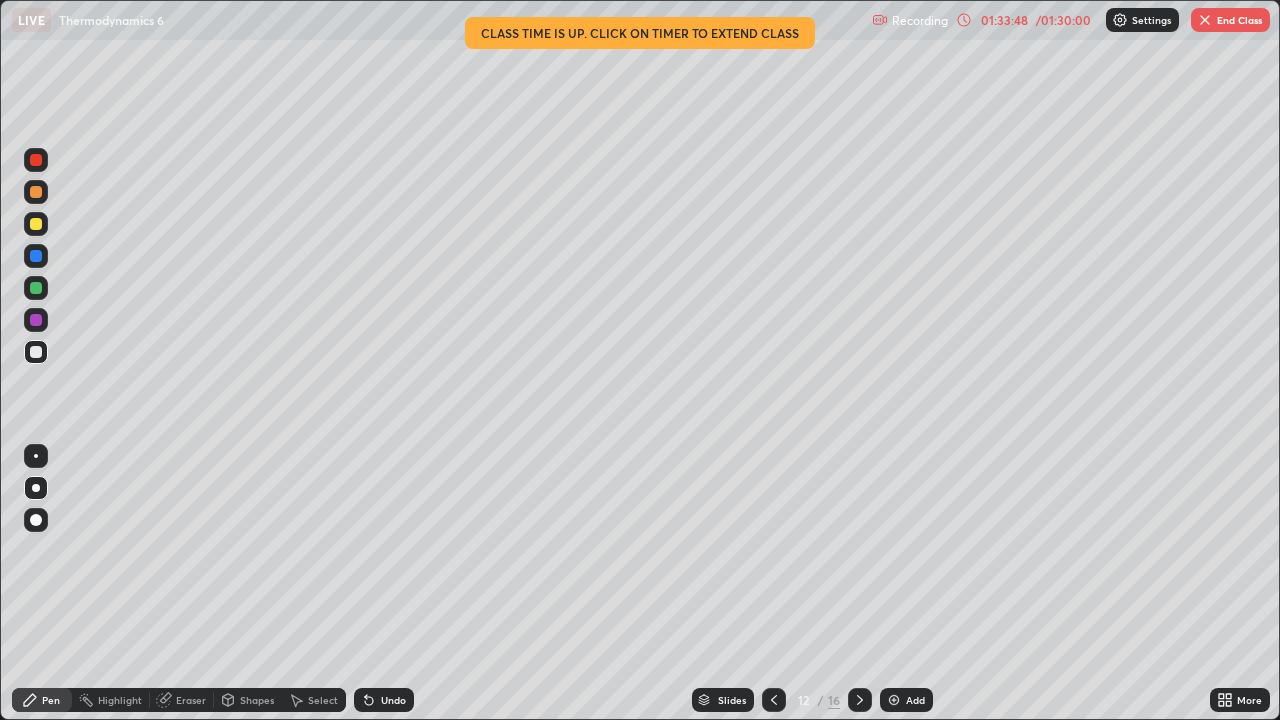 click 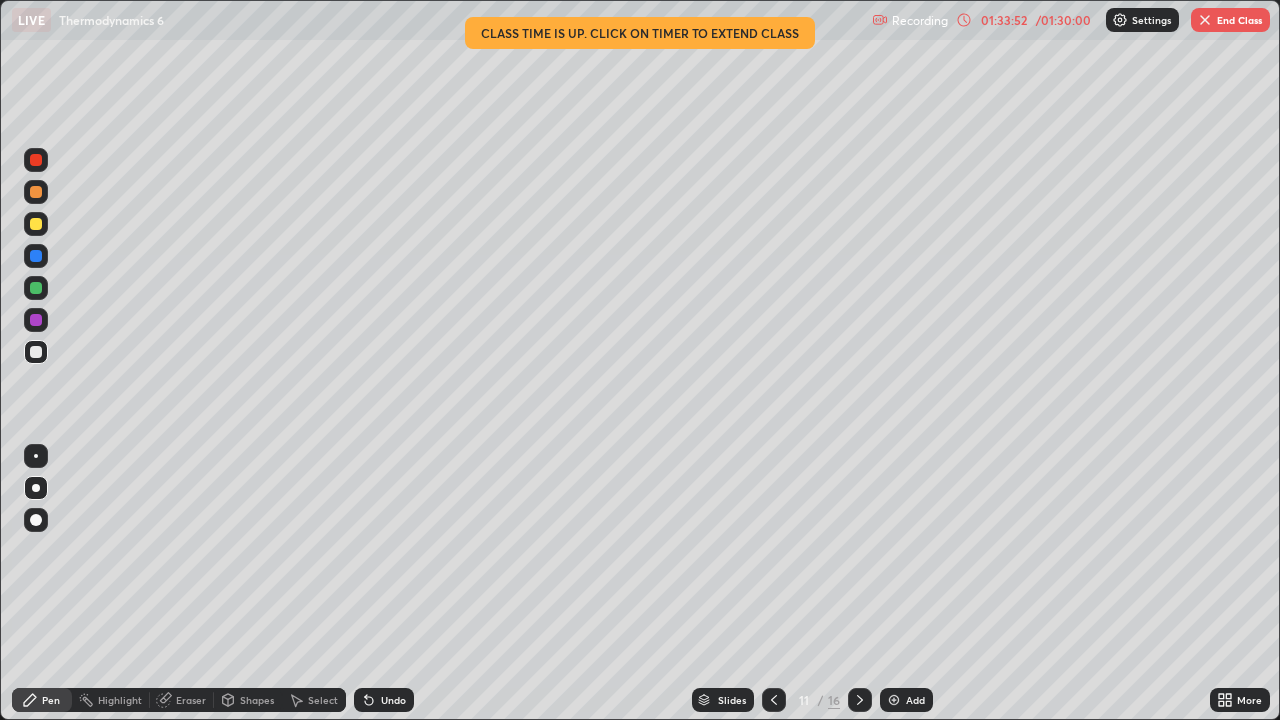 click 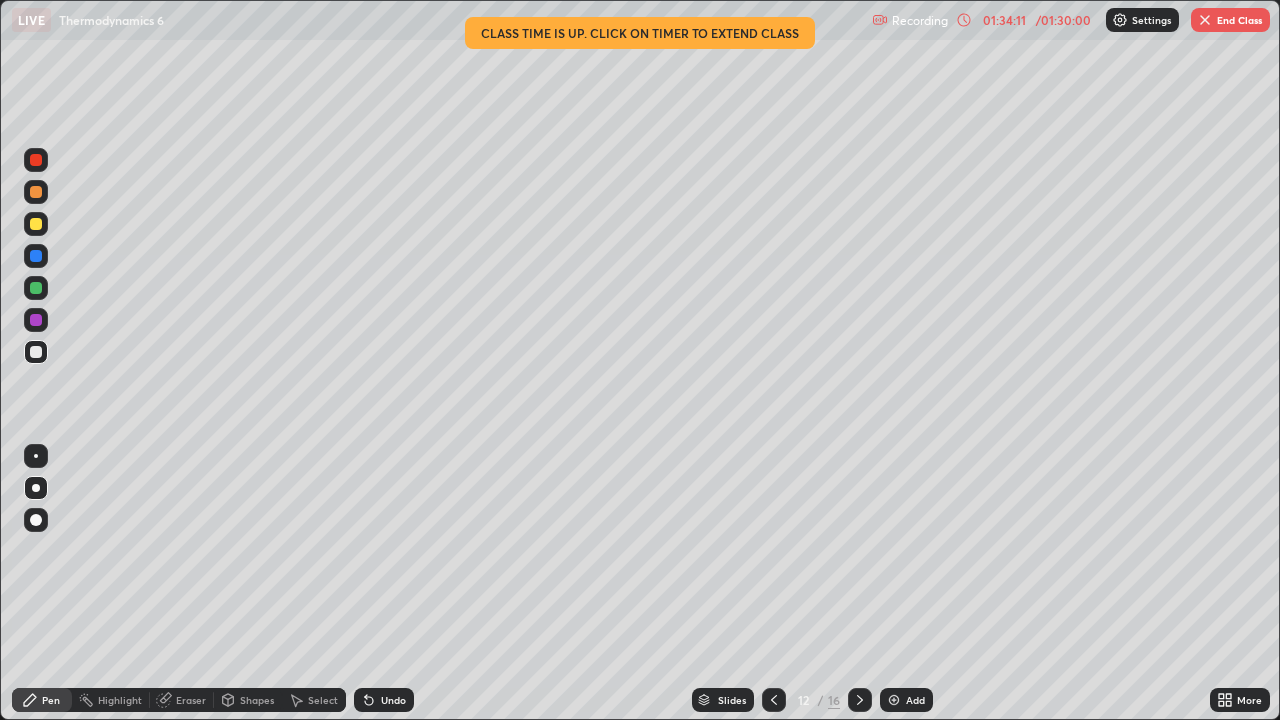 click 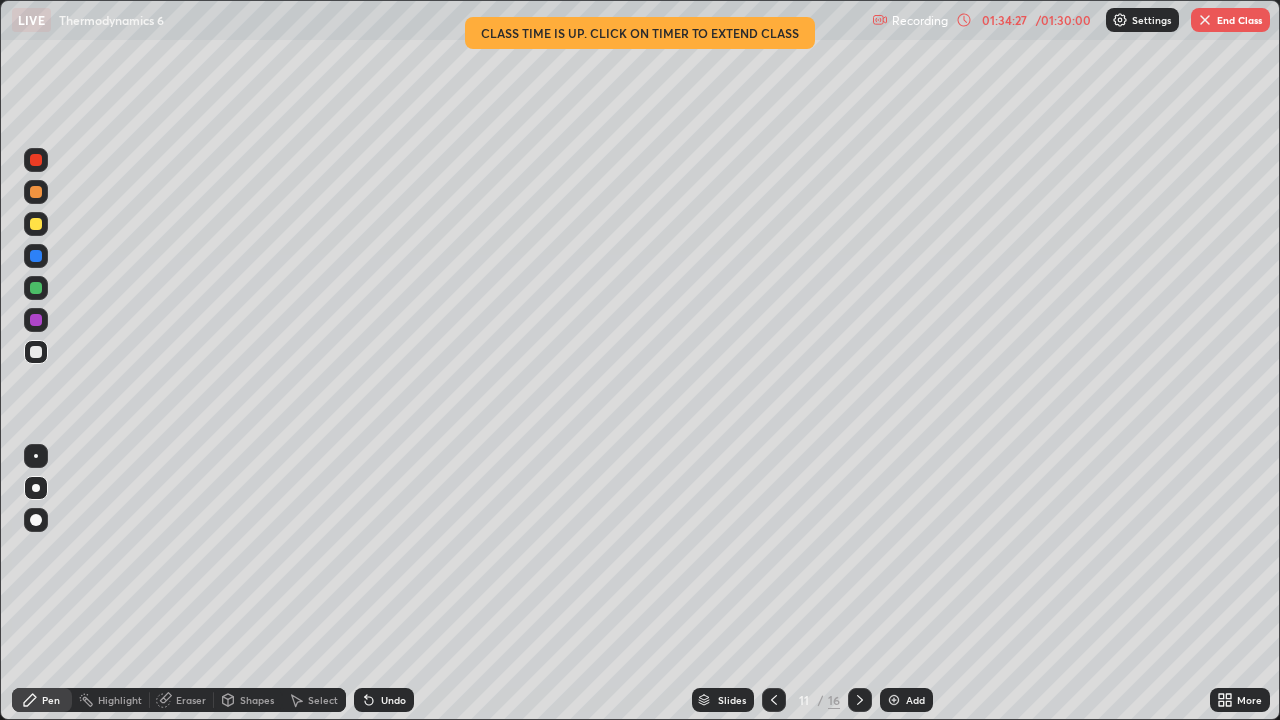 click at bounding box center [860, 700] 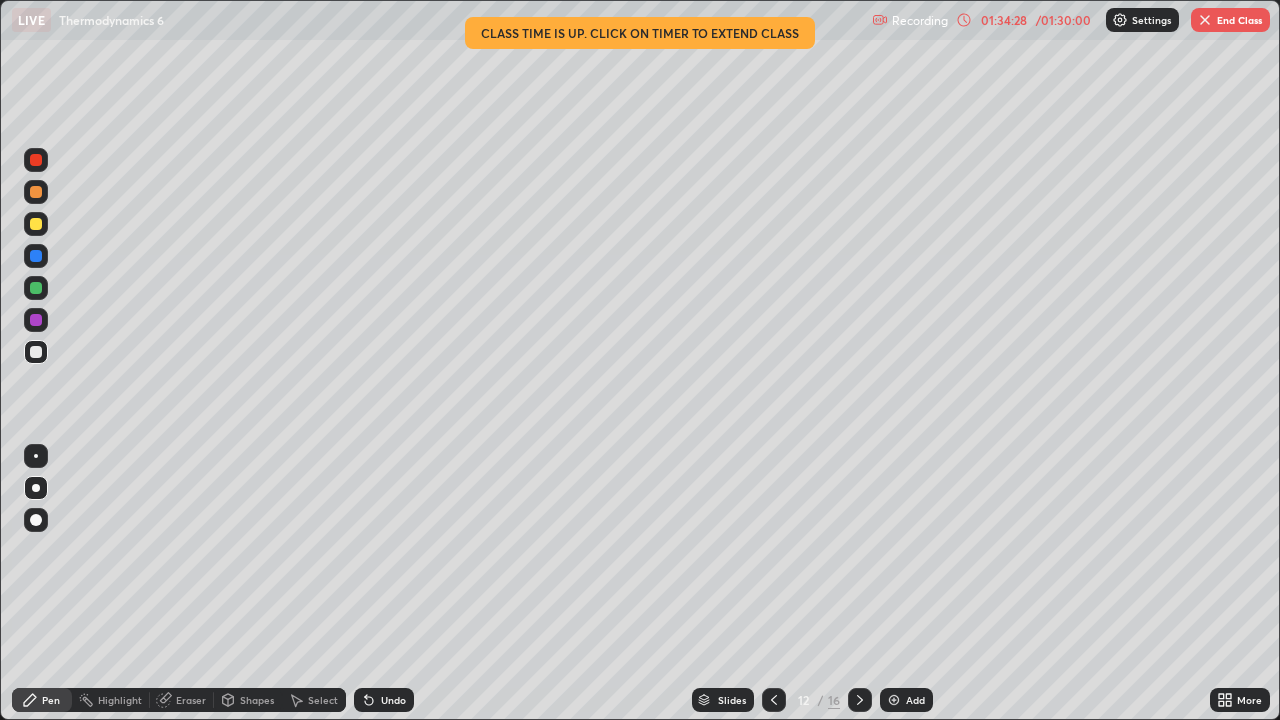 click 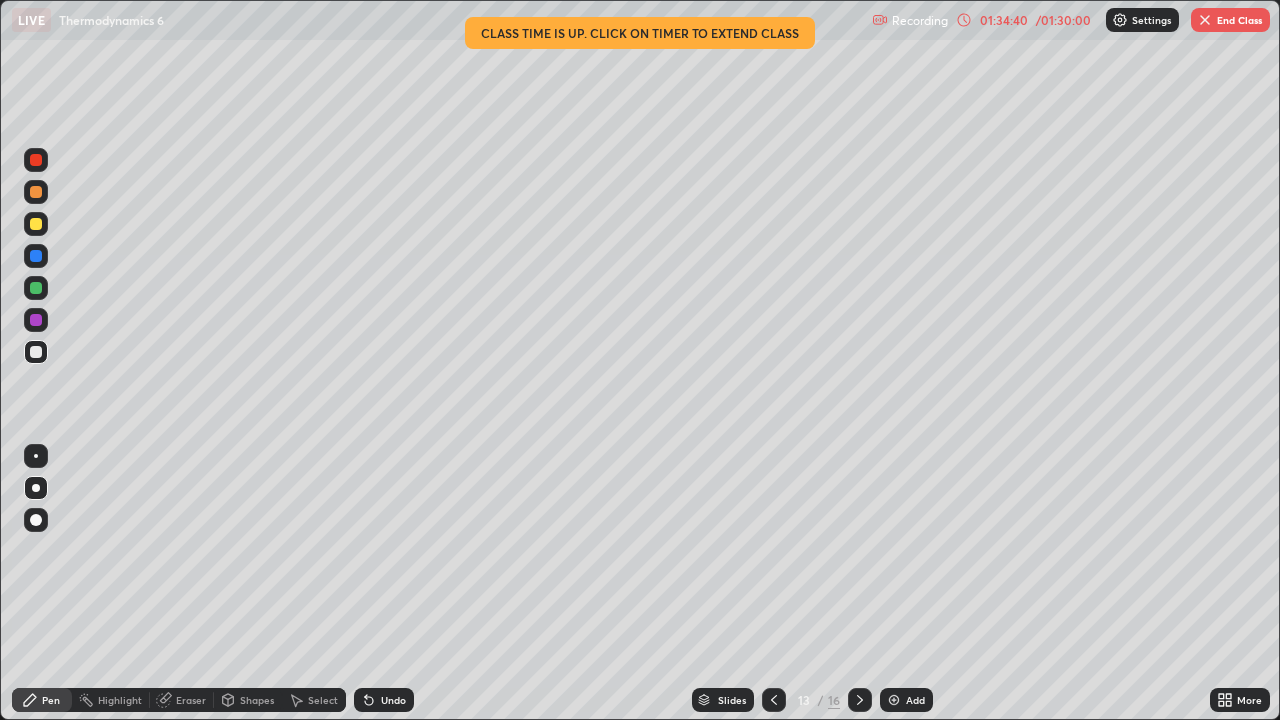 click 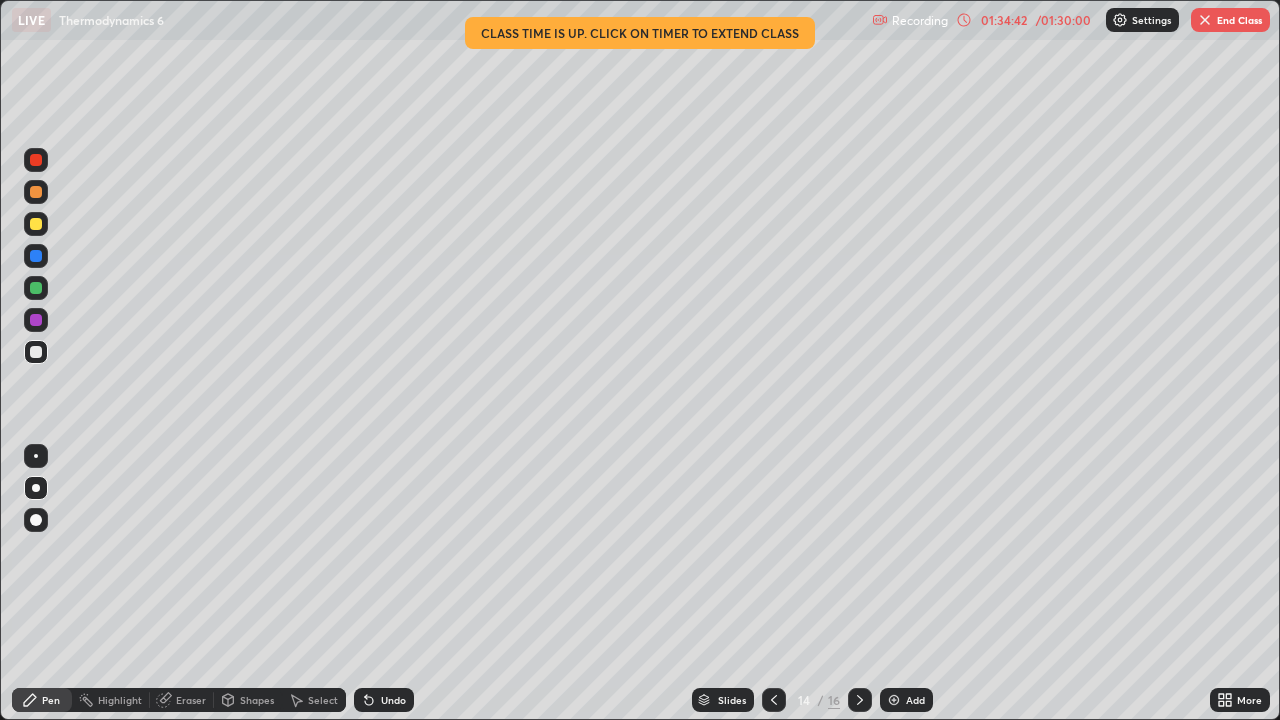 click 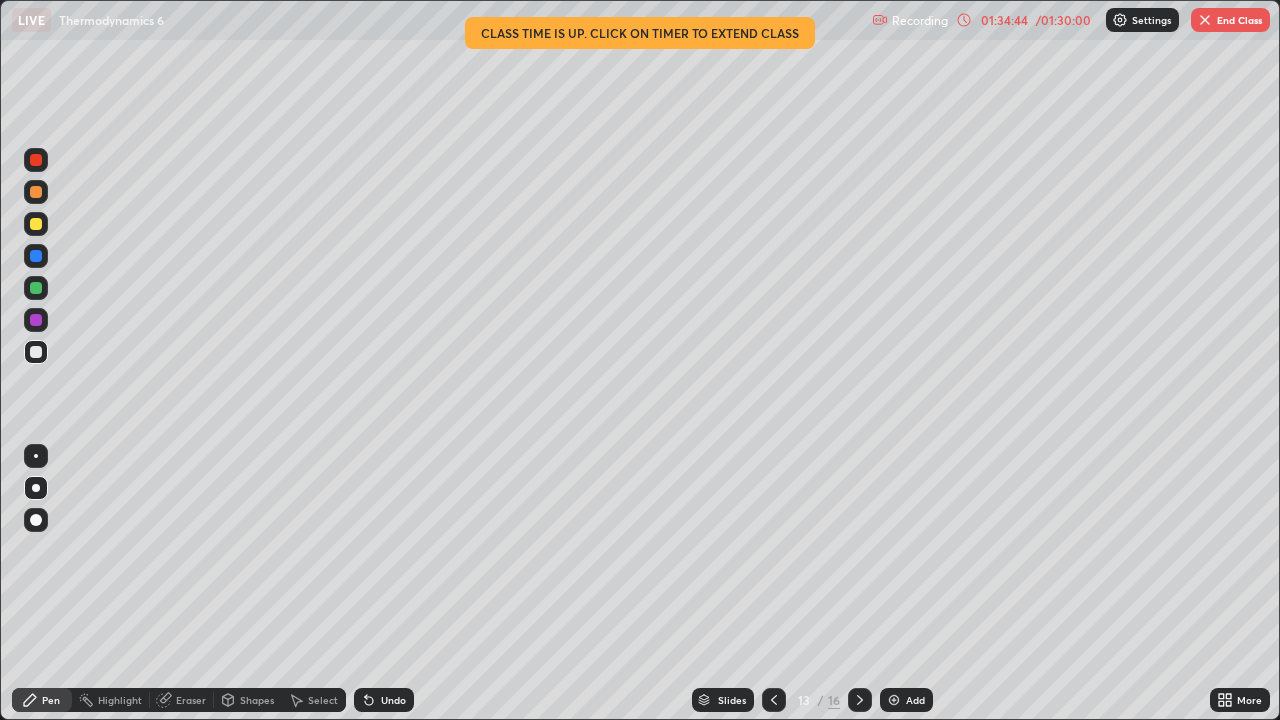 click on "End Class" at bounding box center [1230, 20] 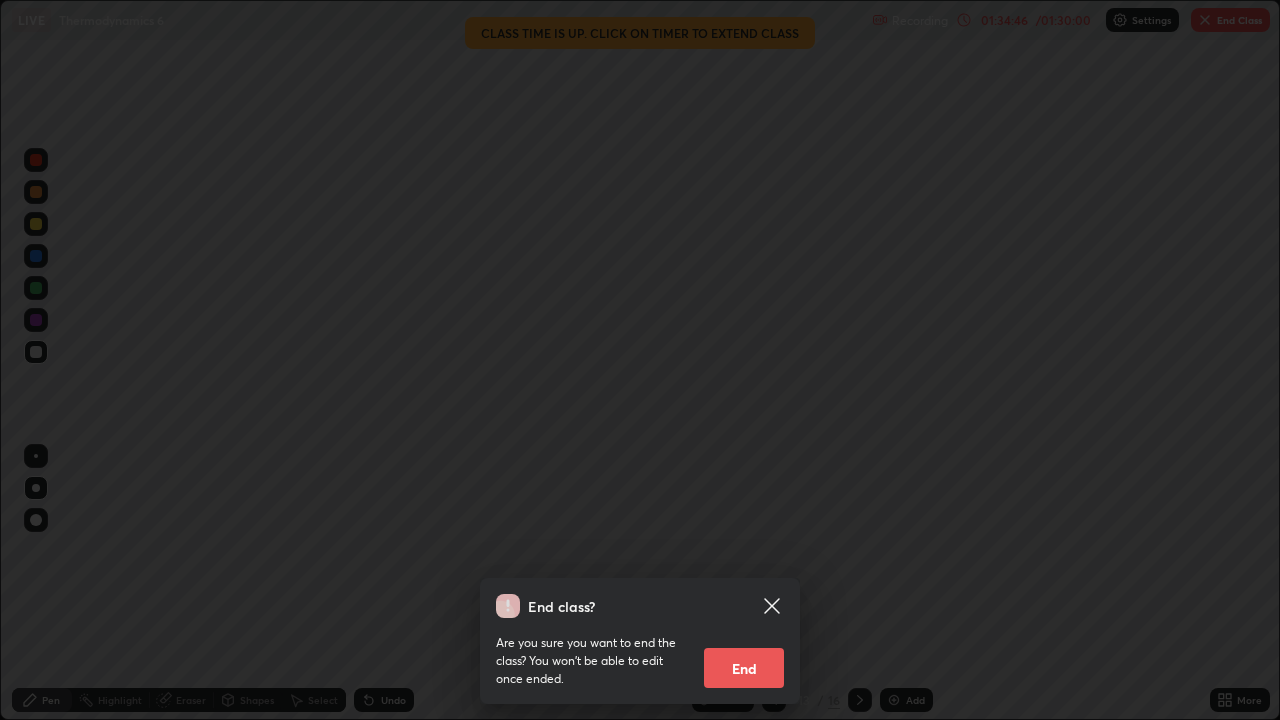click on "End class? Are you sure you want to end the class? You won’t be able to edit once ended. End" at bounding box center (640, 360) 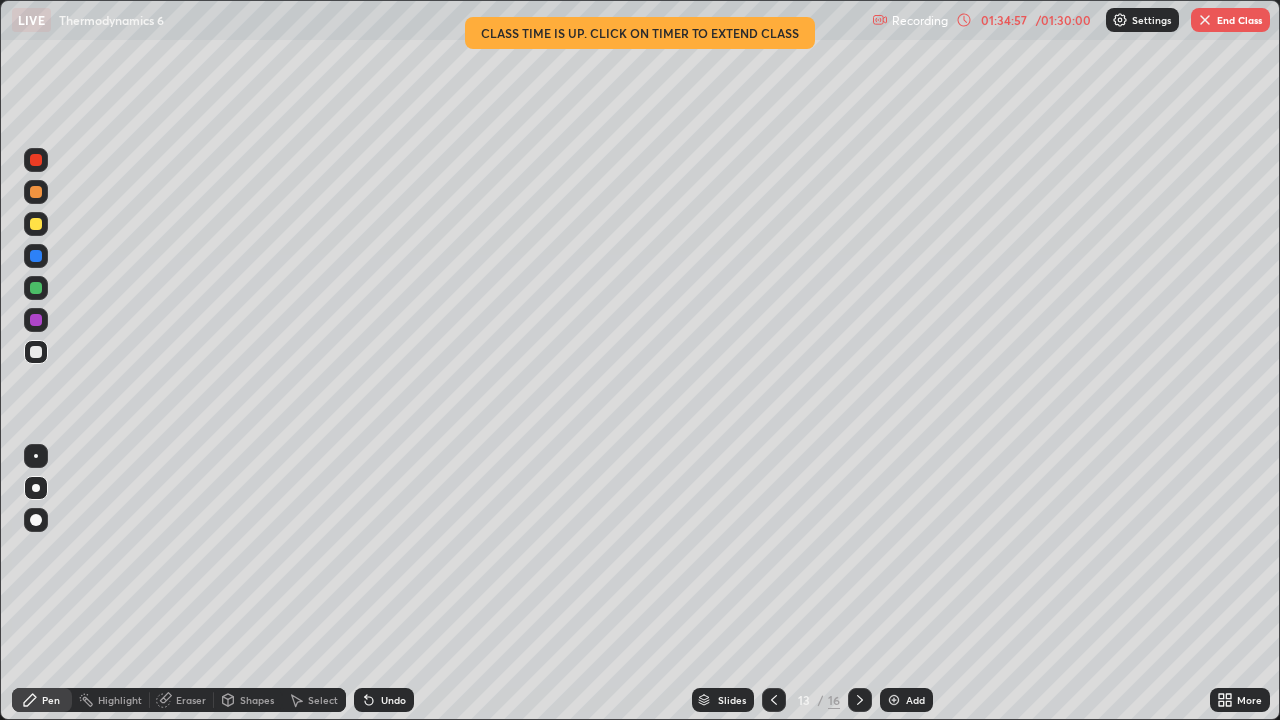 click at bounding box center (860, 700) 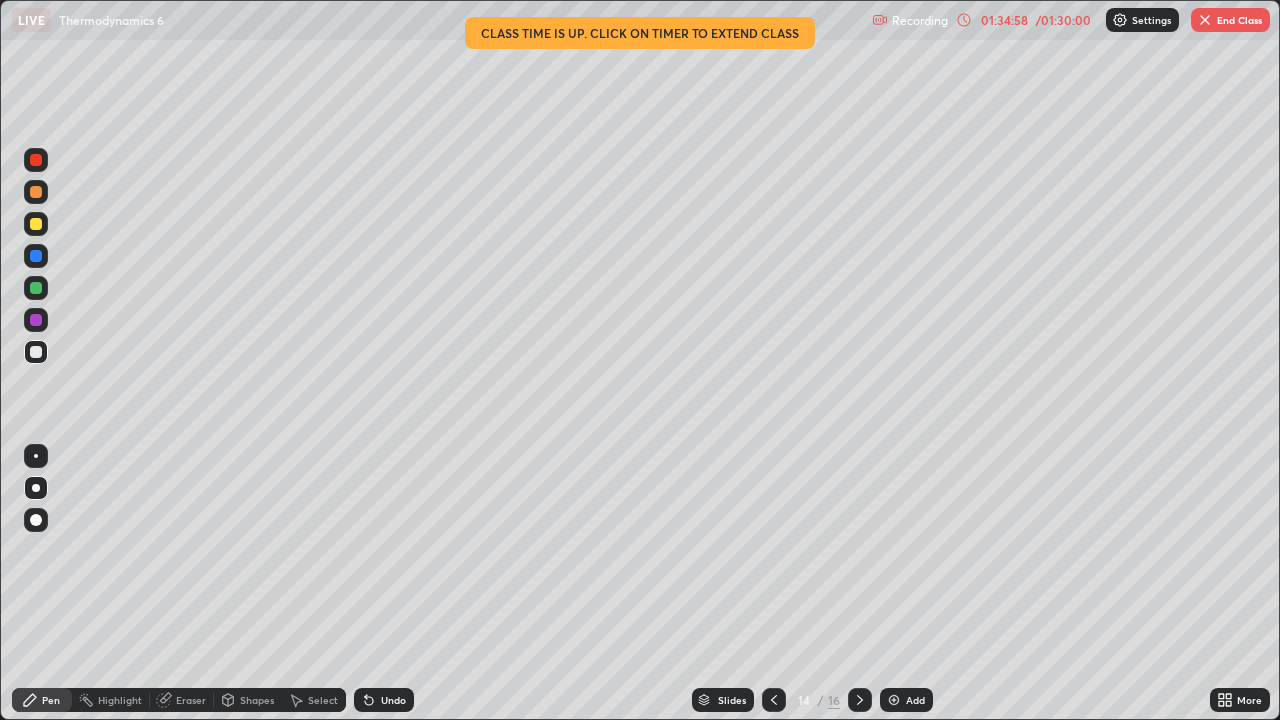 click 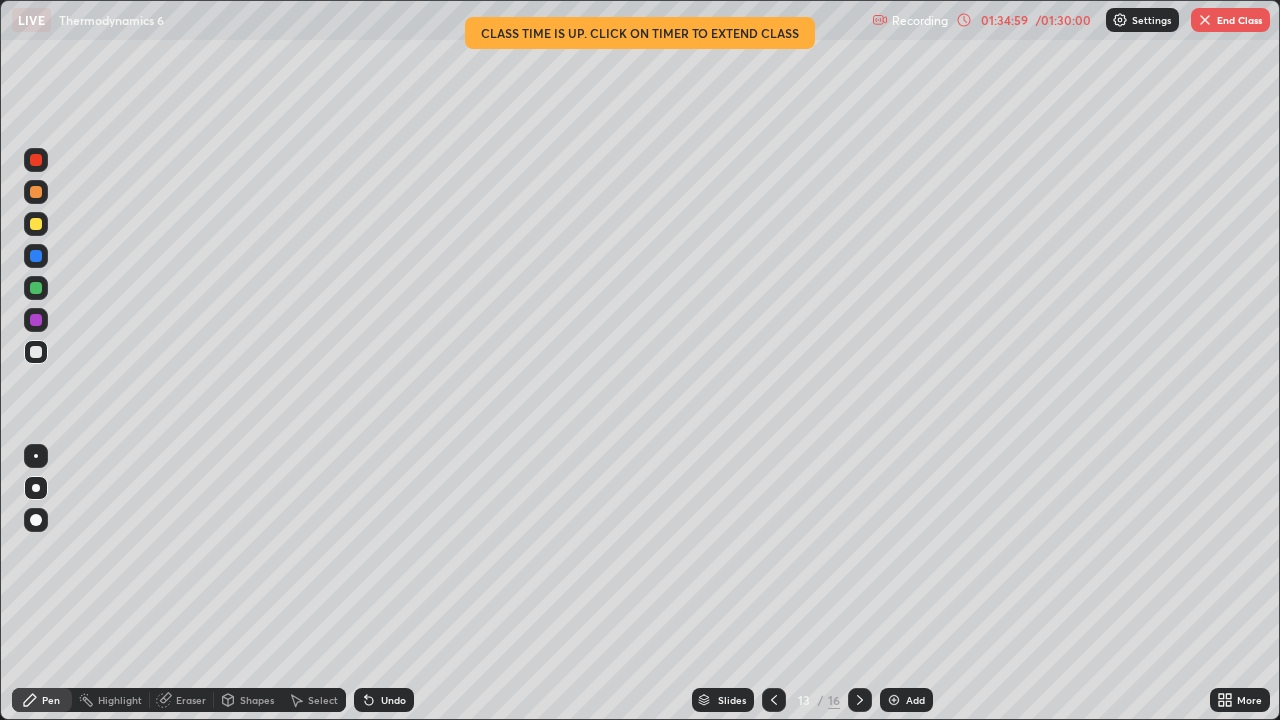 click 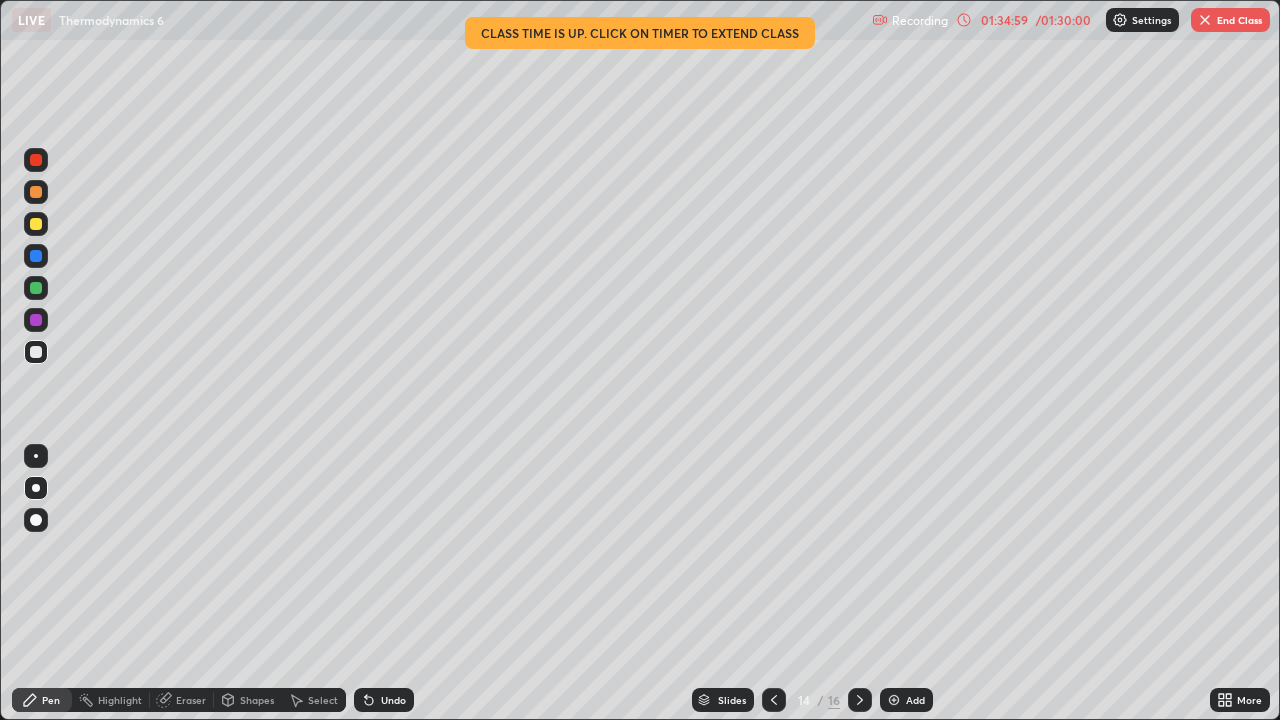 click 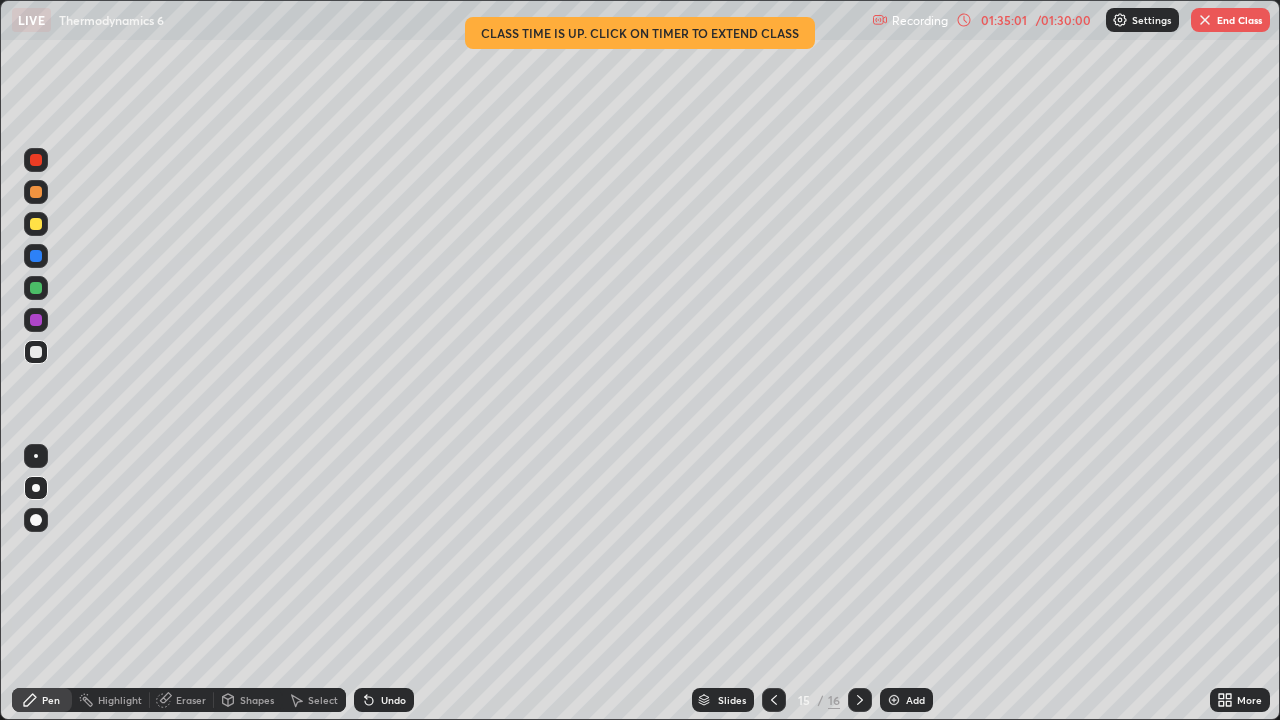 click 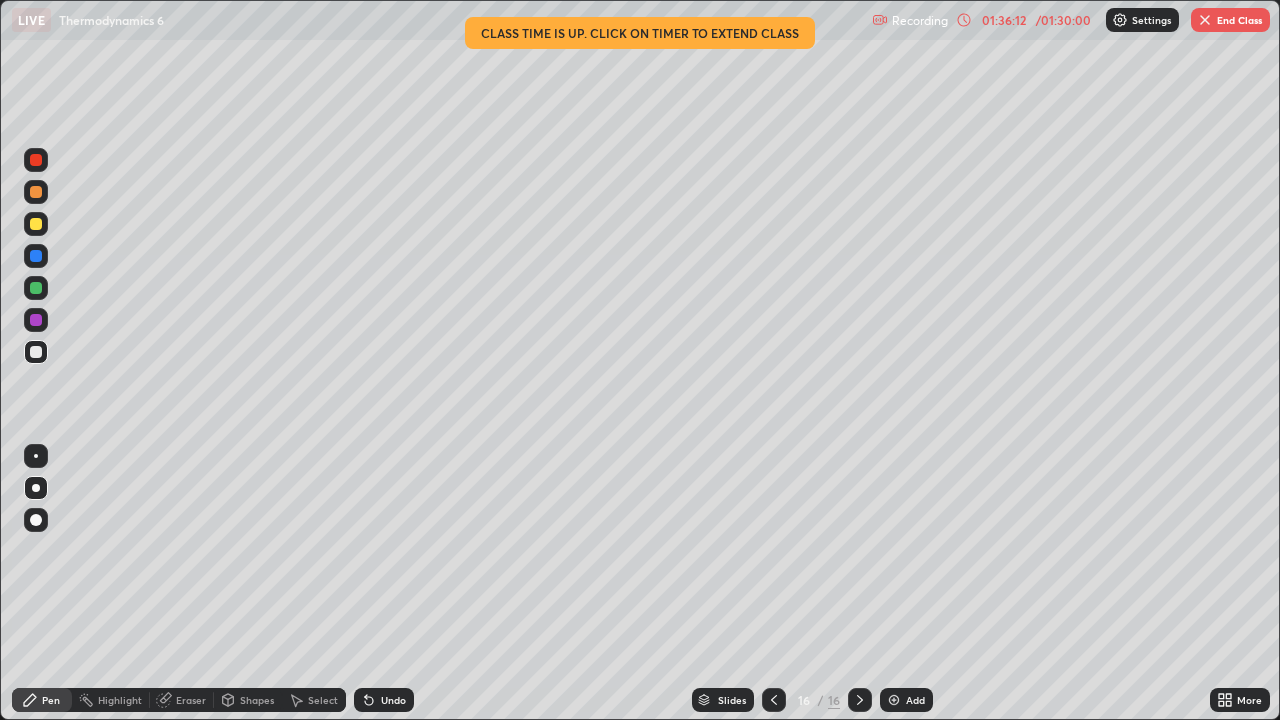 click at bounding box center (1205, 20) 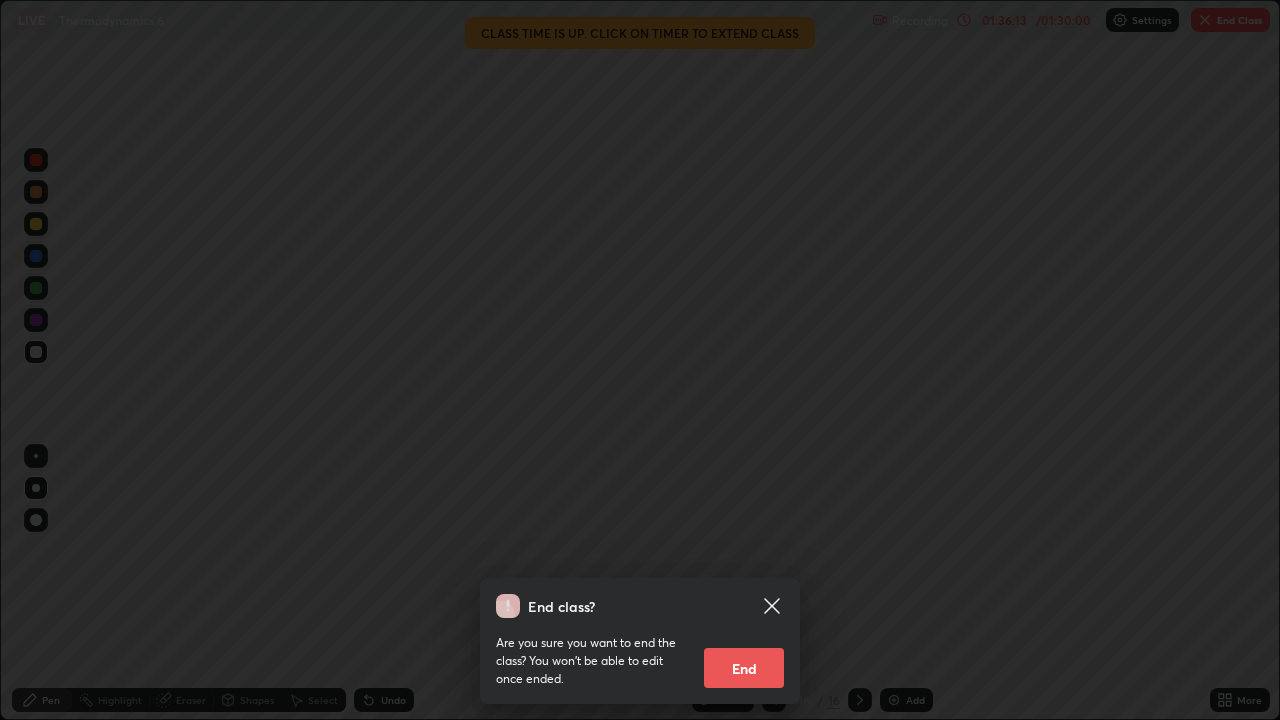 click on "End" at bounding box center (744, 668) 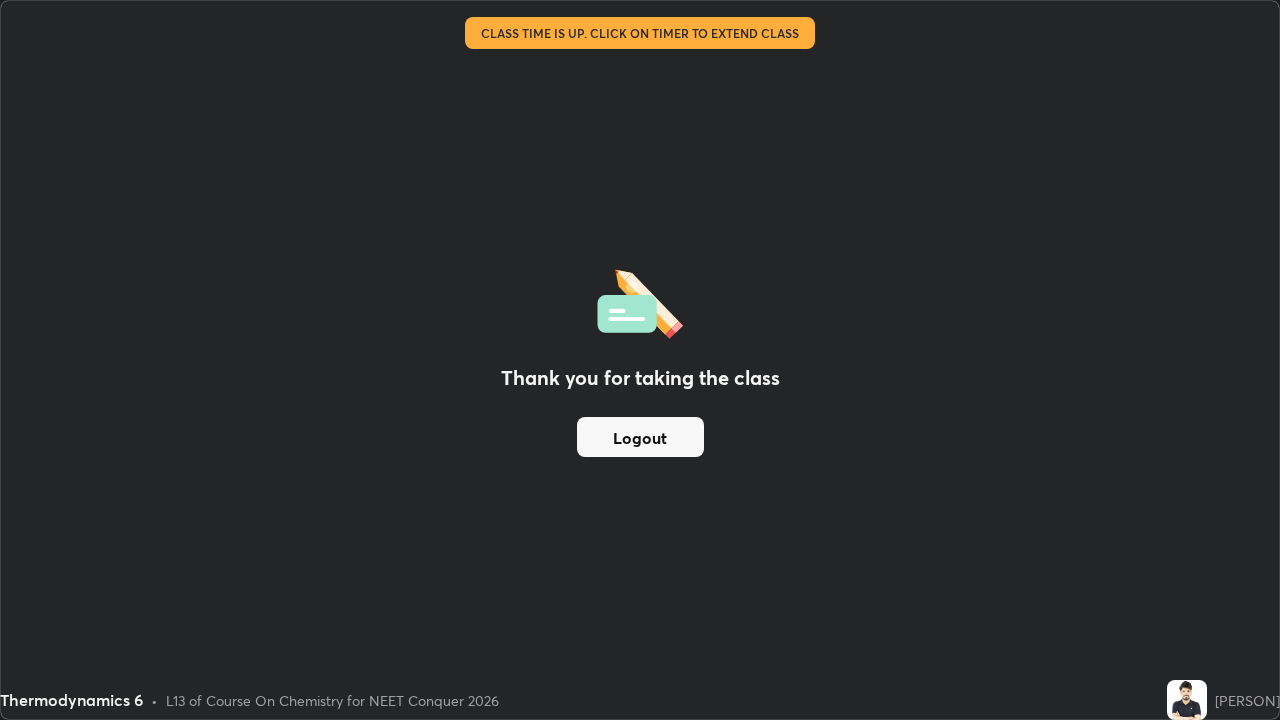 click on "Logout" at bounding box center [640, 437] 